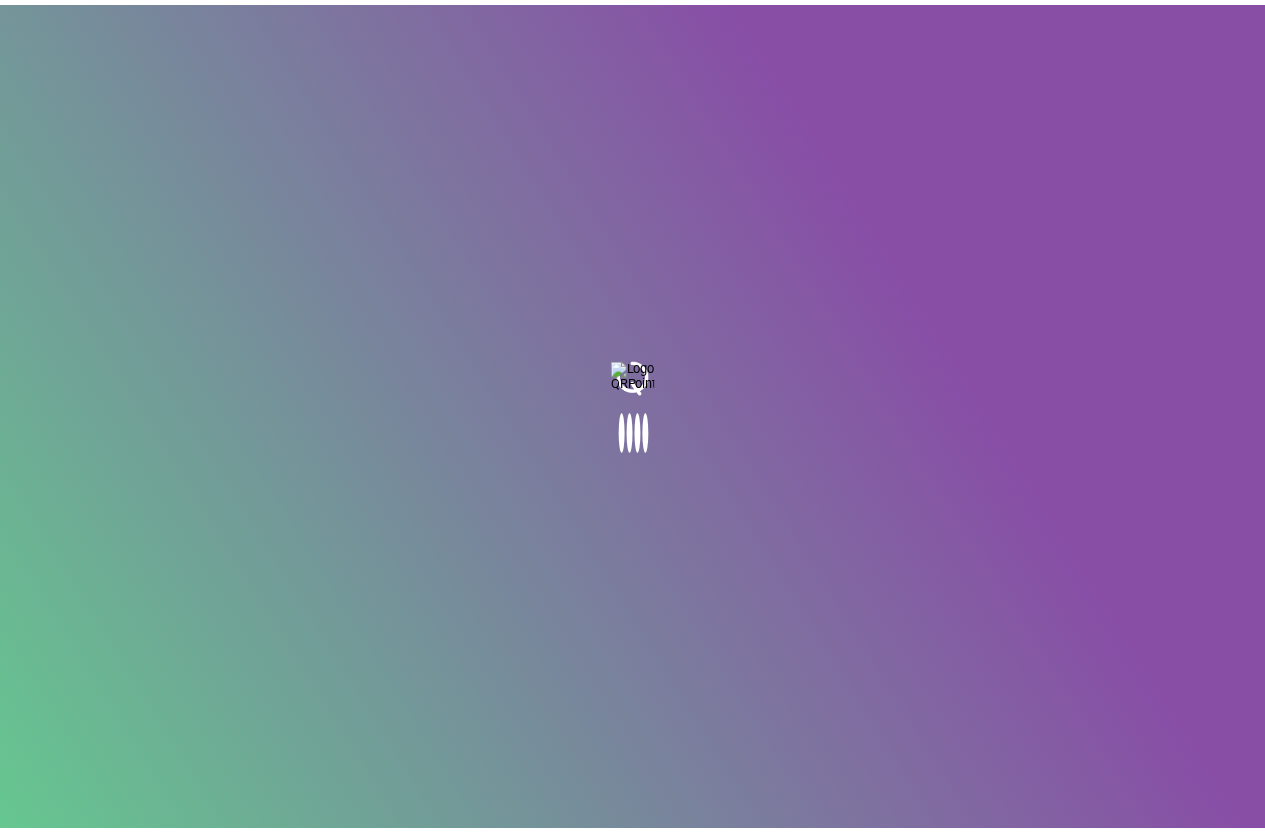 scroll, scrollTop: 0, scrollLeft: 0, axis: both 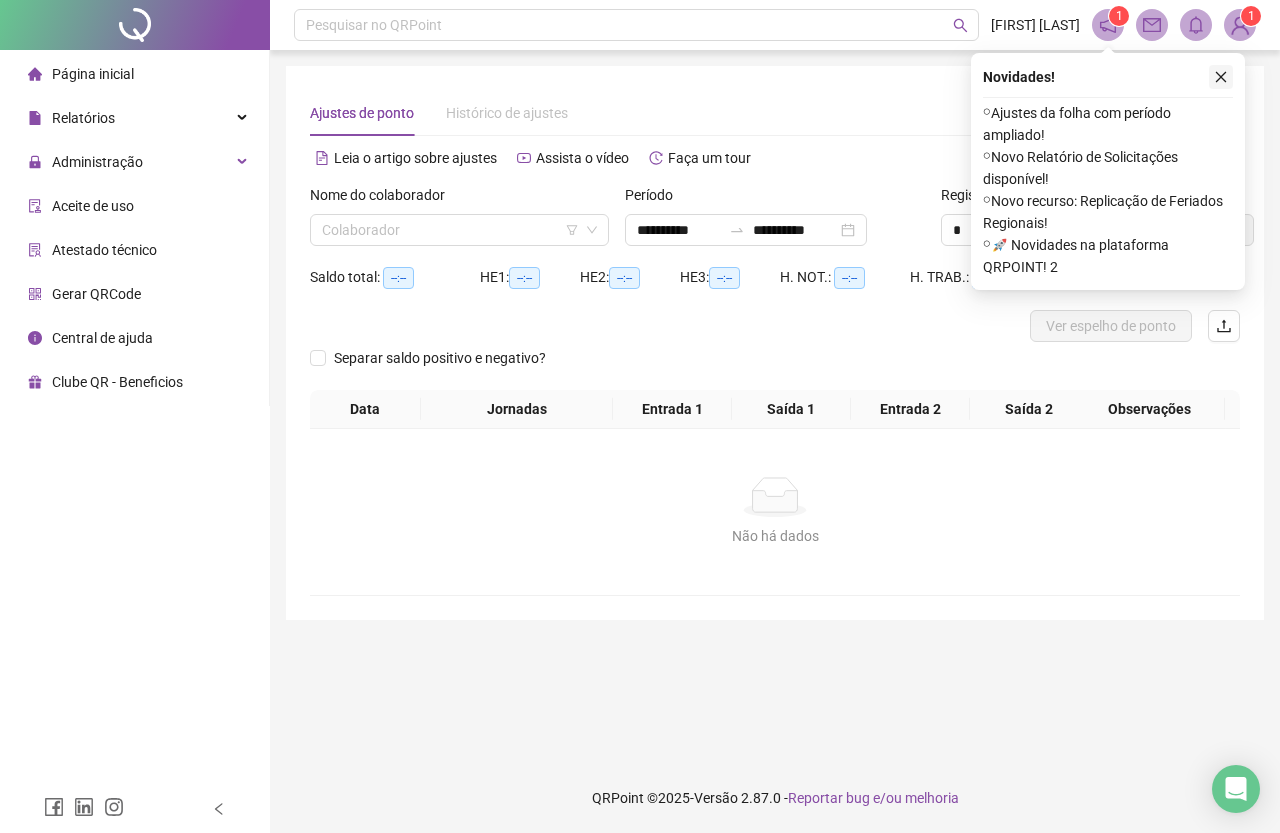 click 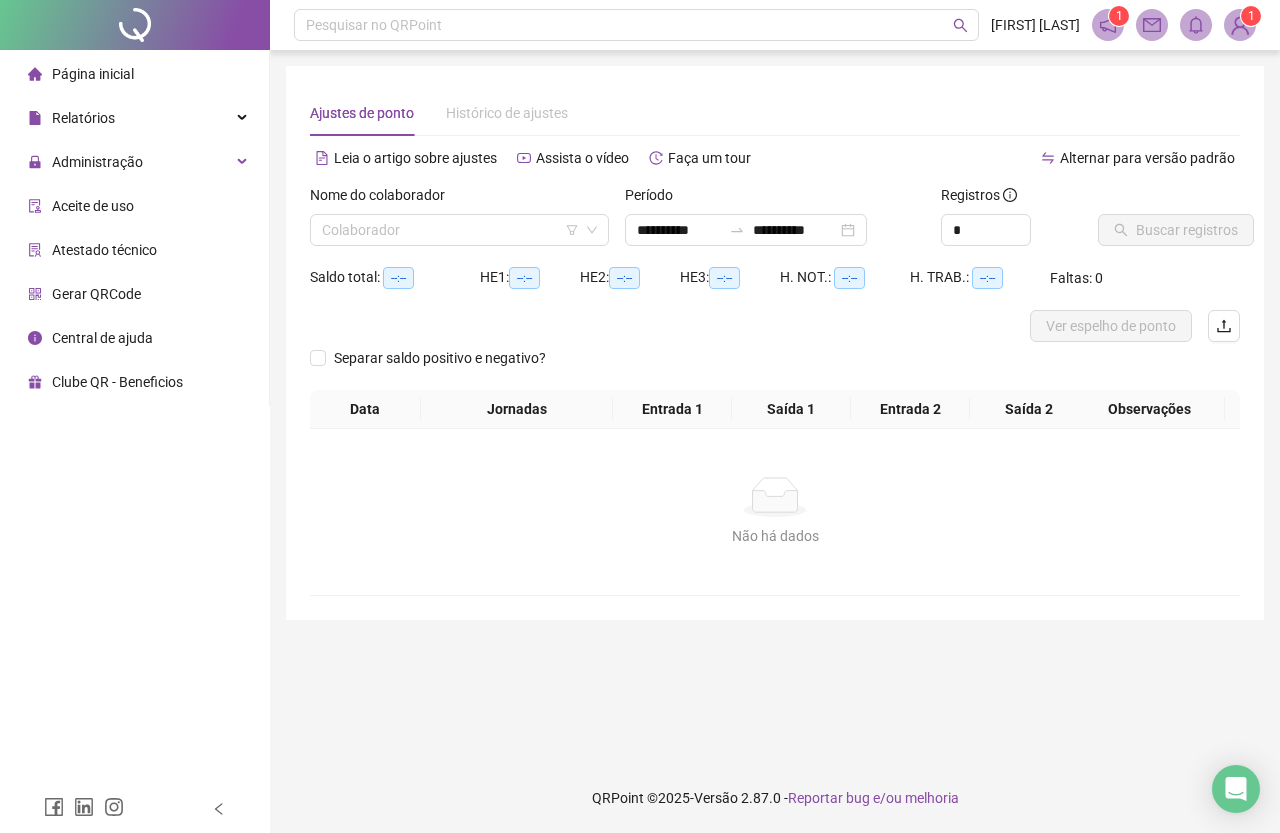 click on "Atestado técnico" at bounding box center [104, 250] 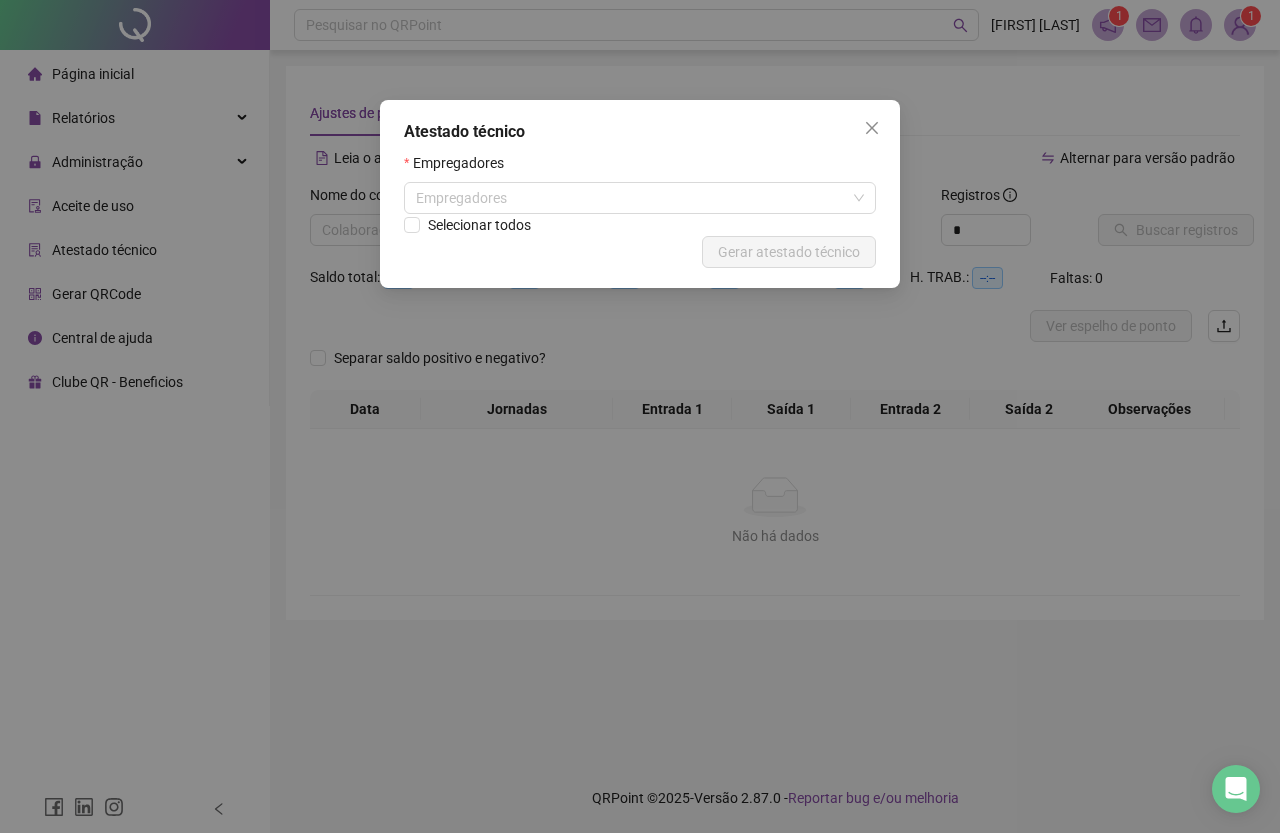 click at bounding box center (872, 128) 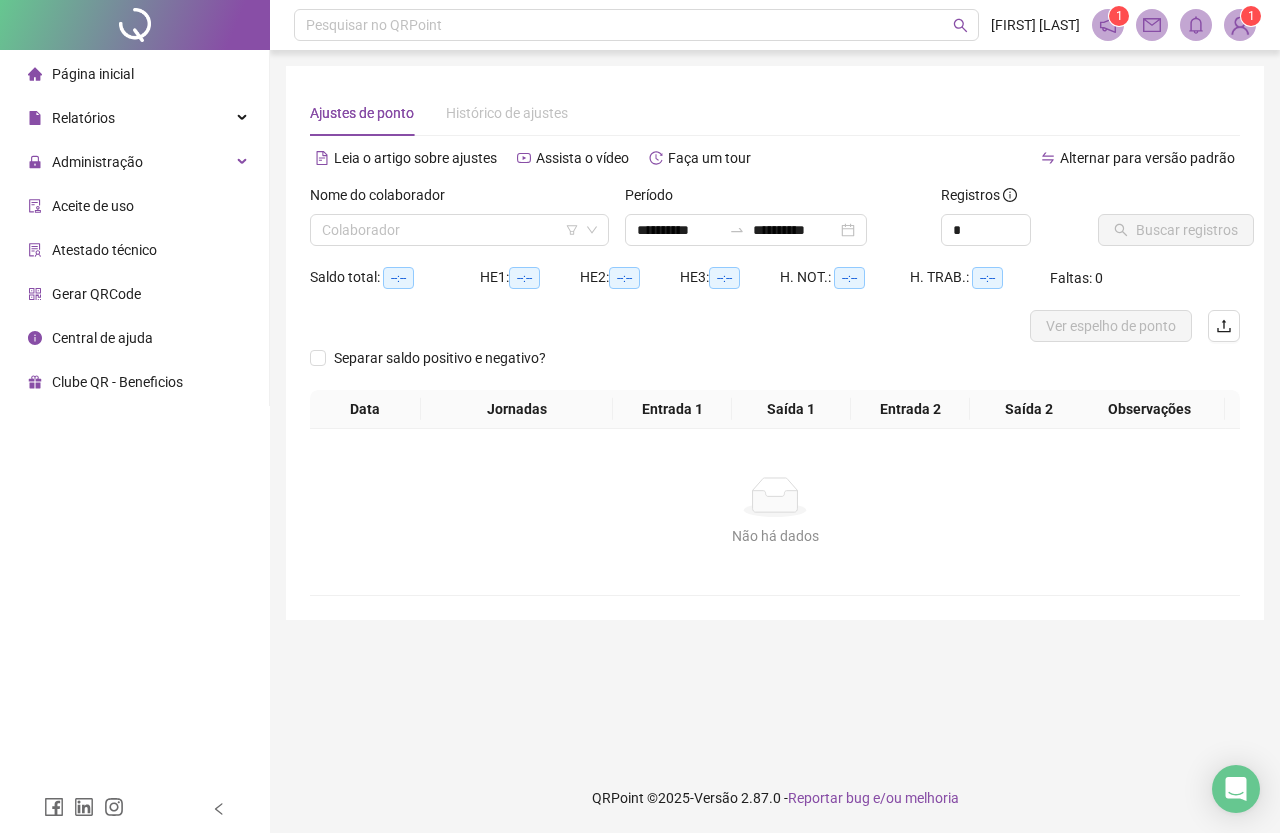 click on "Administração" at bounding box center [97, 162] 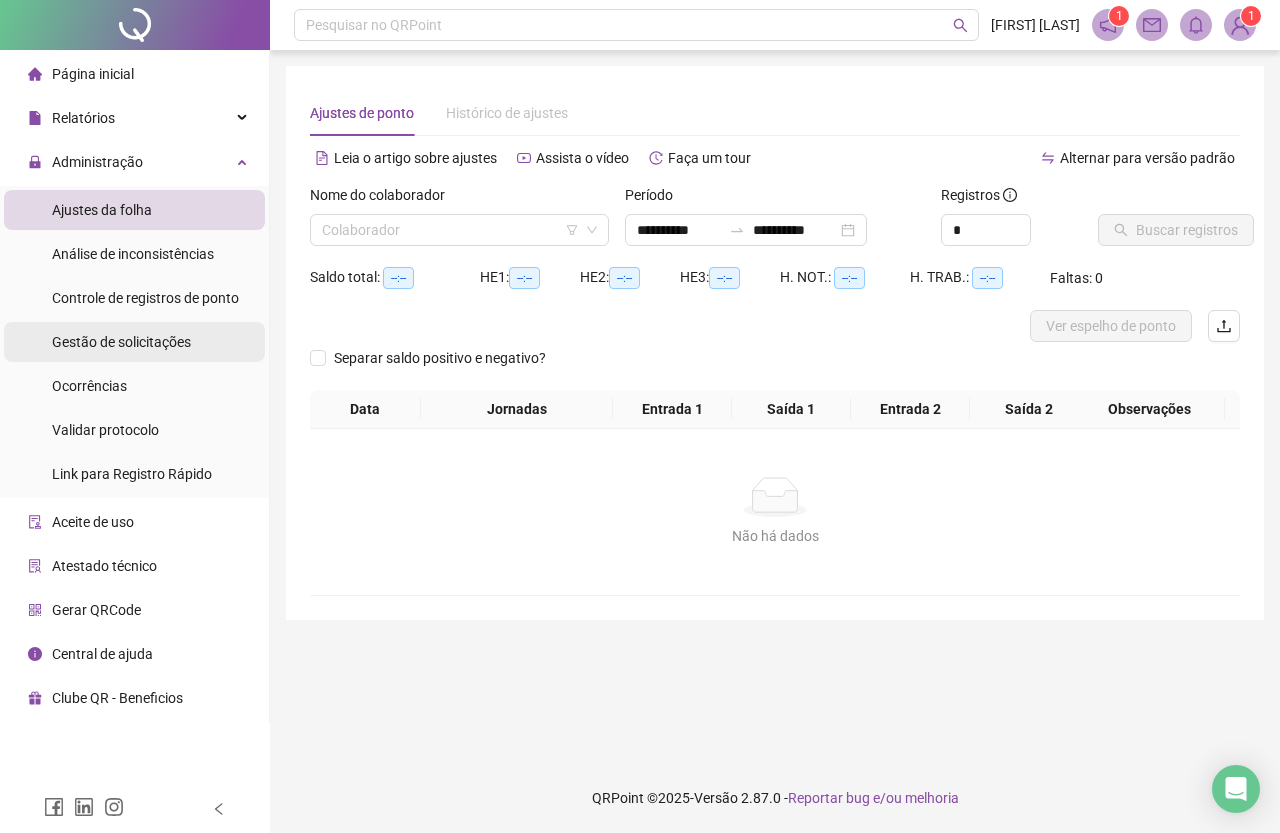 click on "Gestão de solicitações" at bounding box center (121, 342) 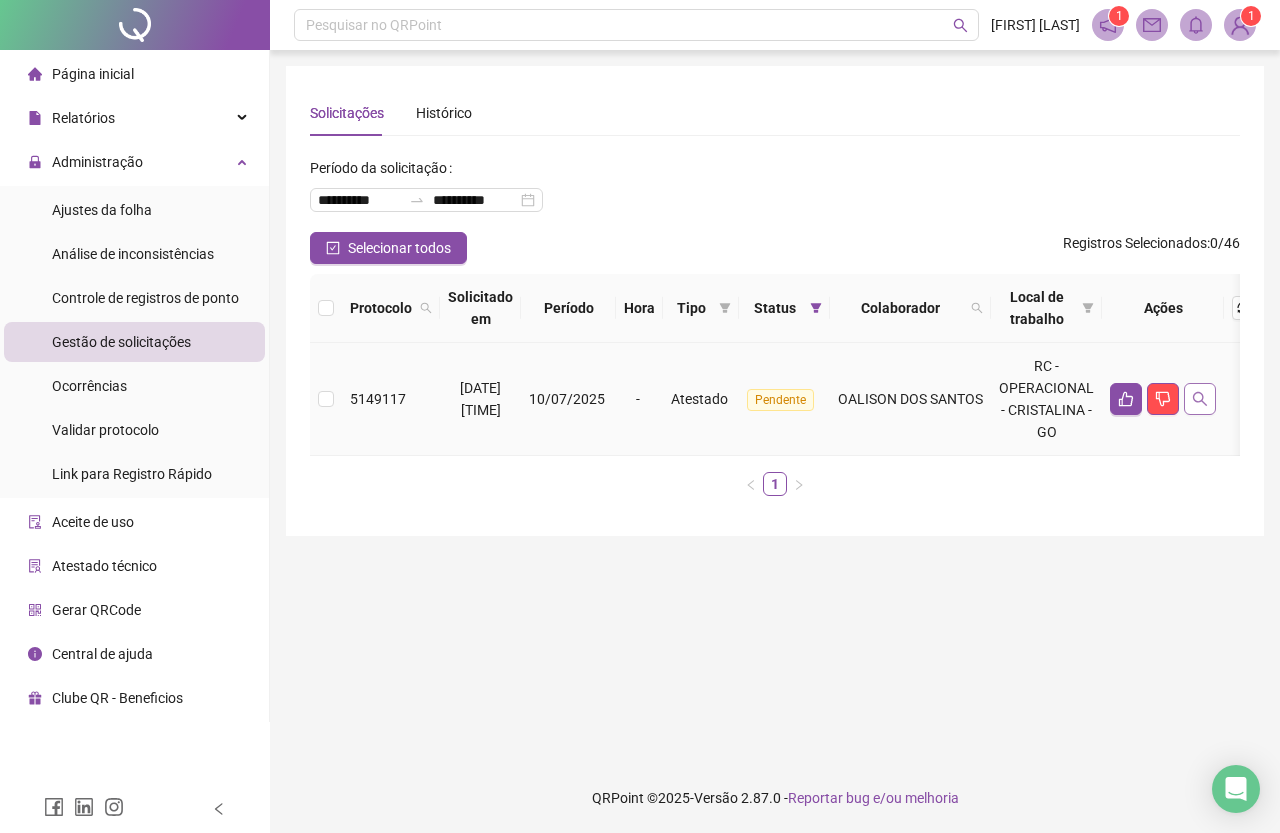 click at bounding box center (1200, 399) 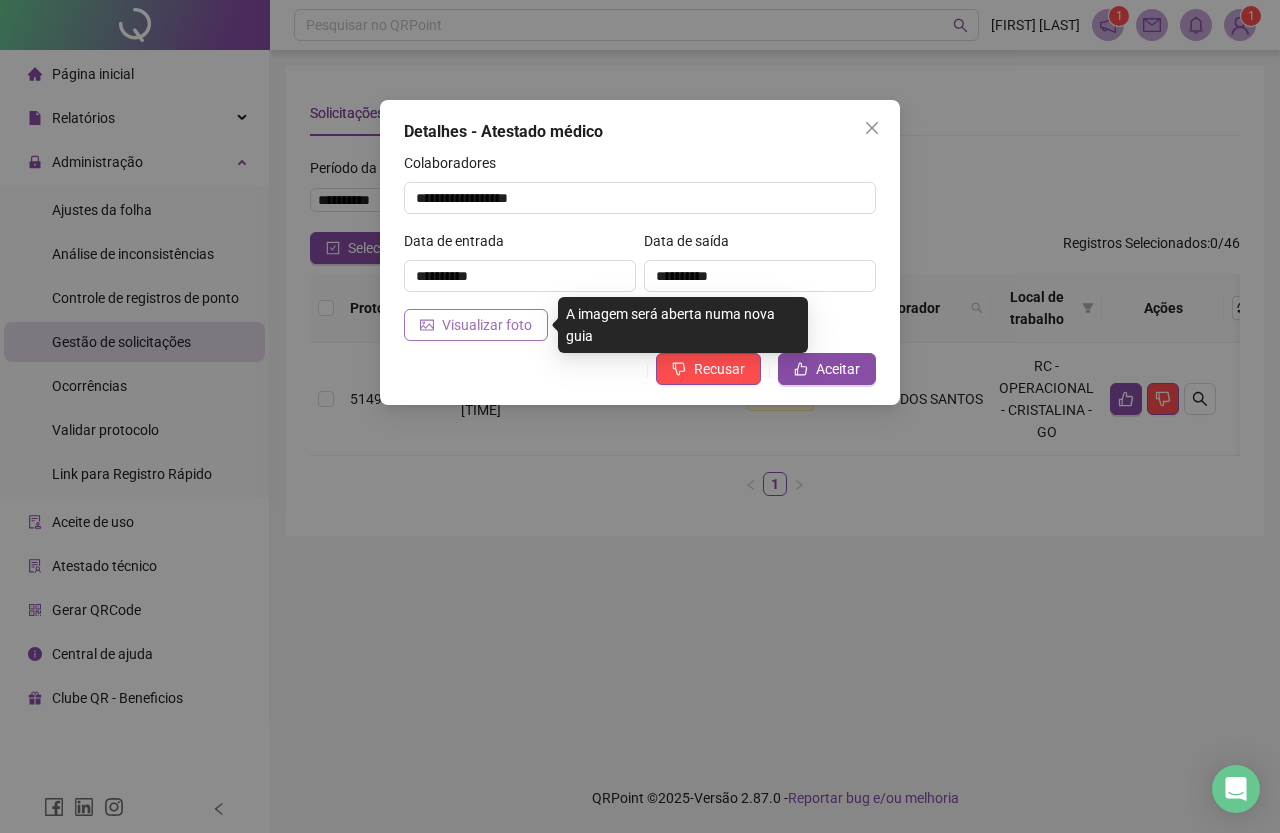 click on "Visualizar foto" at bounding box center [487, 325] 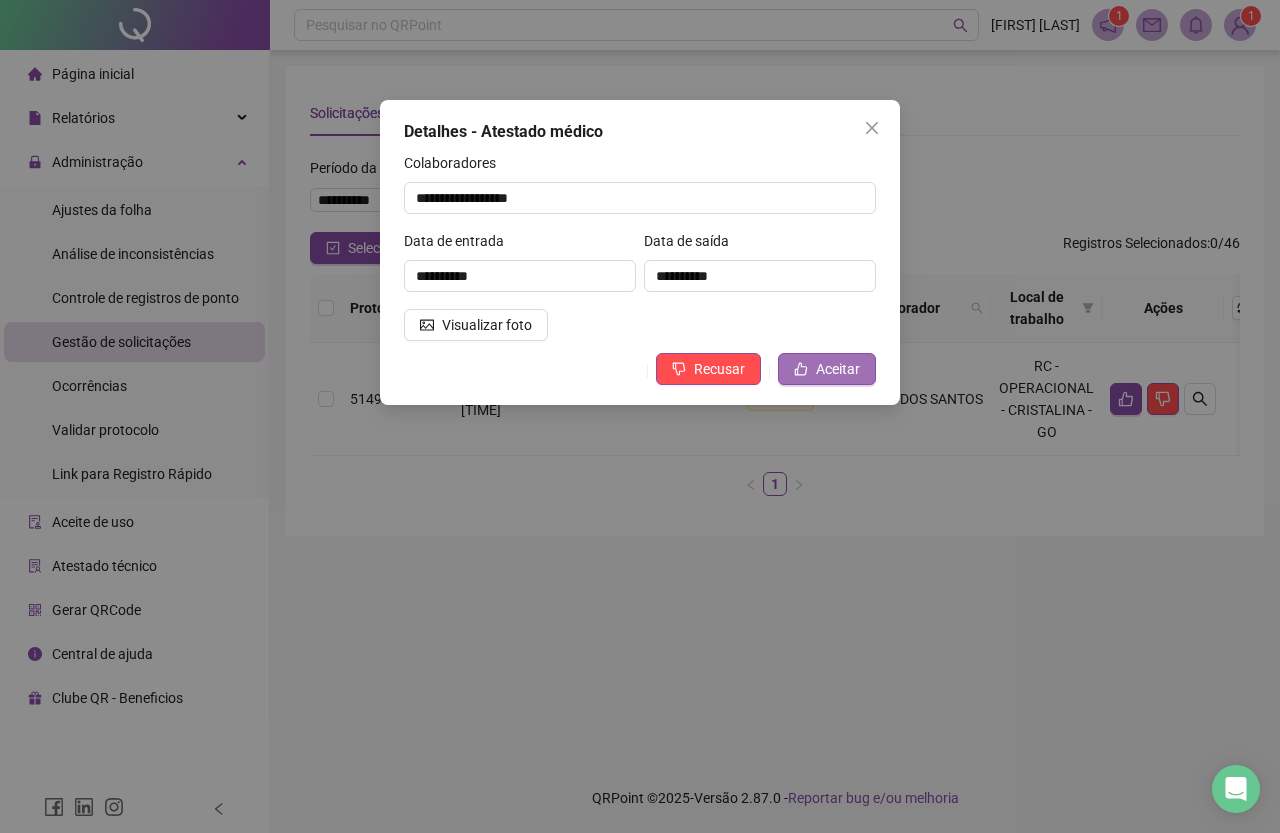 click on "Aceitar" at bounding box center (838, 369) 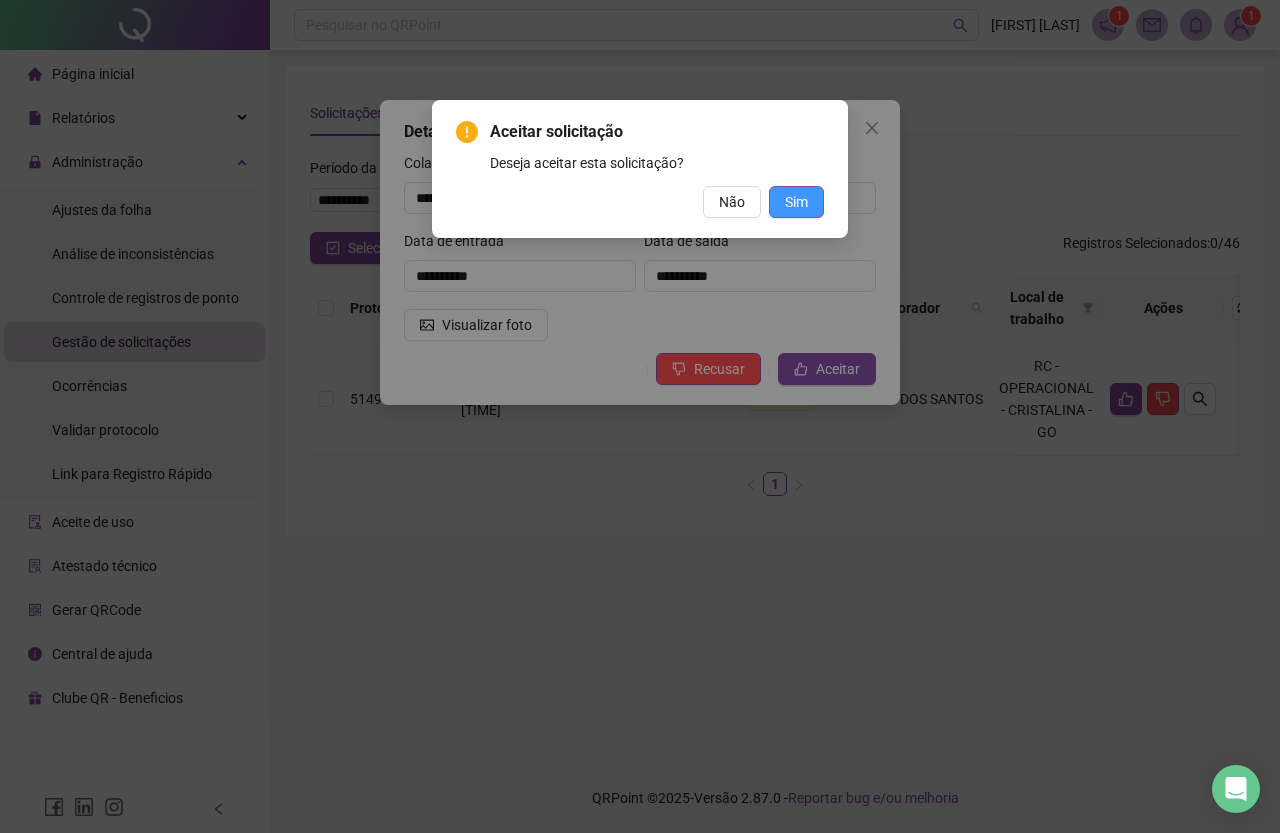 click on "Sim" at bounding box center [796, 202] 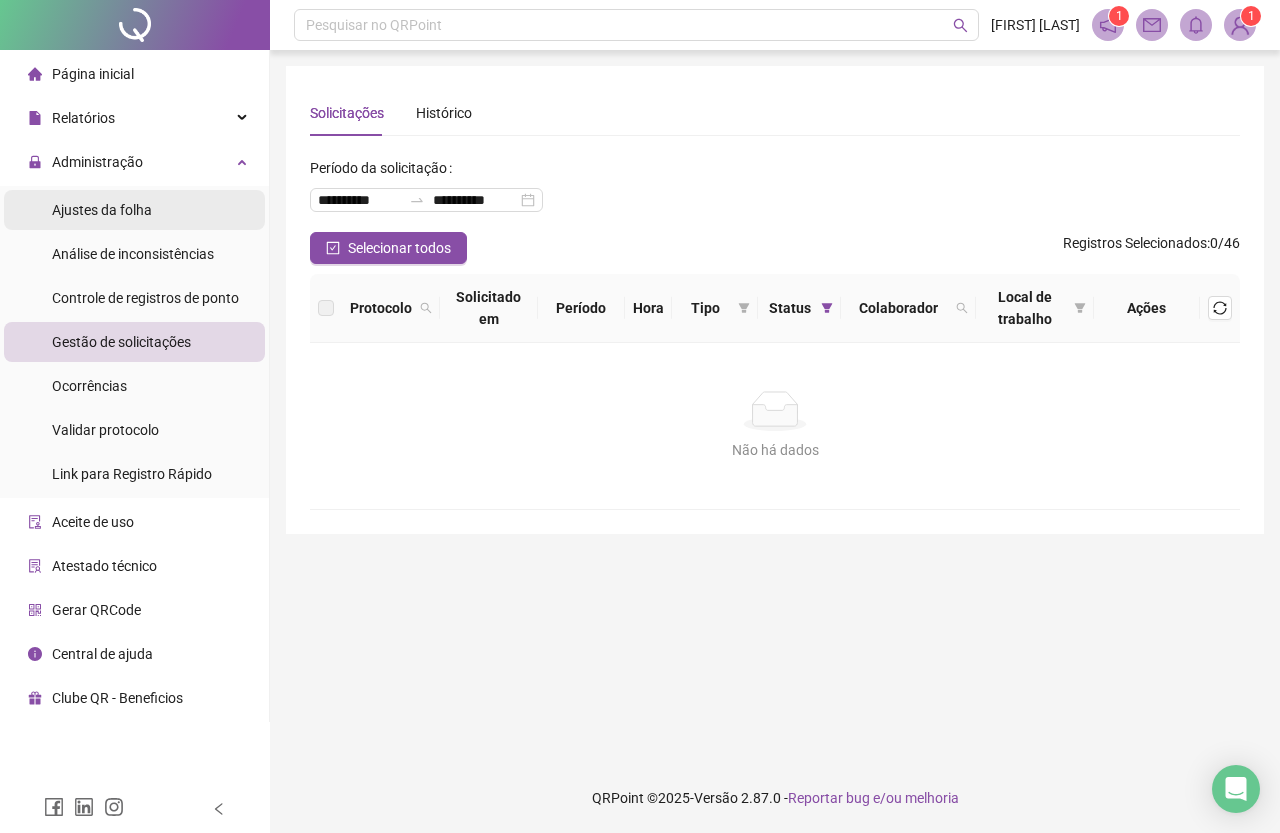 click on "Ajustes da folha" at bounding box center [102, 210] 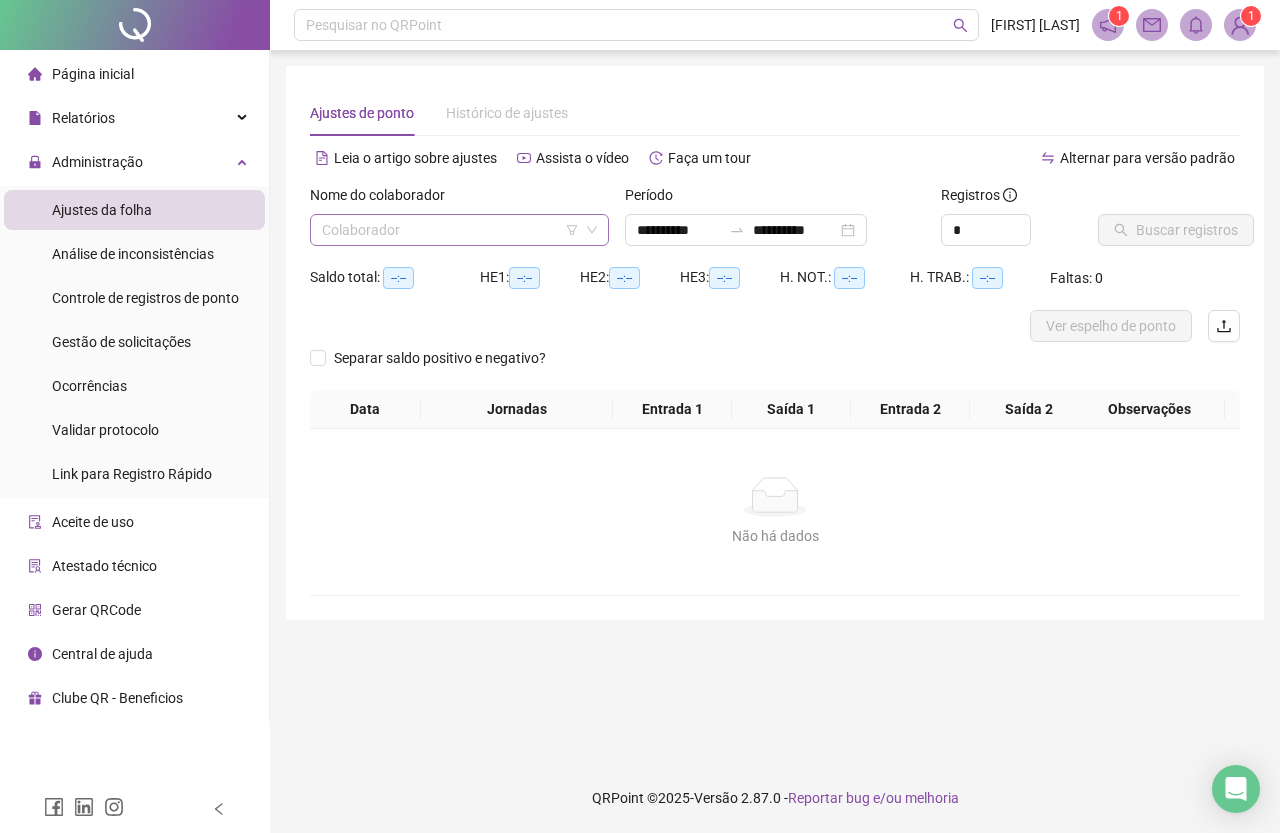 click on "Colaborador" at bounding box center (459, 230) 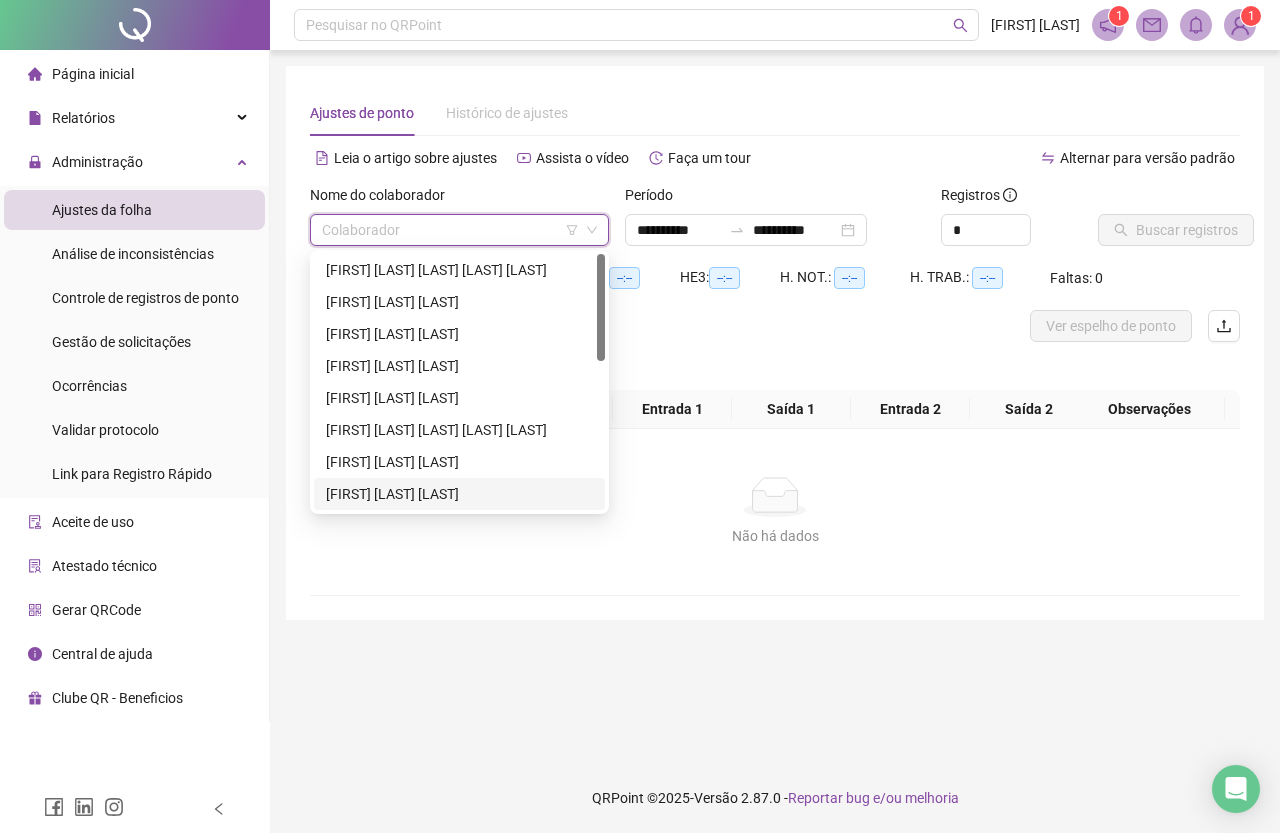 click on "[FIRST] [LAST] [LAST]" at bounding box center (459, 494) 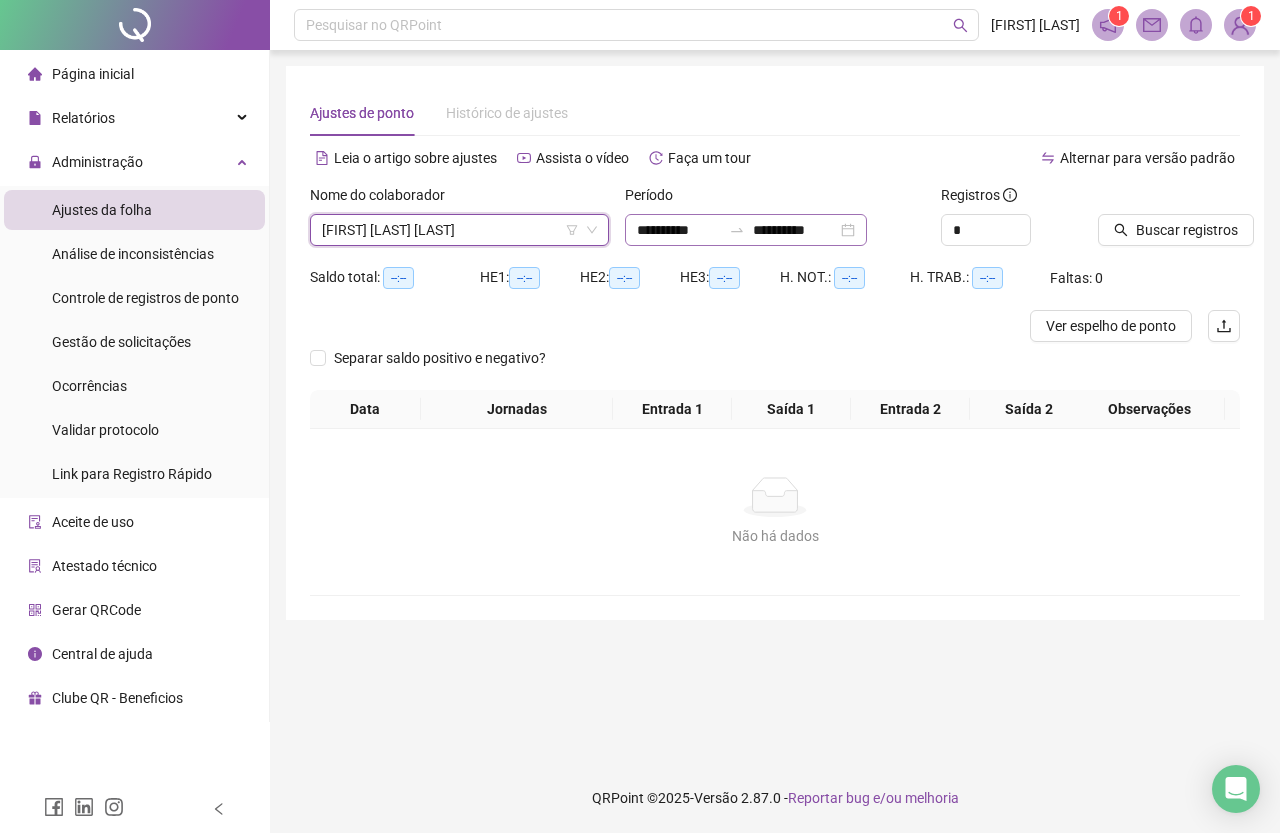 click on "**********" at bounding box center (746, 230) 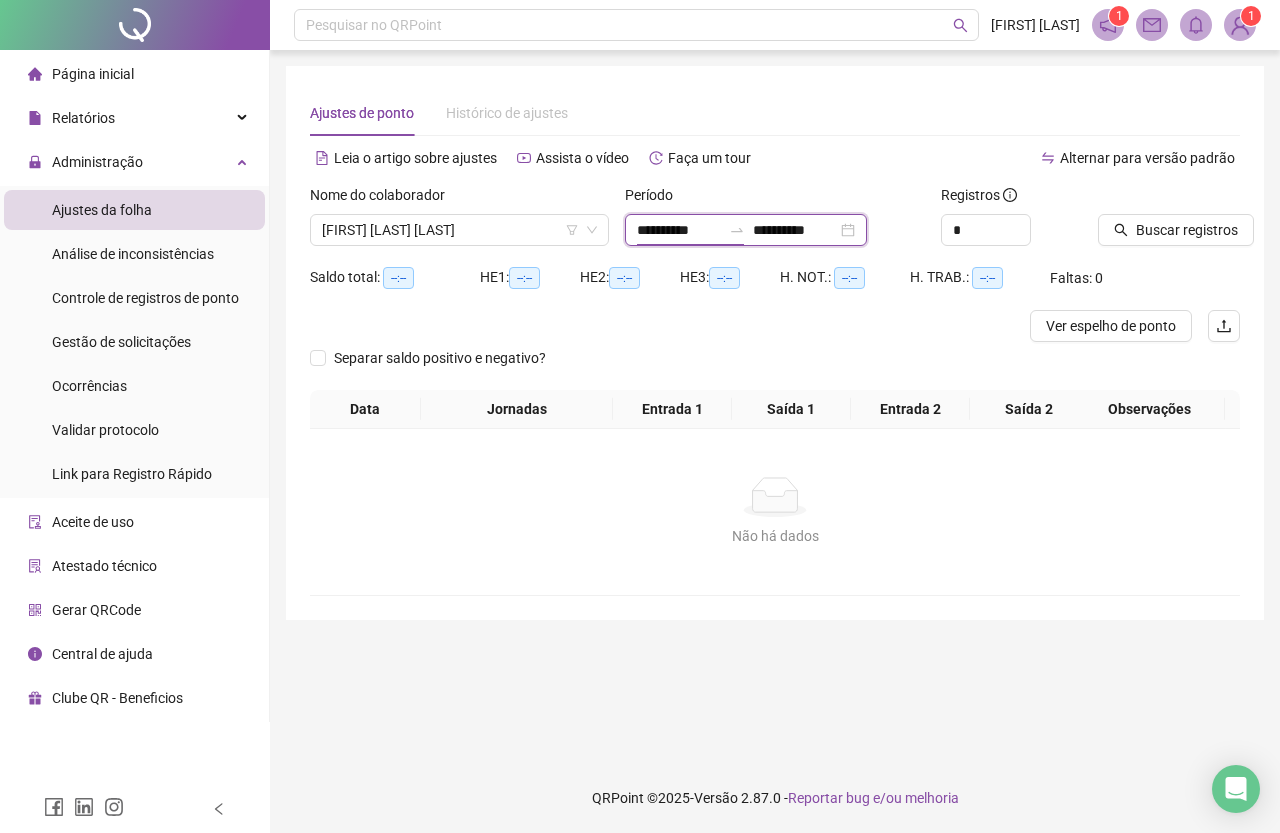 click on "**********" at bounding box center [679, 230] 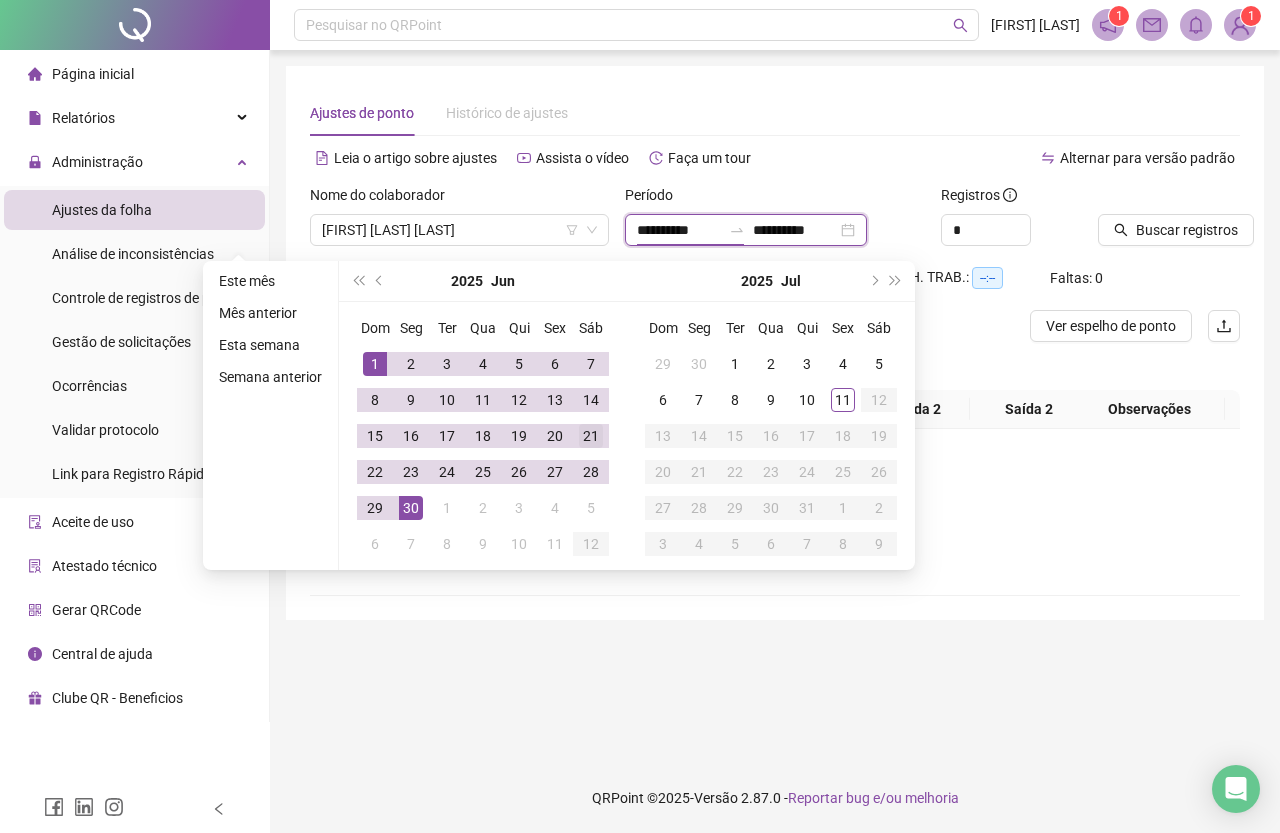 type on "**********" 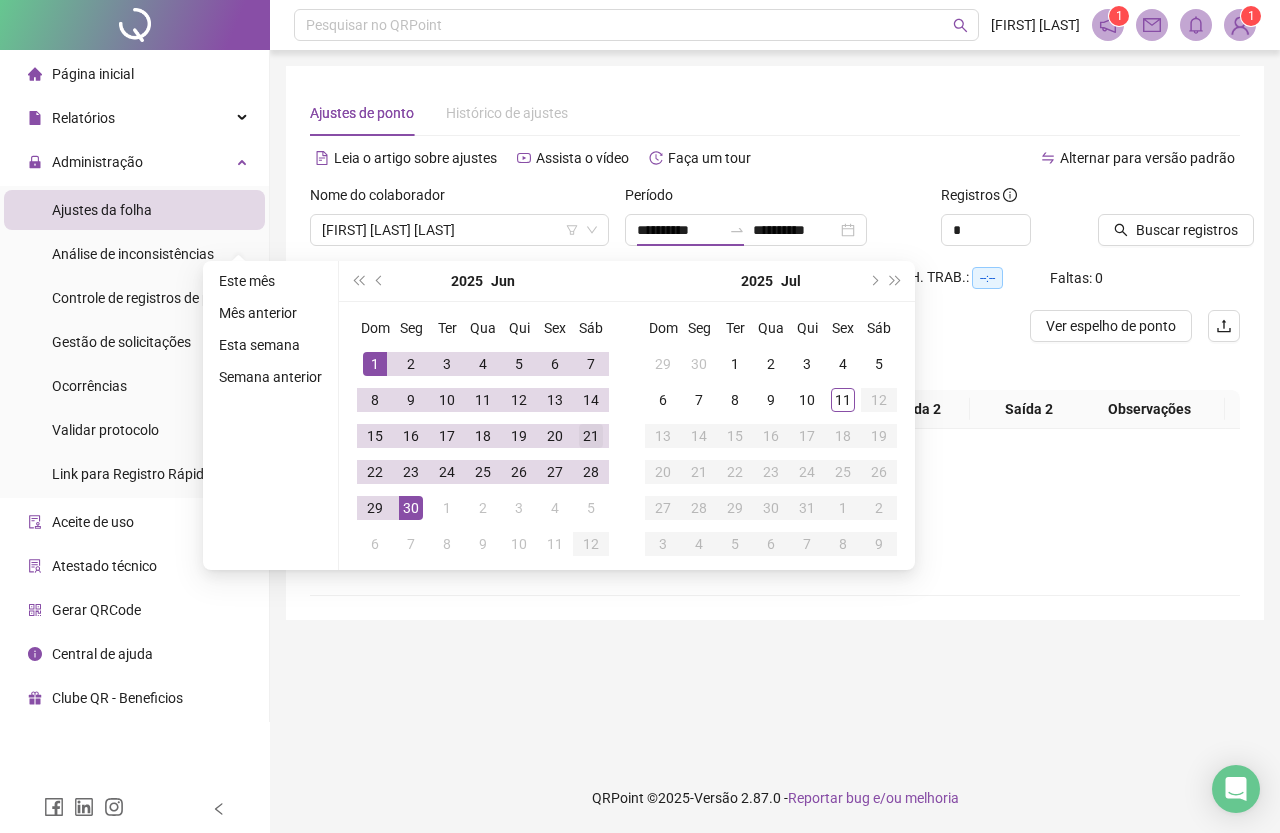 click on "21" at bounding box center (591, 436) 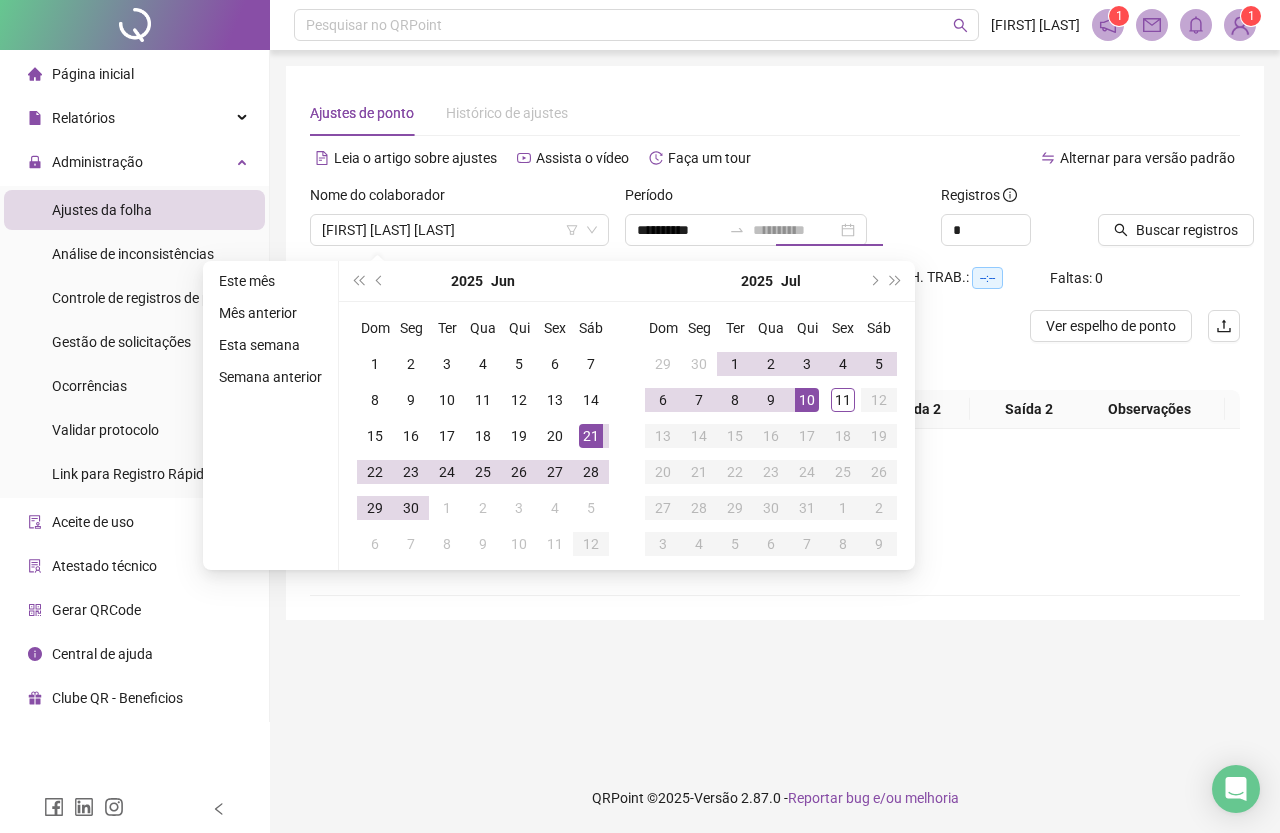 click on "10" at bounding box center [807, 400] 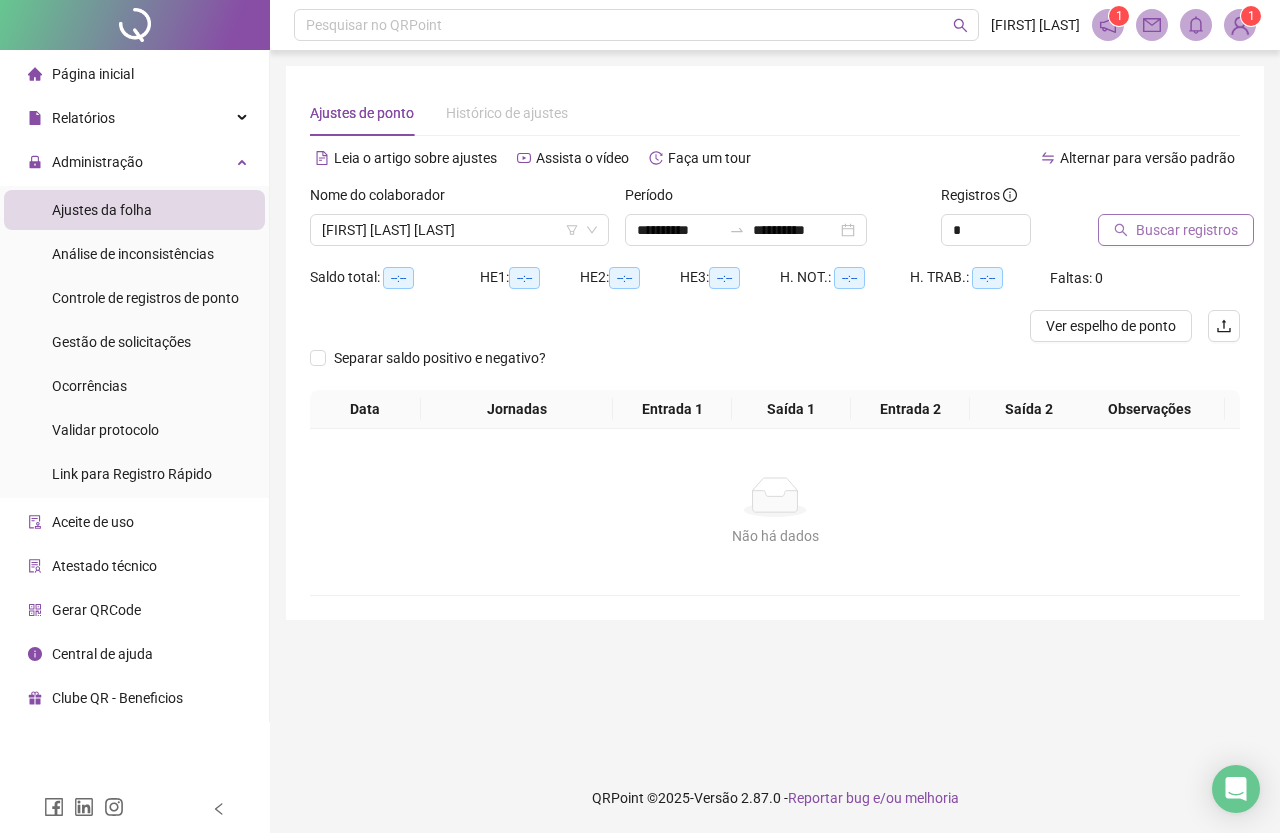 click on "Buscar registros" at bounding box center [1187, 230] 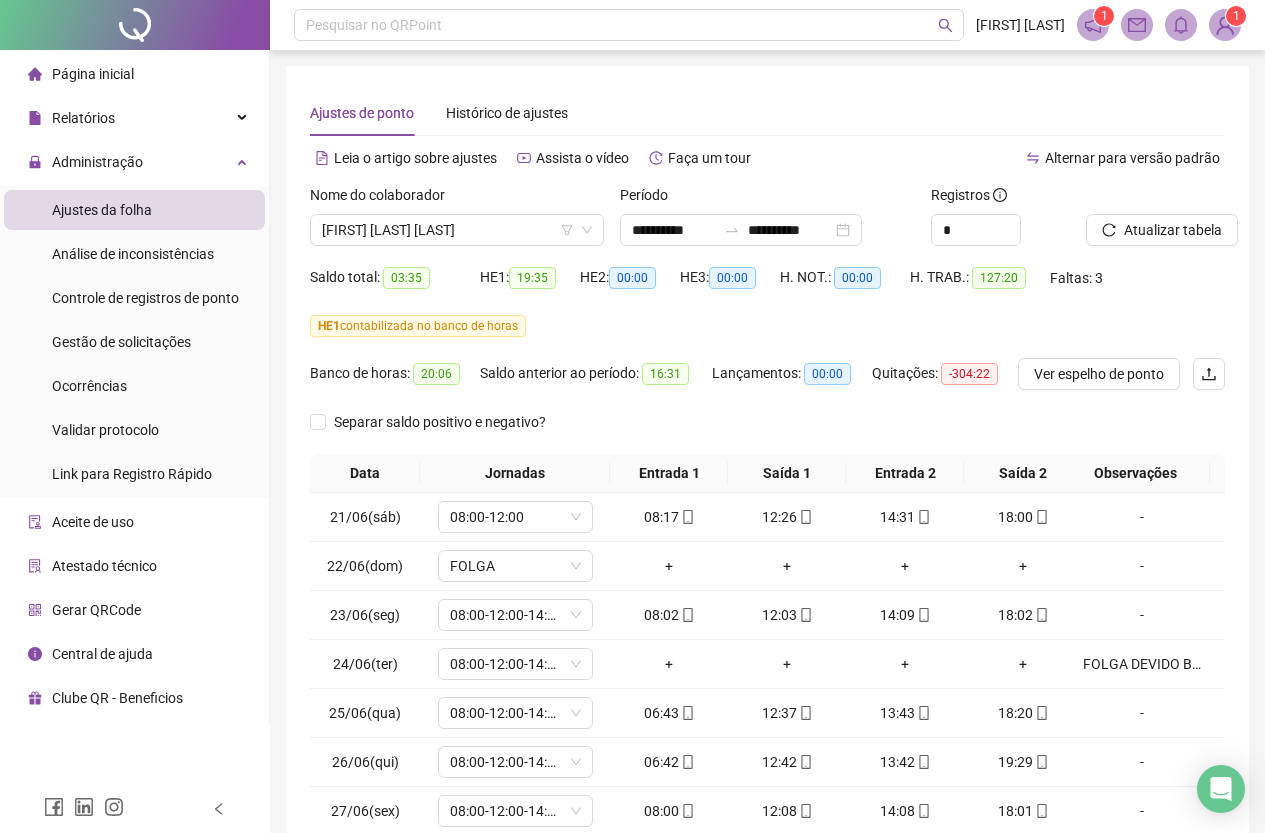 scroll, scrollTop: 184, scrollLeft: 0, axis: vertical 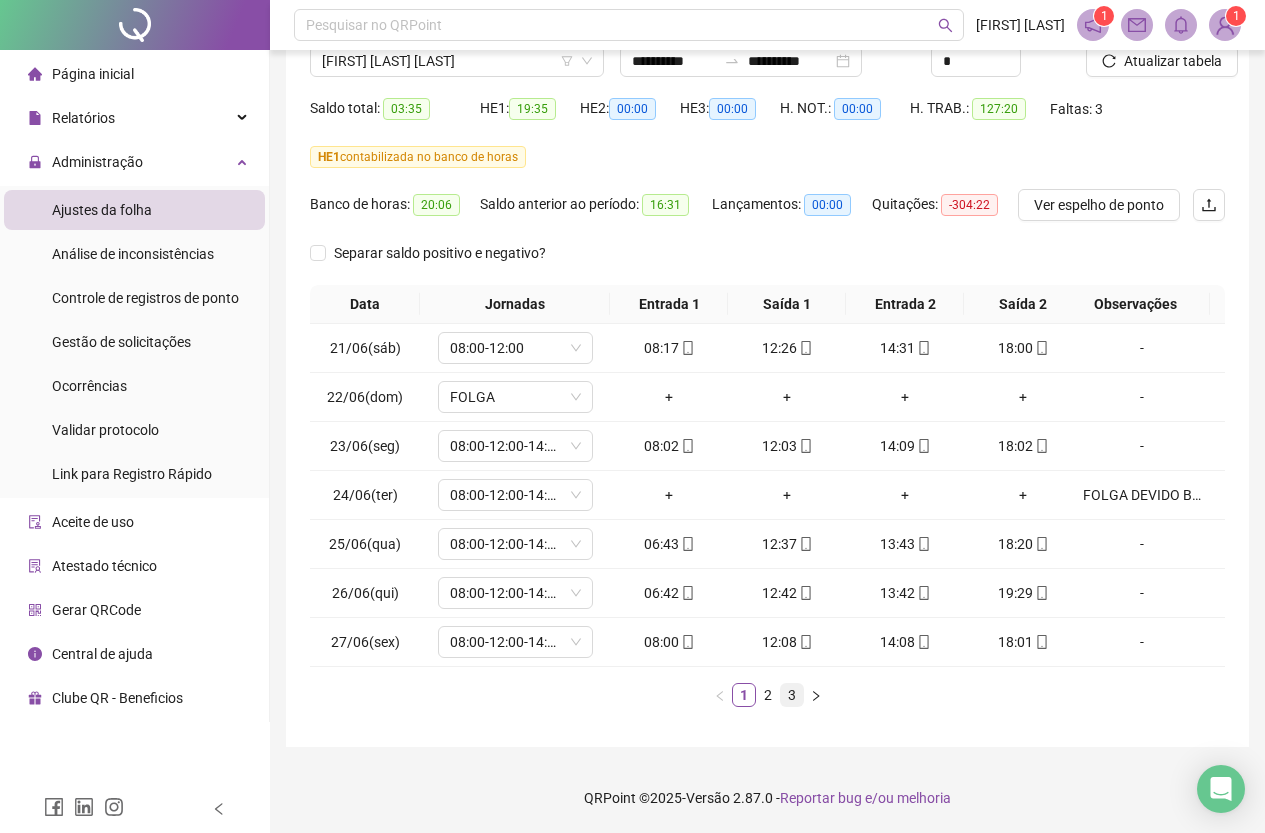 click on "3" at bounding box center [792, 695] 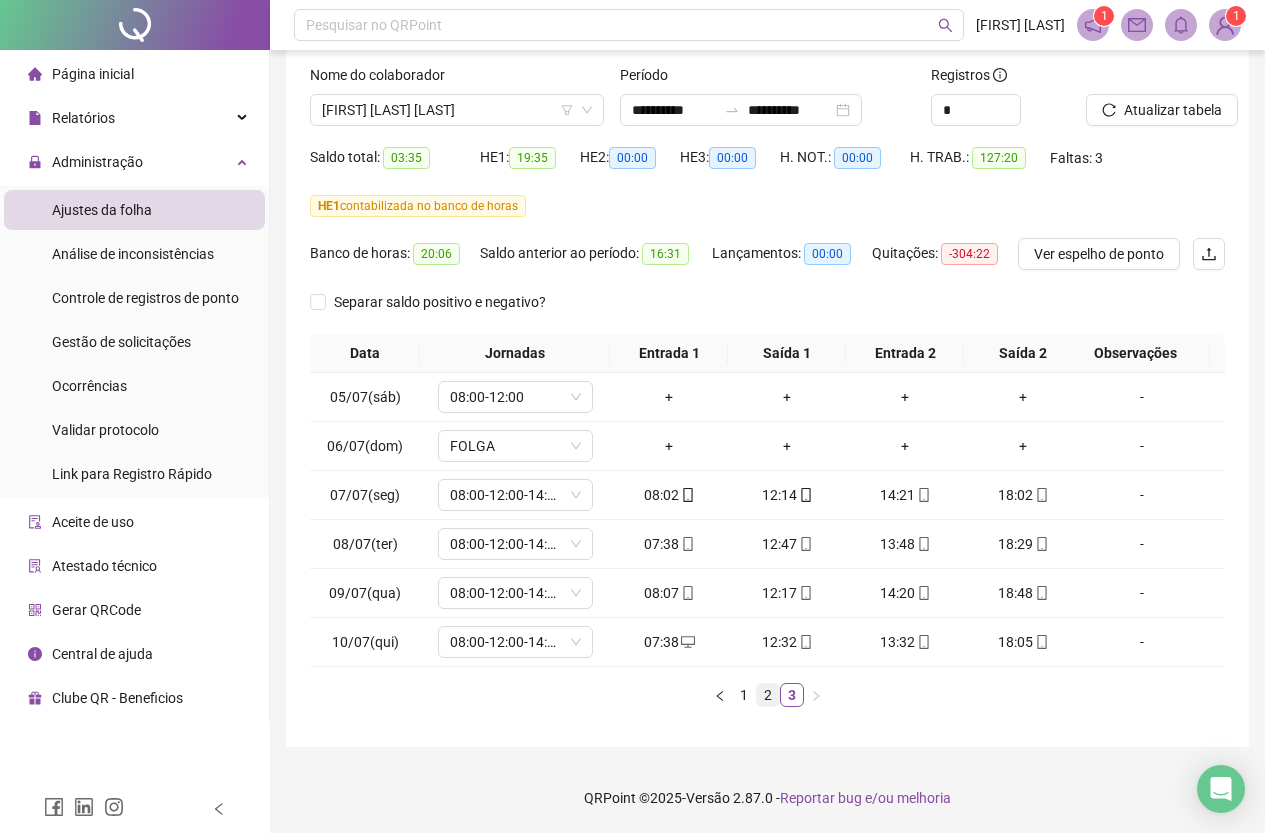 click on "2" at bounding box center [768, 695] 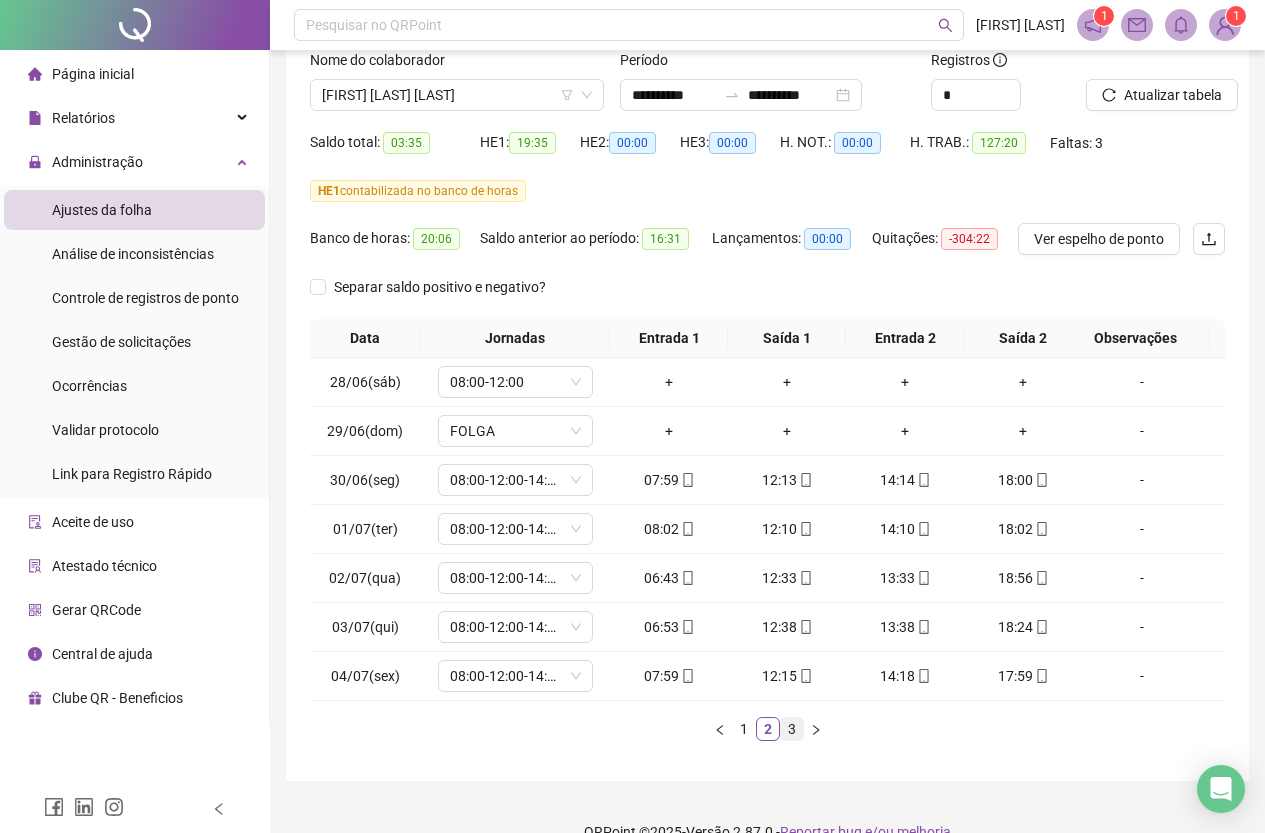 click on "3" at bounding box center [792, 729] 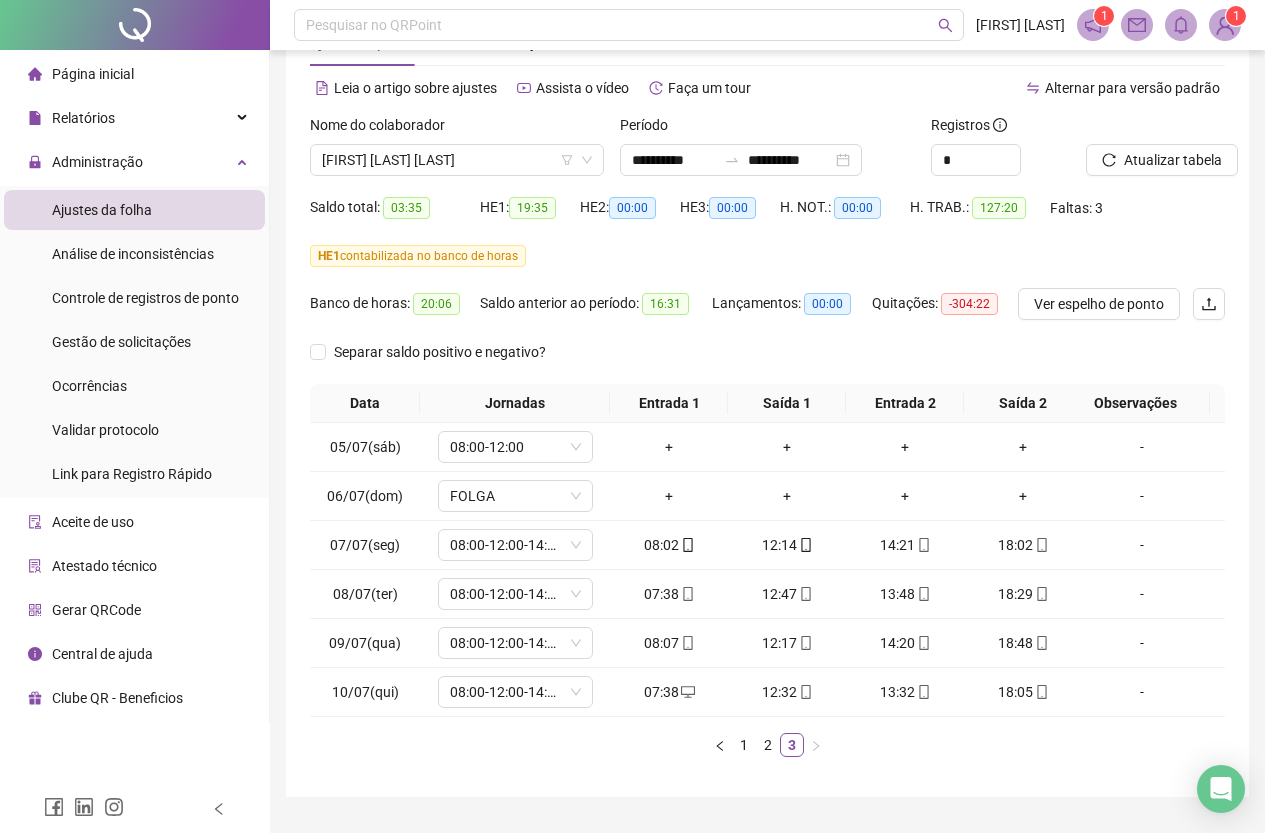 scroll, scrollTop: 35, scrollLeft: 0, axis: vertical 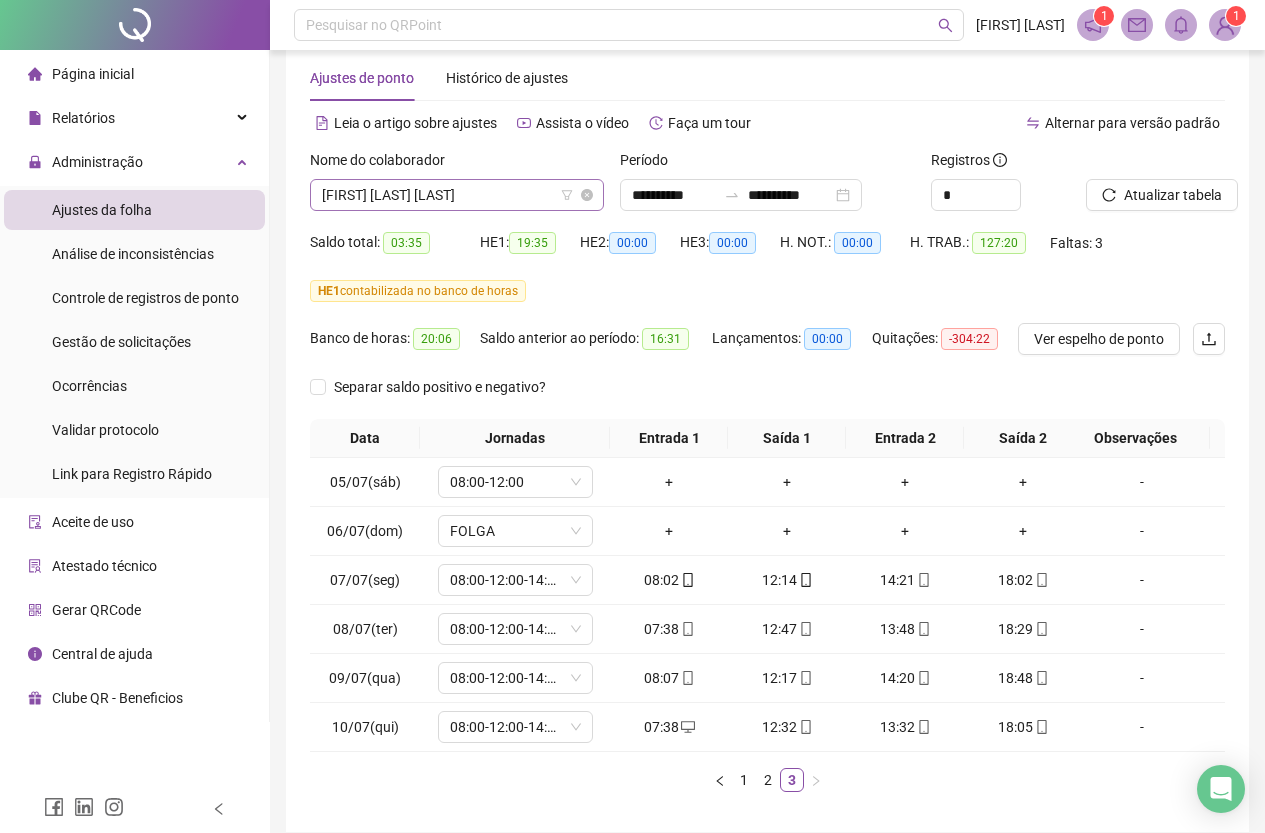 click on "[FIRST] [LAST] [LAST]" at bounding box center [457, 195] 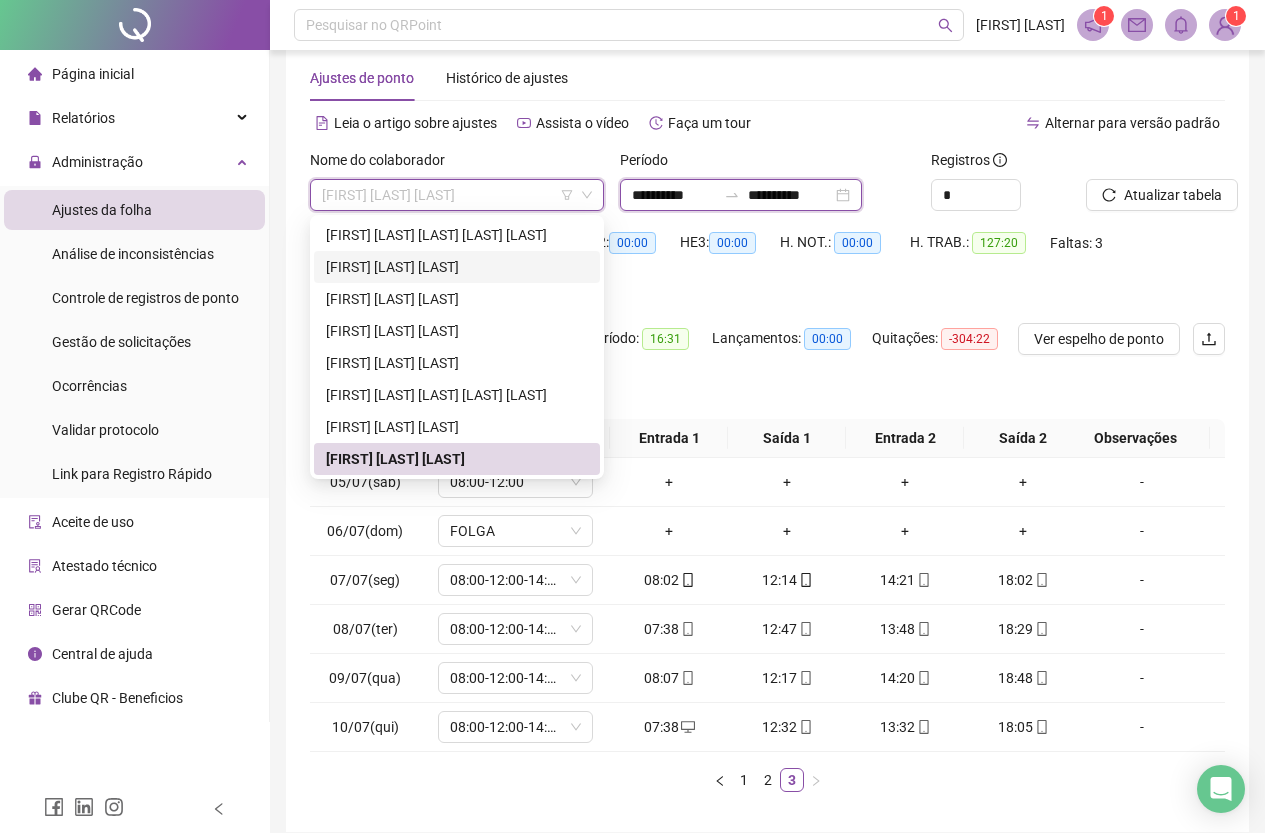 click on "**********" at bounding box center [790, 195] 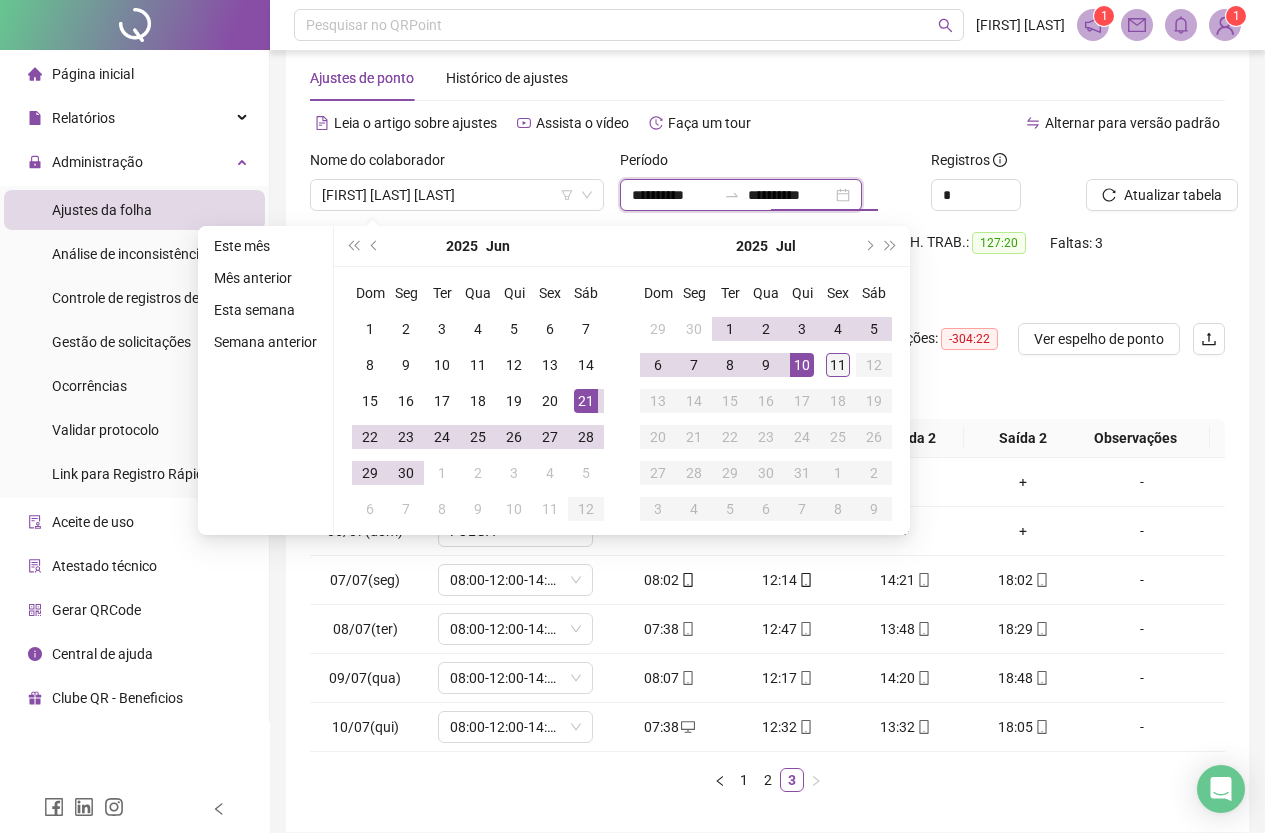 type on "**********" 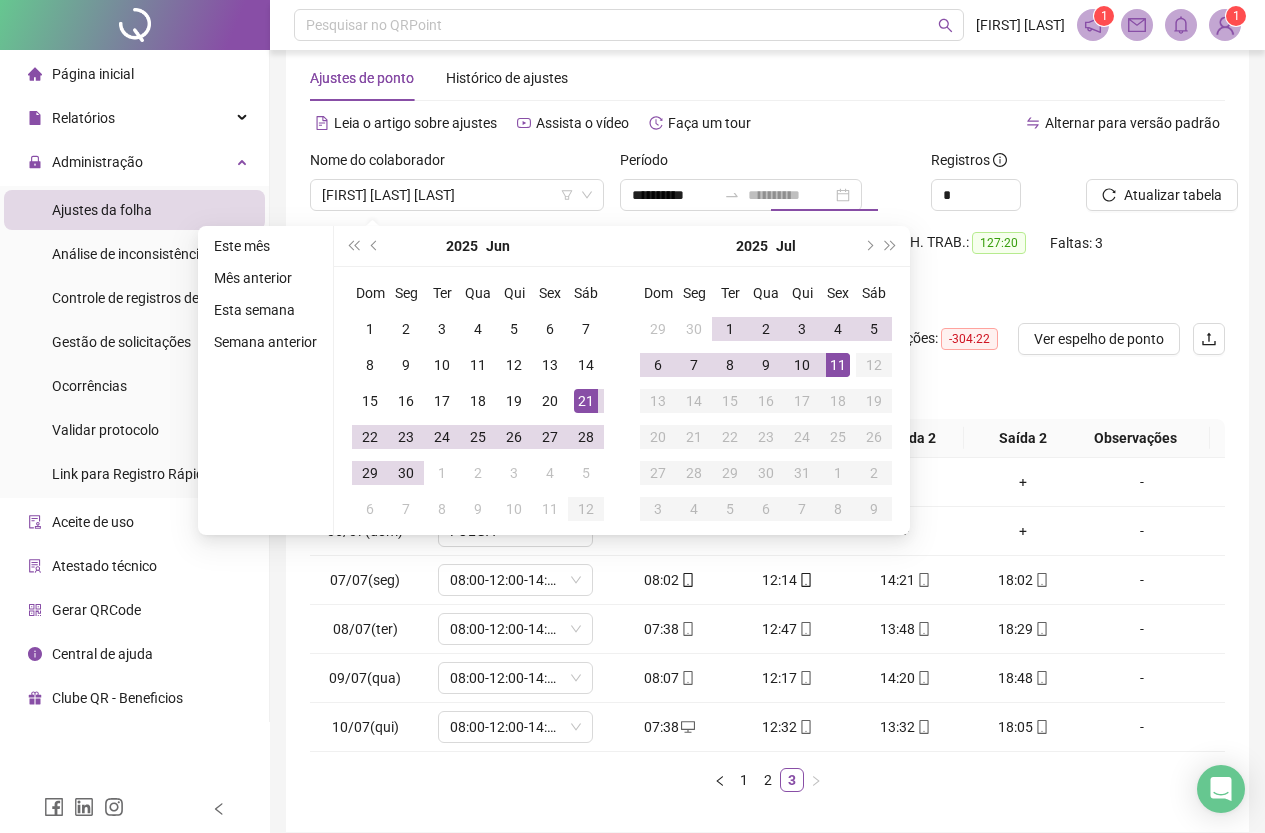 click on "11" at bounding box center (838, 365) 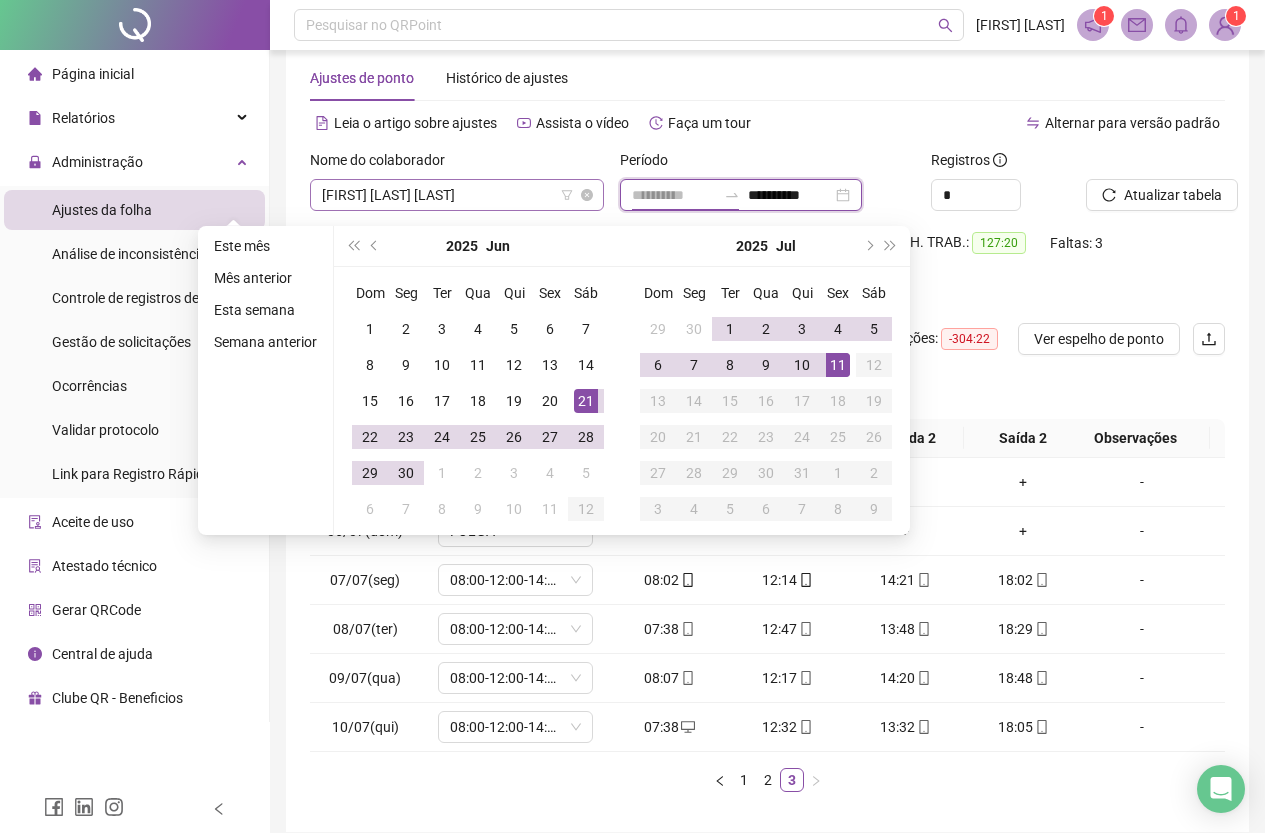 type on "**********" 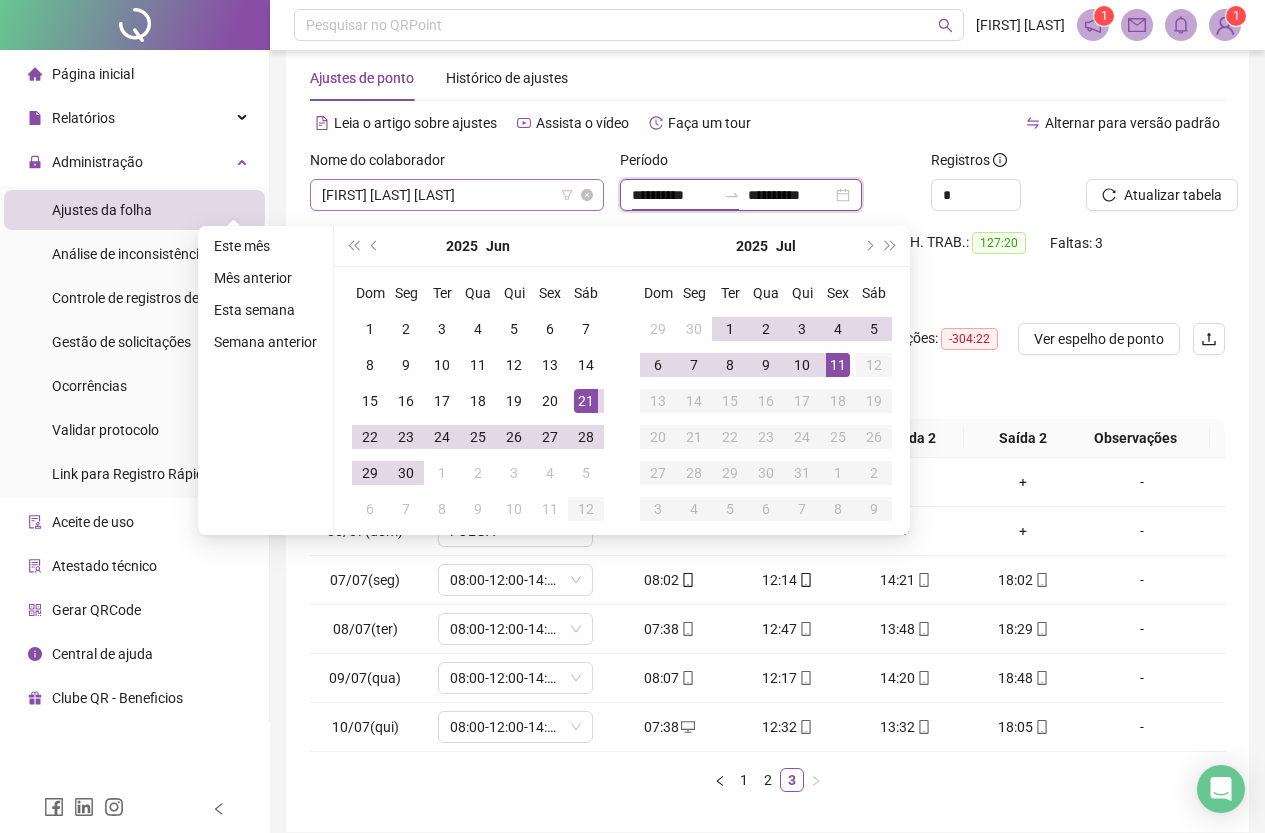 click on "Nome do colaborador [FIRST] [LAST] [LAST]" at bounding box center (457, 180) 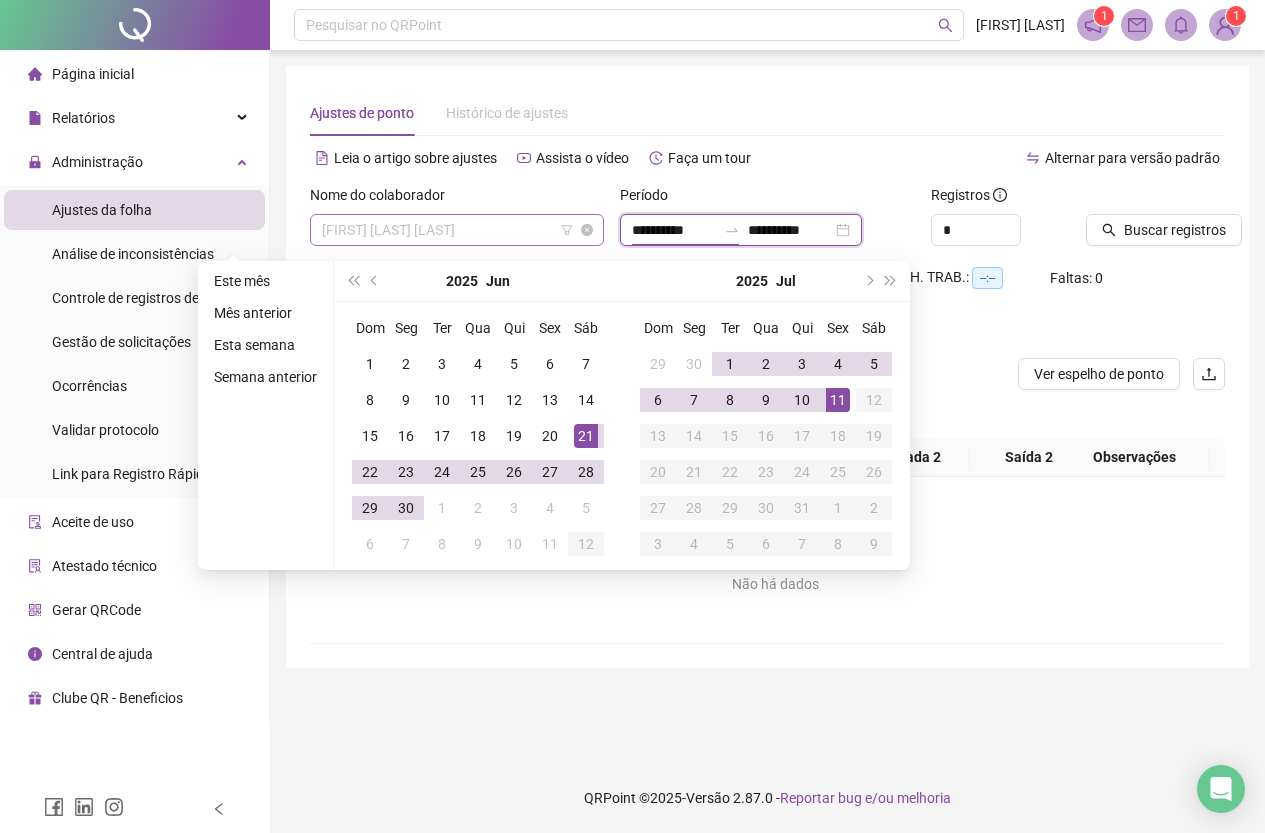 scroll, scrollTop: 0, scrollLeft: 0, axis: both 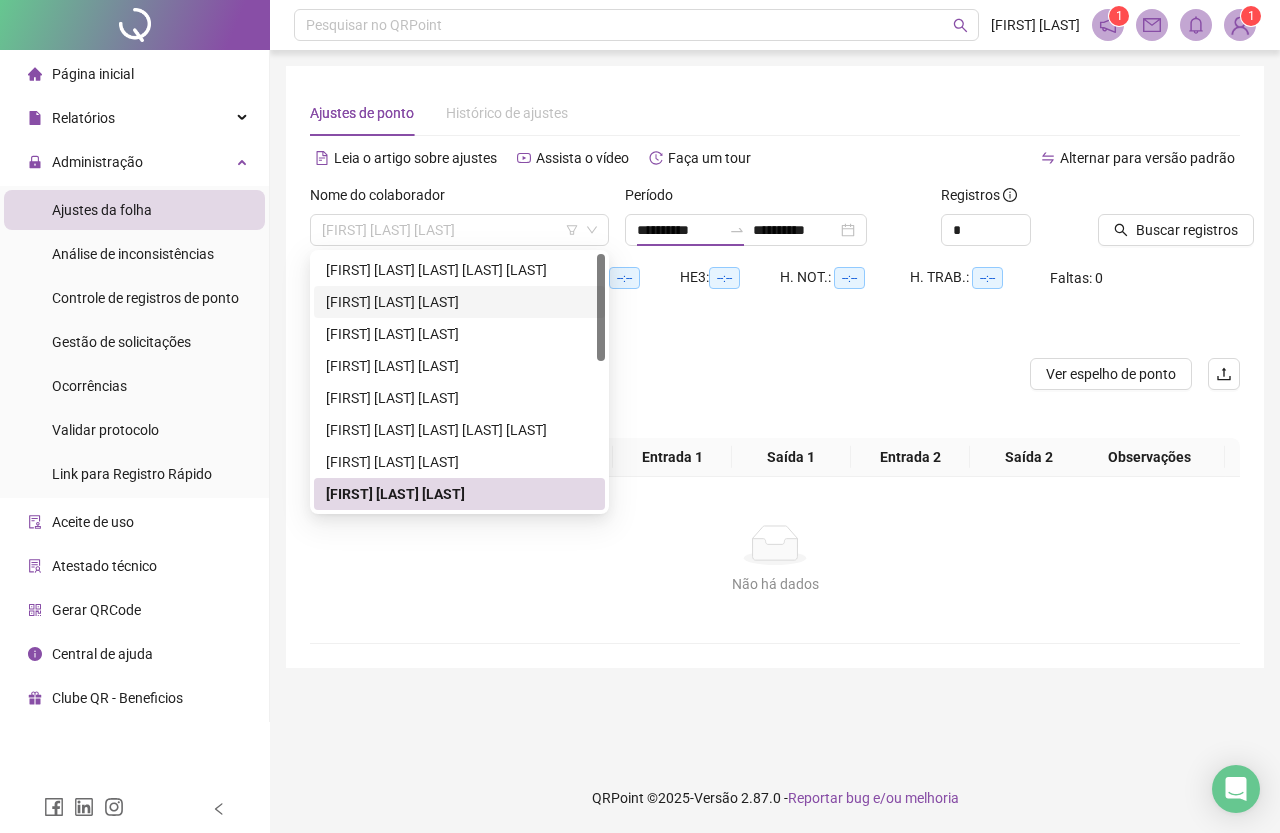 click on "[FIRST] [LAST] [LAST]" at bounding box center (459, 302) 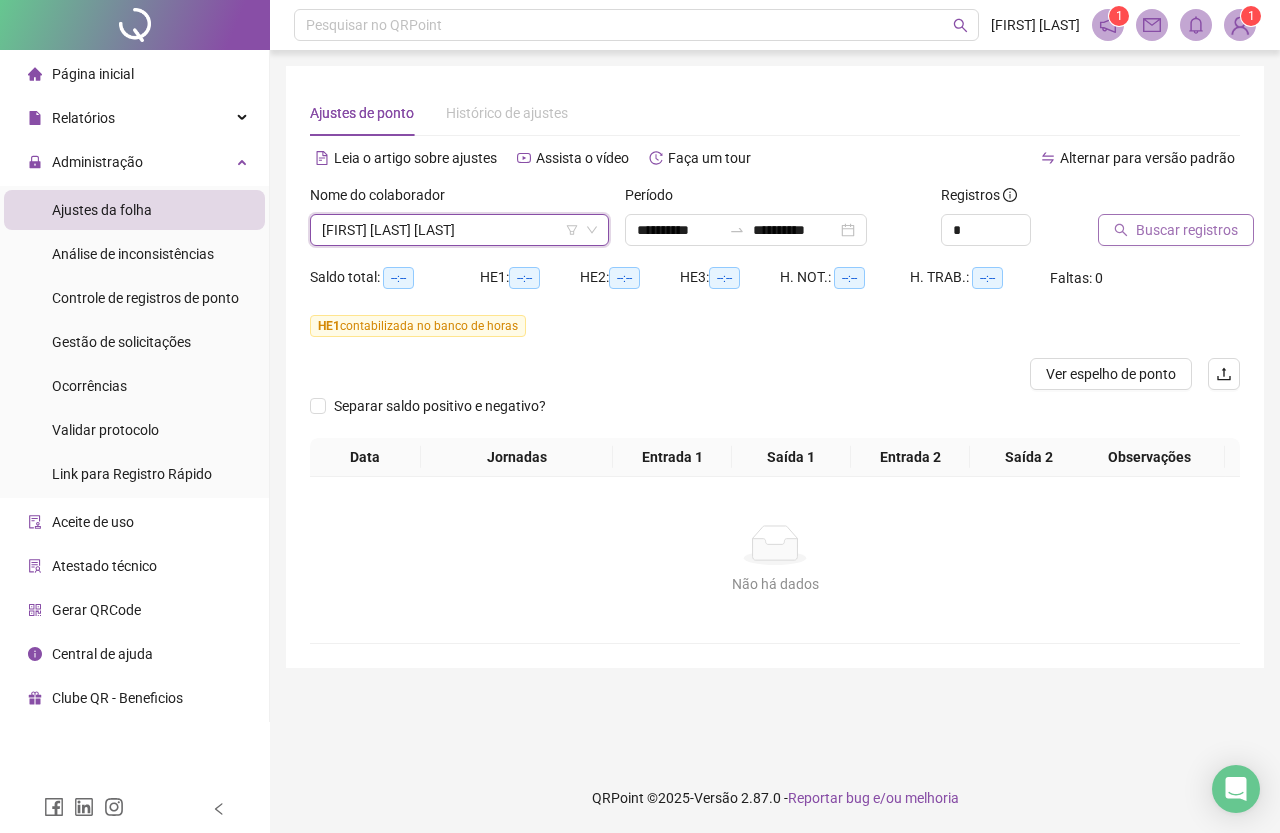 click on "Buscar registros" at bounding box center (1176, 230) 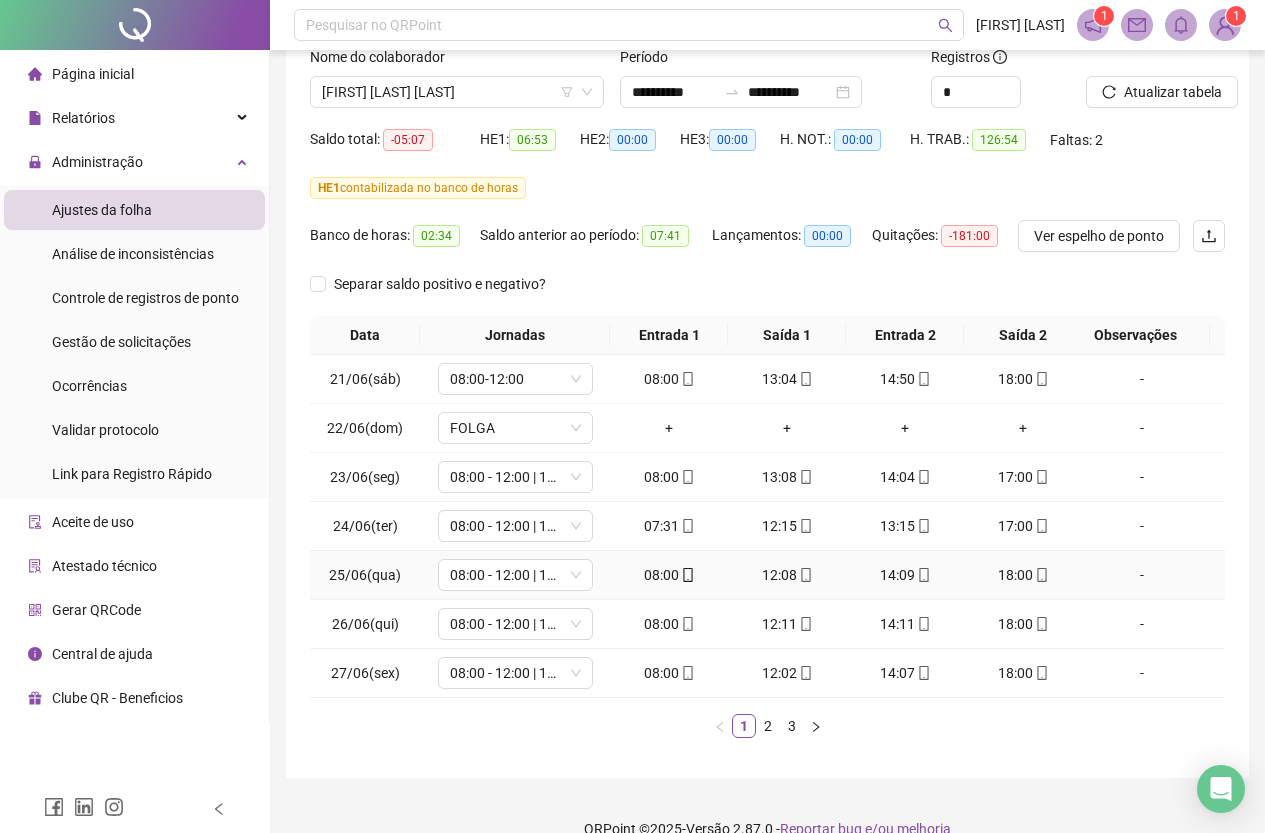 scroll, scrollTop: 184, scrollLeft: 0, axis: vertical 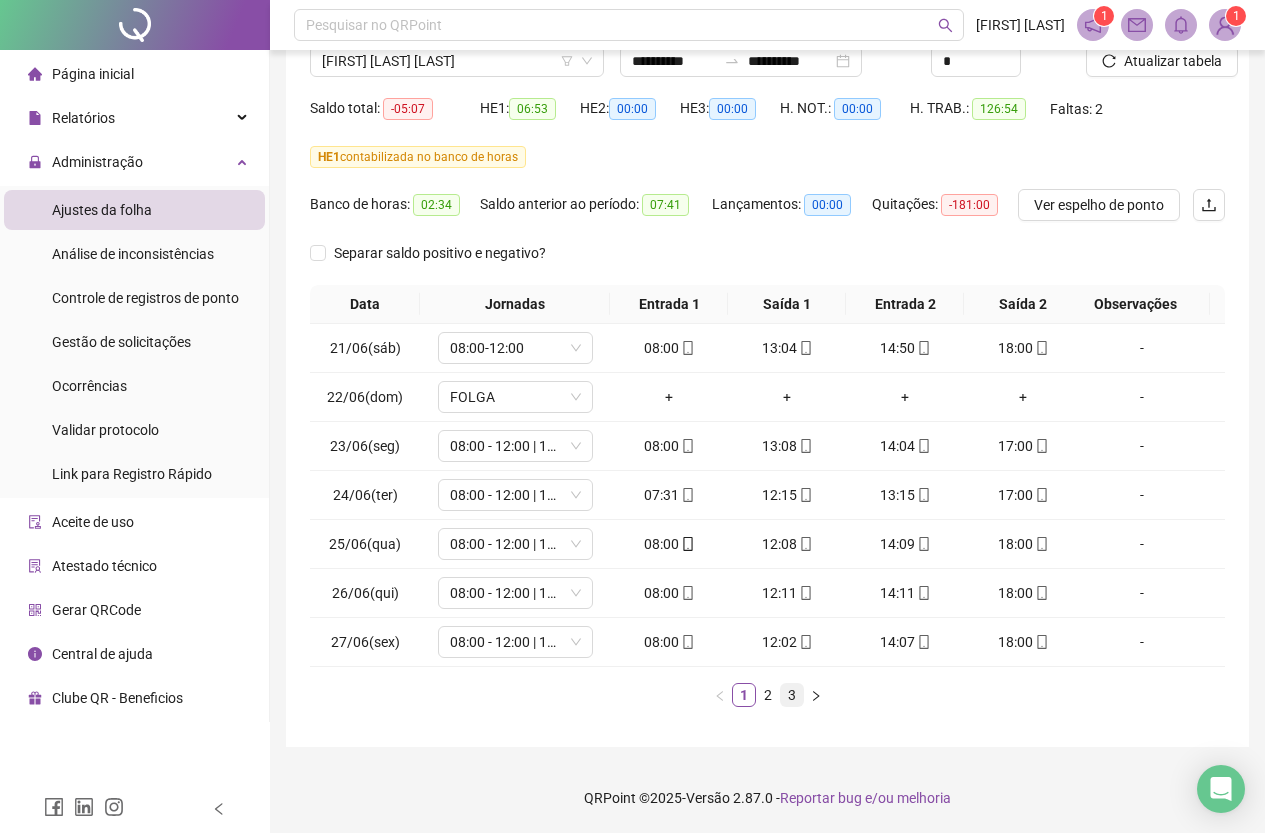 click on "3" at bounding box center (792, 695) 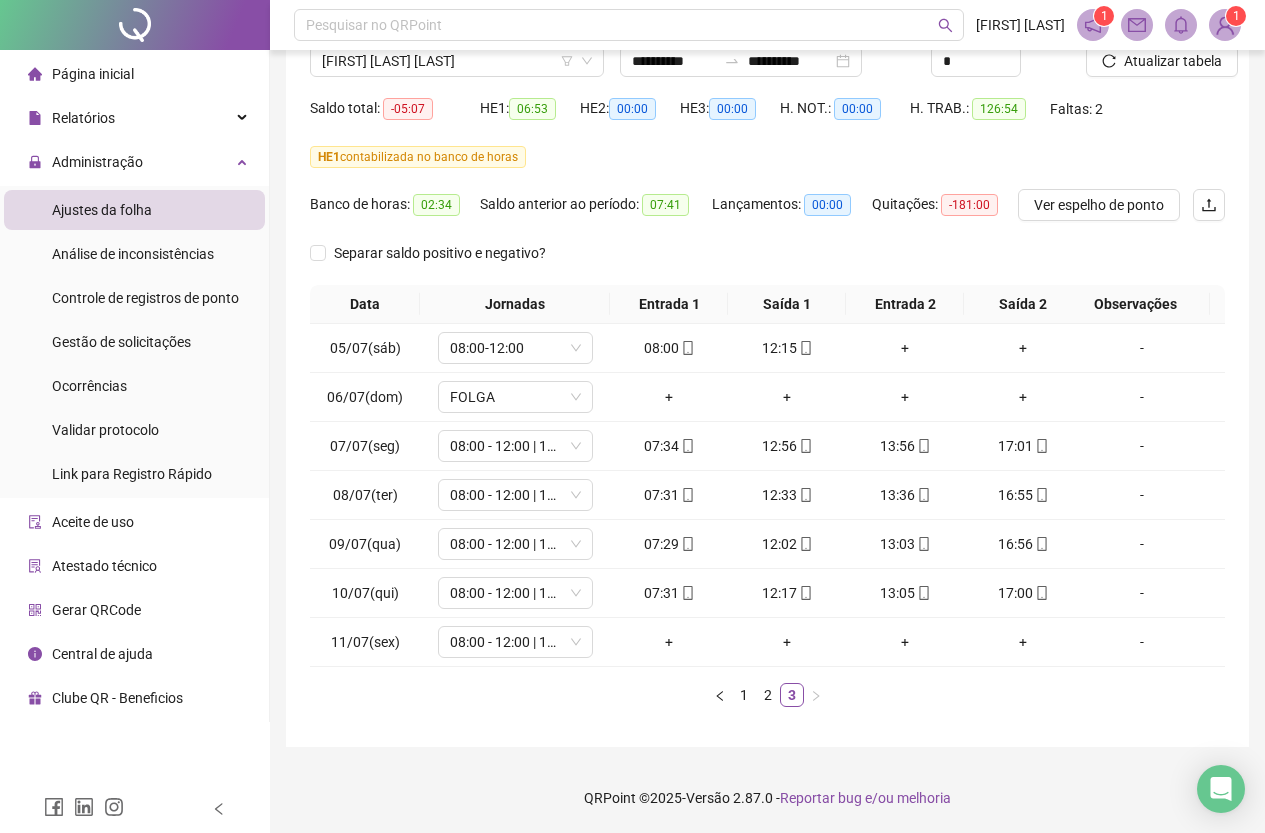 scroll, scrollTop: 84, scrollLeft: 0, axis: vertical 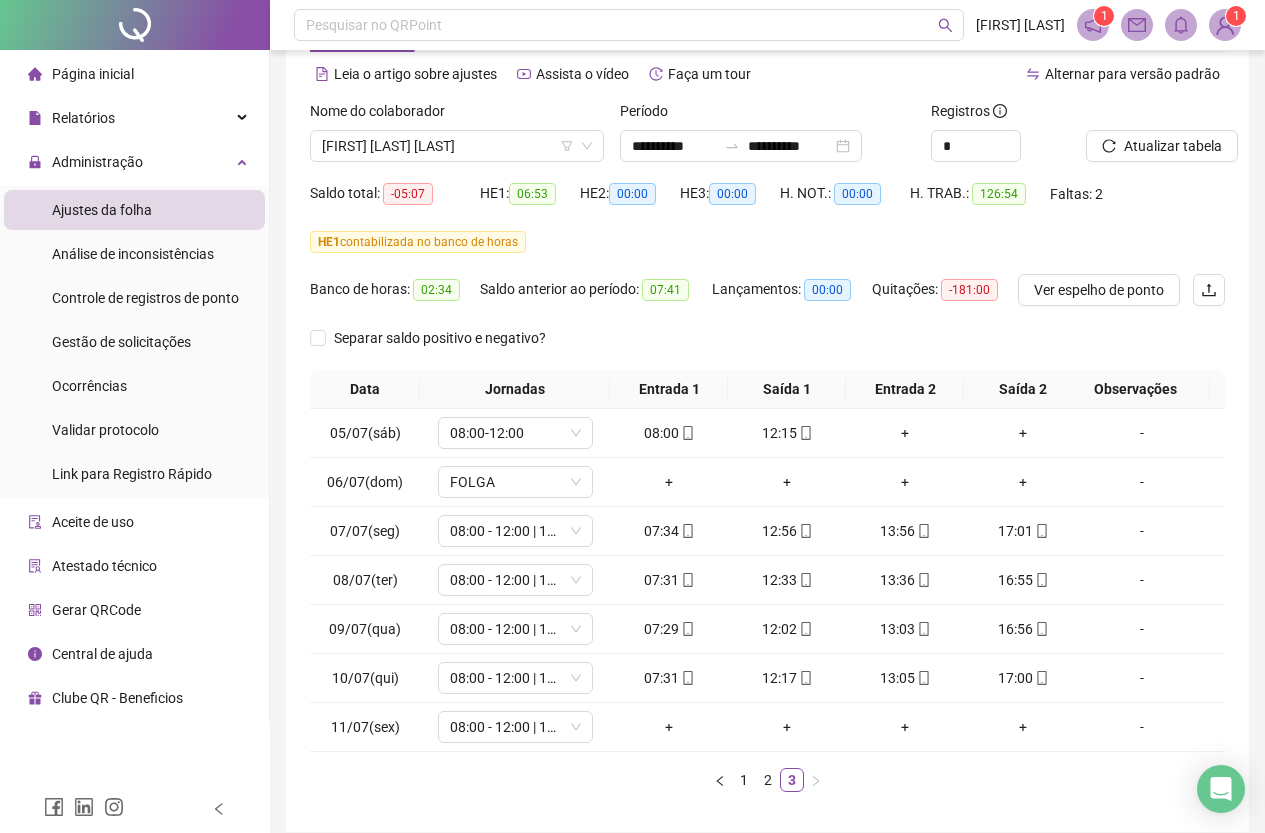 click on "Página inicial" at bounding box center [93, 74] 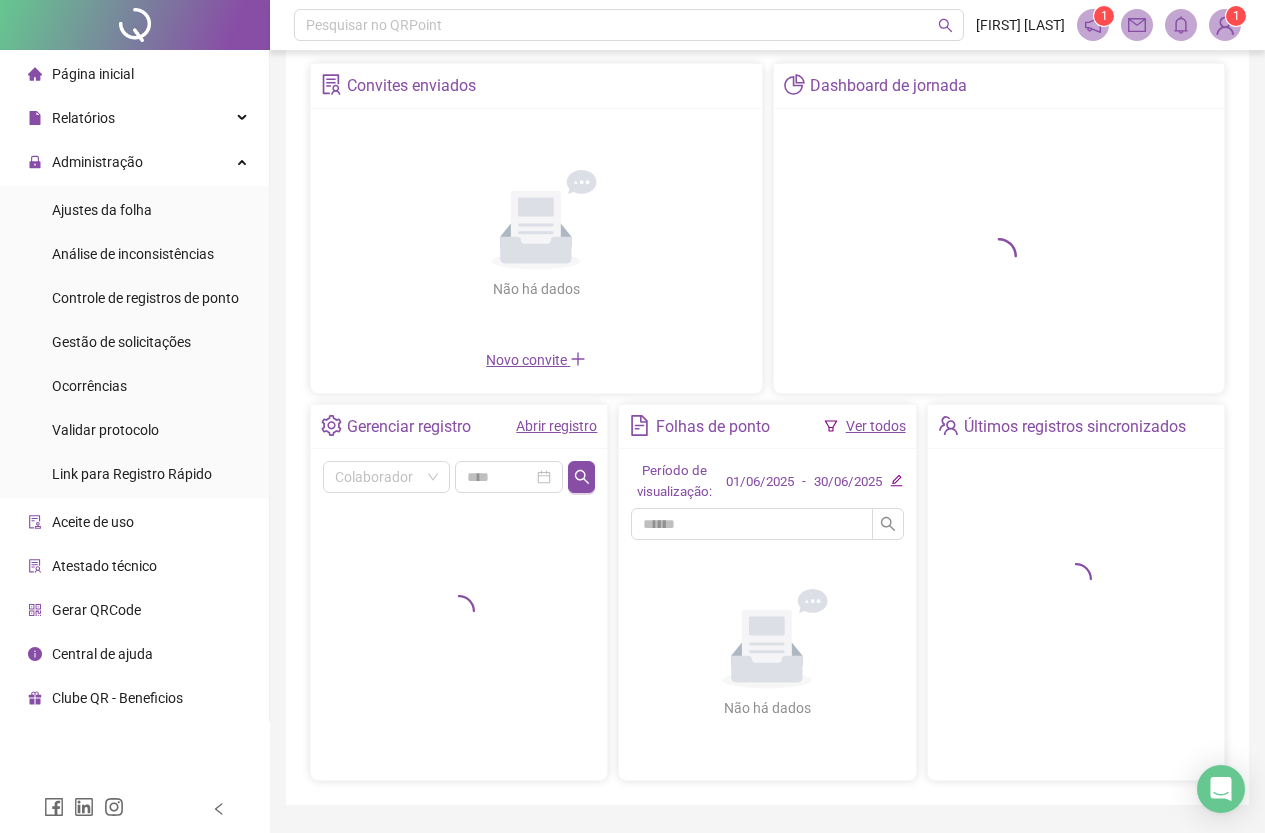 click on "Página inicial" at bounding box center (134, 74) 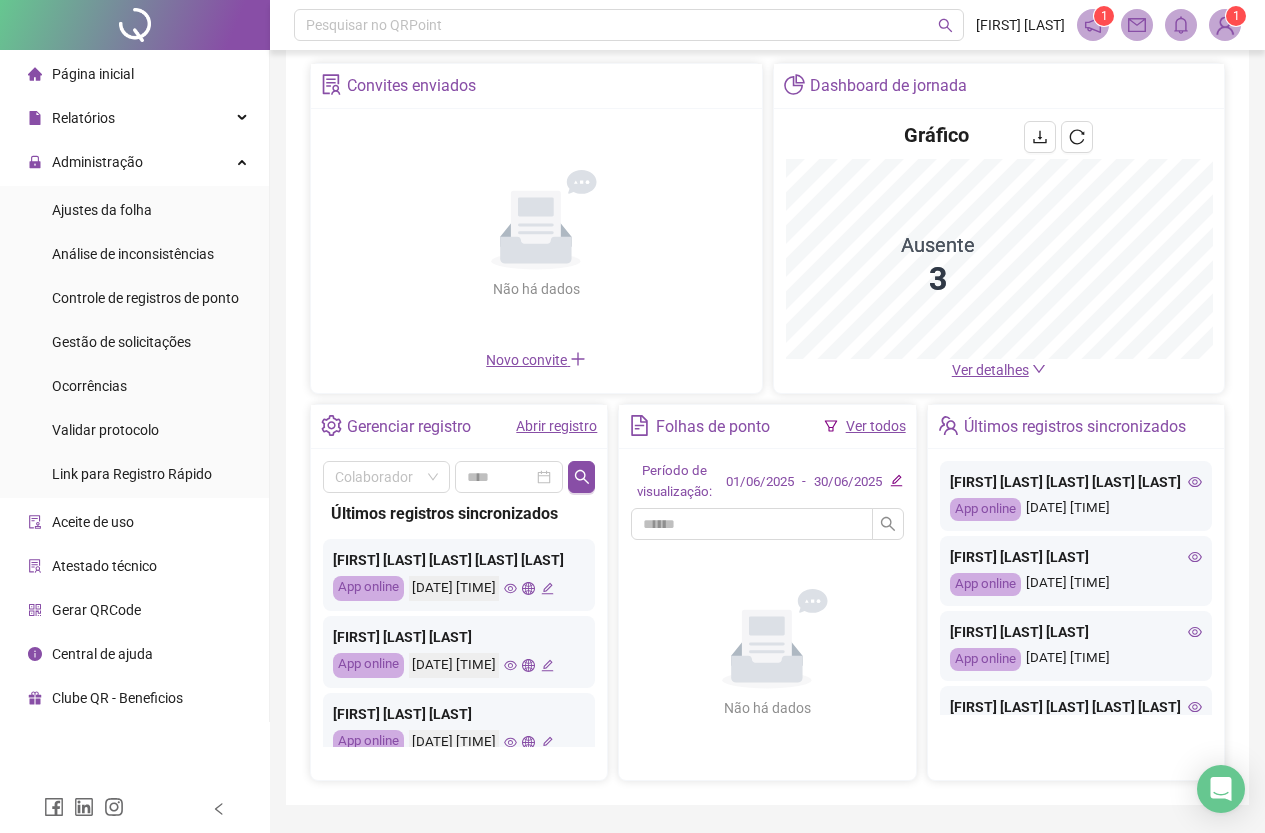 click on "Painel de controle Contabilidade Convites enviados Não há dados Não há dados Novo convite   Dashboard de jornada Gráfico Ausente 3 Ver detalhes   Gerenciar registro Abrir registro Colaborador Últimos registros sincronizados [FIRST] [LAST] [LAST] App online [DATE] [TIME] [FIRST] [LAST] [LAST] App online [DATE] [TIME] [FIRST] [LAST] [LAST] App online [DATE] [TIME] [FIRST] [LAST] [LAST] App online [DATE] [TIME] [FIRST] [LAST] [LAST] App online [DATE] [TIME] [FIRST] [LAST] [LAST] App online [DATE] [TIME] [FIRST] [LAST] [LAST] App online [DATE] [TIME] [FIRST] [LAST] [LAST] App online [DATE] [TIME] [FIRST] [LAST] [LAST] App online [DATE] [TIME] [FIRST] [LAST] [LAST] App online [DATE] [TIME] [FIRST] [LAST] [LAST] App online [DATE] [TIME] [FIRST] [LAST] [LAST] App online [DATE] [TIME] [FIRST] [LAST] [LAST] App online [DATE] [TIME] [FIRST] [LAST] [LAST] App online [DATE] [TIME]" at bounding box center [767, 393] 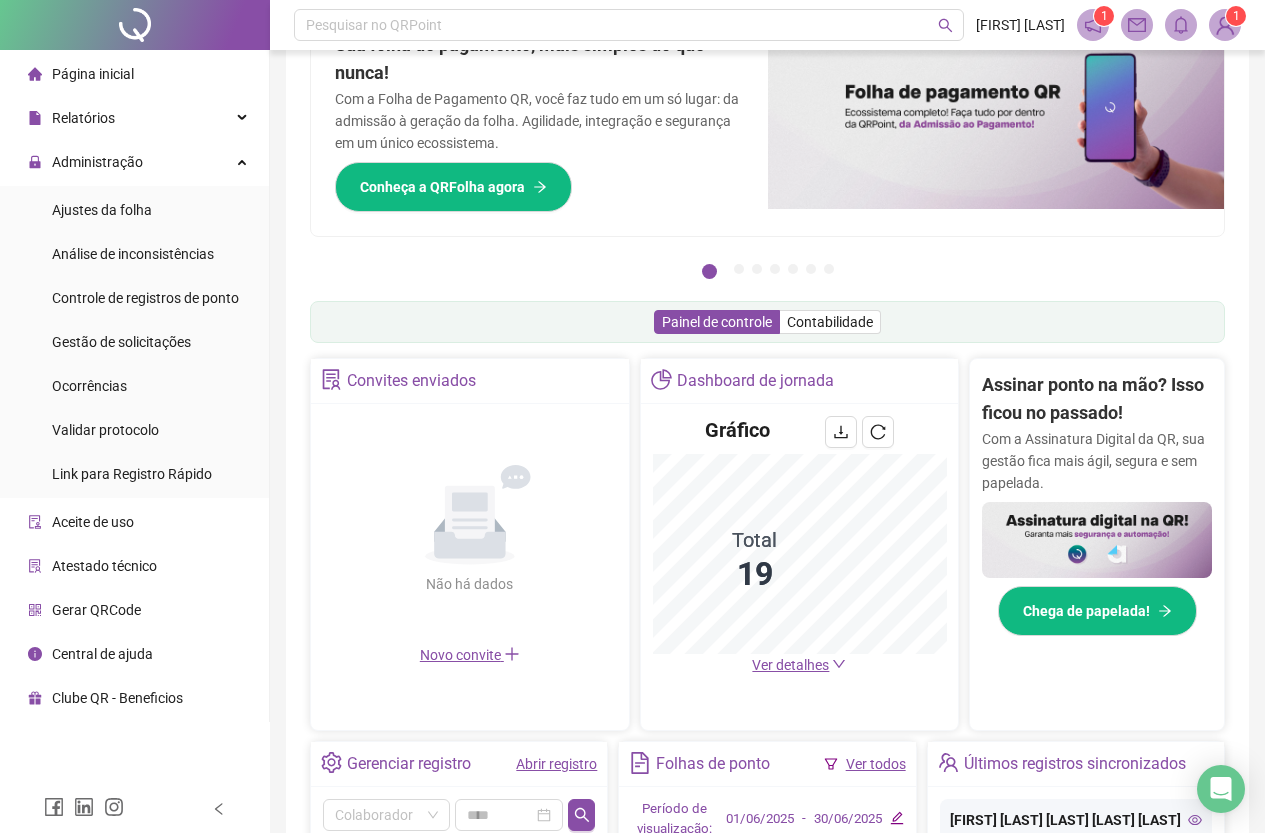 scroll, scrollTop: 479, scrollLeft: 0, axis: vertical 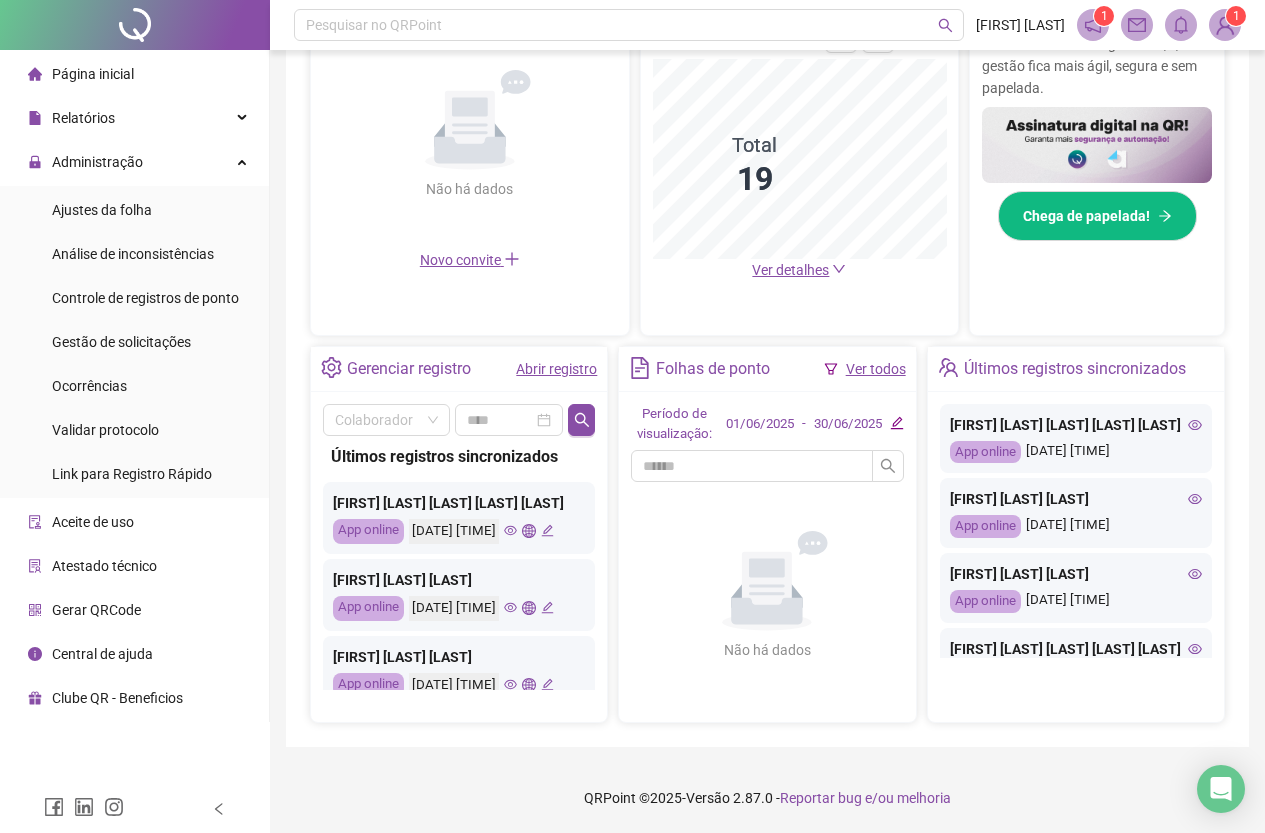 click on "Ver detalhes" at bounding box center [790, 270] 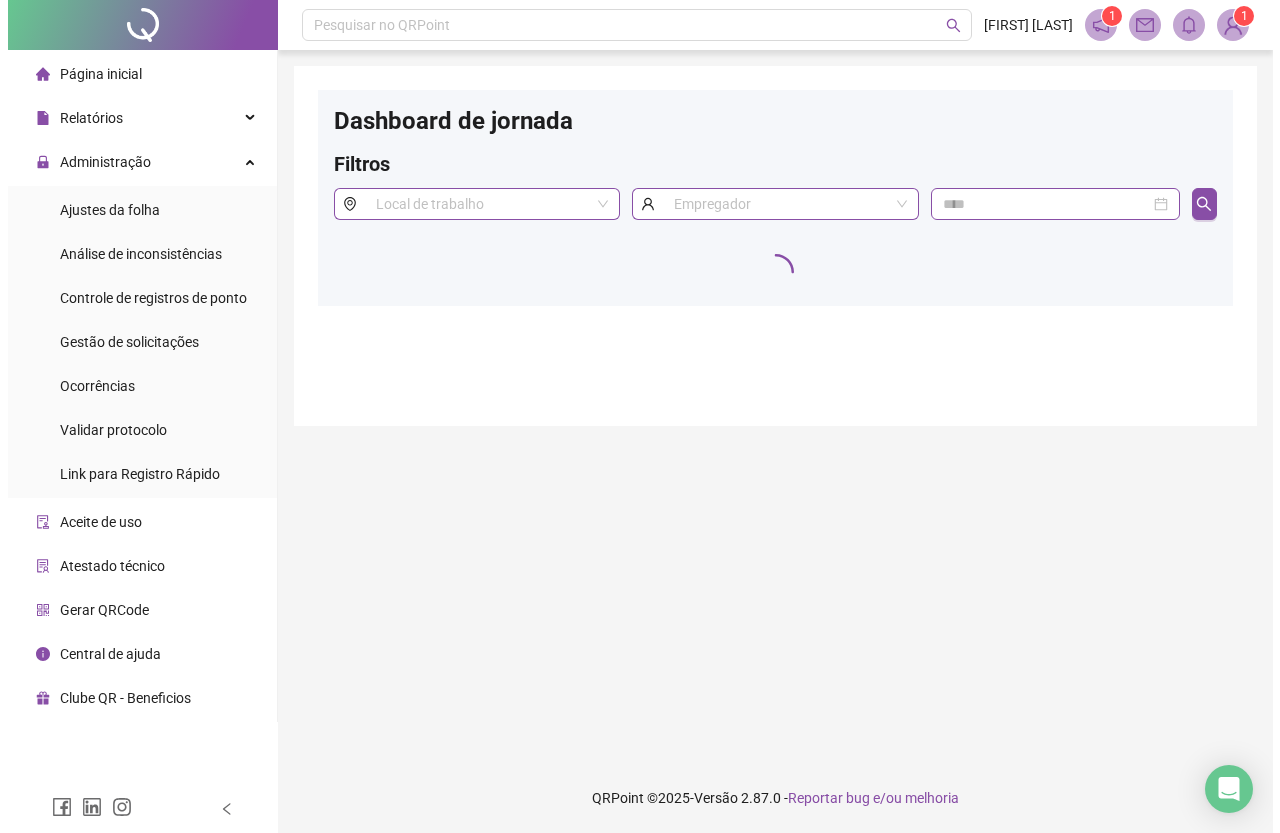 scroll, scrollTop: 0, scrollLeft: 0, axis: both 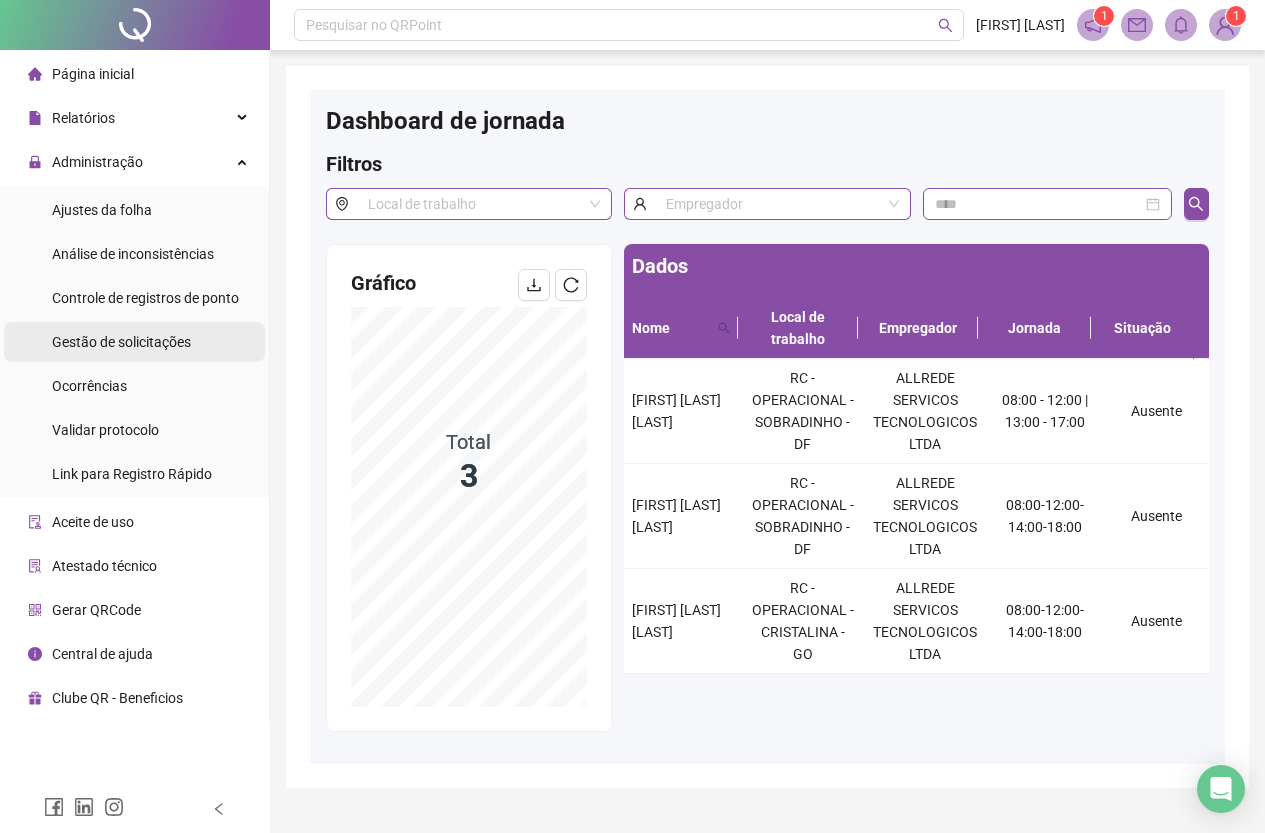 click on "Gestão de solicitações" at bounding box center (121, 342) 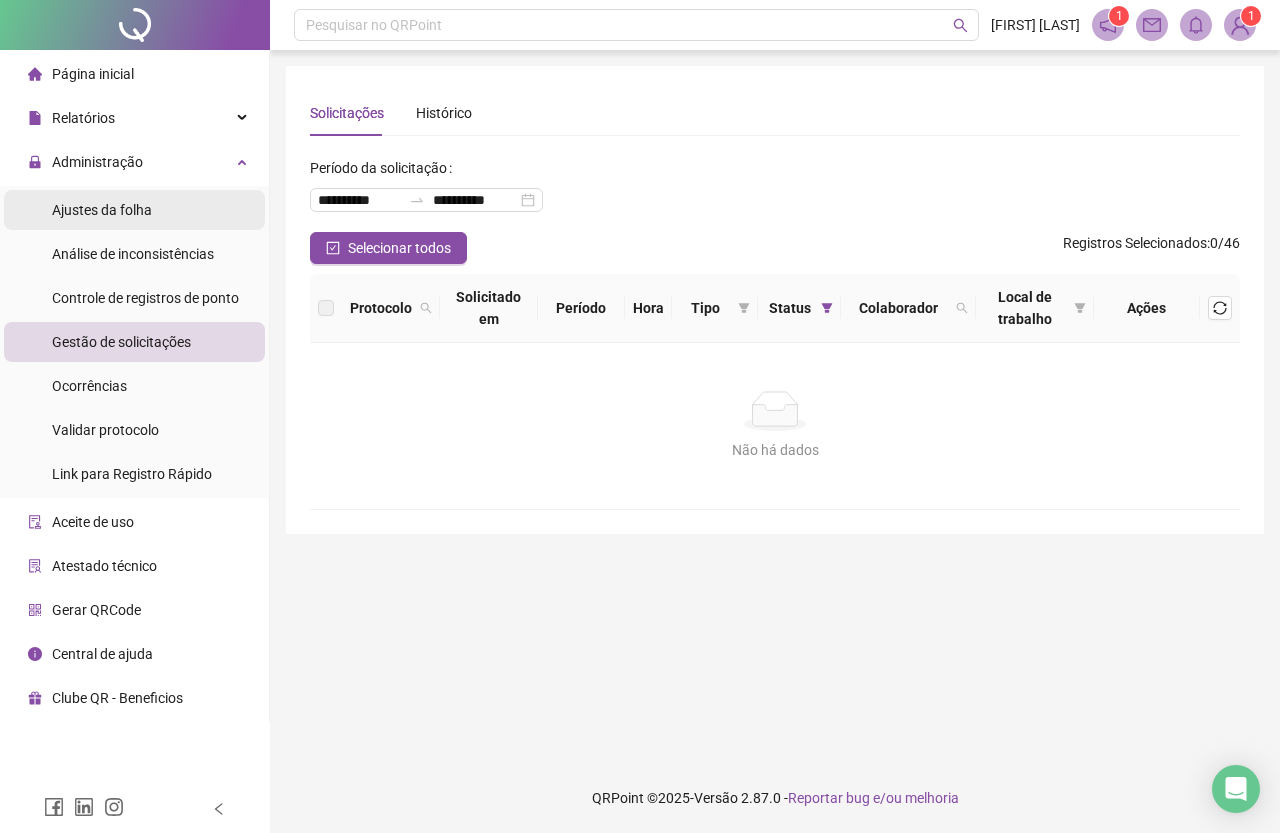 click on "Ajustes da folha" at bounding box center (102, 210) 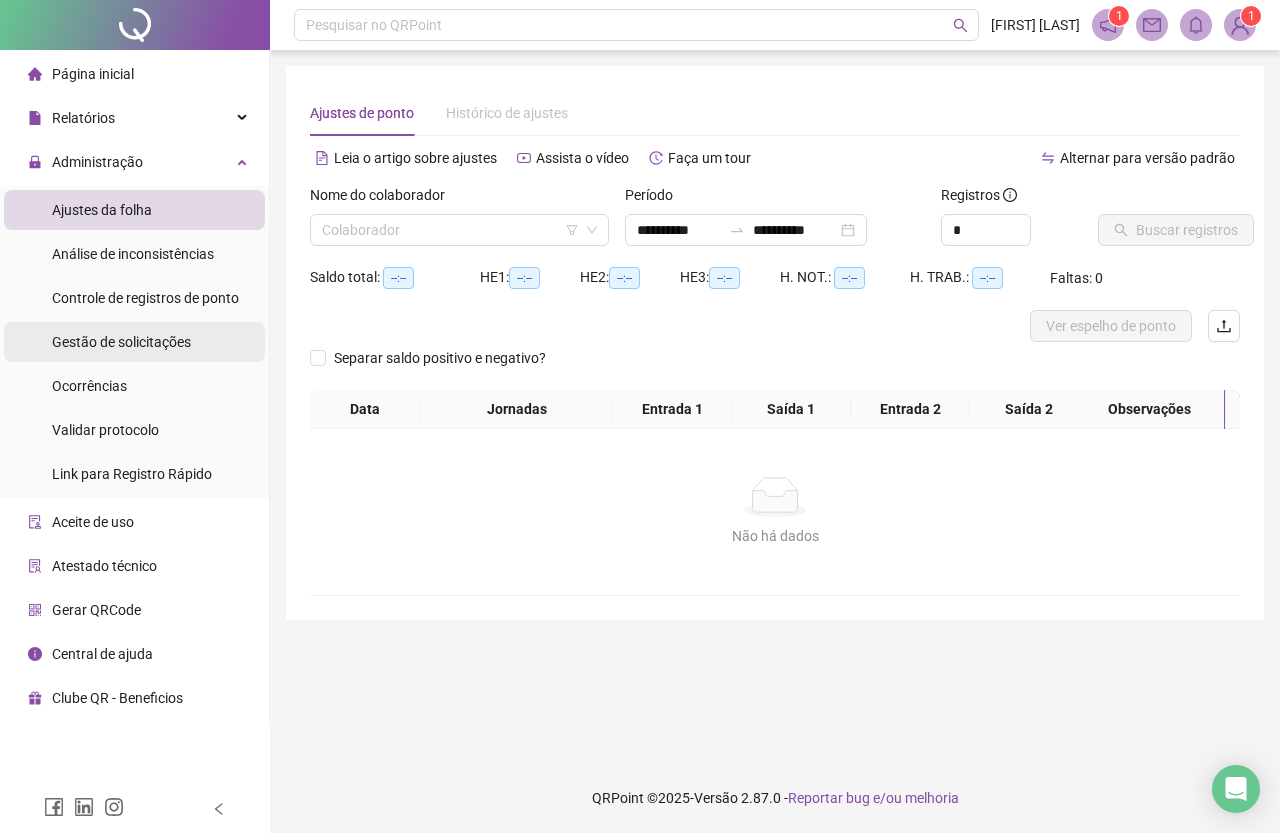 click on "Gestão de solicitações" at bounding box center [121, 342] 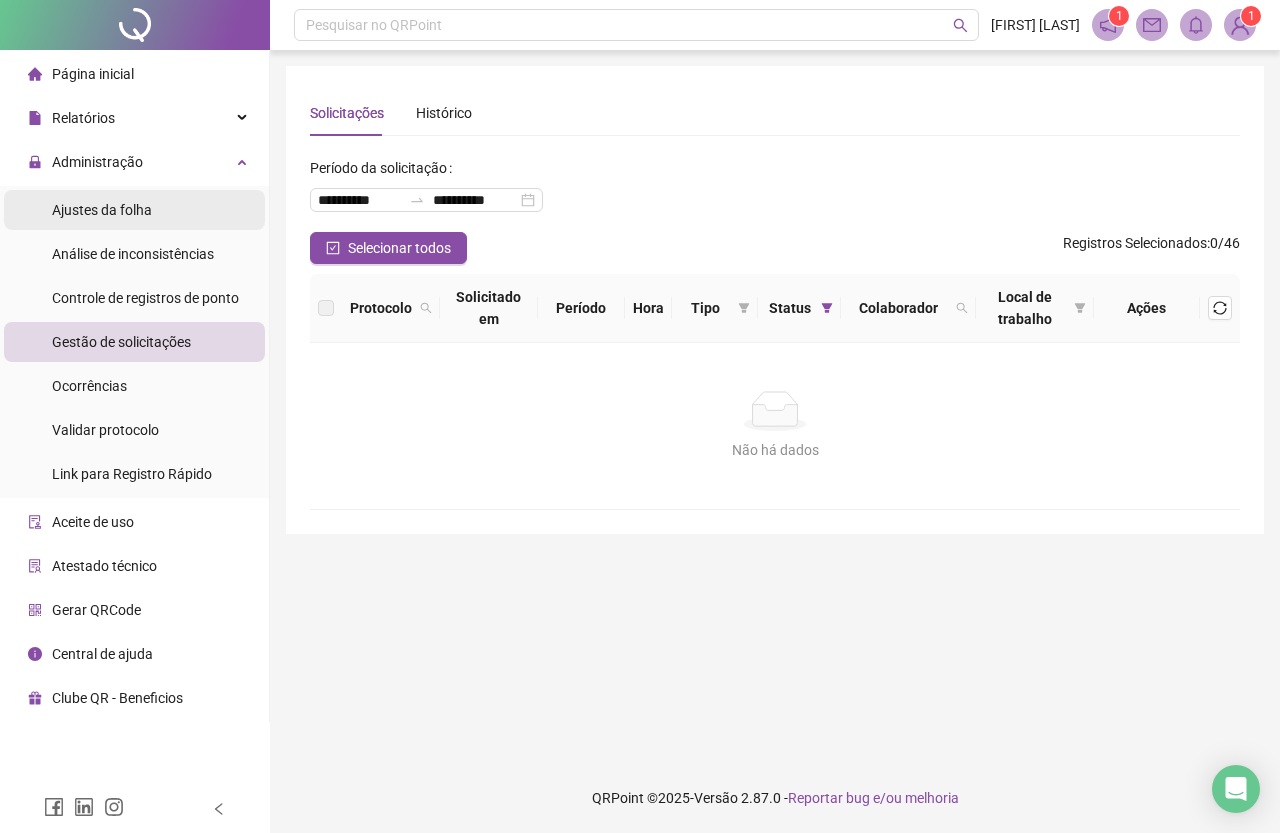 click on "Ajustes da folha" at bounding box center [134, 210] 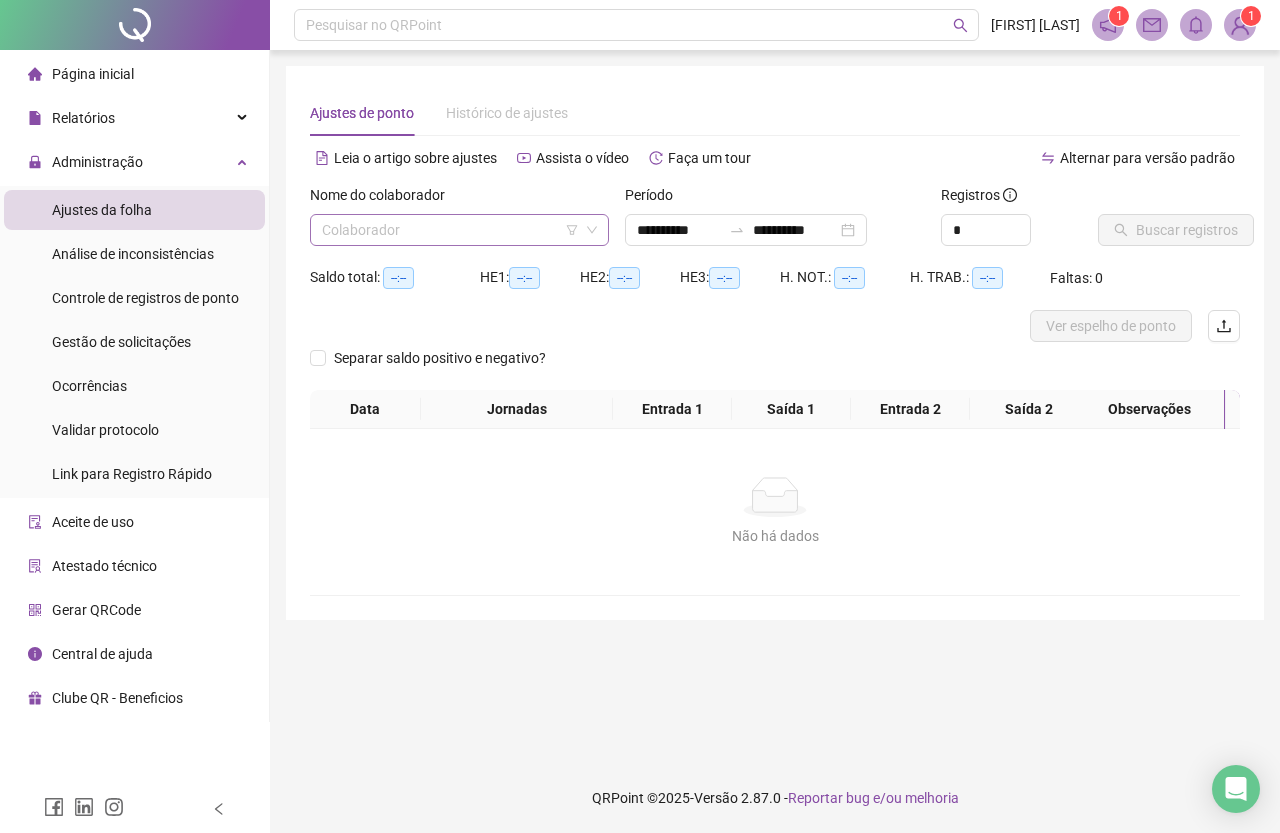 click at bounding box center (453, 230) 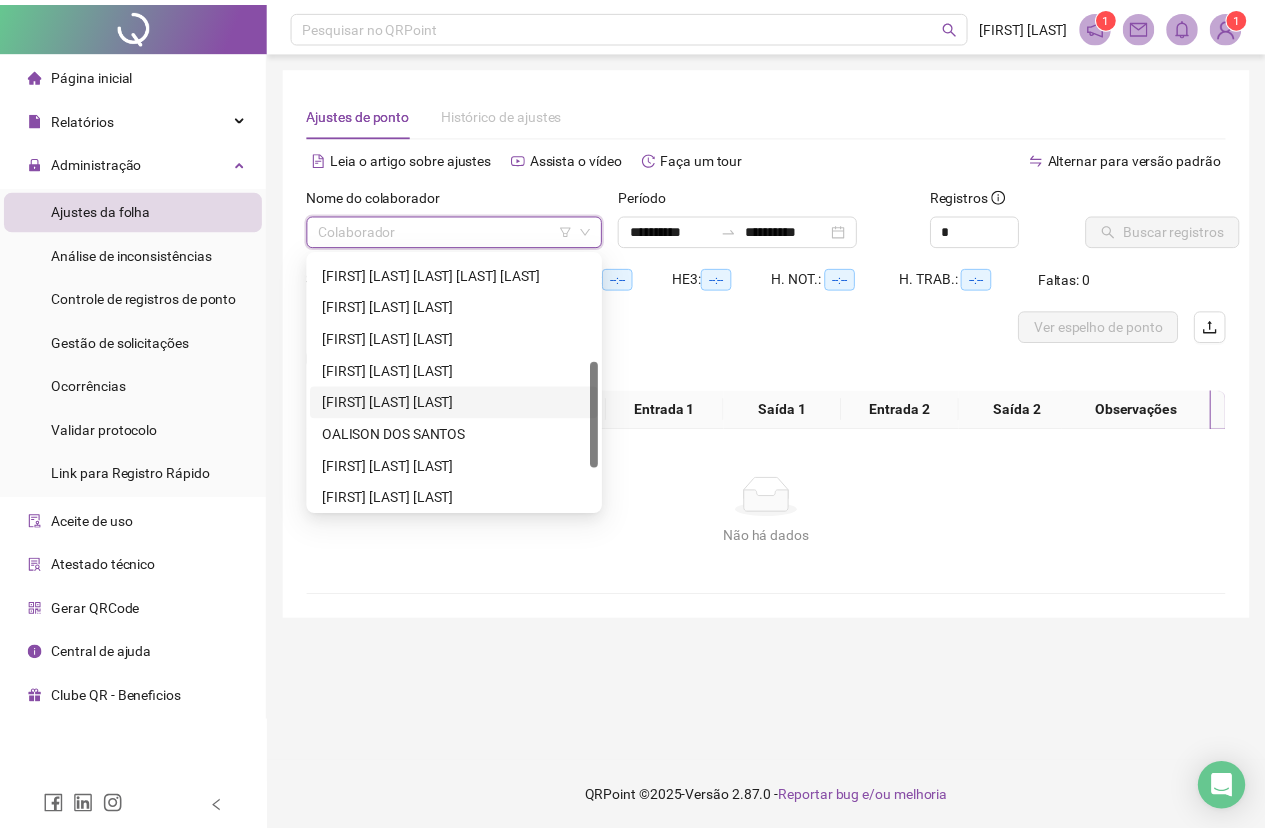 scroll, scrollTop: 352, scrollLeft: 0, axis: vertical 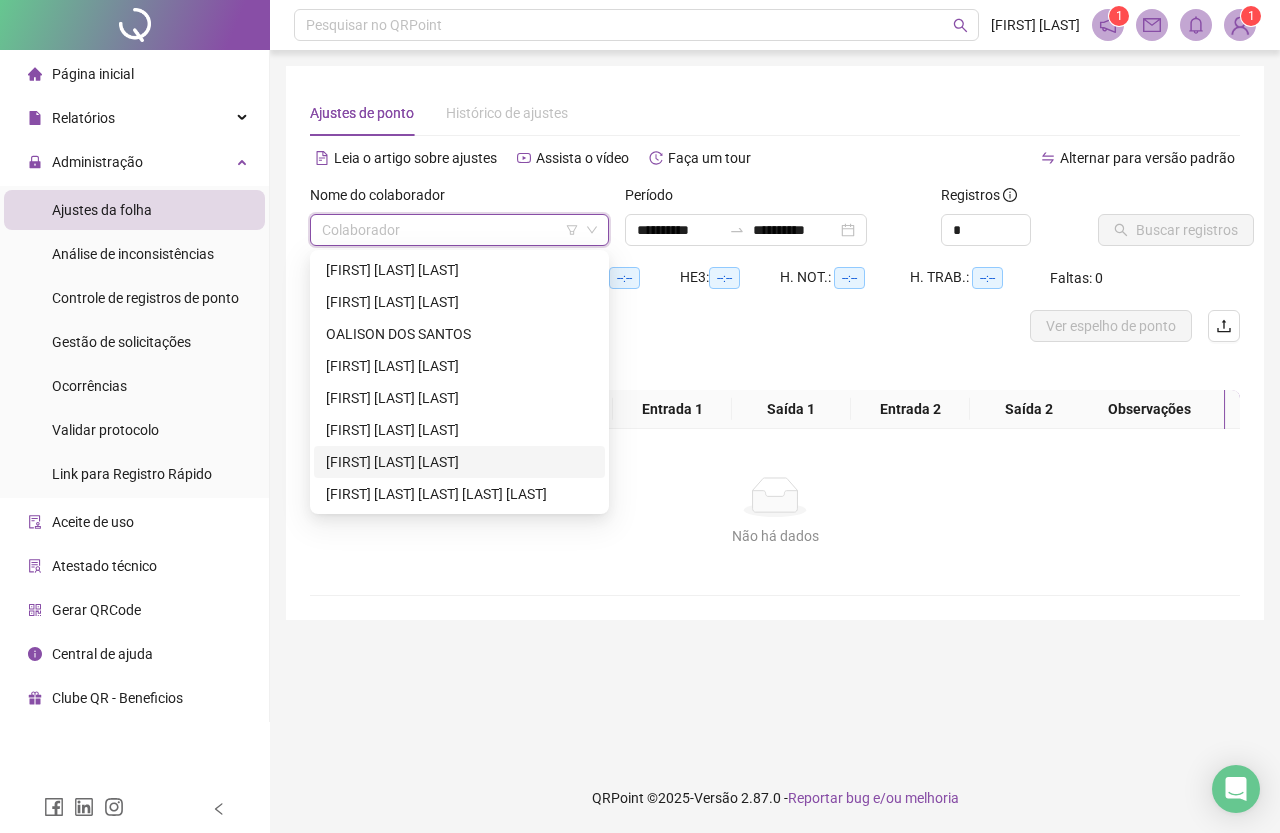 click at bounding box center [659, 326] 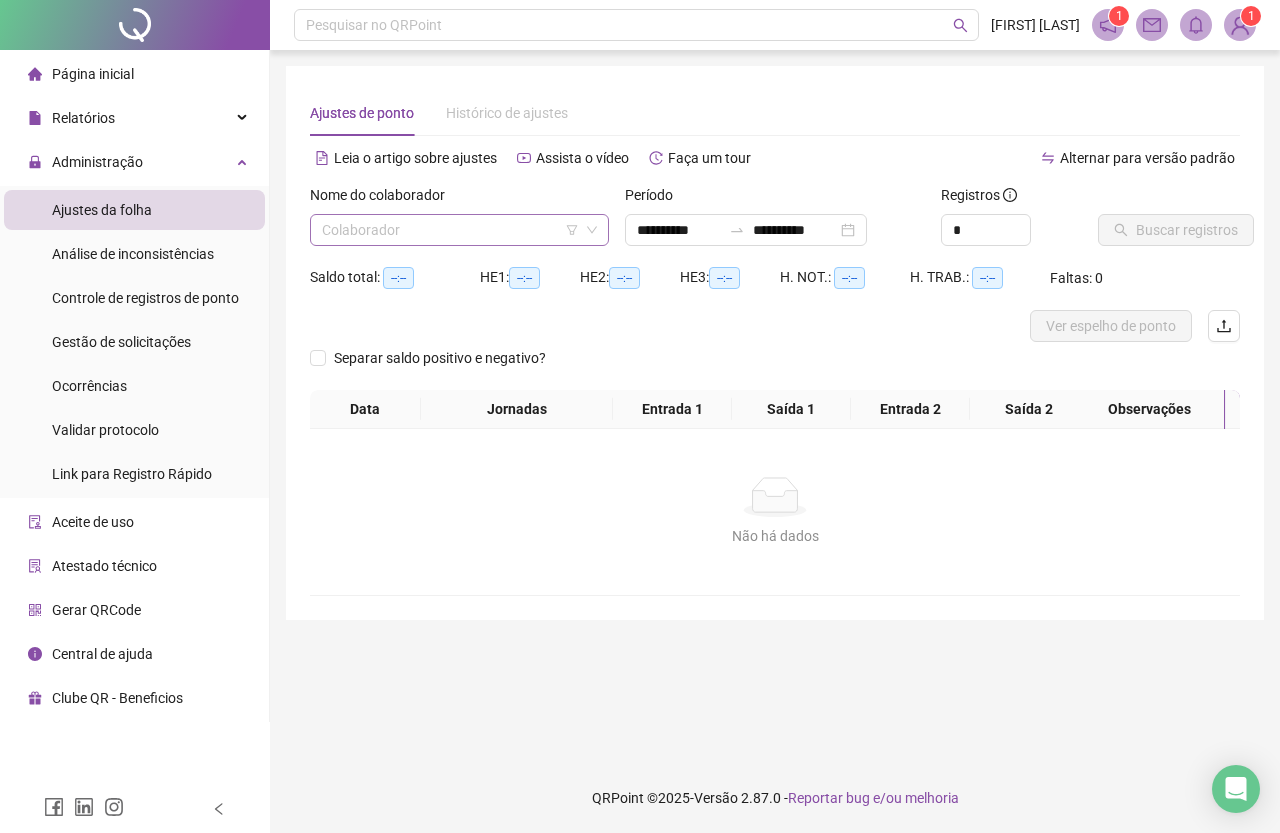 click at bounding box center [453, 230] 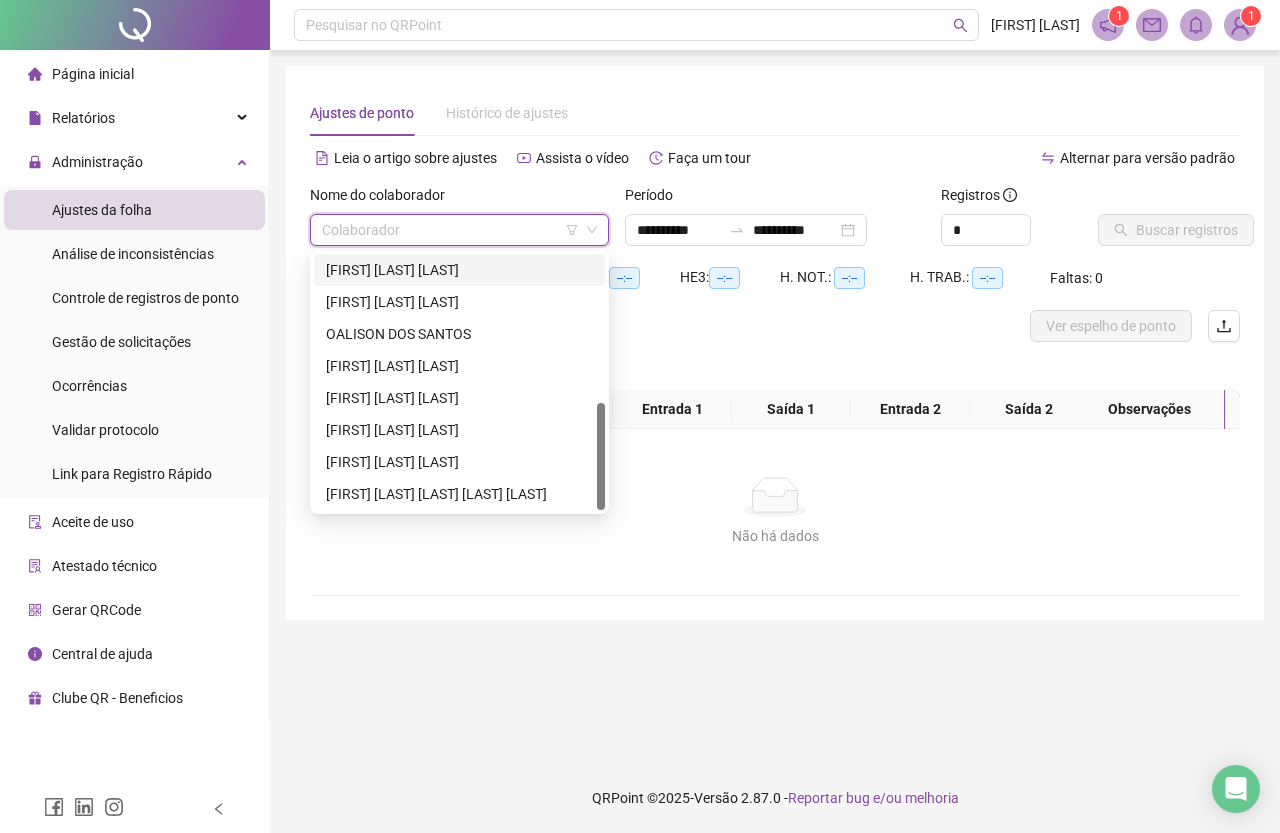 click on "[FIRST] [LAST] [LAST]" at bounding box center (459, 270) 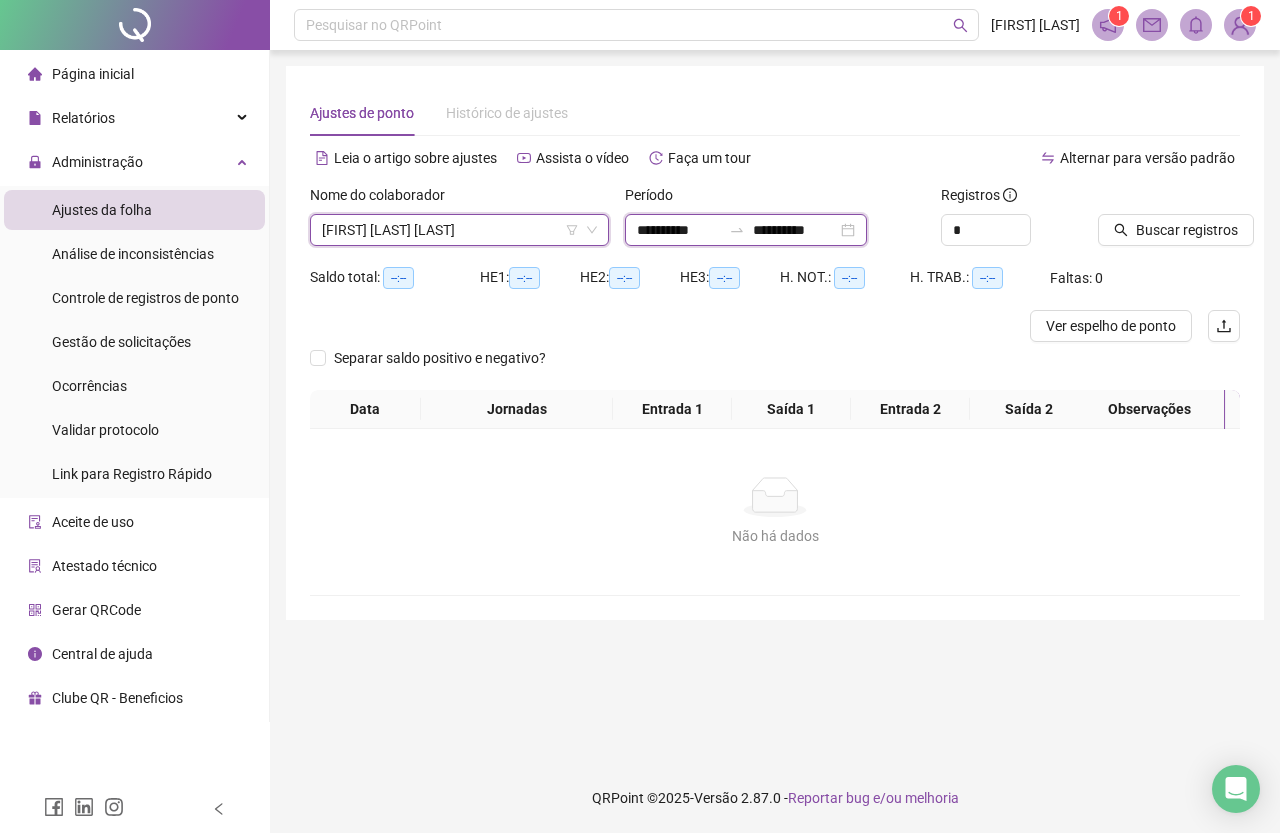click on "**********" at bounding box center [679, 230] 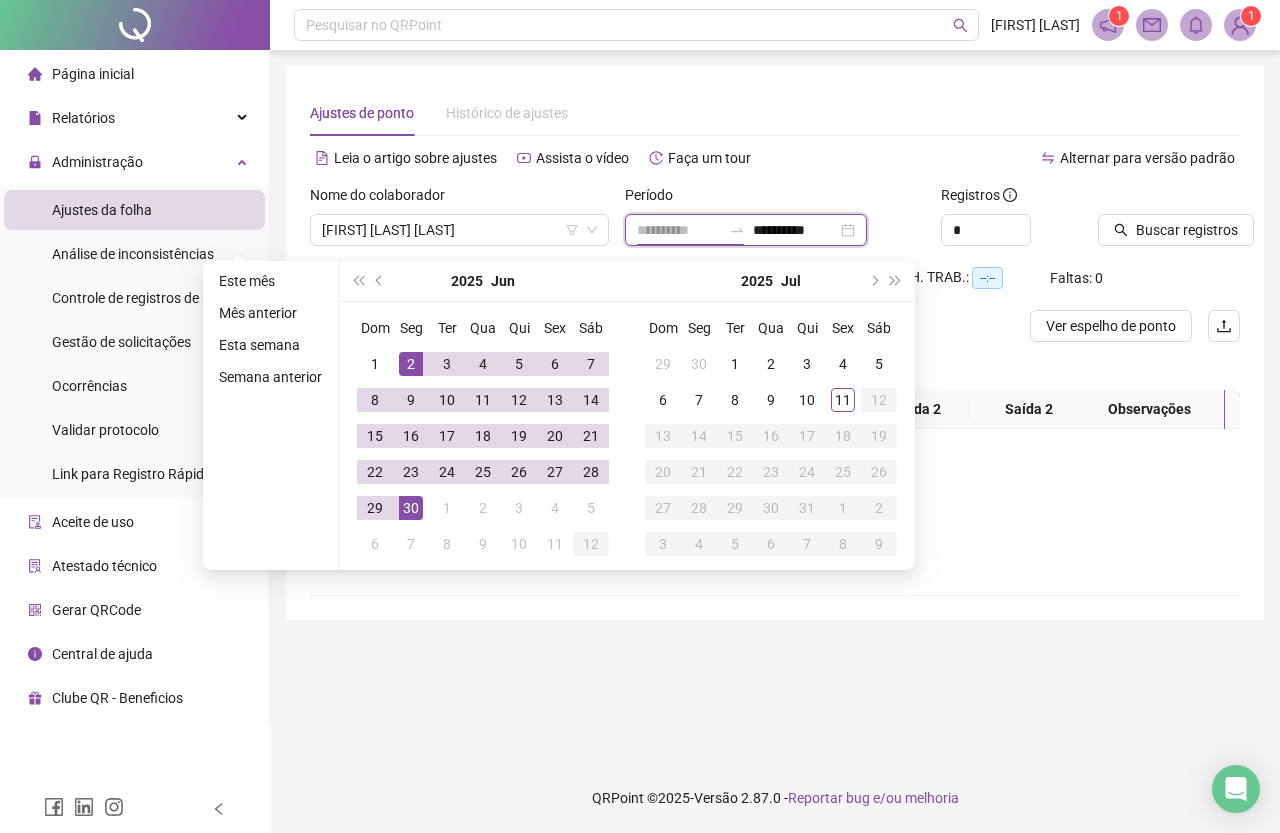 type on "**********" 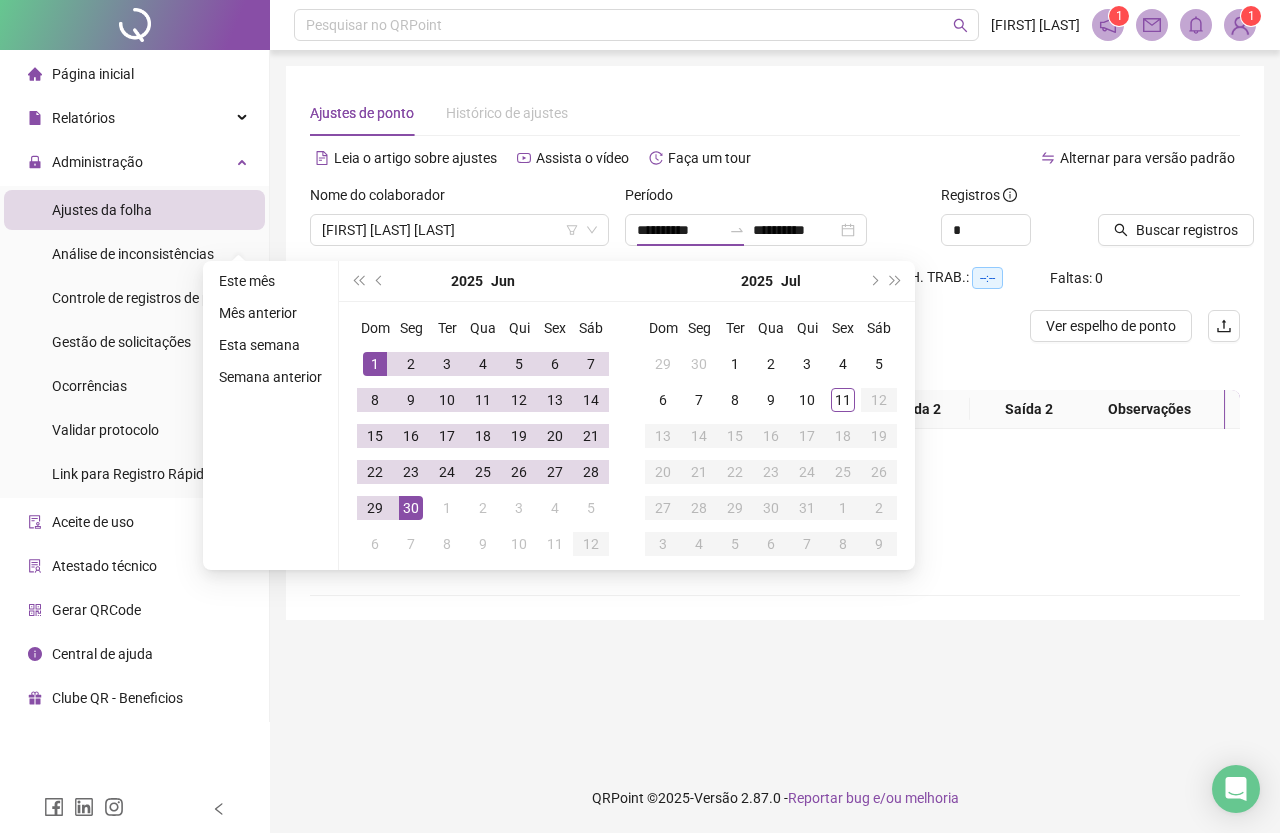 click on "1" at bounding box center (375, 364) 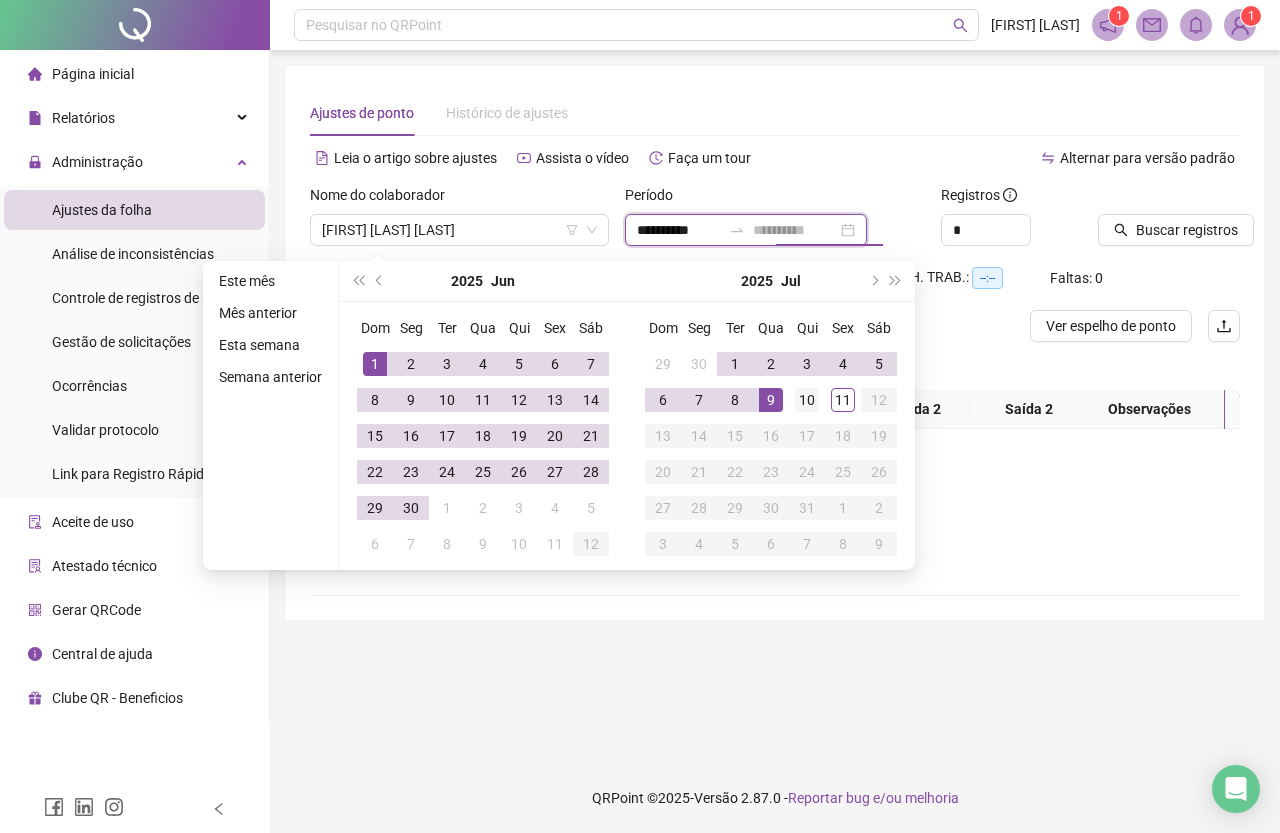 type on "**********" 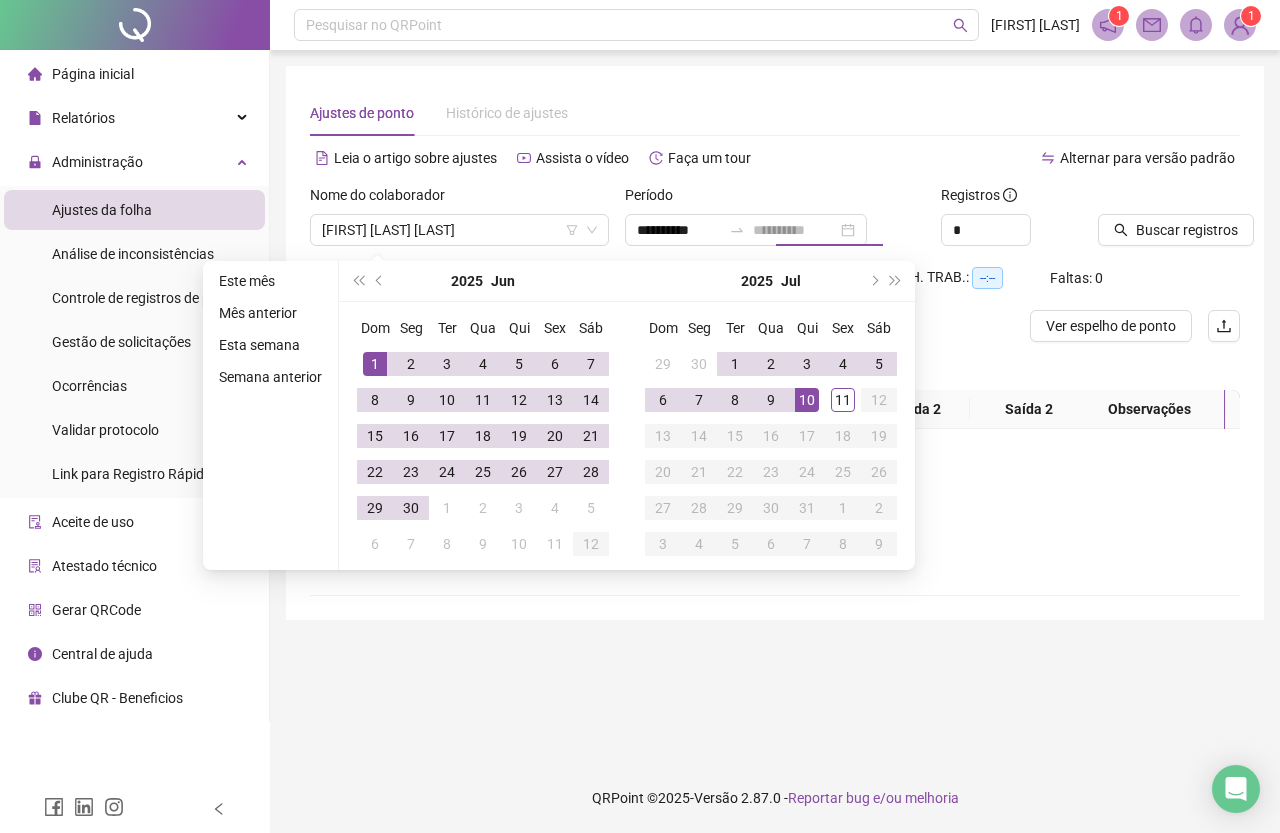 click on "10" at bounding box center [807, 400] 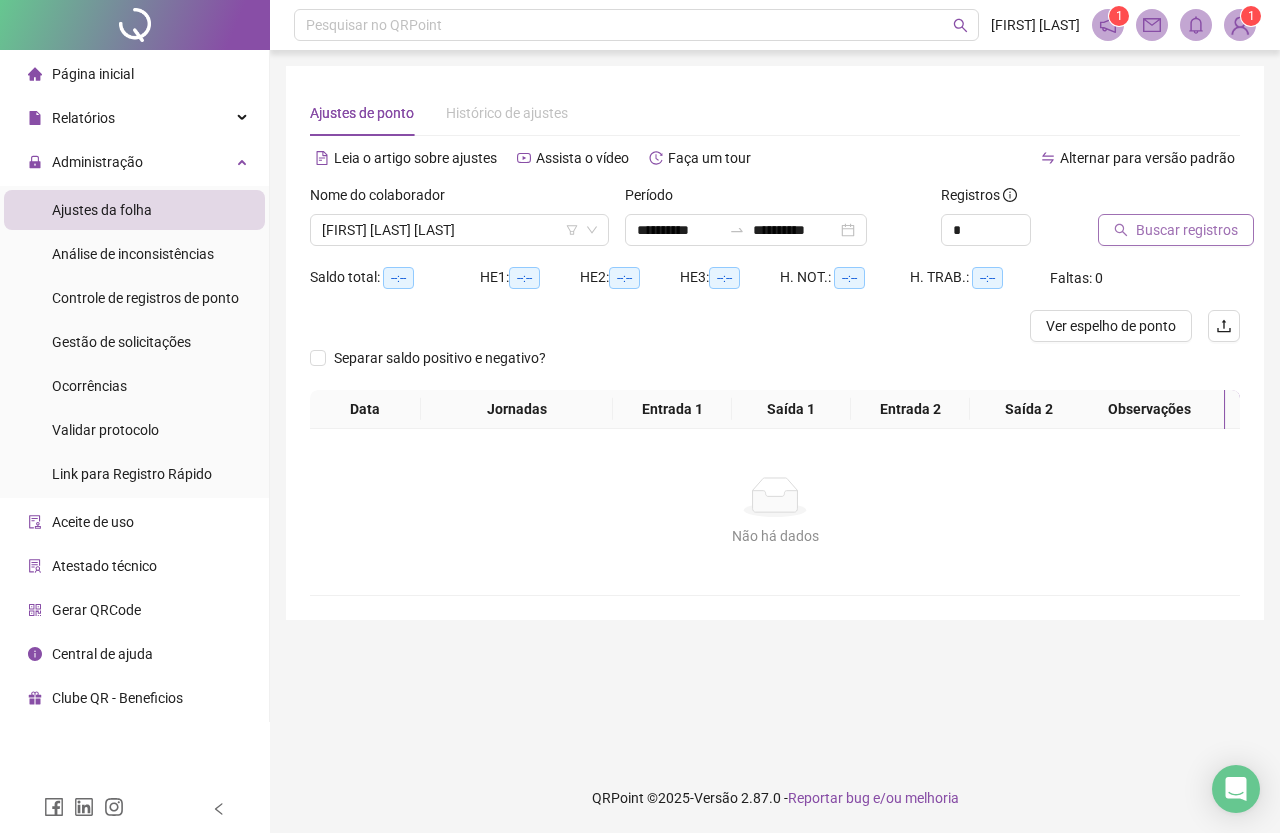 click on "Buscar registros" at bounding box center (1187, 230) 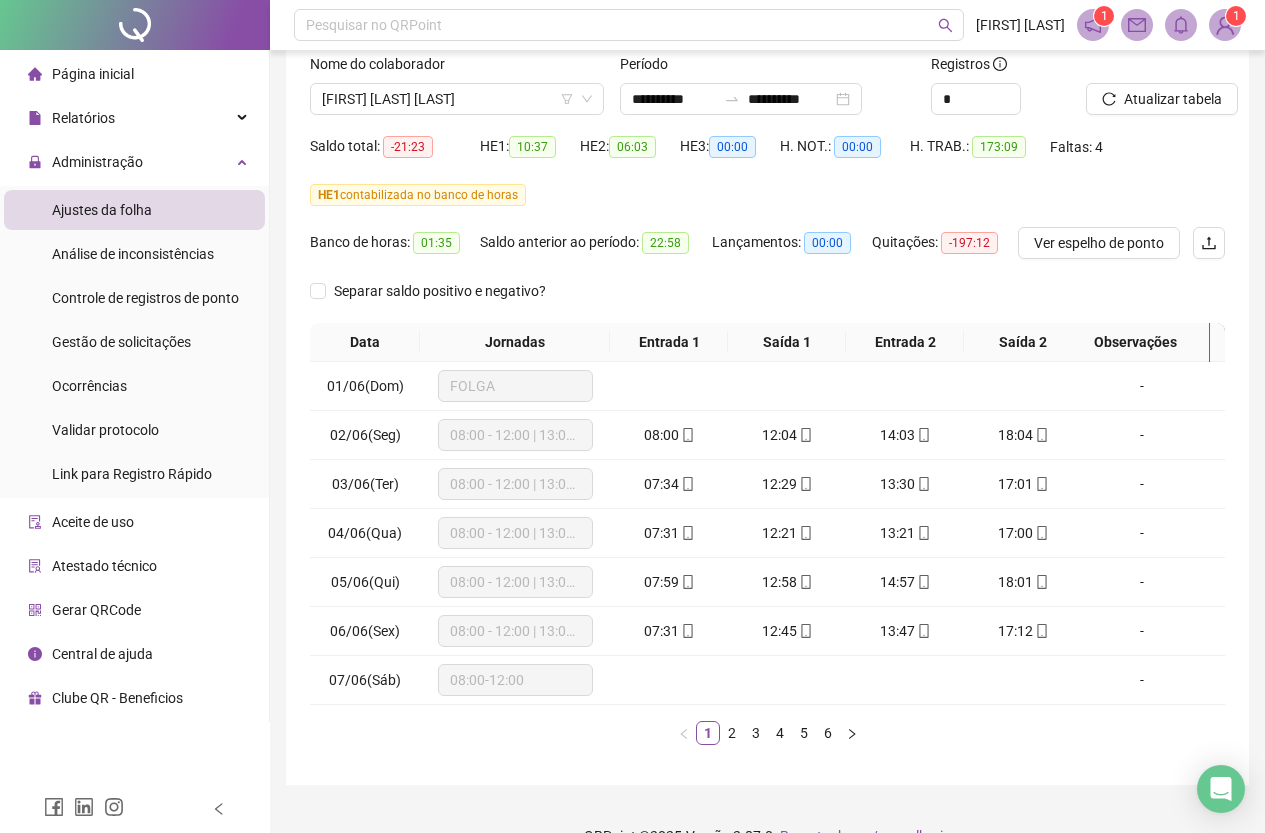 scroll, scrollTop: 184, scrollLeft: 0, axis: vertical 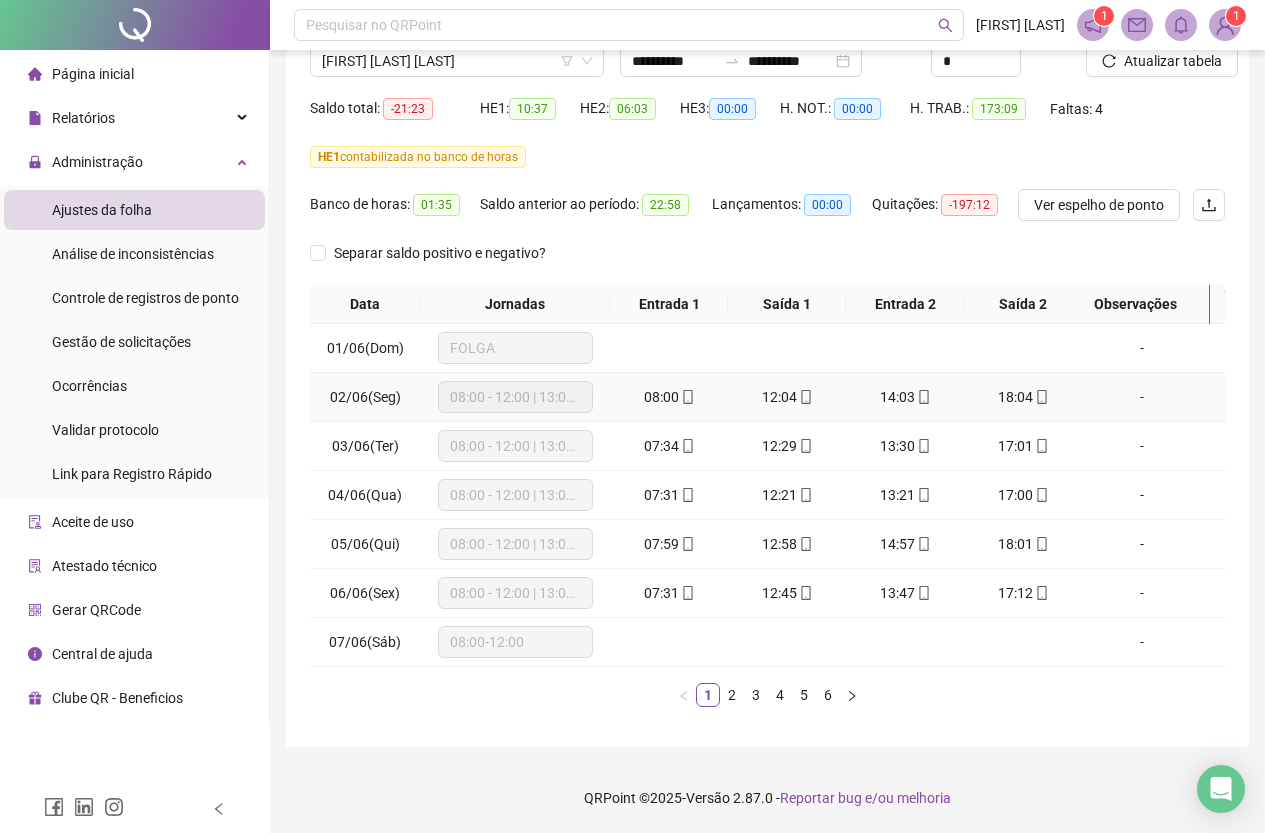 click 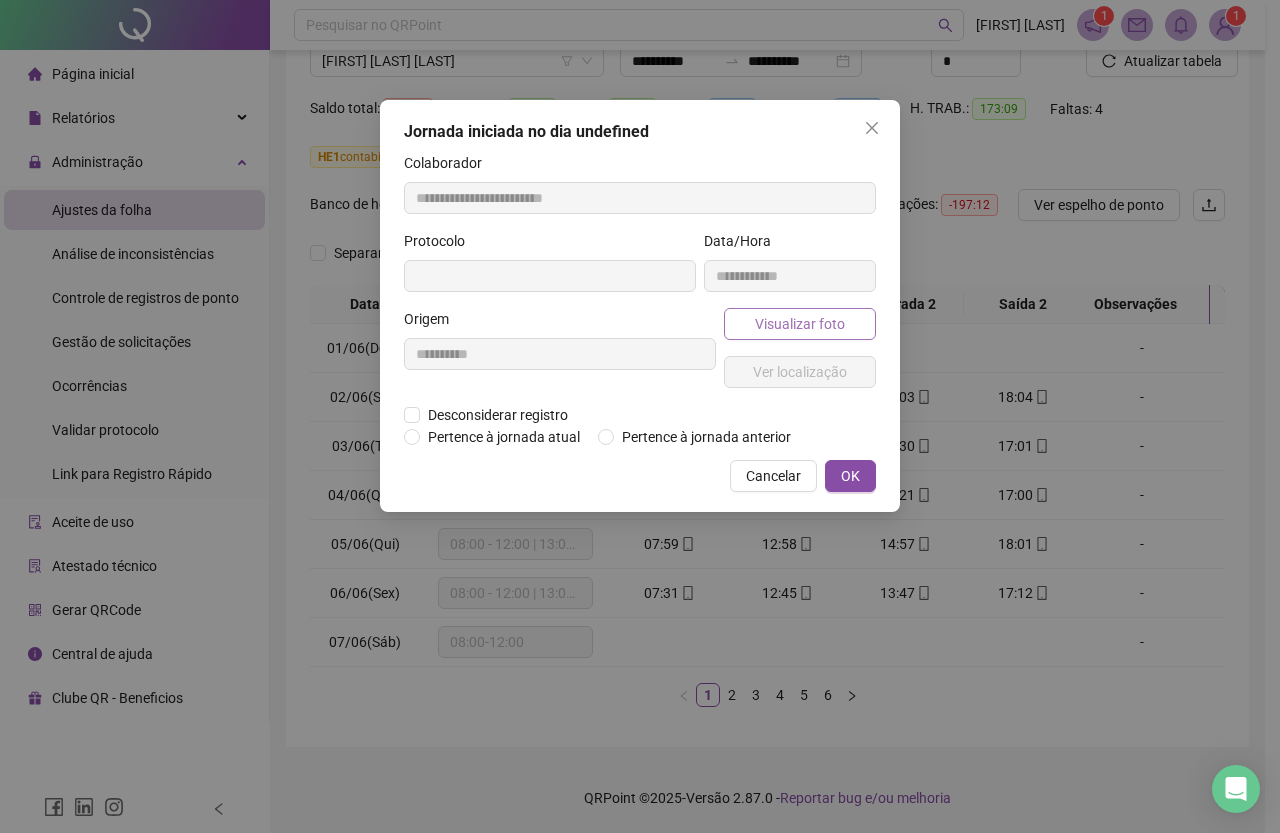 click on "Visualizar foto" at bounding box center (800, 324) 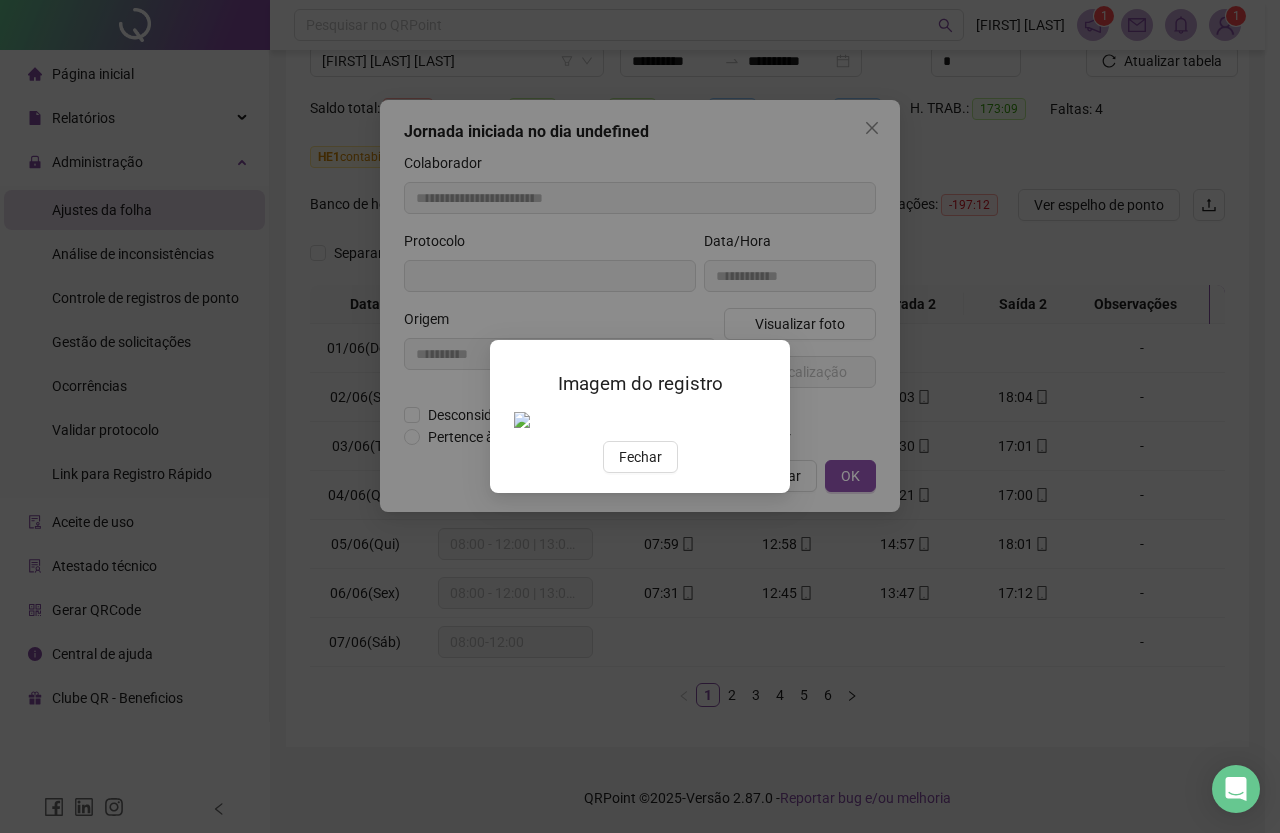 type on "**********" 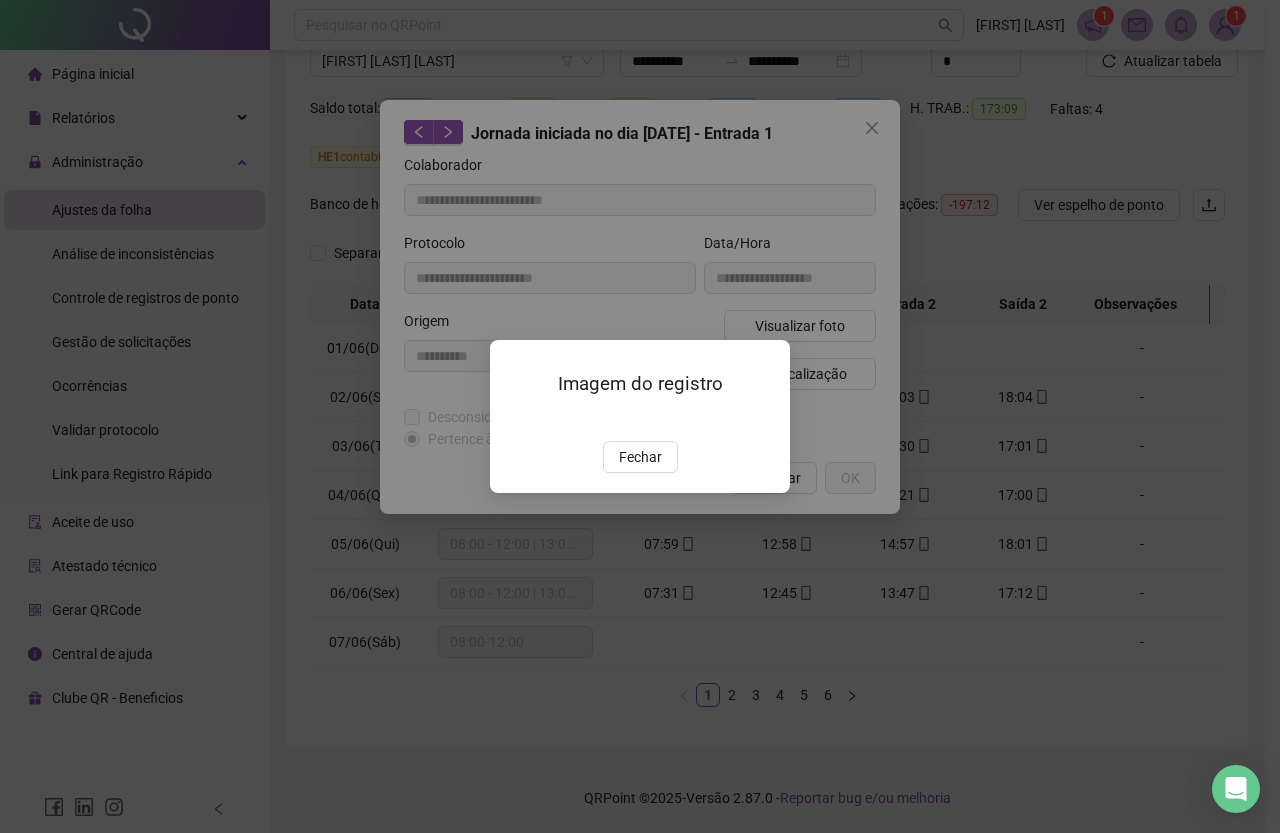 click at bounding box center [514, 420] 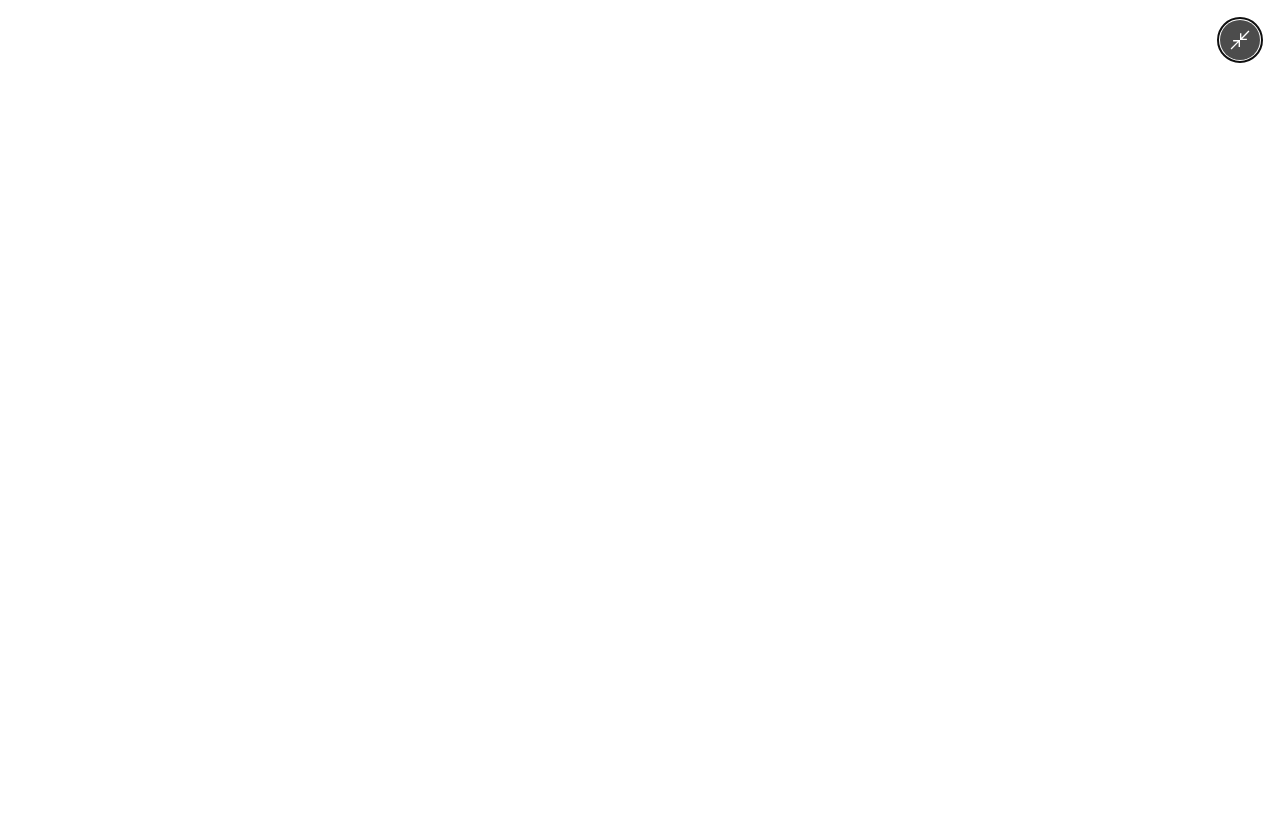 click at bounding box center (640, 416) 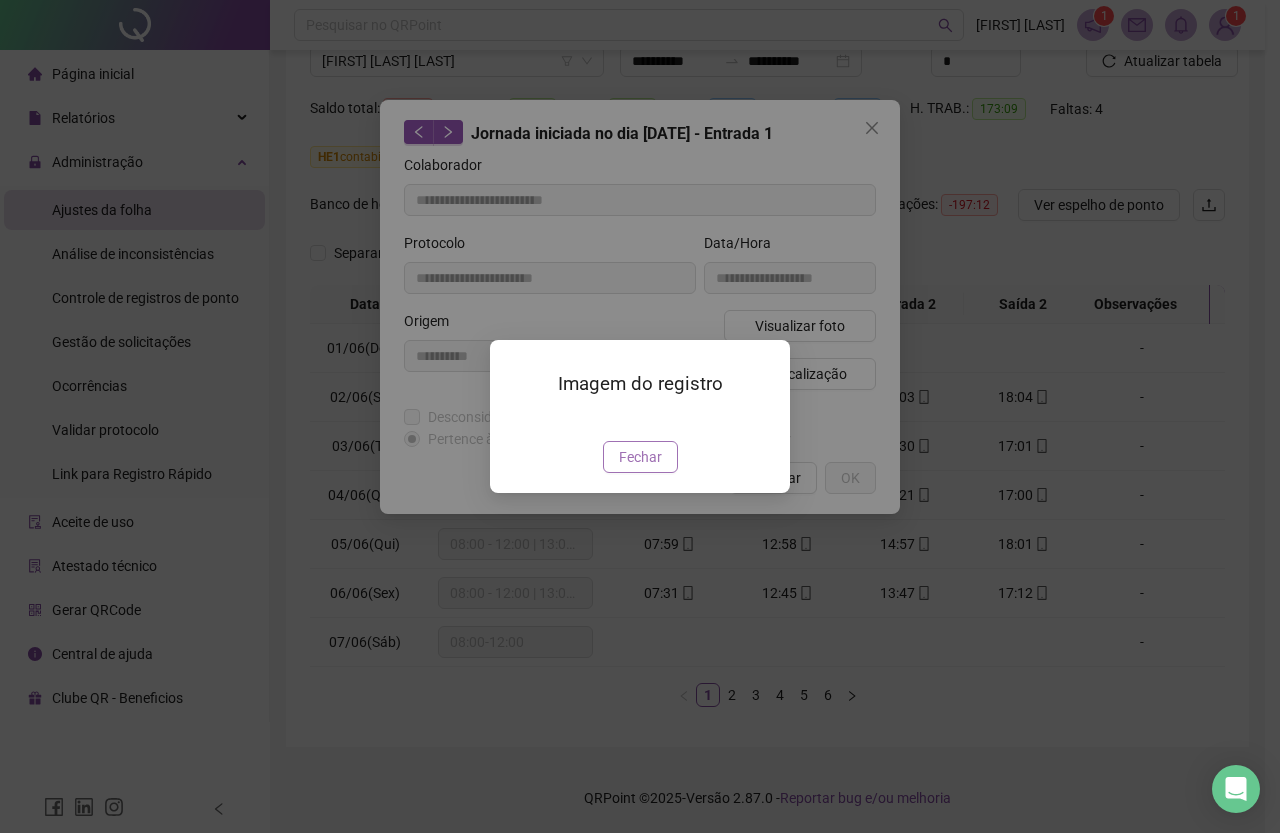 click on "Fechar" at bounding box center [640, 457] 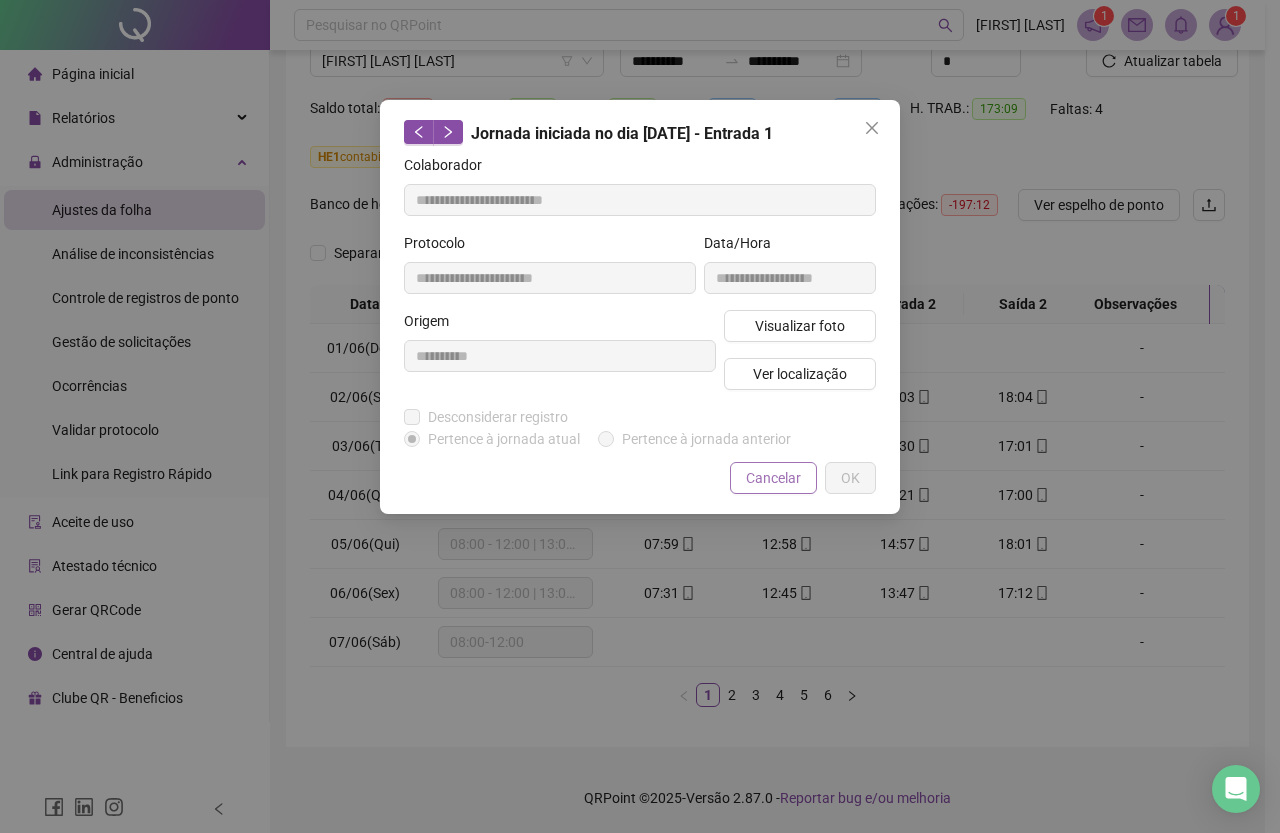 click on "Cancelar" at bounding box center [773, 478] 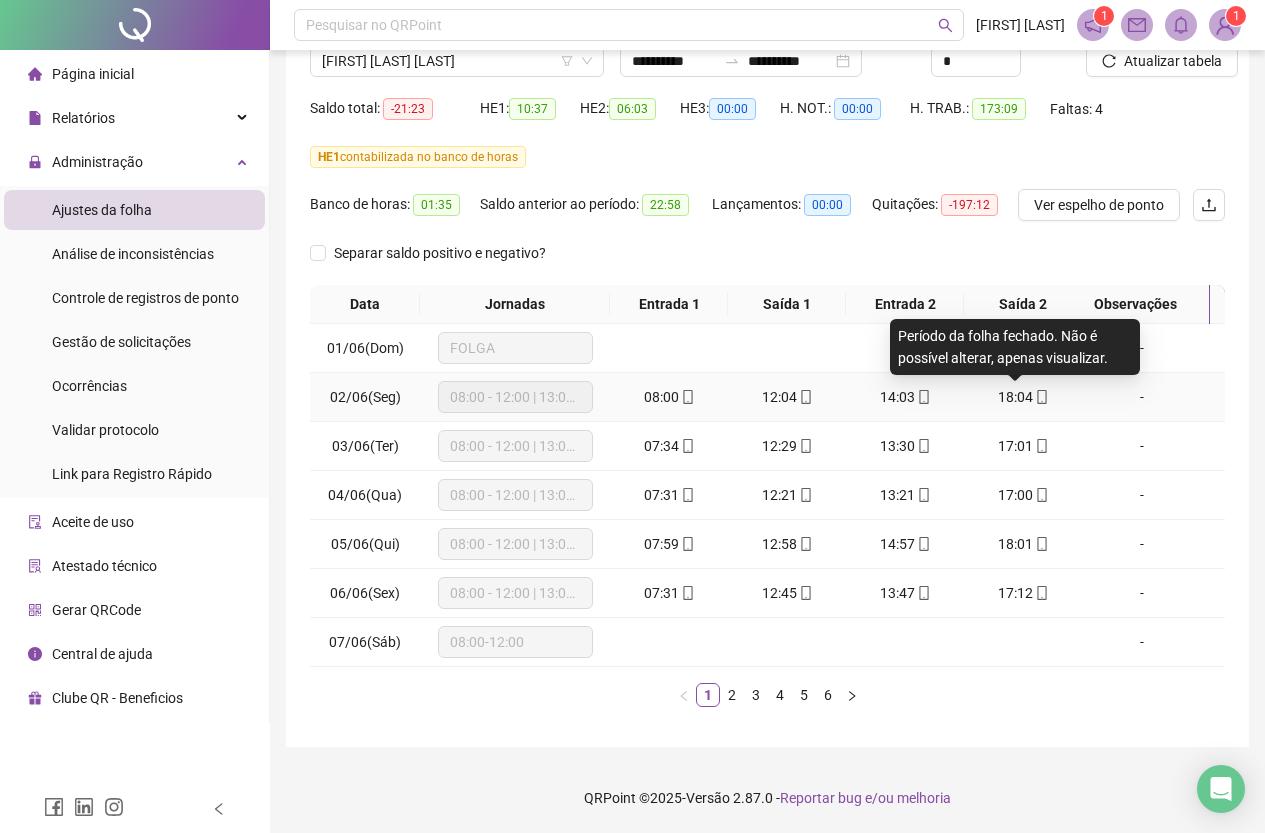 click 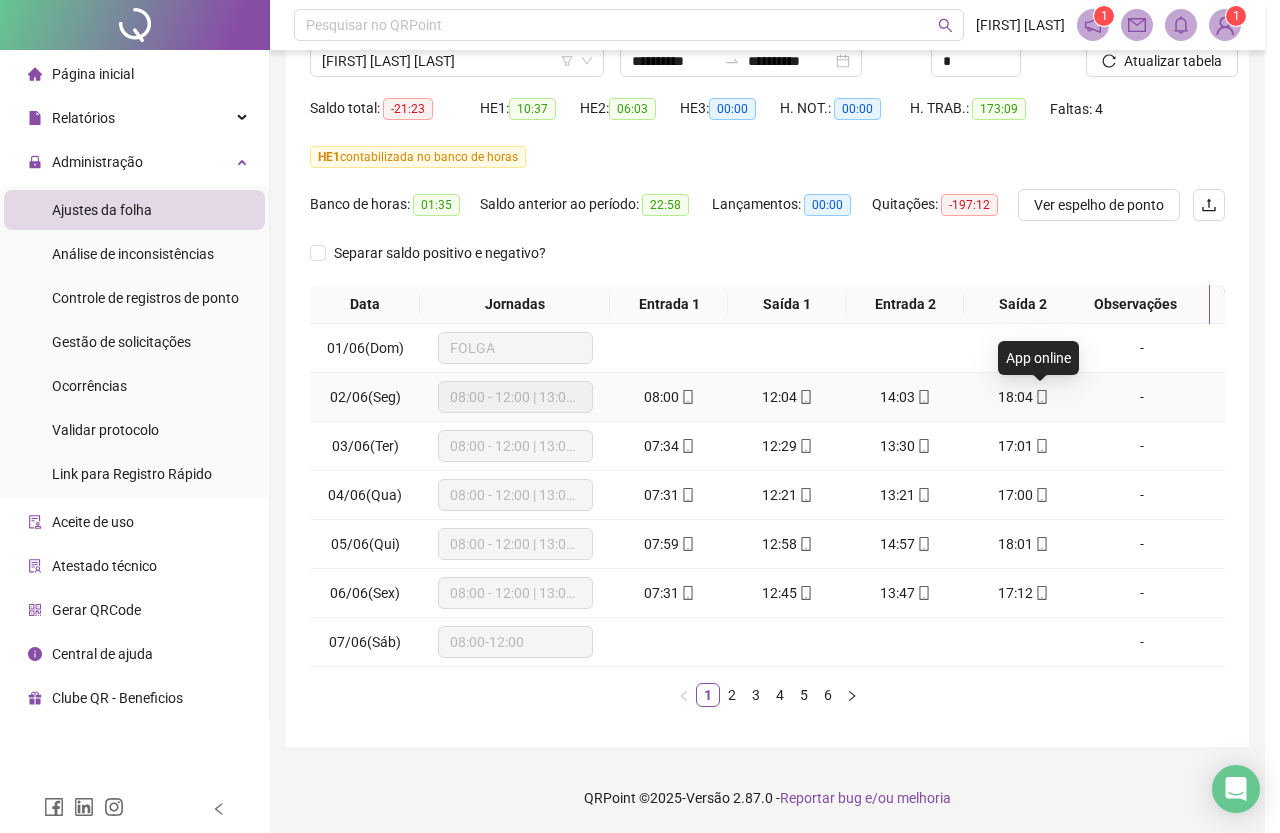 type on "**********" 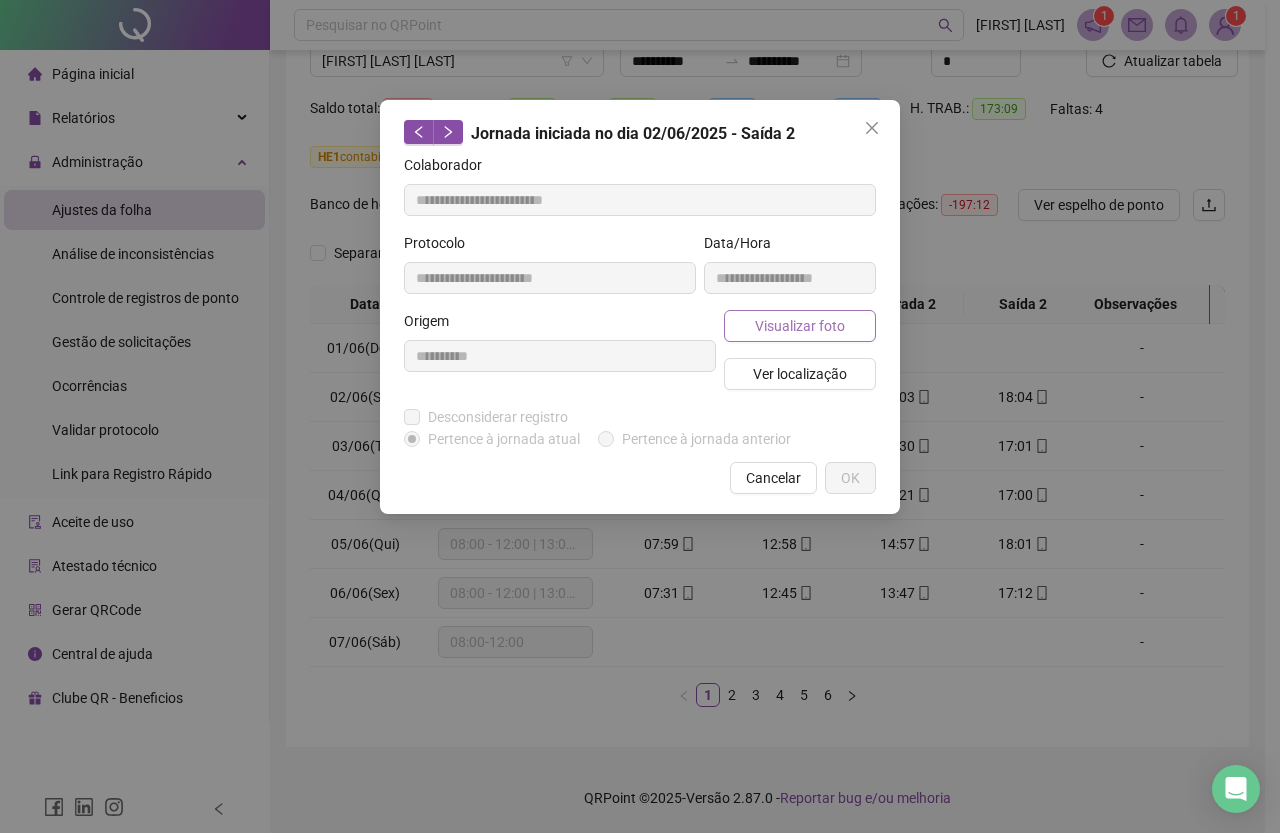 click on "Visualizar foto" at bounding box center (800, 326) 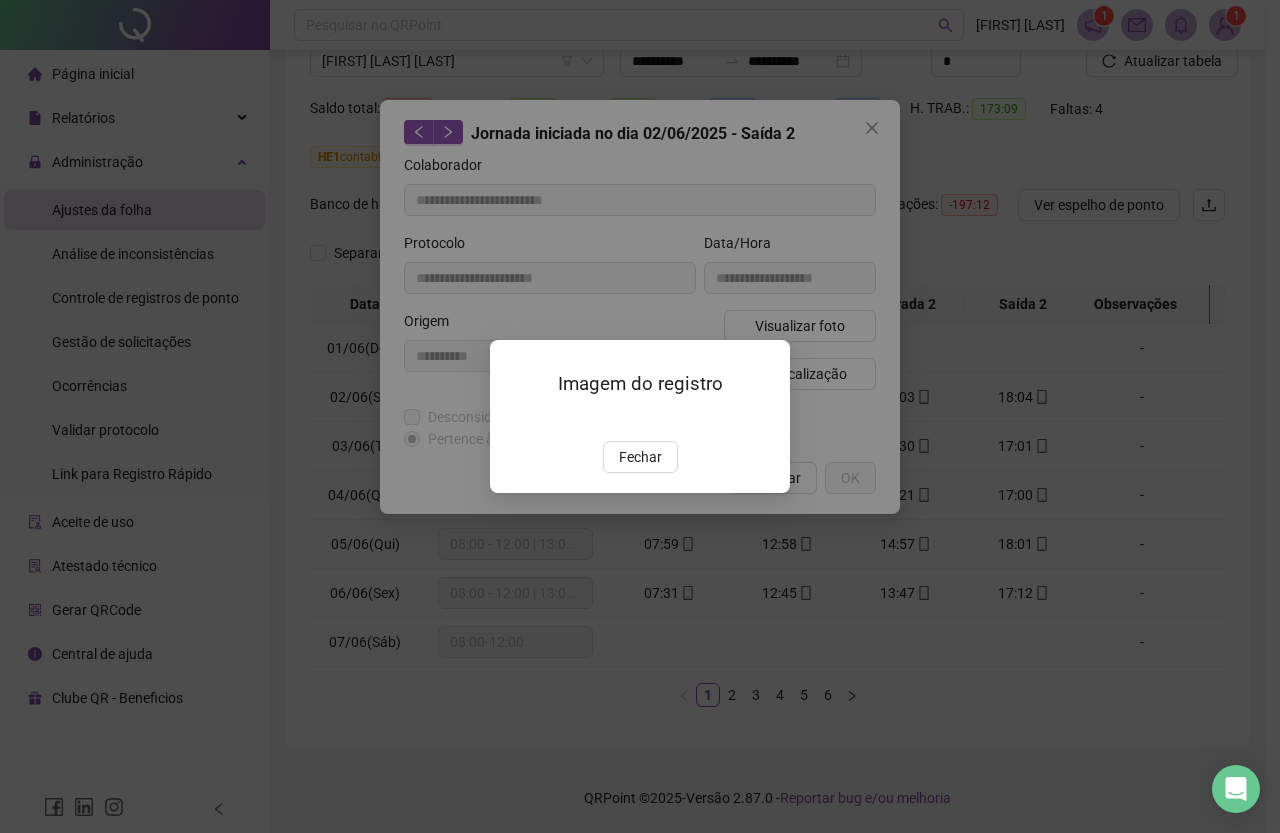 click at bounding box center (514, 420) 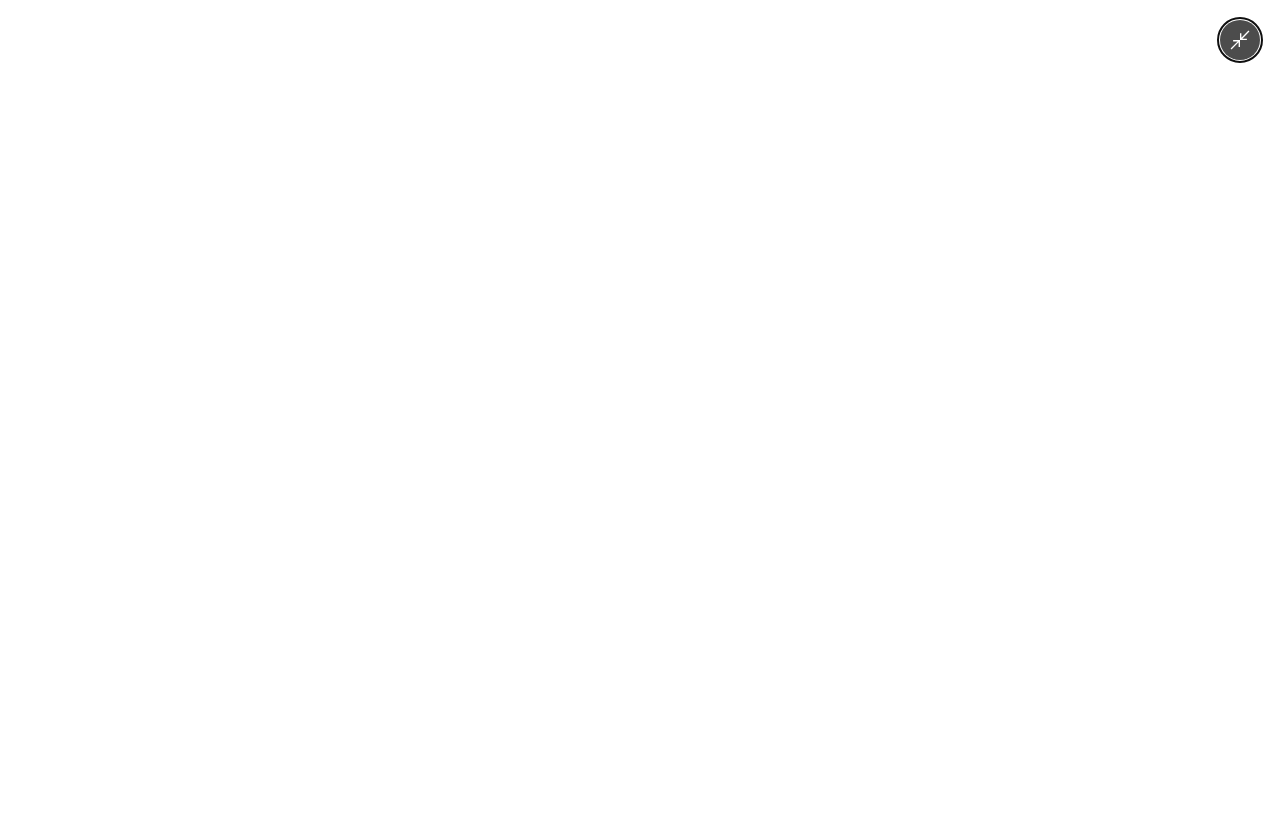 click at bounding box center (640, 416) 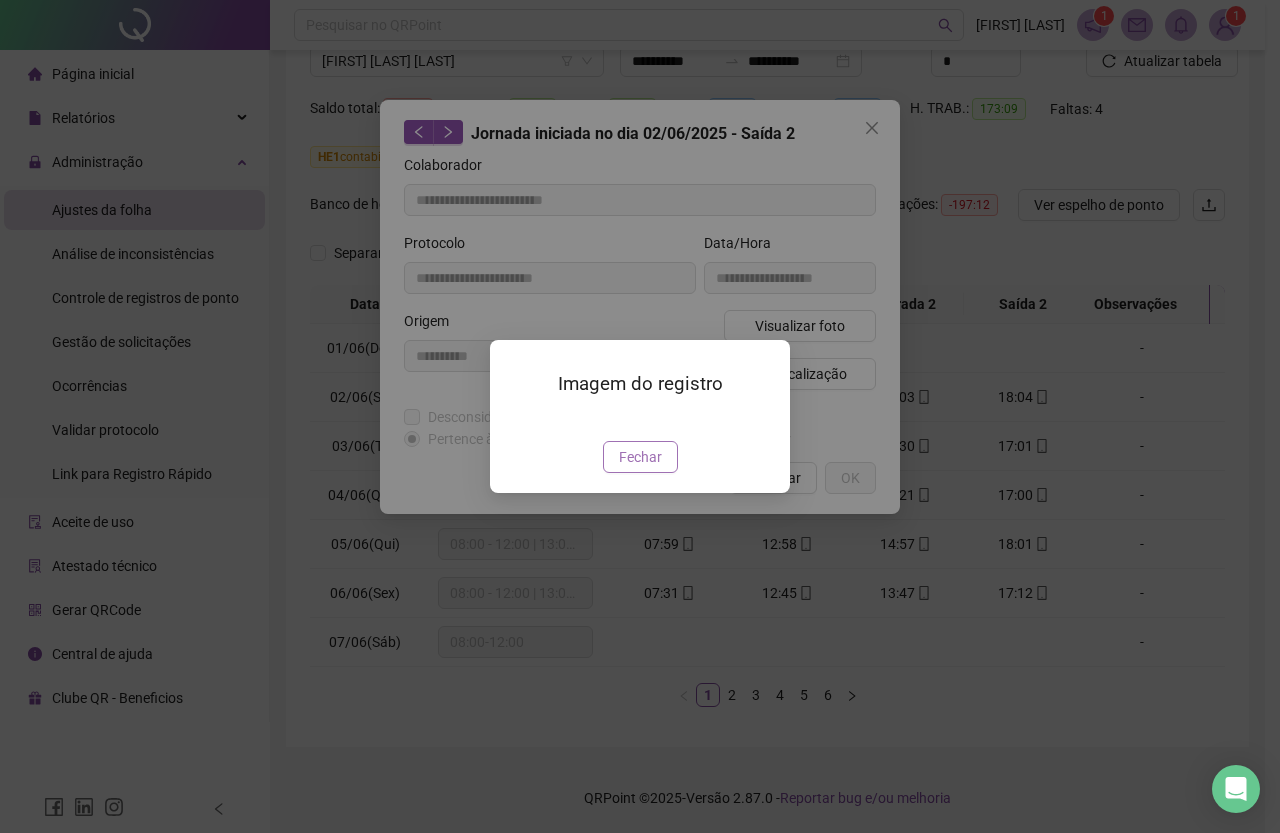 click on "Fechar" at bounding box center [640, 457] 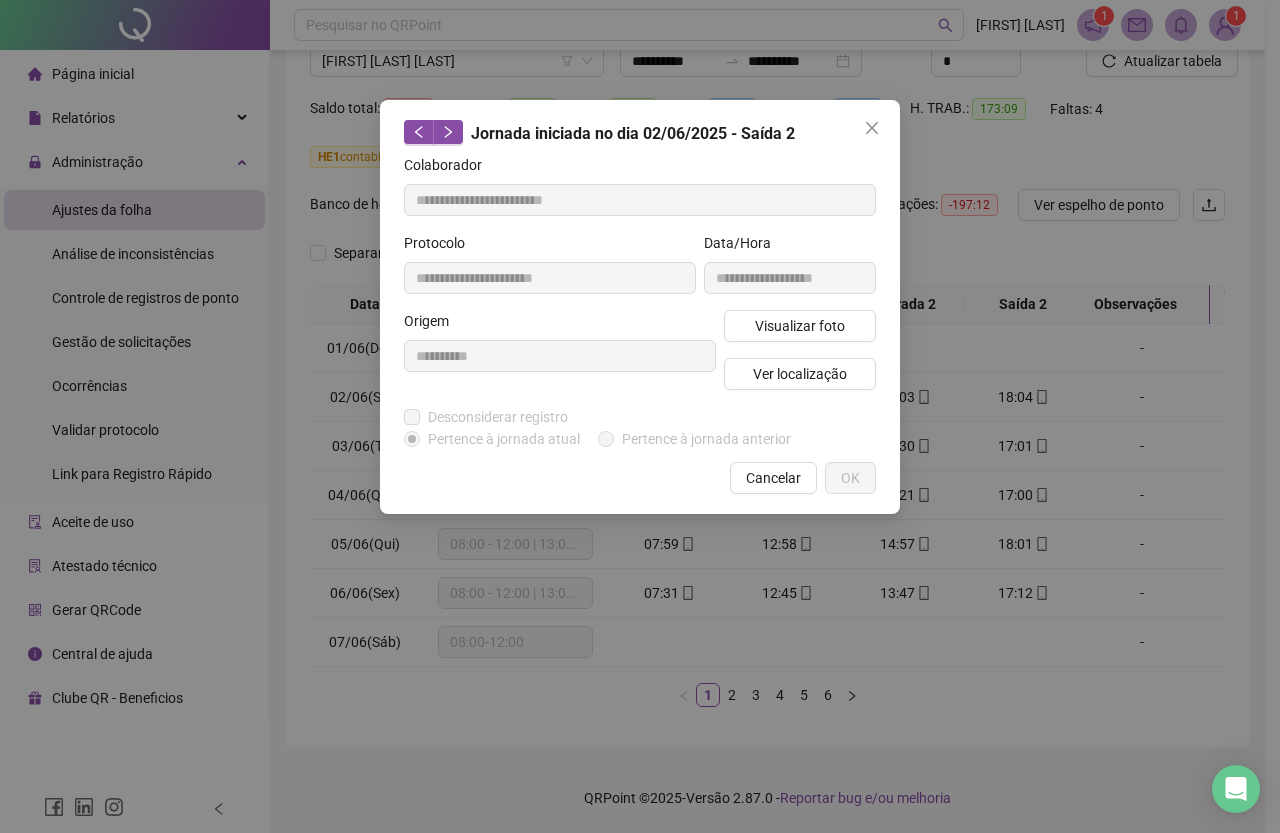 click on "**********" at bounding box center [640, 416] 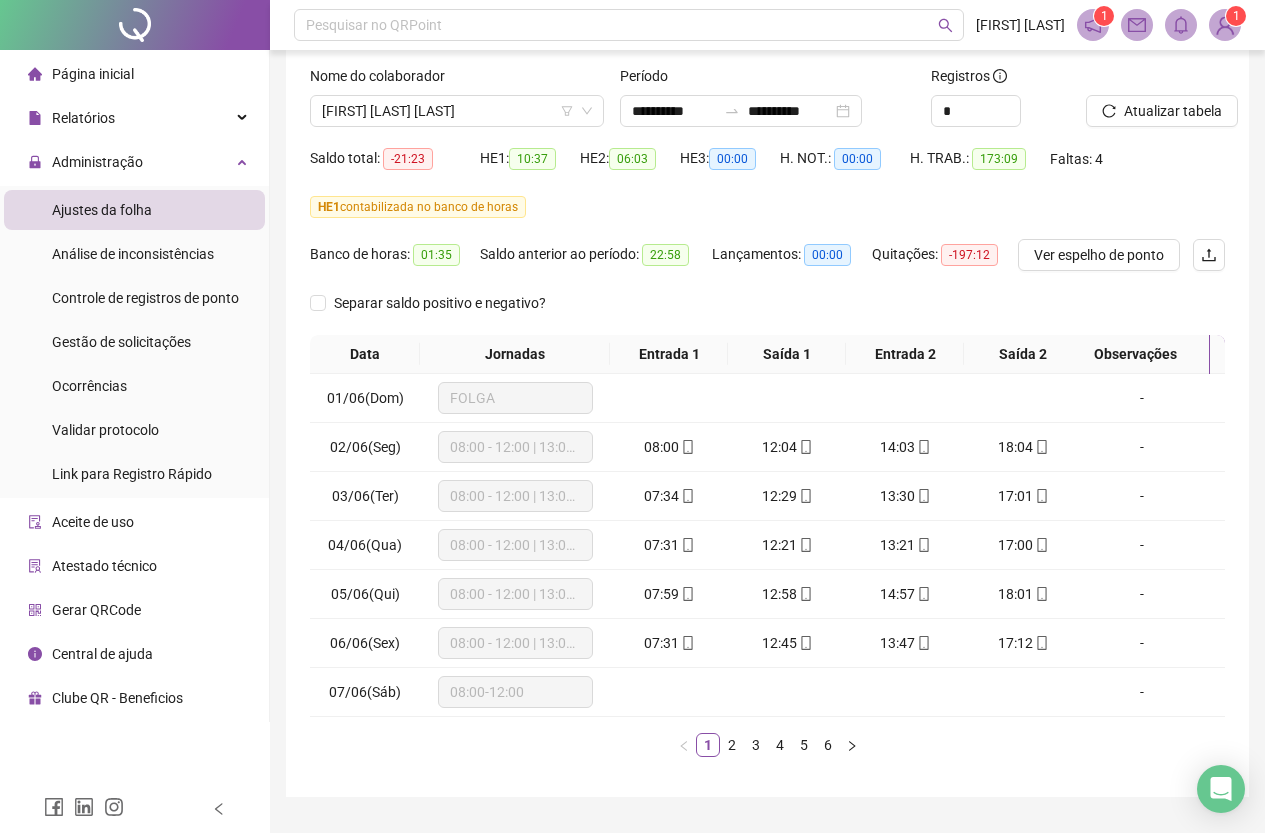scroll, scrollTop: 84, scrollLeft: 0, axis: vertical 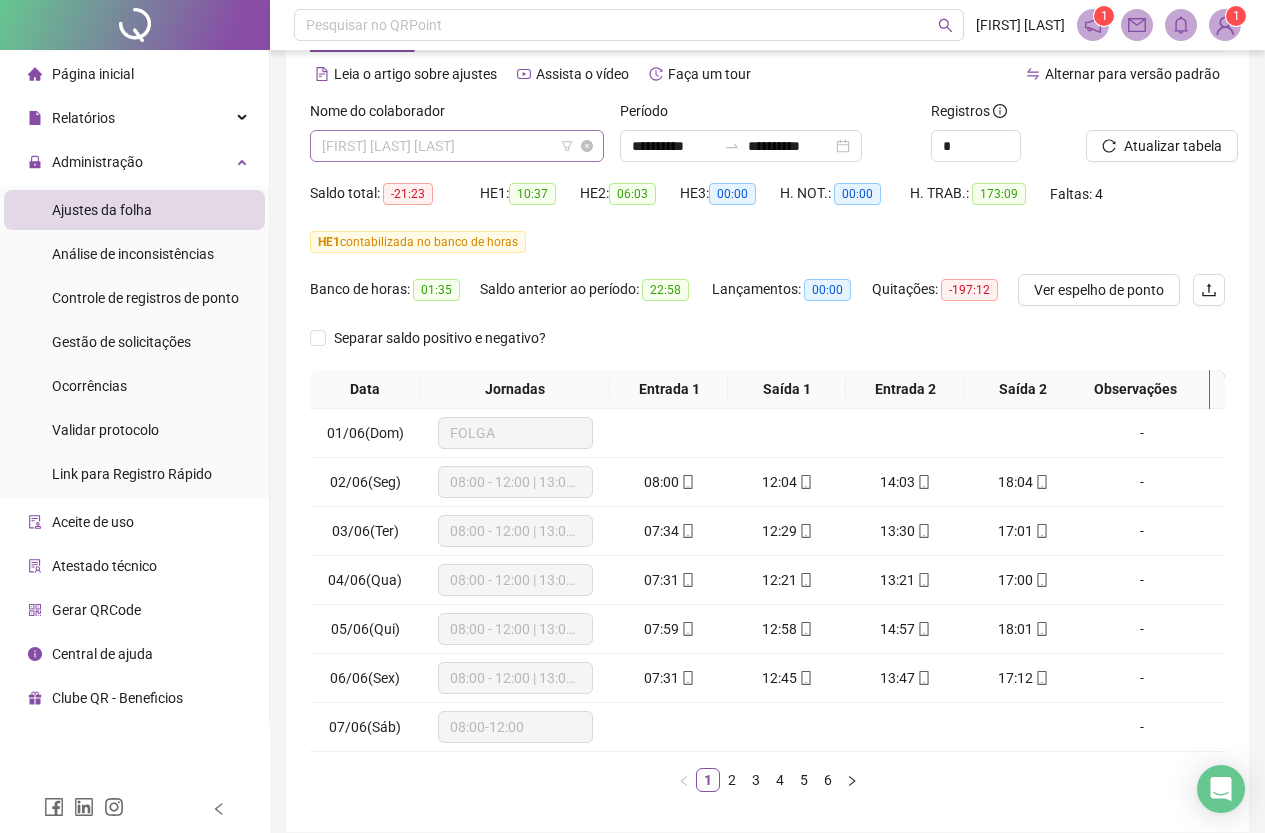 click on "[FIRST] [LAST] [LAST]" at bounding box center (457, 146) 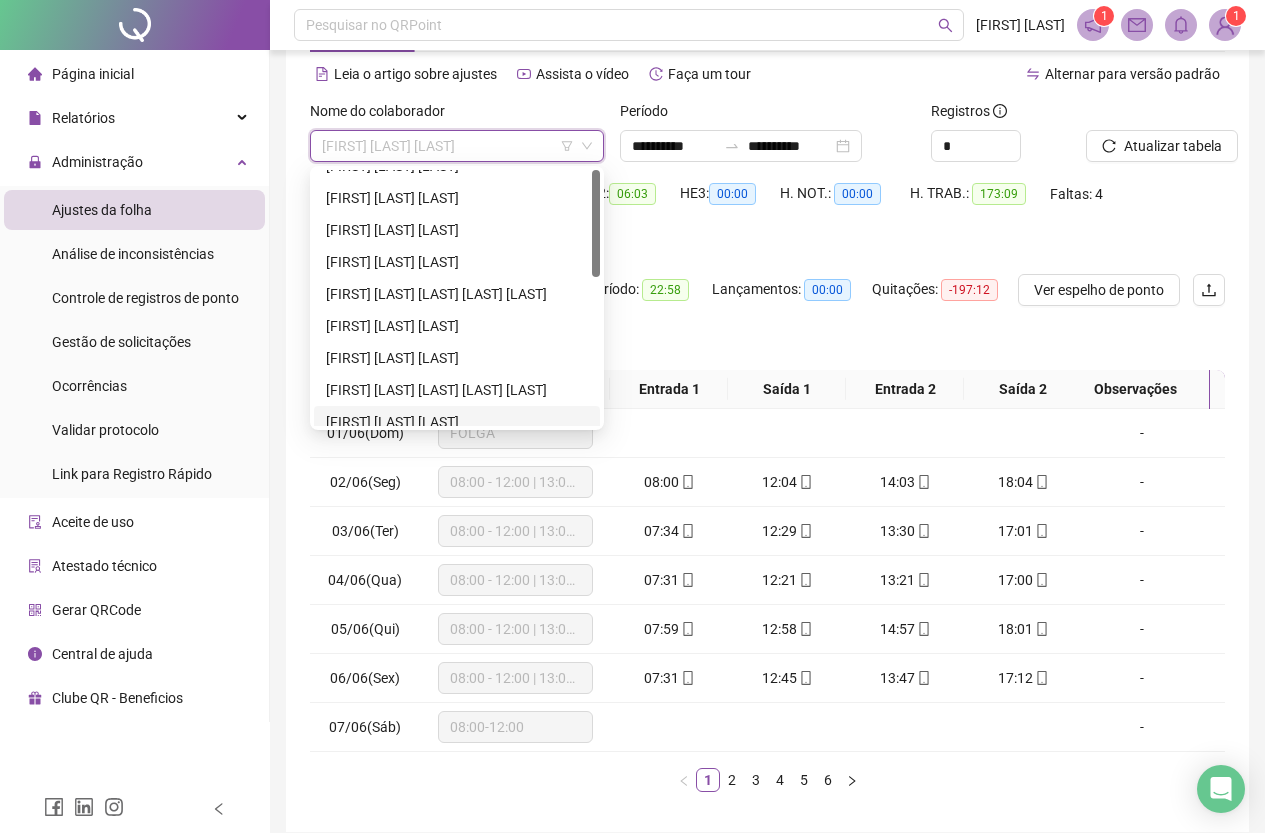 scroll, scrollTop: 0, scrollLeft: 0, axis: both 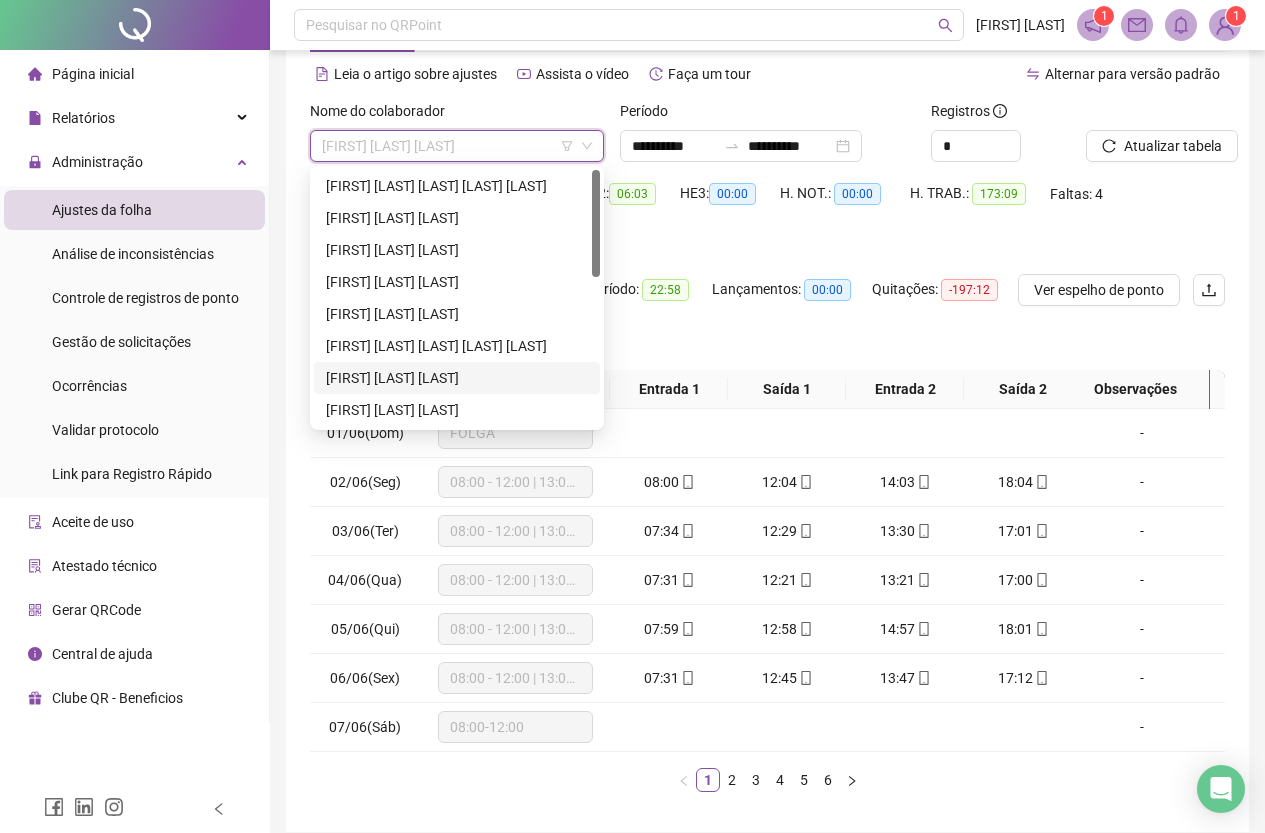 click on "[FIRST] [LAST] [LAST]" at bounding box center (457, 378) 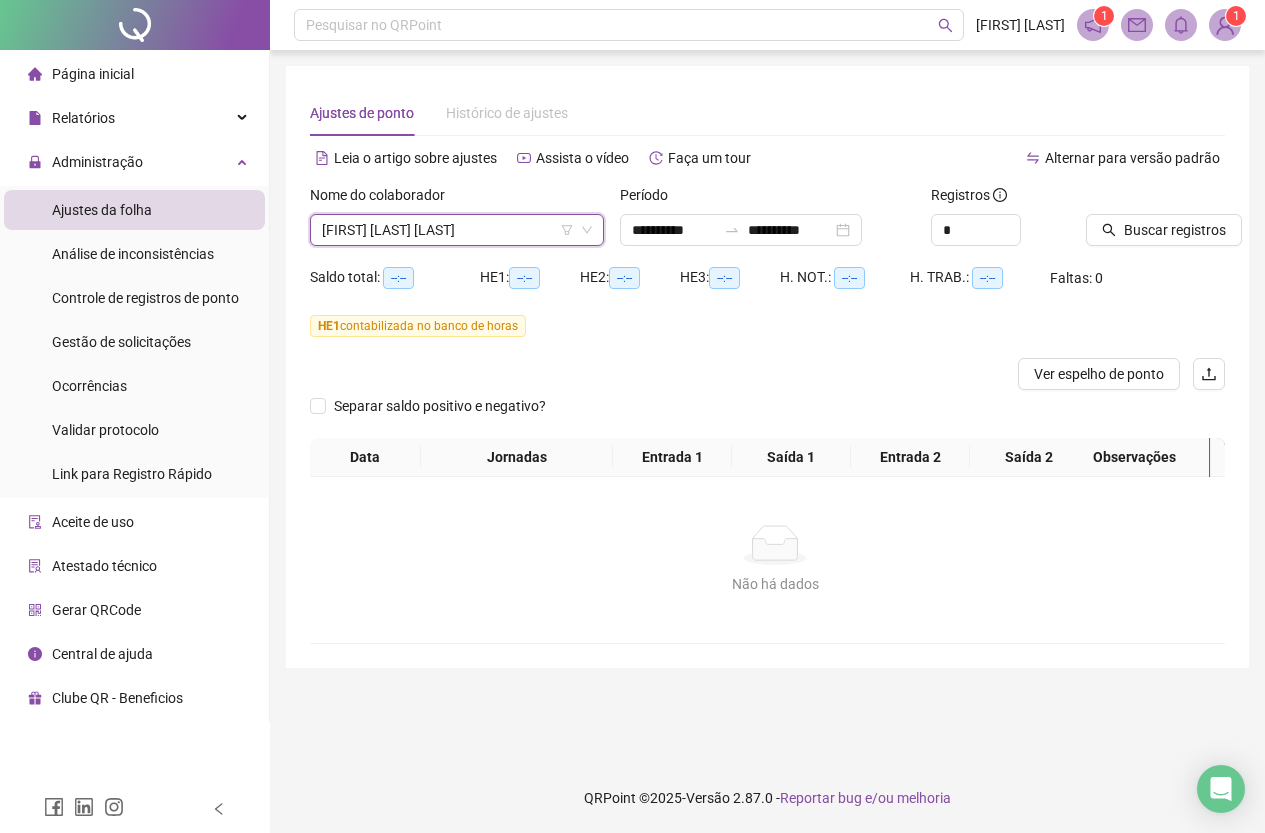 scroll, scrollTop: 0, scrollLeft: 0, axis: both 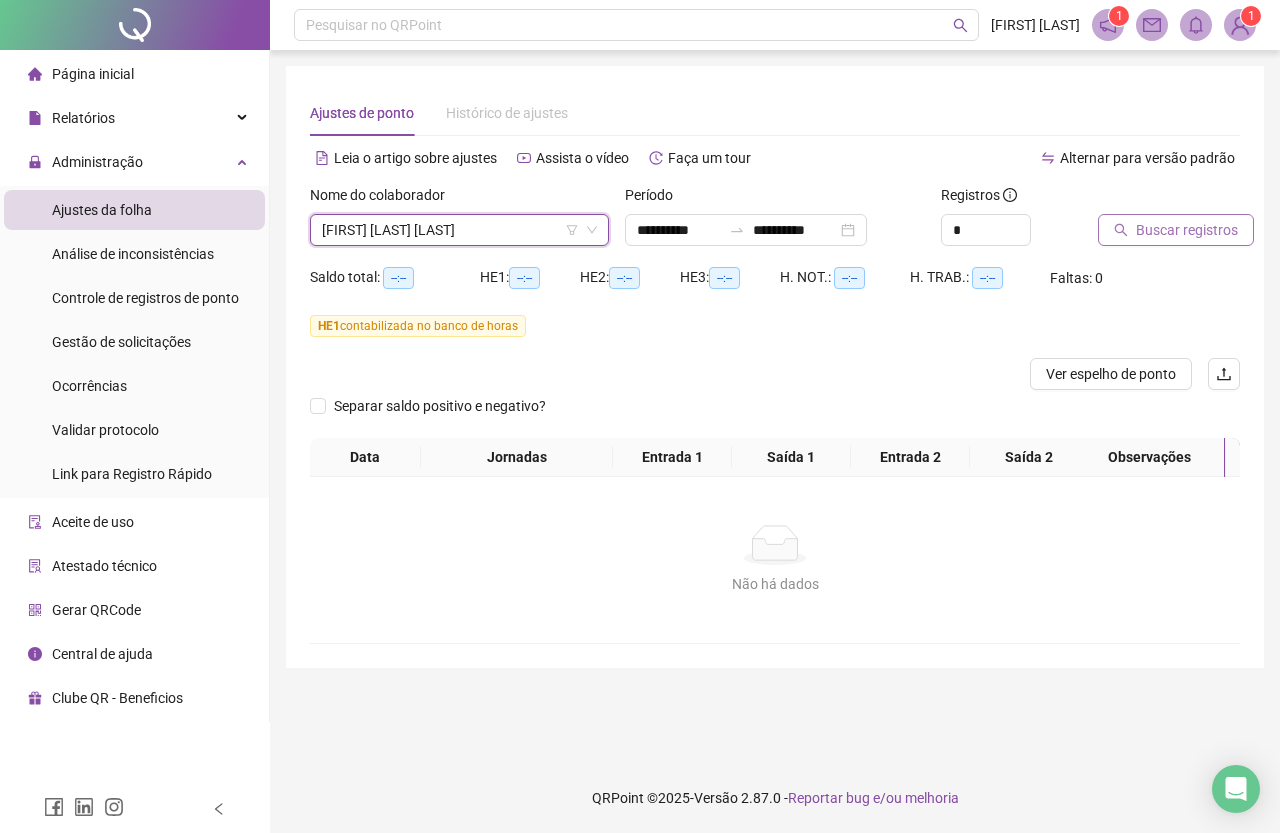 click on "Buscar registros" at bounding box center [1187, 230] 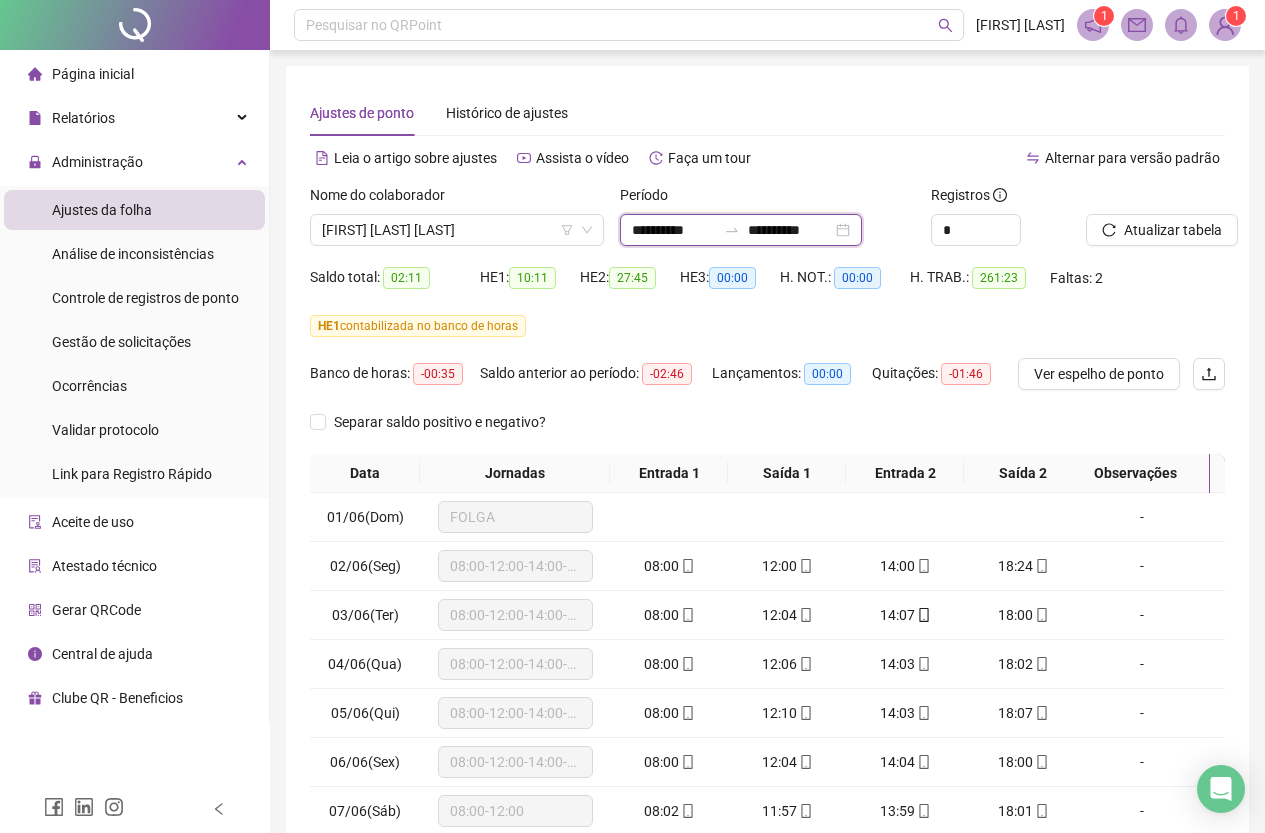 click on "**********" at bounding box center [674, 230] 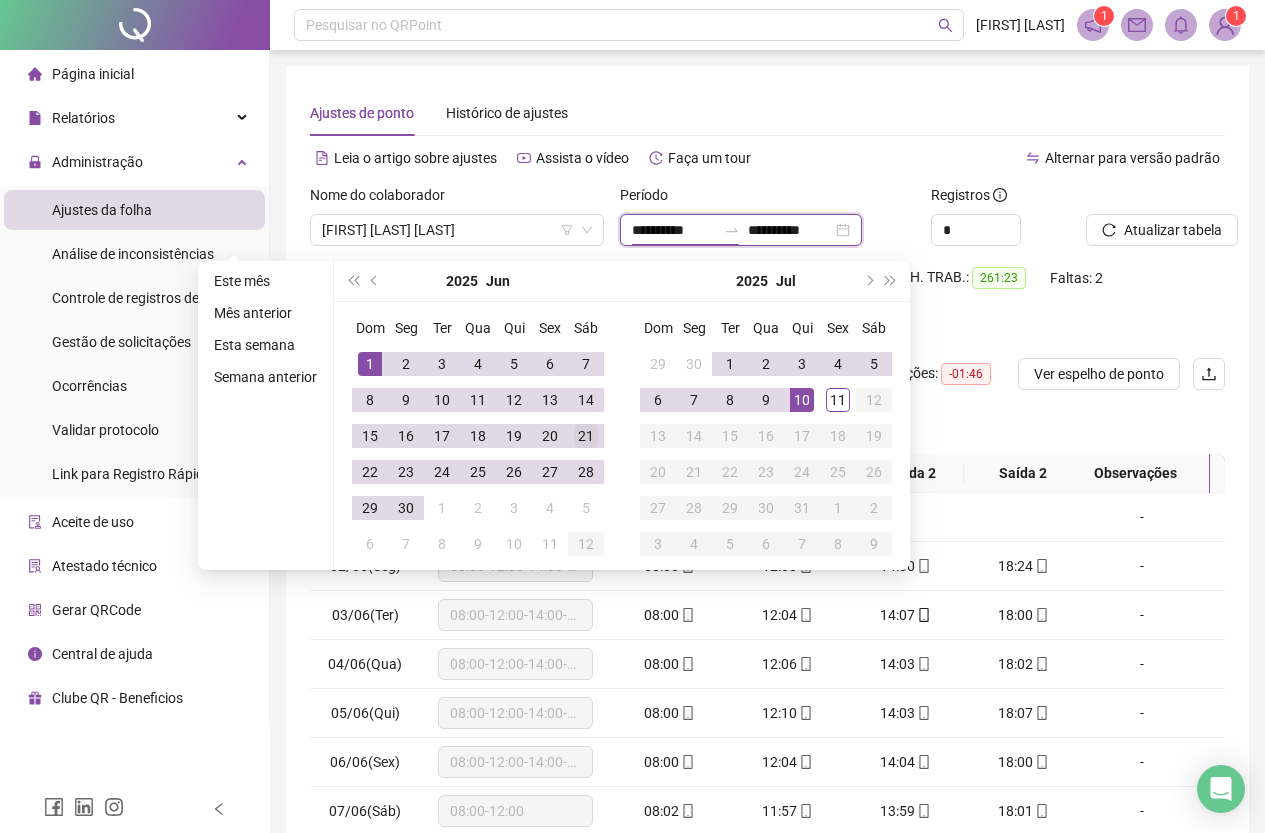 type on "**********" 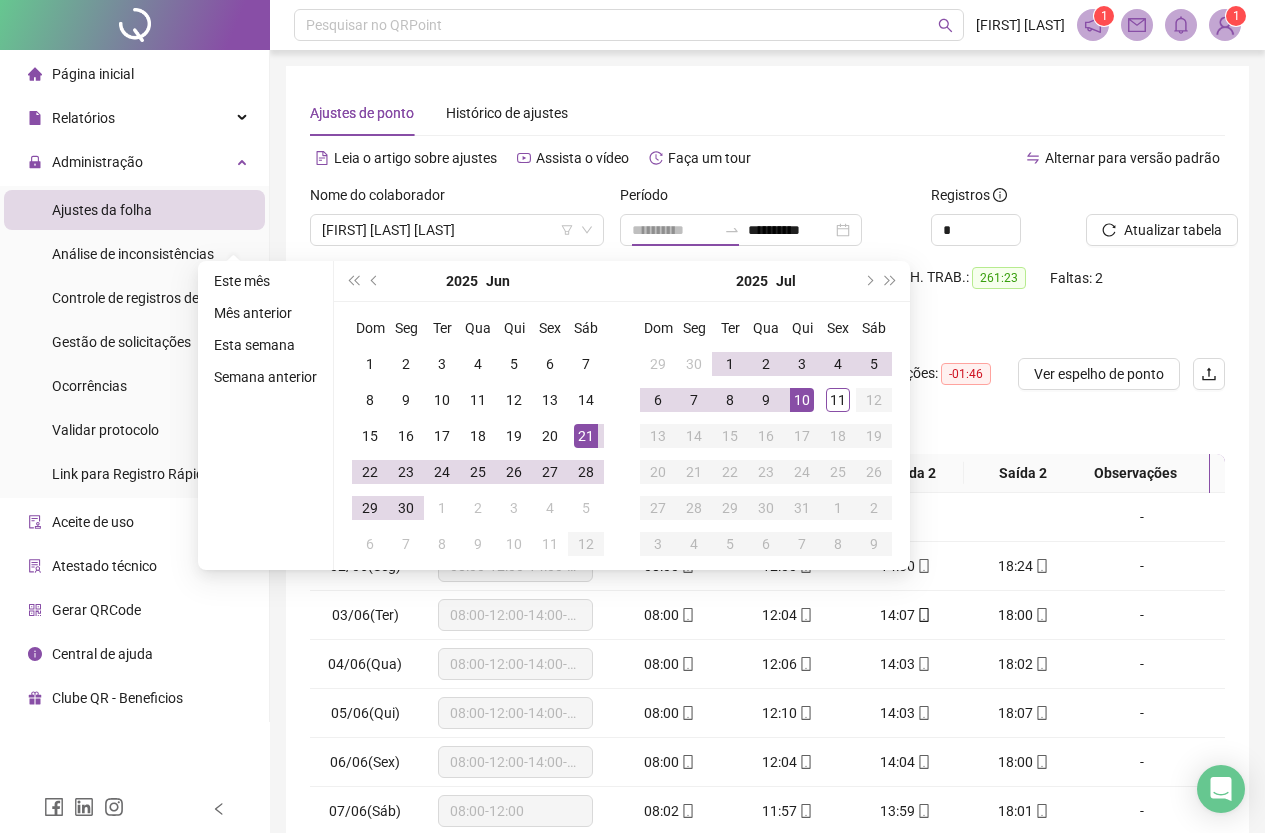 click on "21" at bounding box center (586, 436) 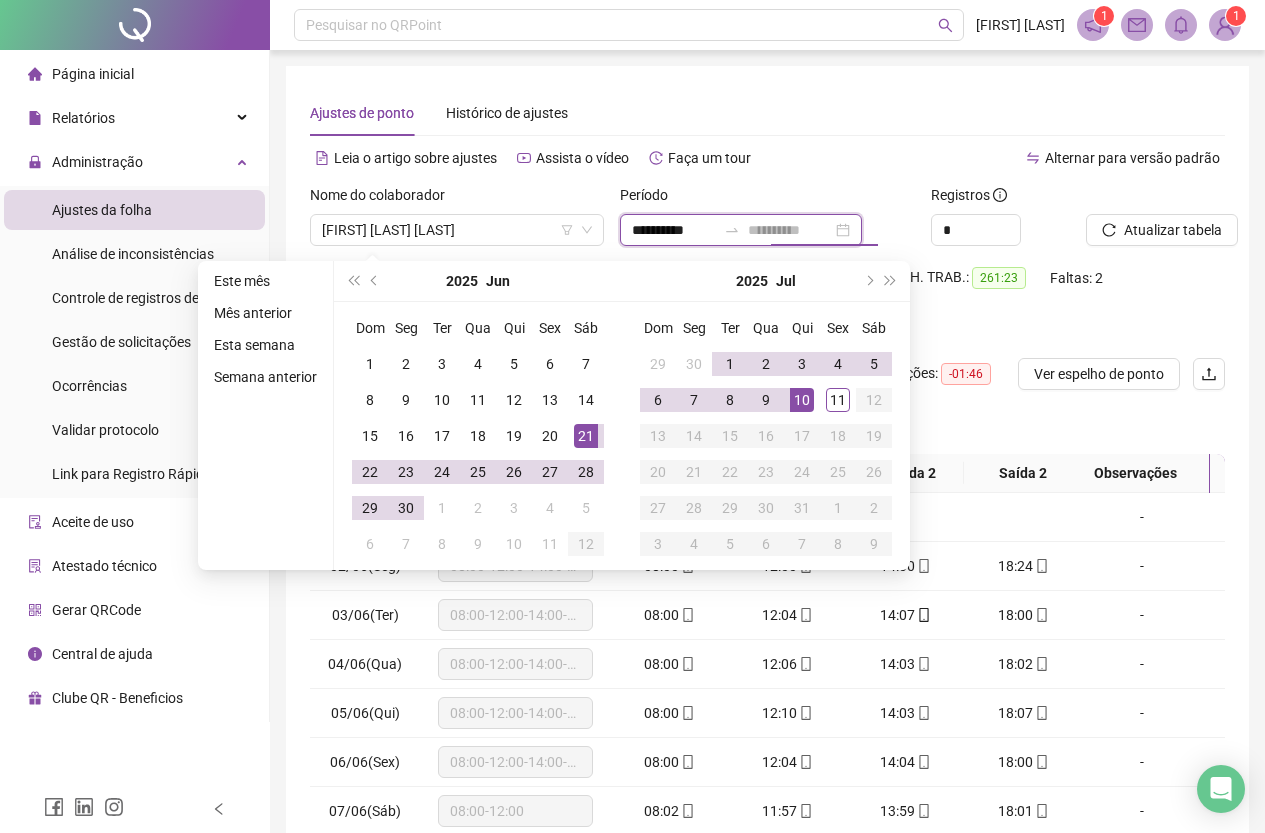 type on "**********" 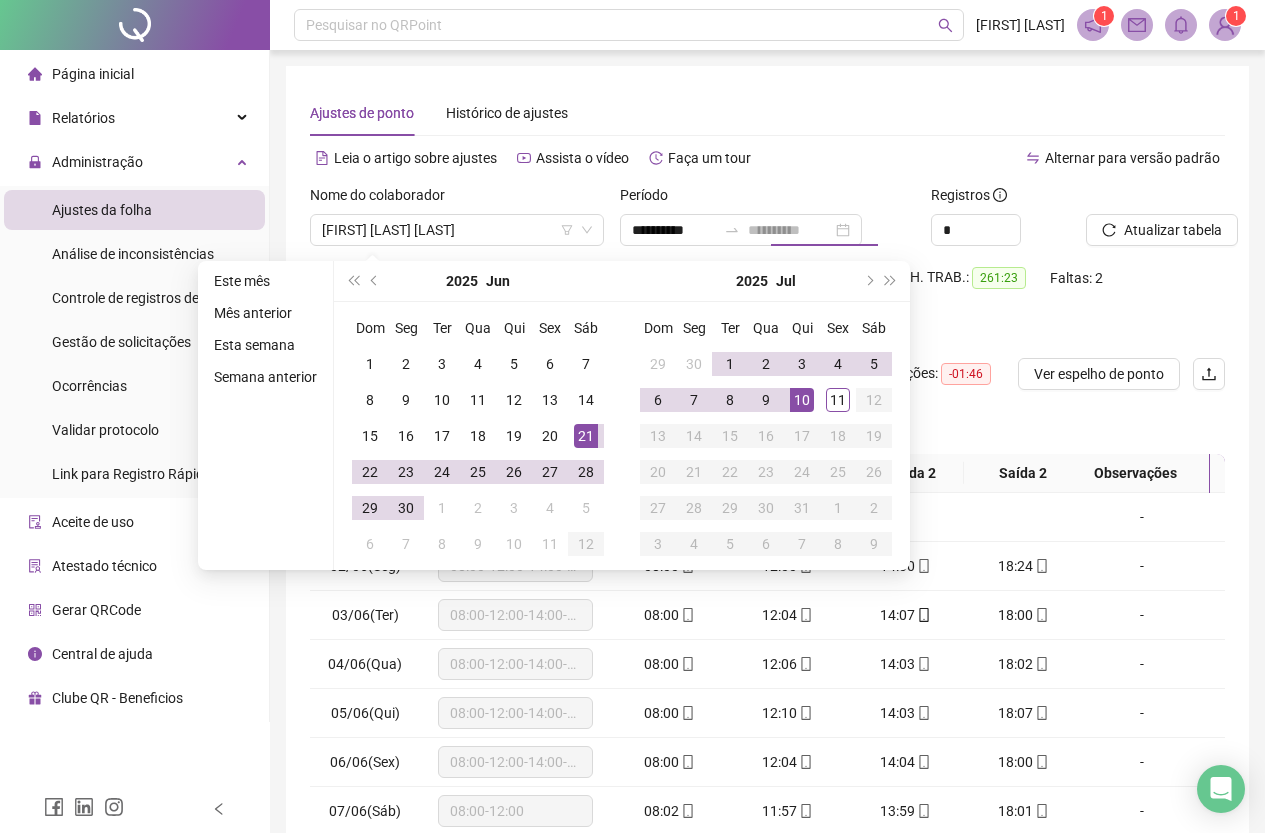 click on "10" at bounding box center (802, 400) 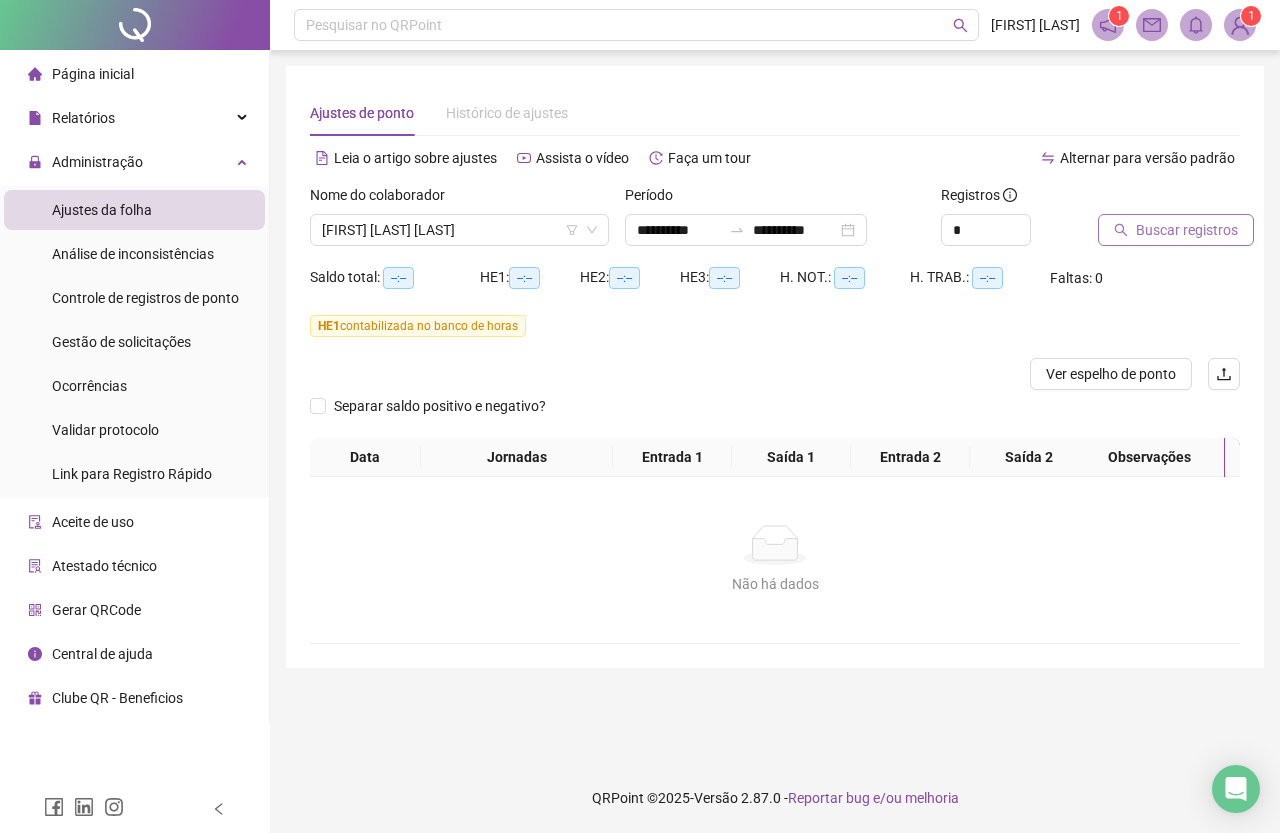click on "Buscar registros" at bounding box center (1187, 230) 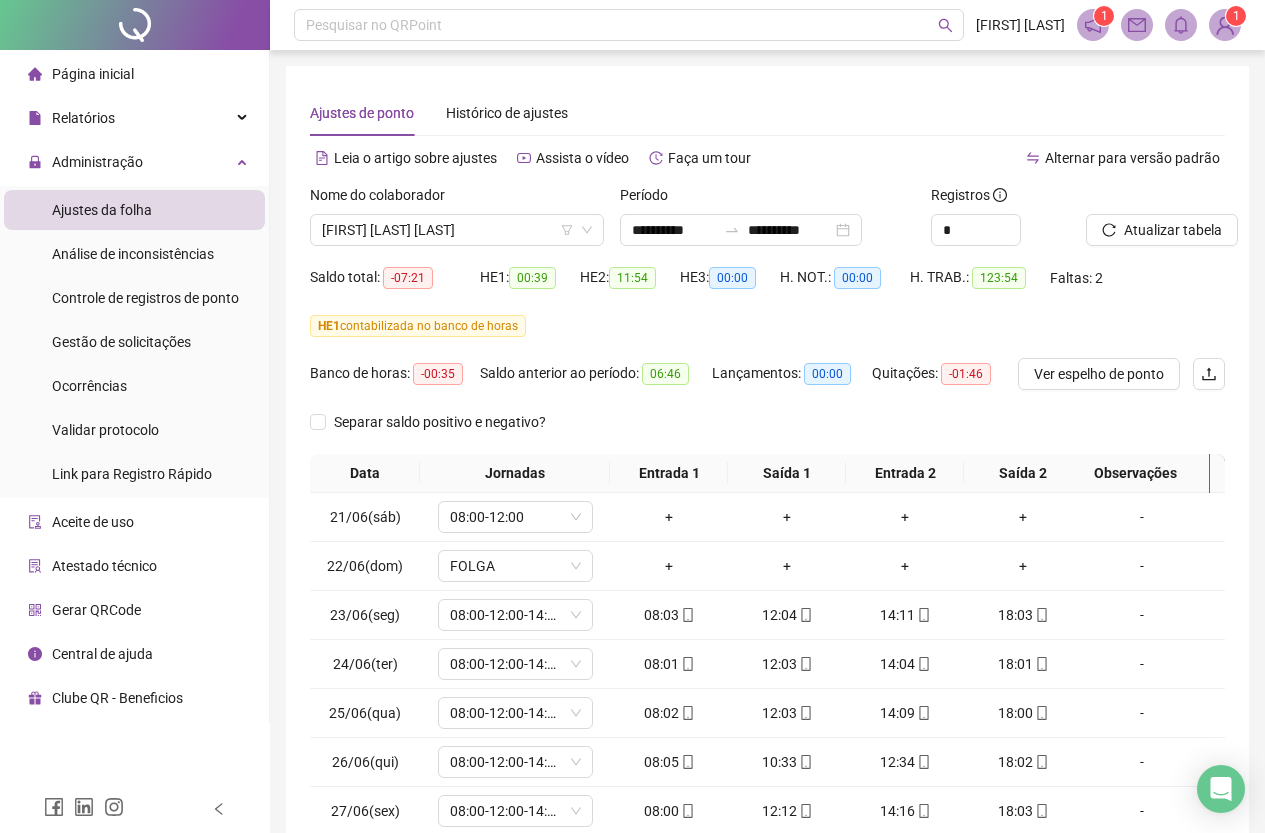 scroll, scrollTop: 100, scrollLeft: 0, axis: vertical 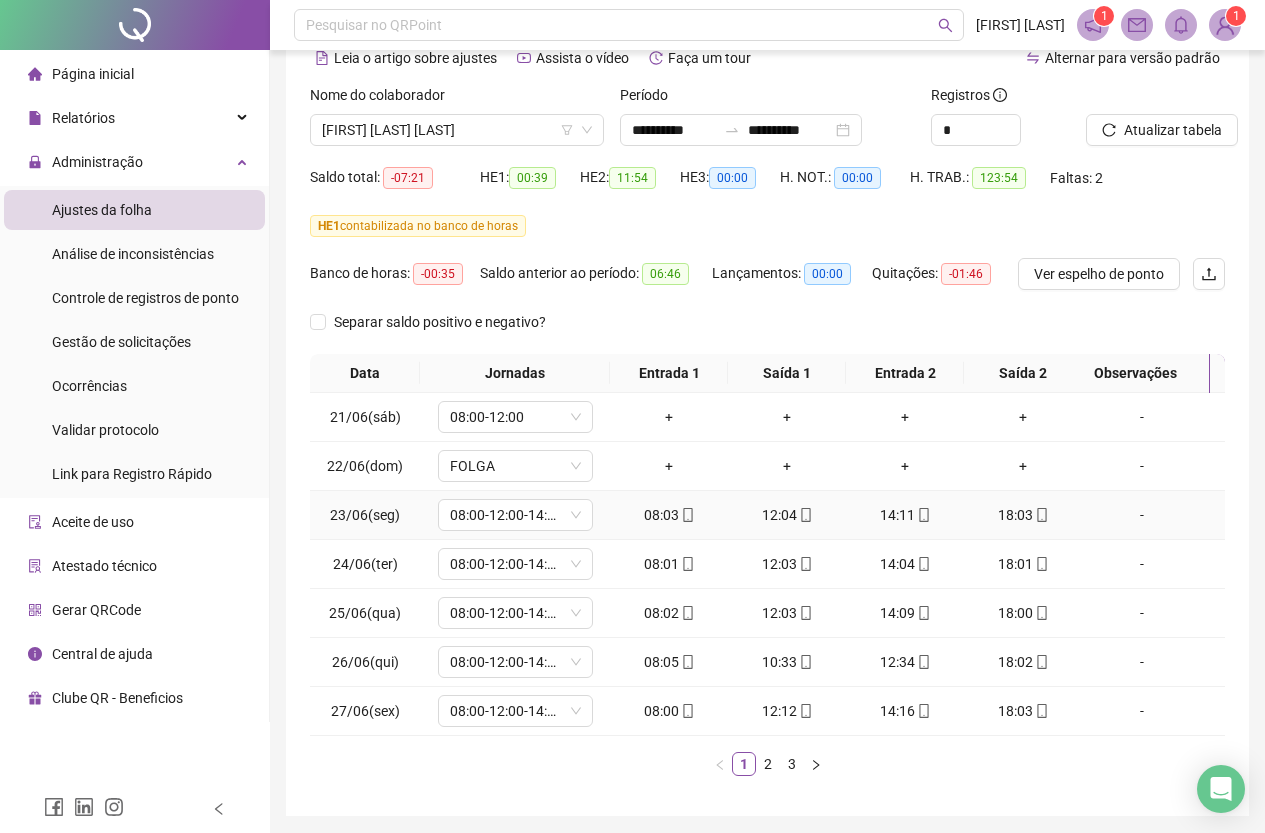 click 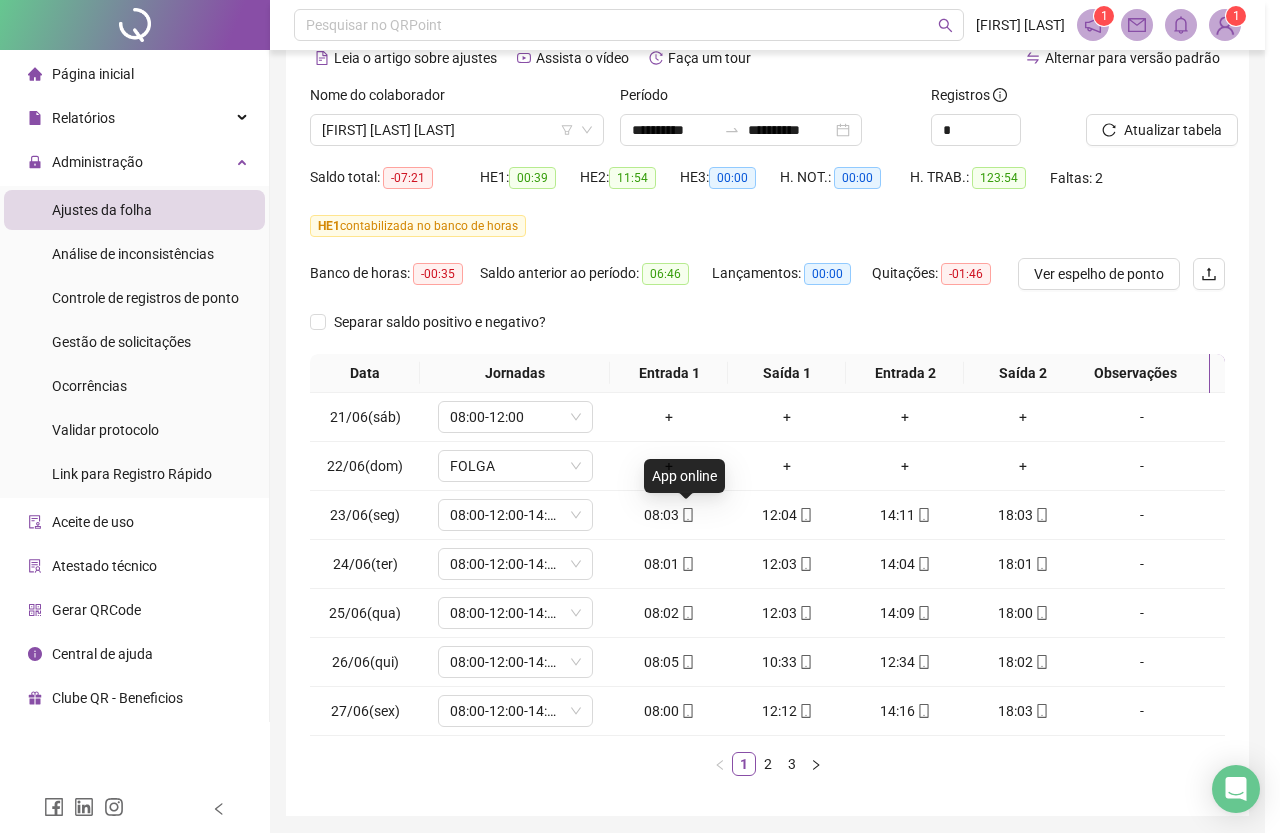 type on "**********" 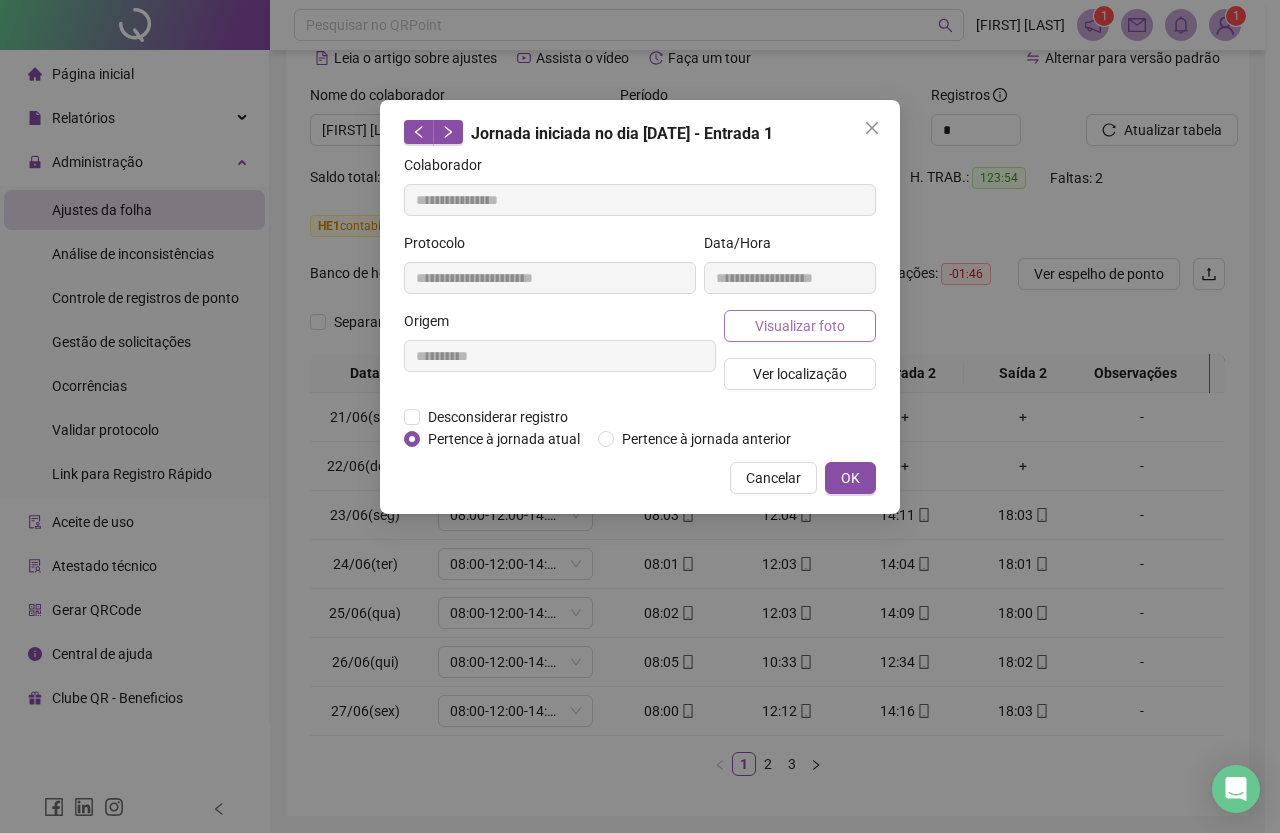 click on "Visualizar foto" at bounding box center [800, 326] 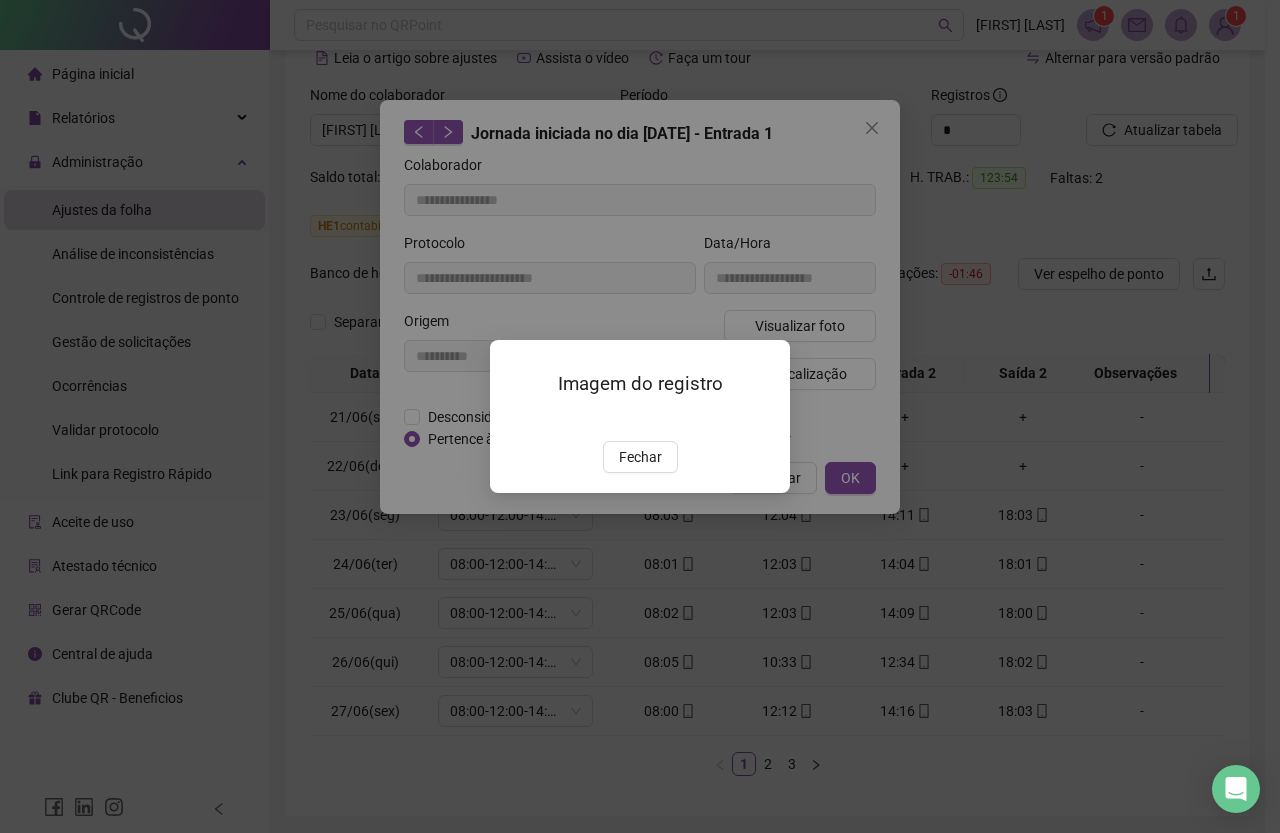 click at bounding box center [514, 420] 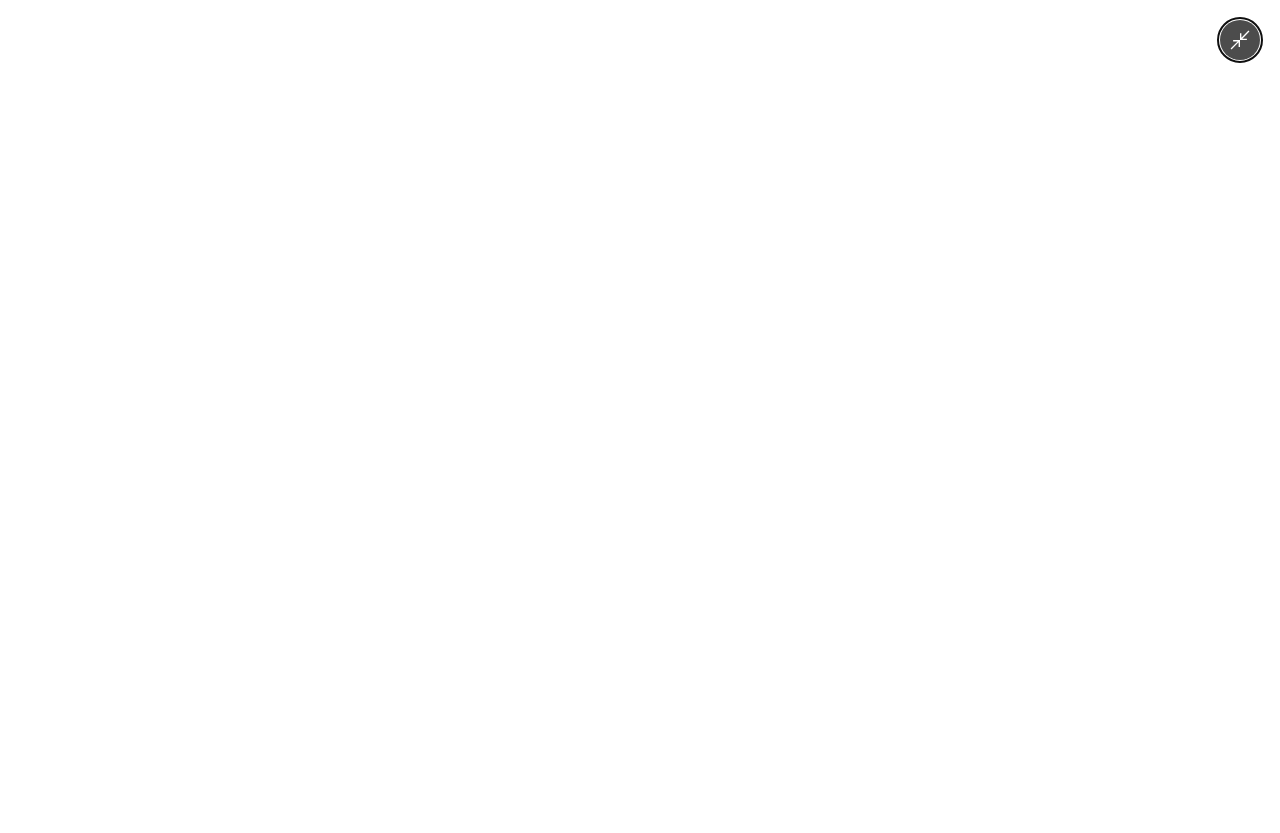 click at bounding box center [640, 416] 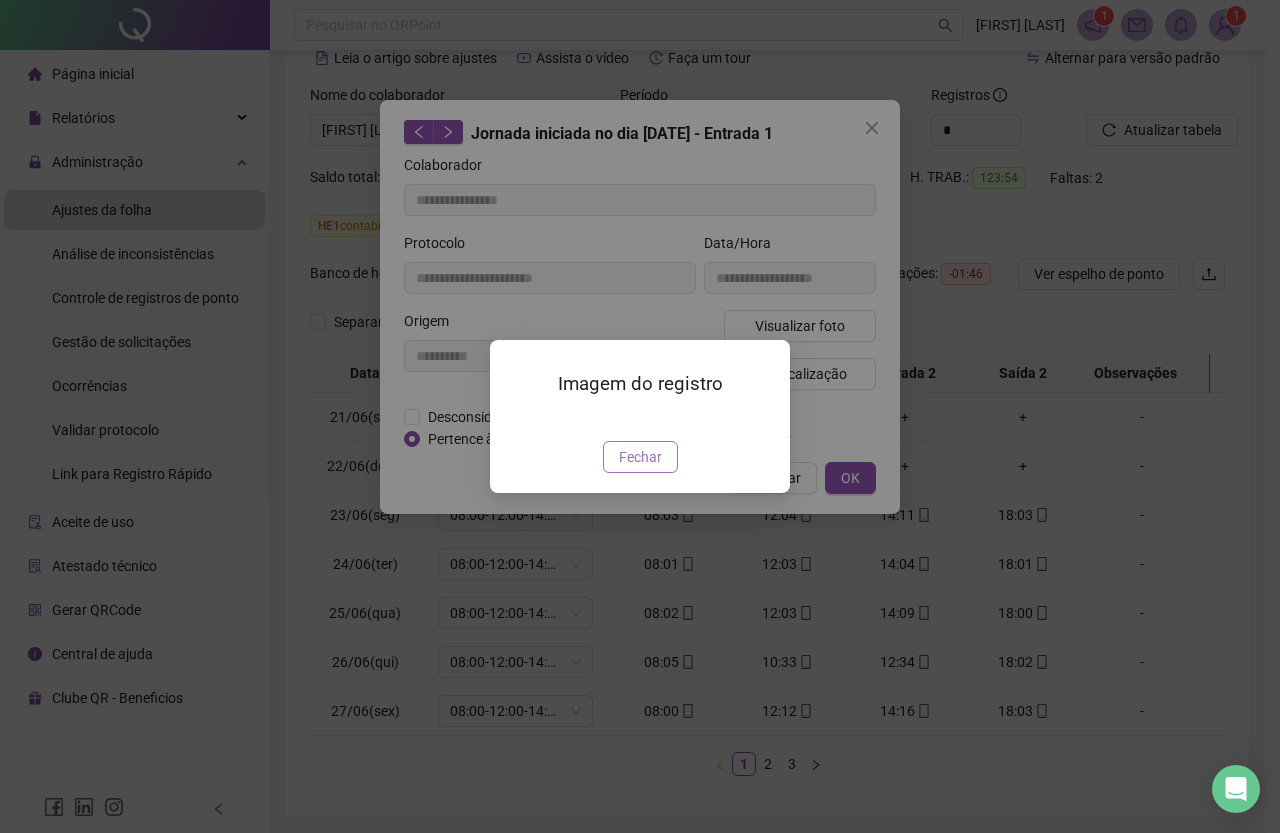 click on "Fechar" at bounding box center [640, 457] 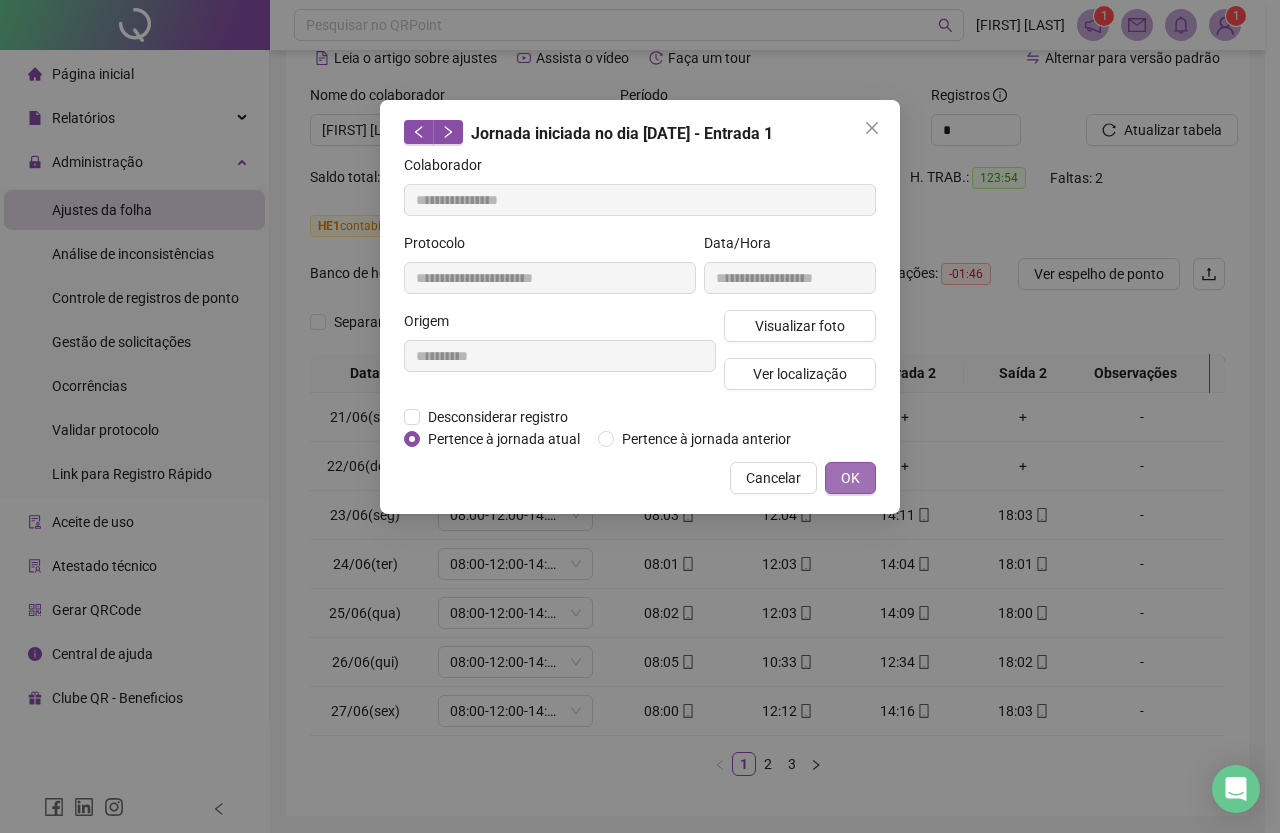 click on "OK" at bounding box center [850, 478] 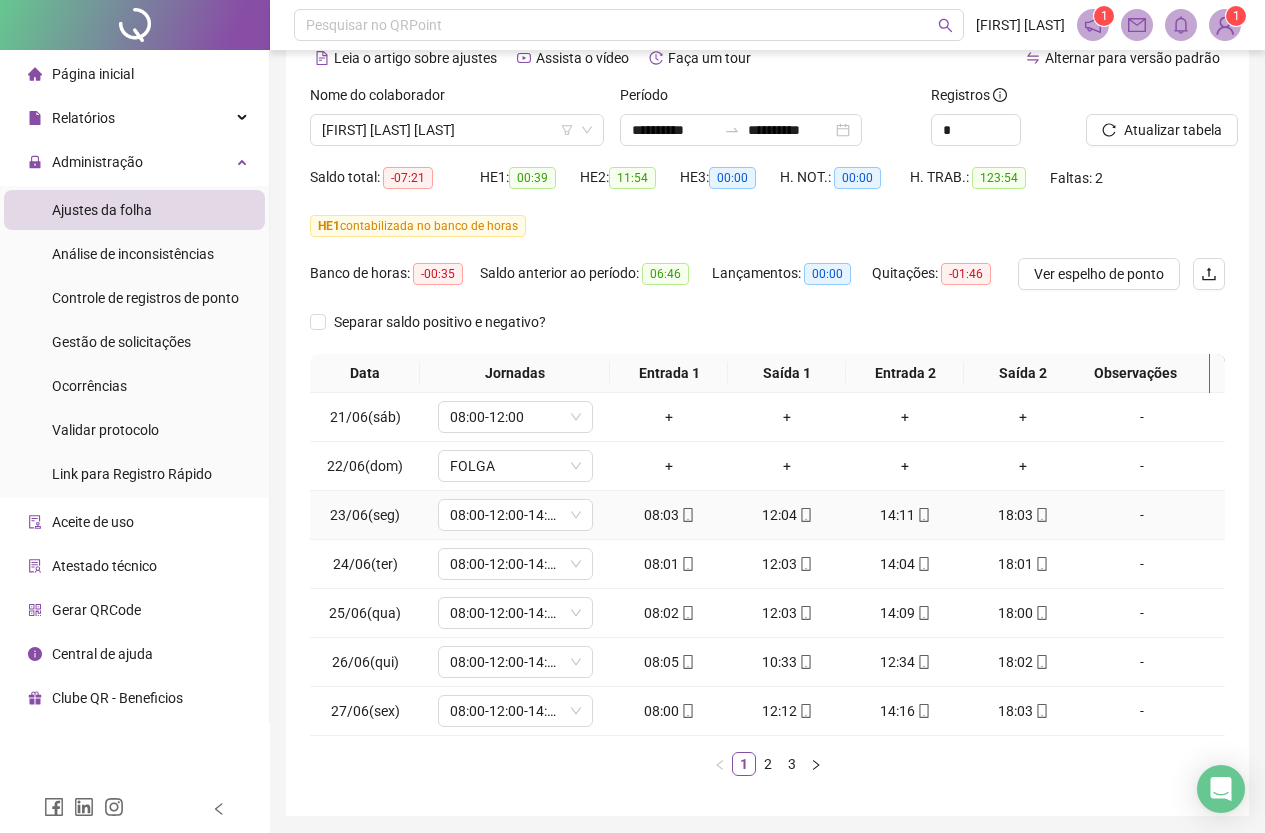 click at bounding box center [1041, 515] 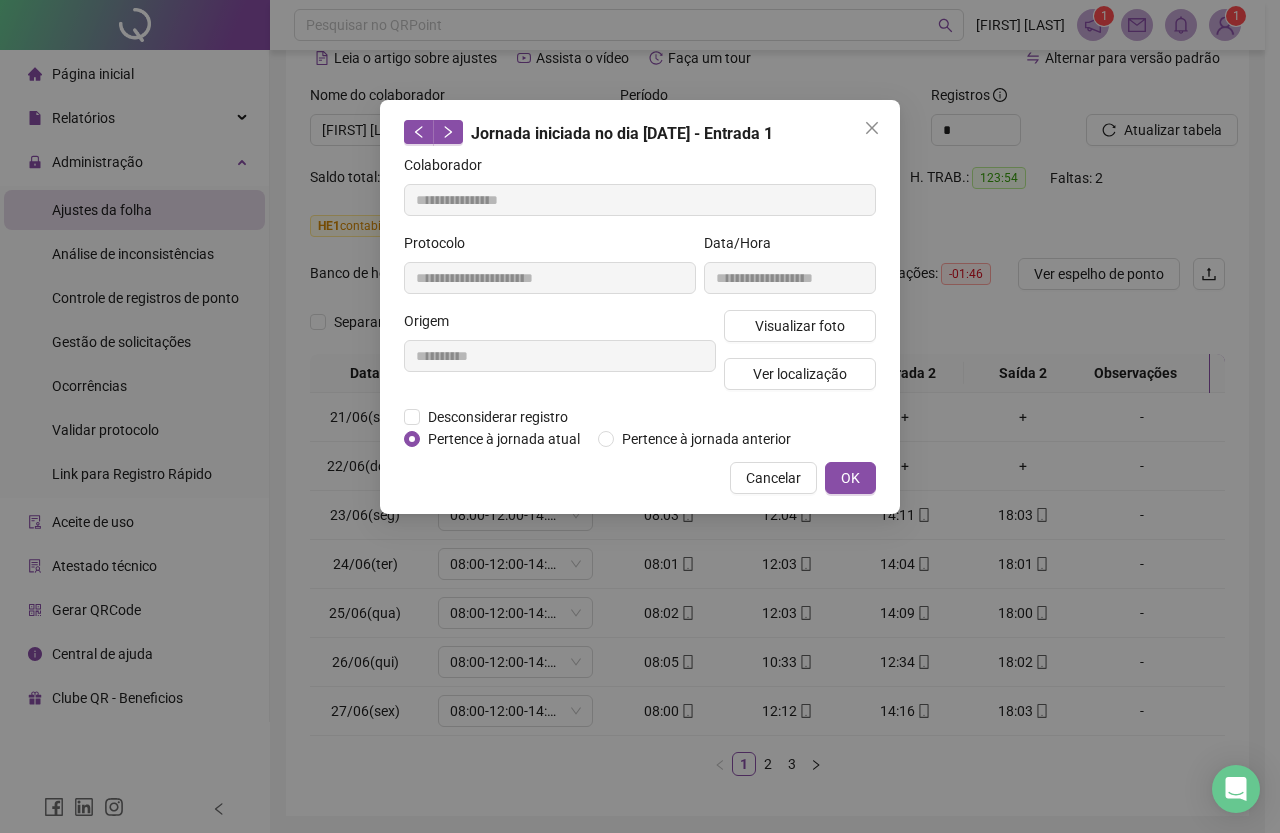 type on "**********" 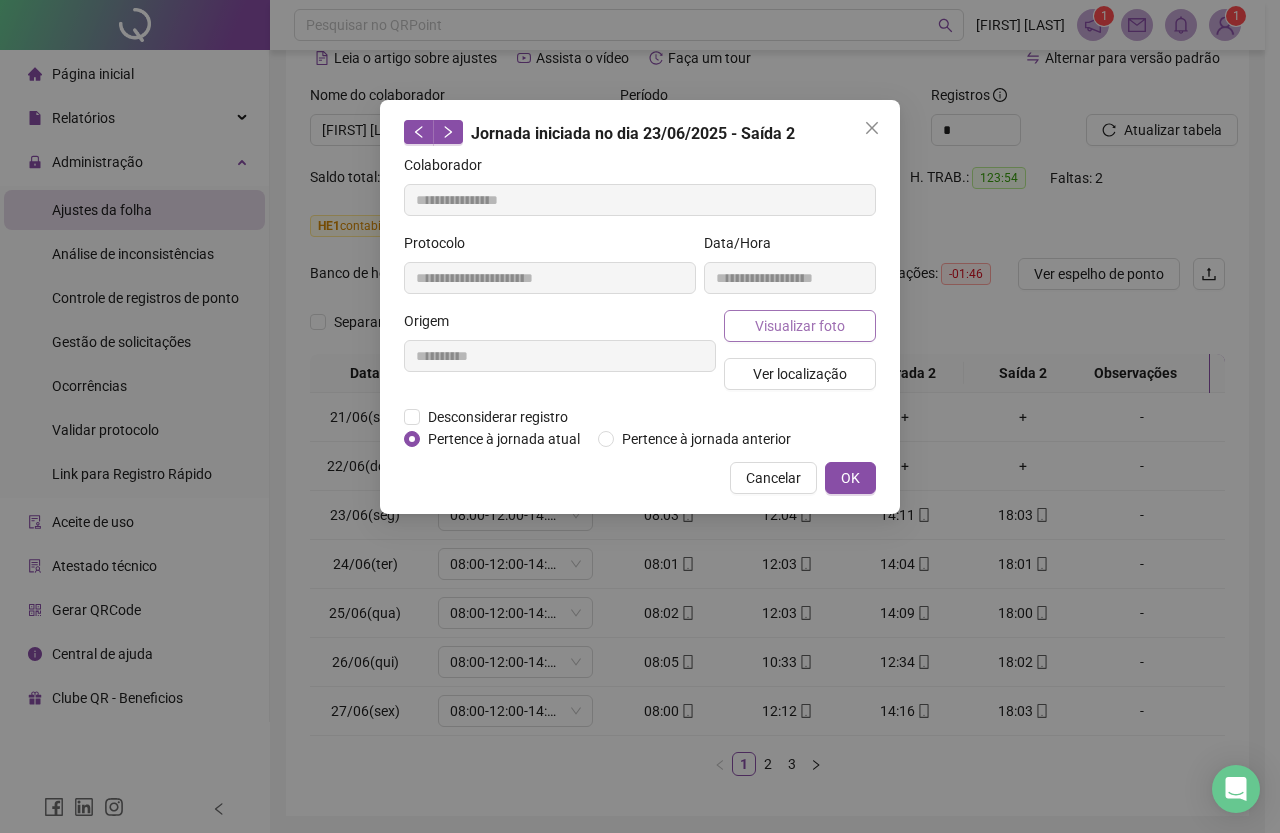 click on "Visualizar foto" at bounding box center (800, 326) 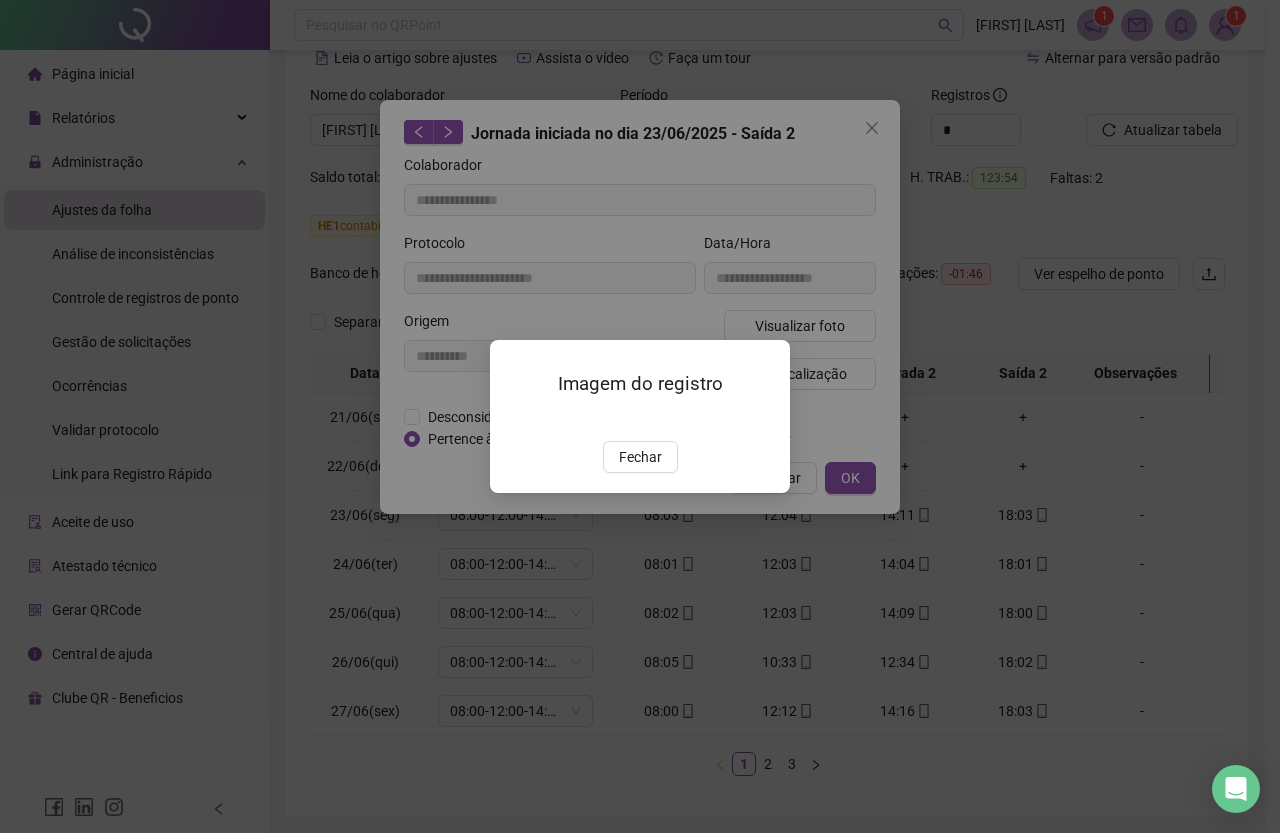 click at bounding box center [514, 420] 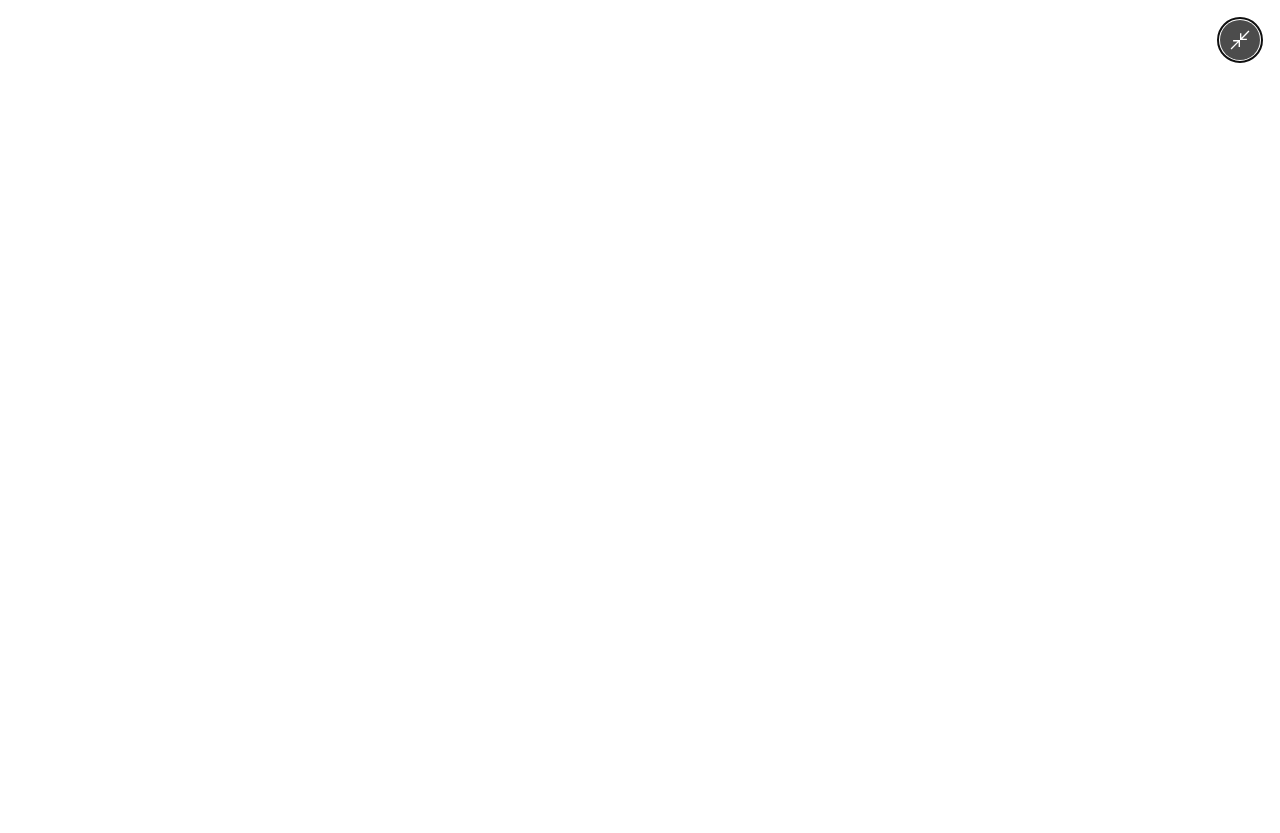 click at bounding box center (640, 416) 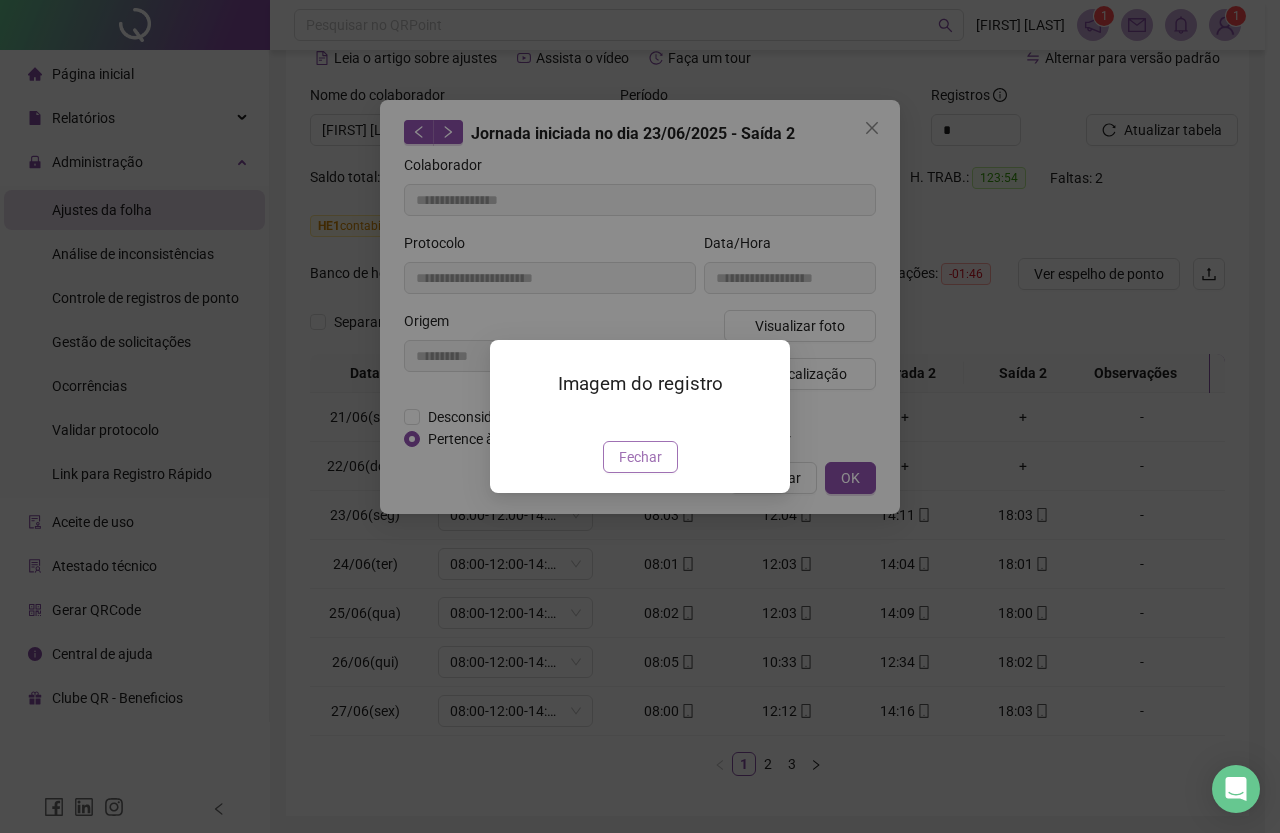 click on "Fechar" at bounding box center [640, 457] 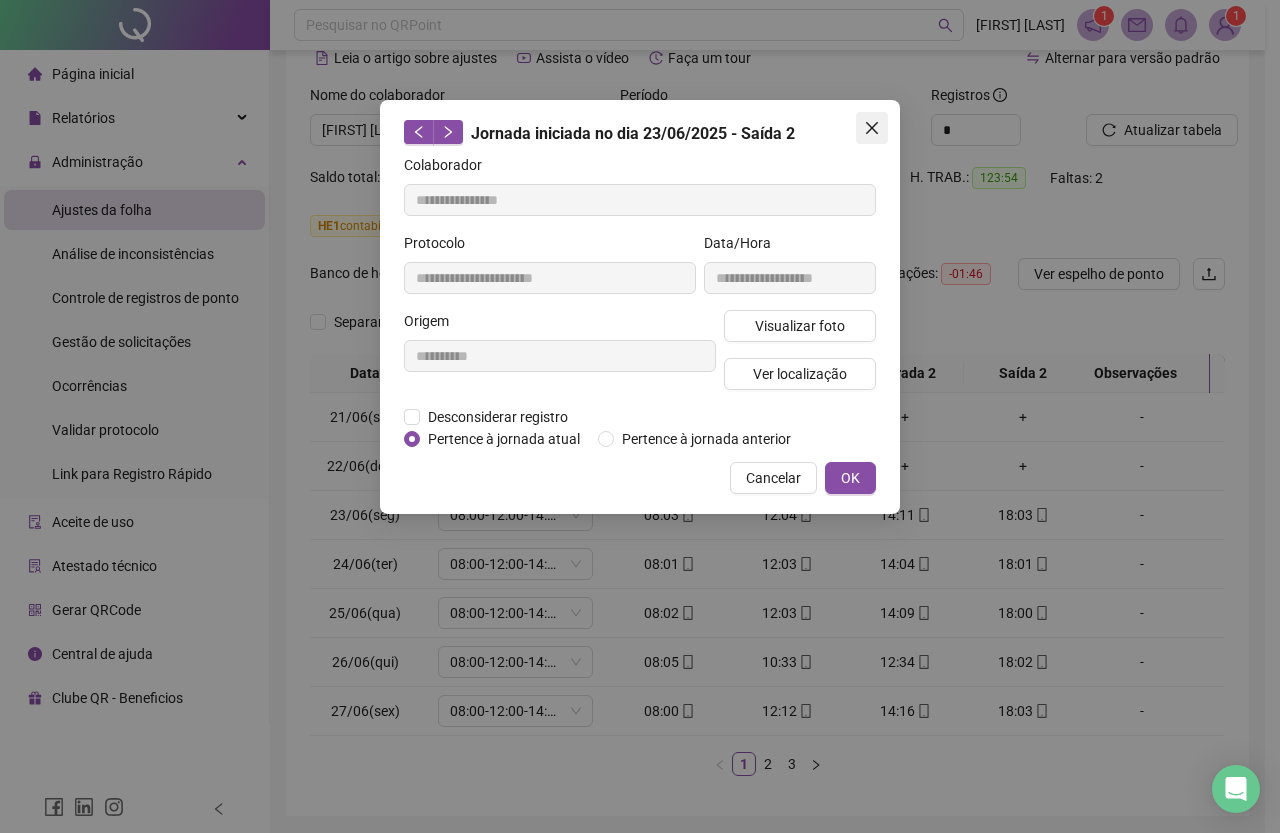click 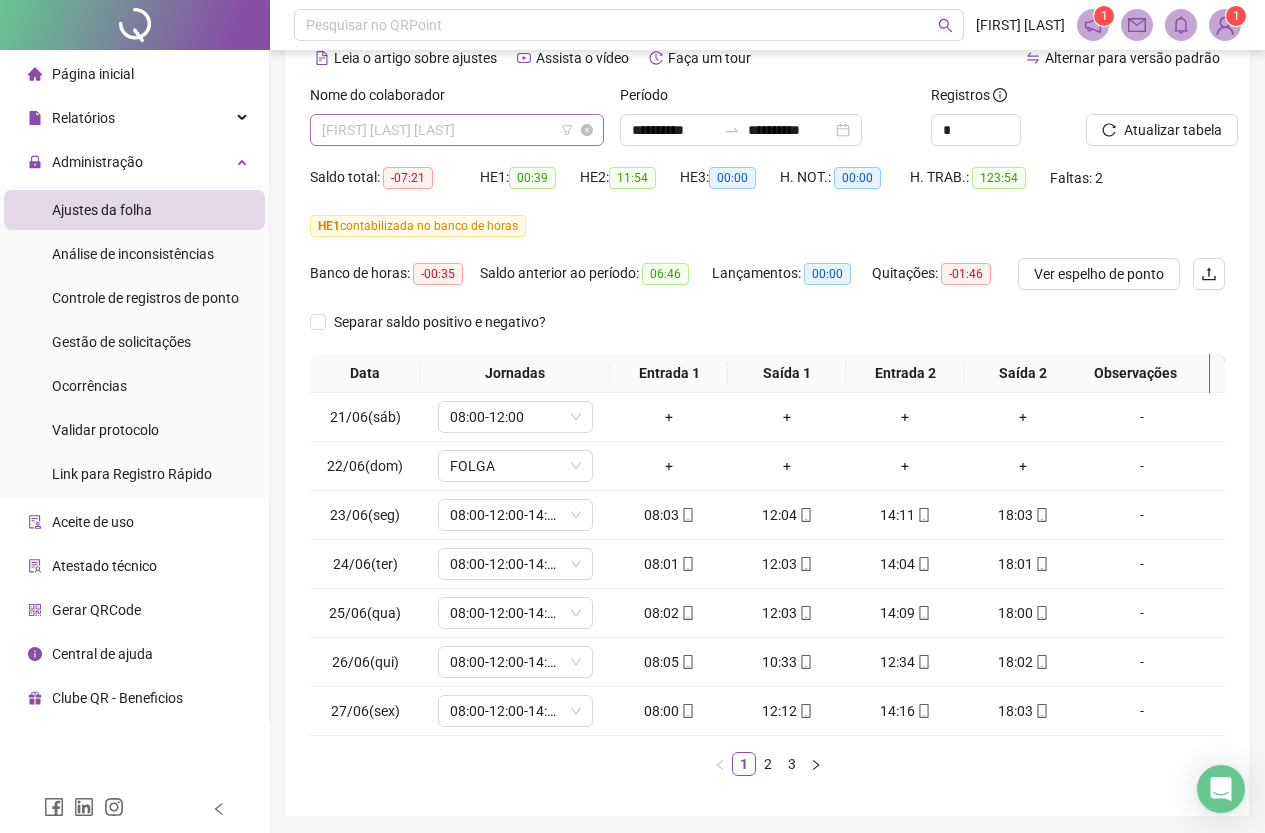 click on "[FIRST] [LAST] [LAST]" at bounding box center [457, 130] 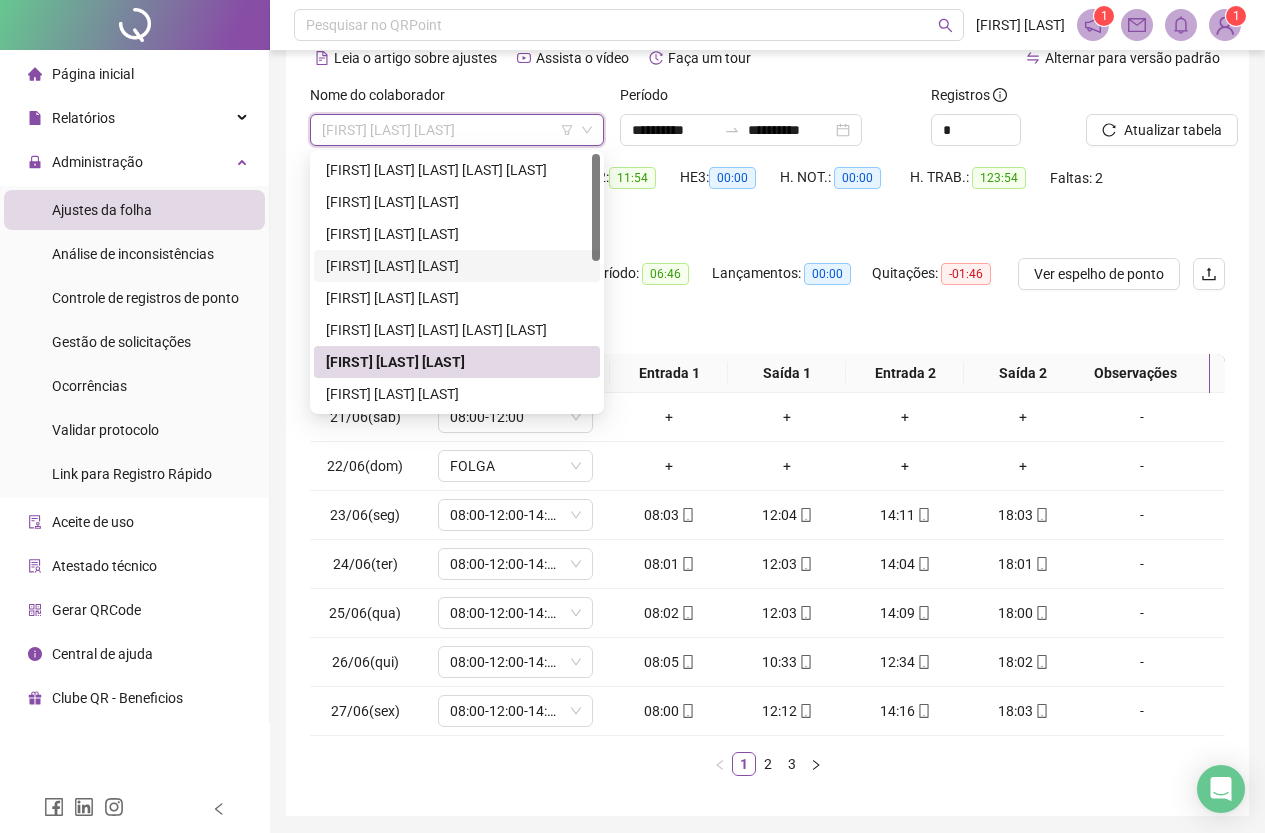 click on "[FIRST] [LAST] [LAST]" at bounding box center (457, 266) 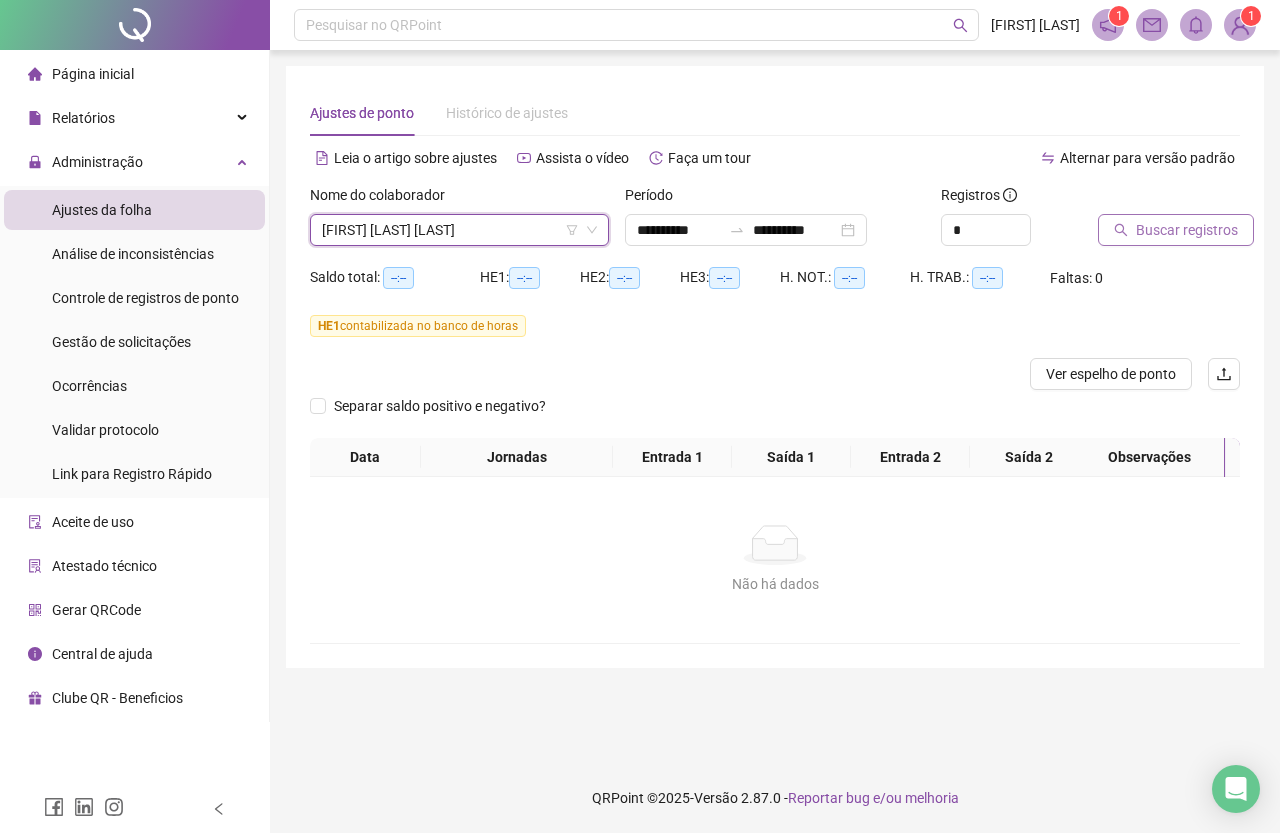 click on "Buscar registros" at bounding box center (1187, 230) 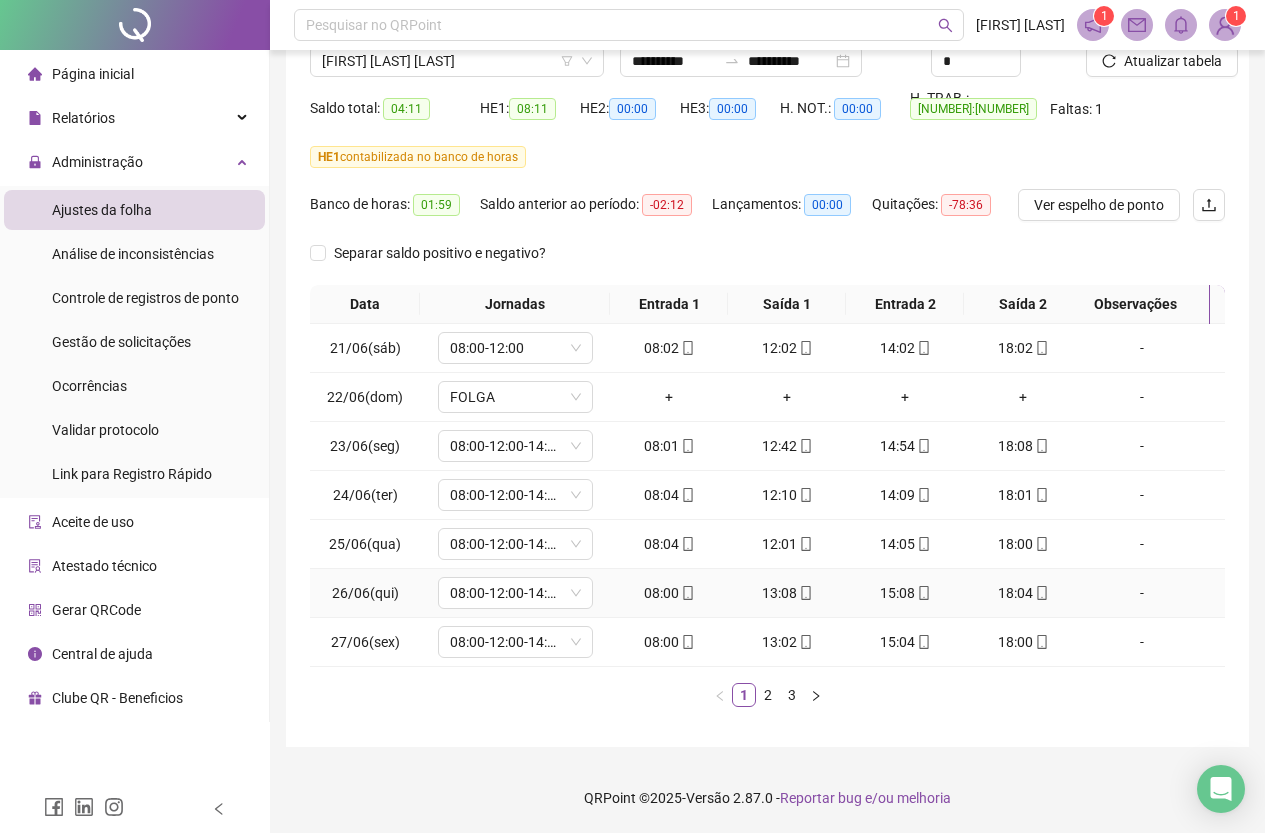 scroll, scrollTop: 184, scrollLeft: 0, axis: vertical 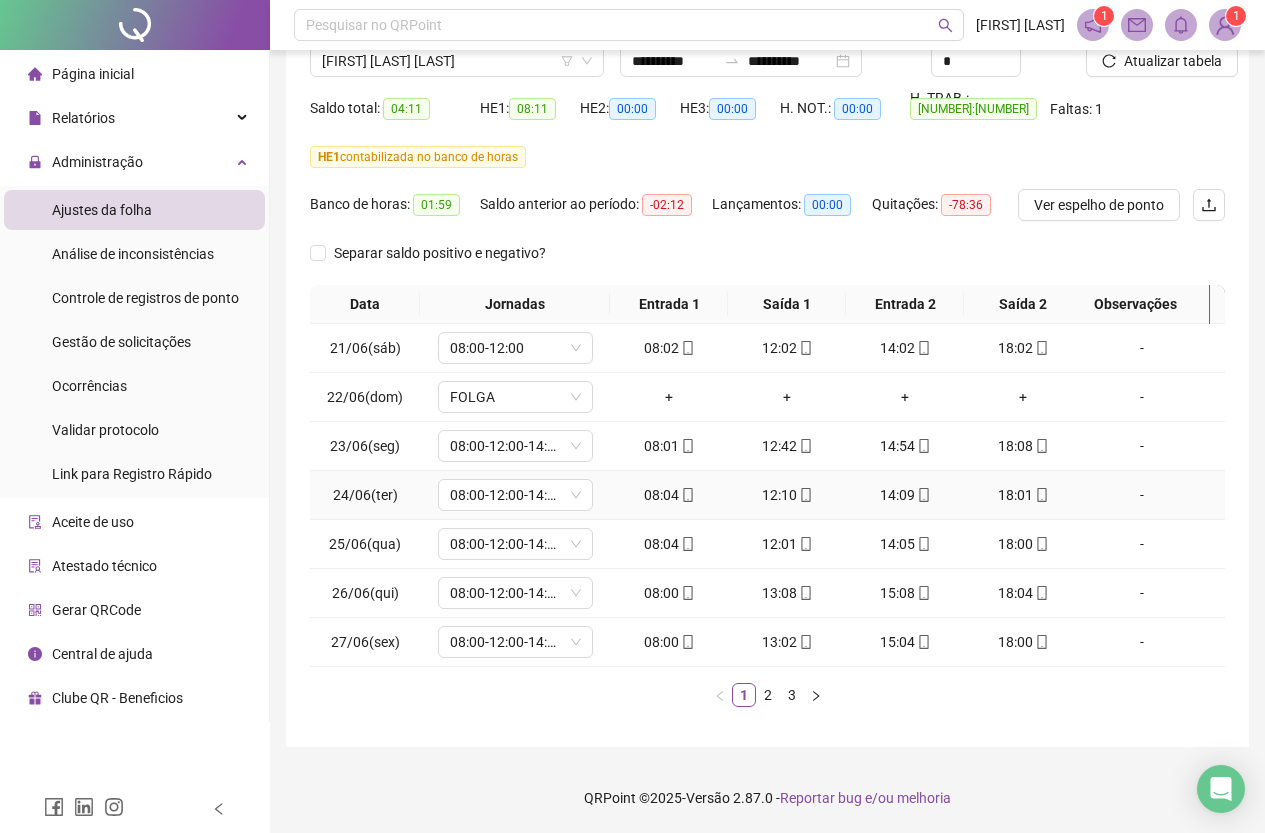 click 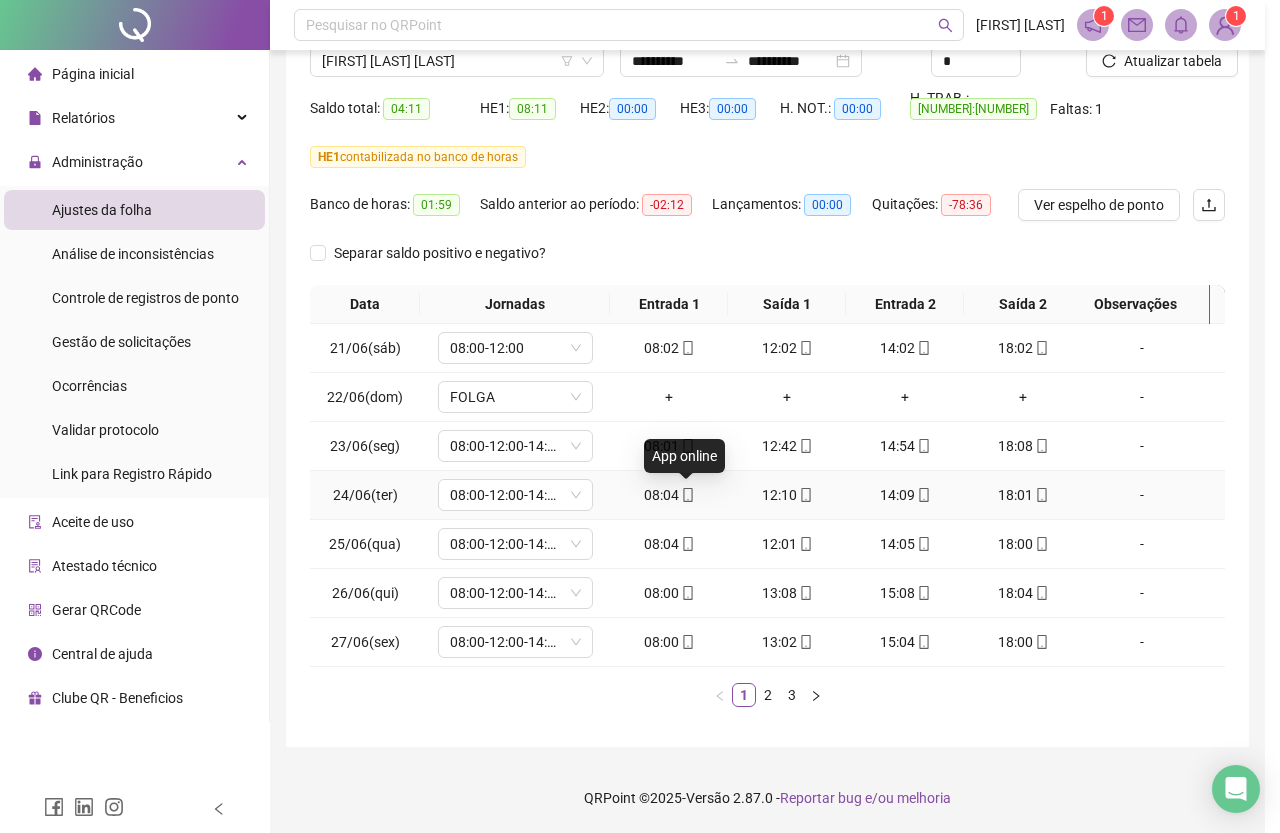 type on "**********" 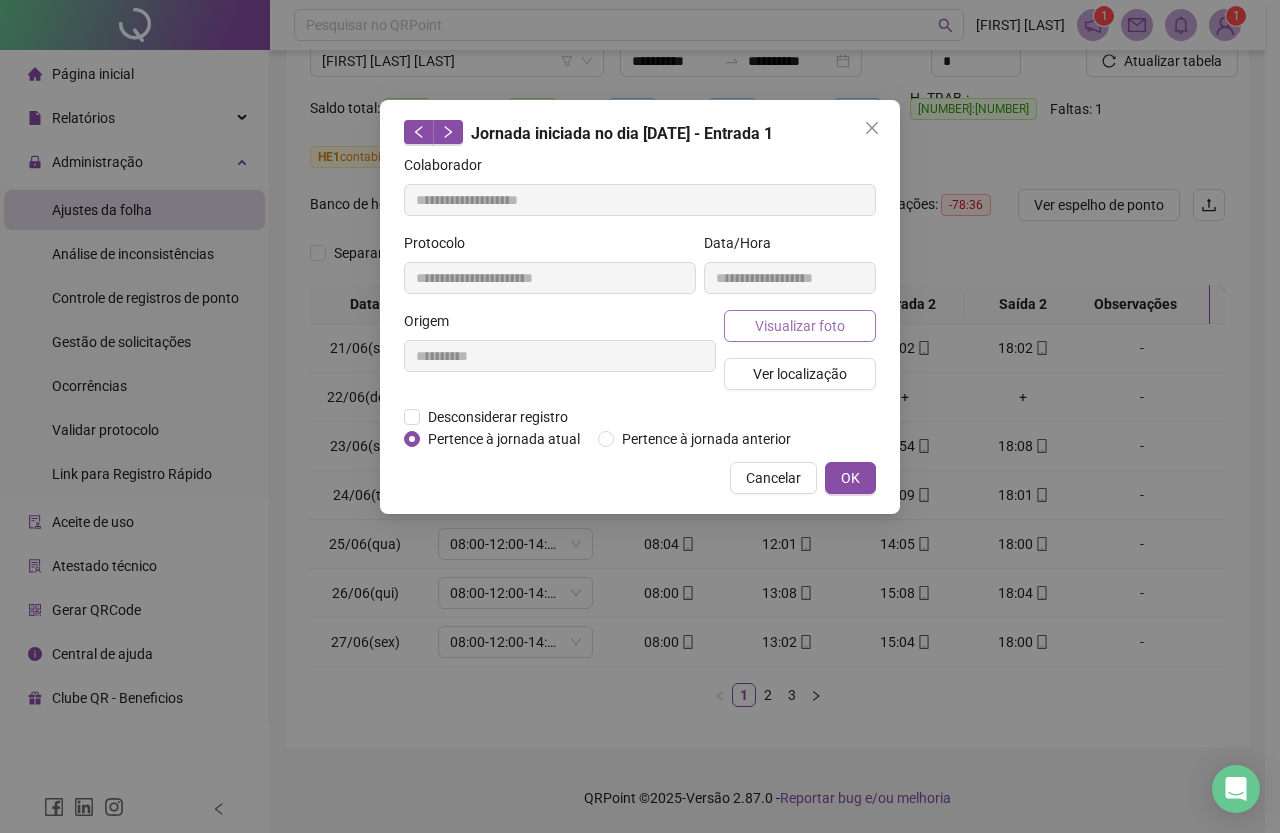 click on "Visualizar foto" at bounding box center (800, 326) 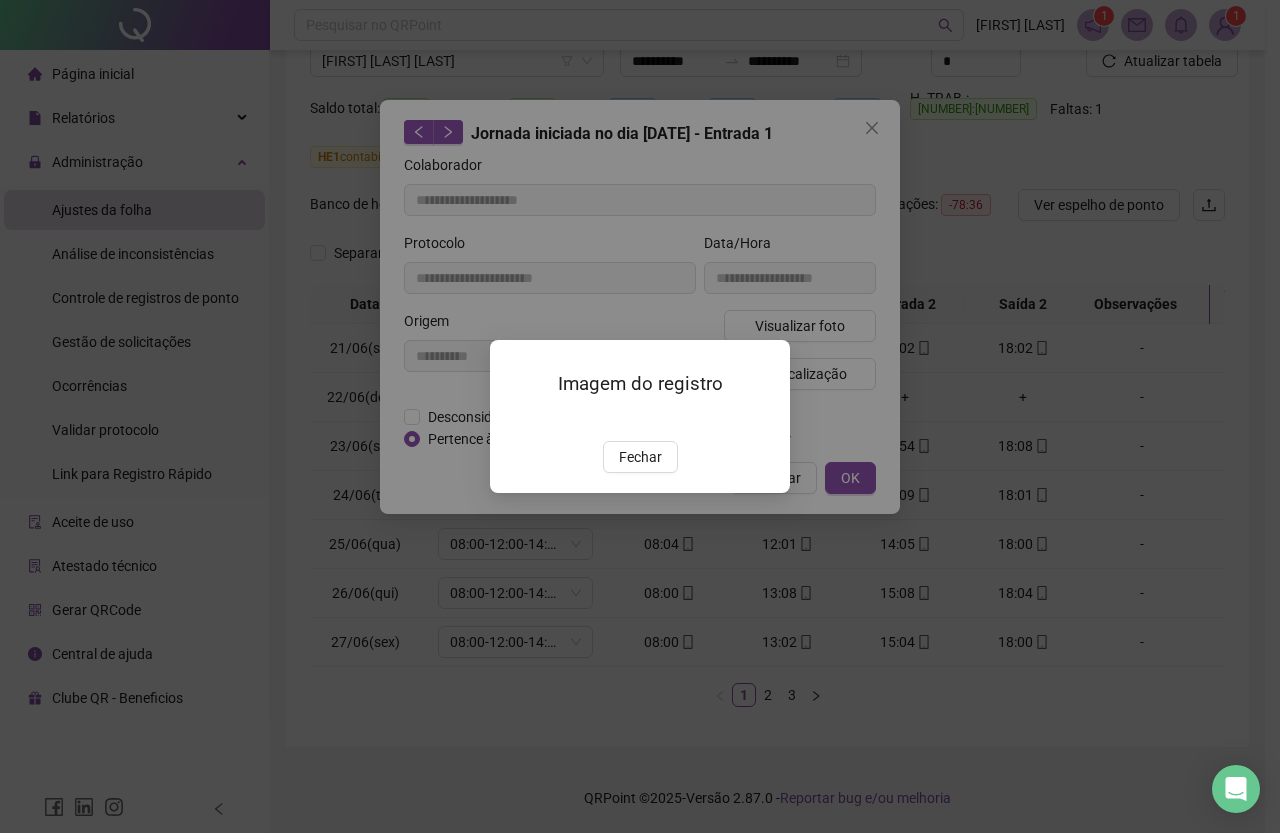 click at bounding box center (514, 420) 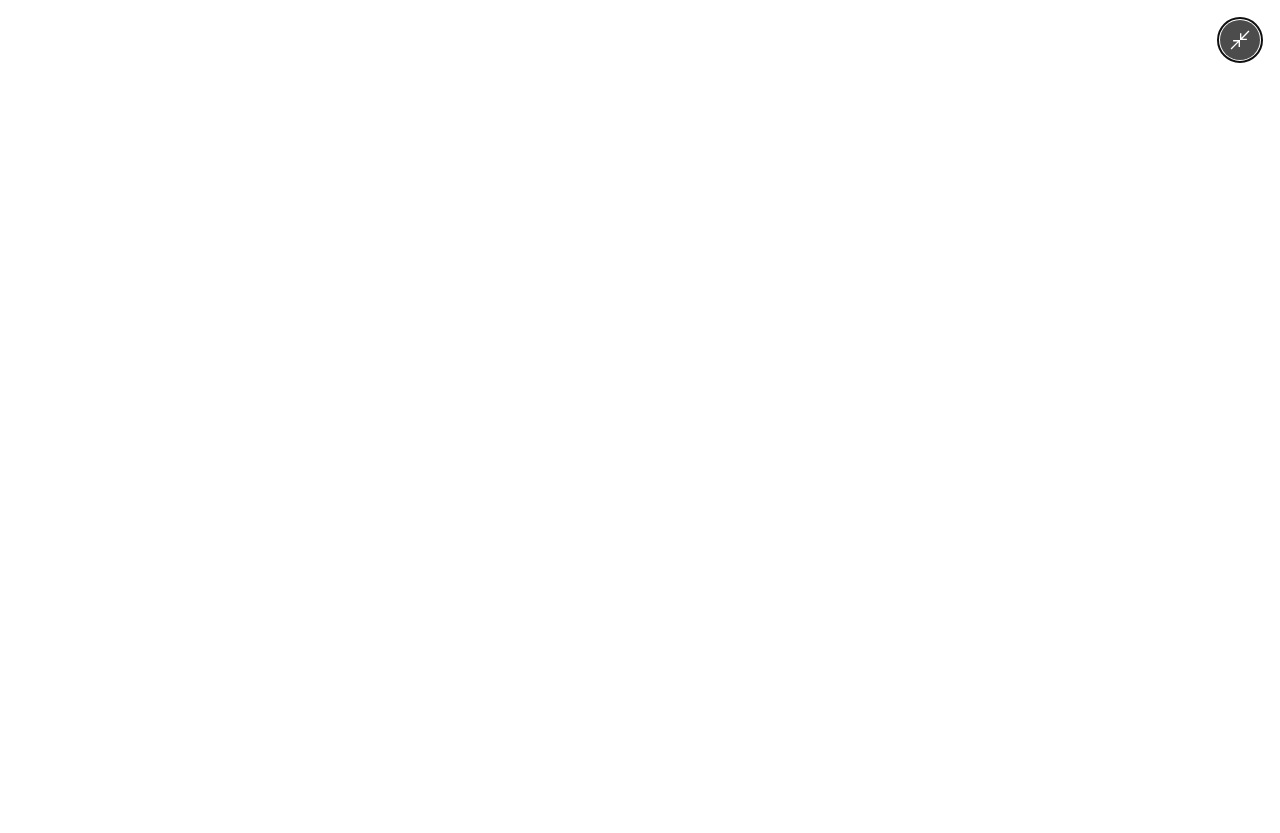 click at bounding box center (640, 416) 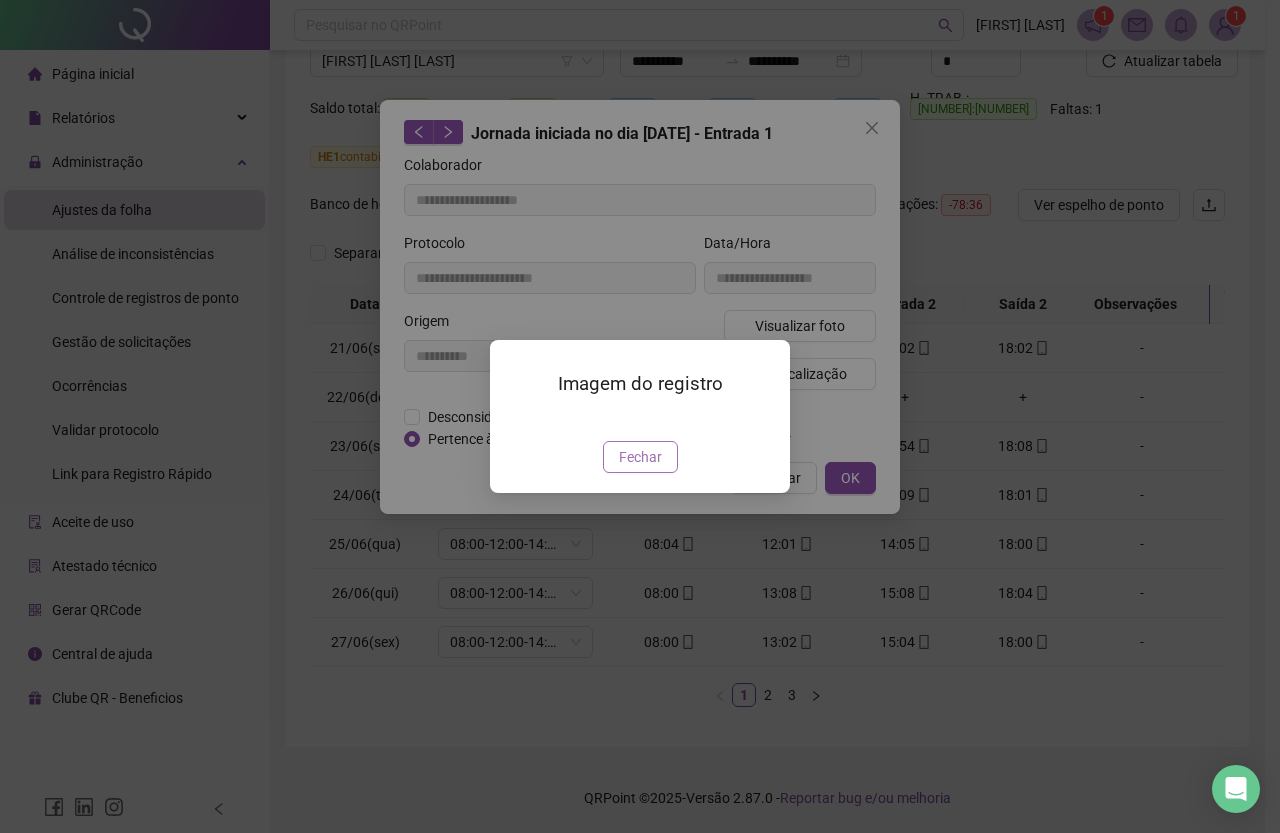 click on "Fechar" at bounding box center (640, 457) 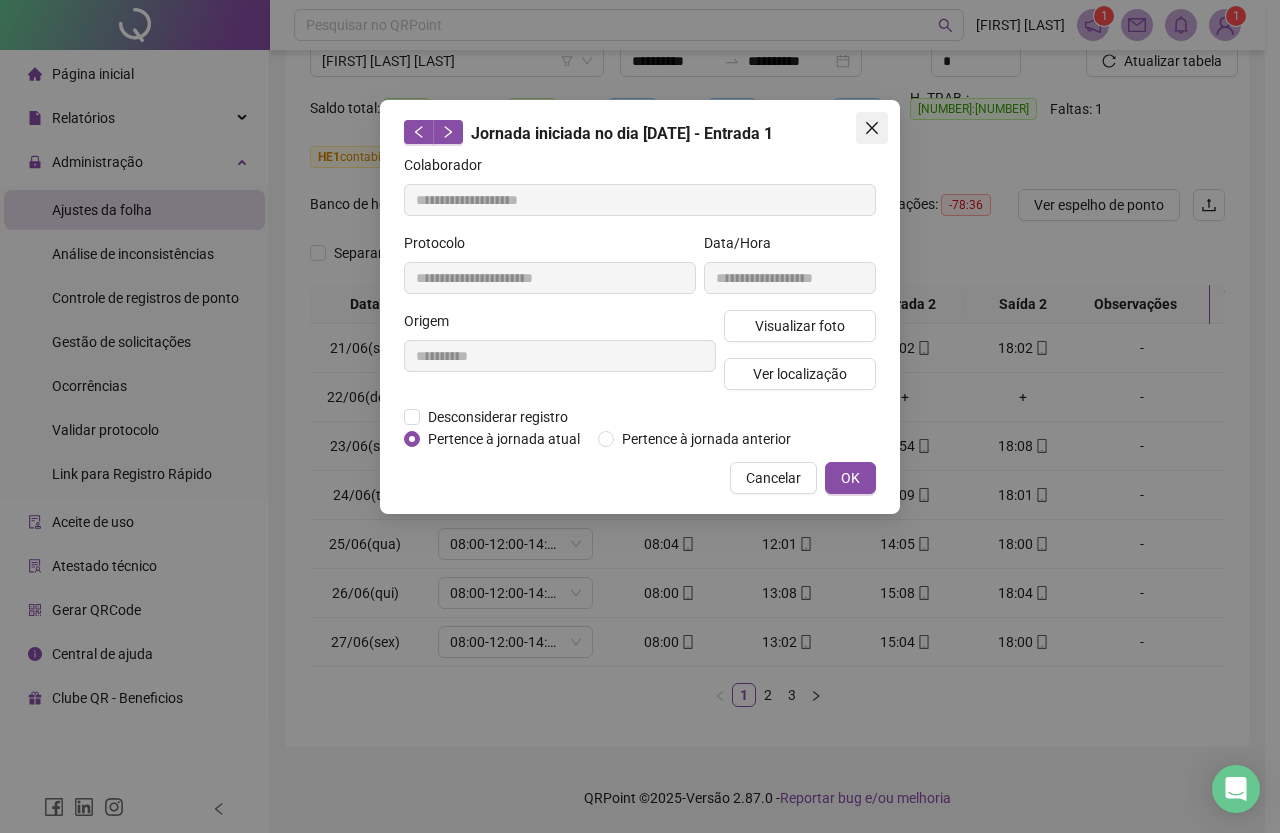 click 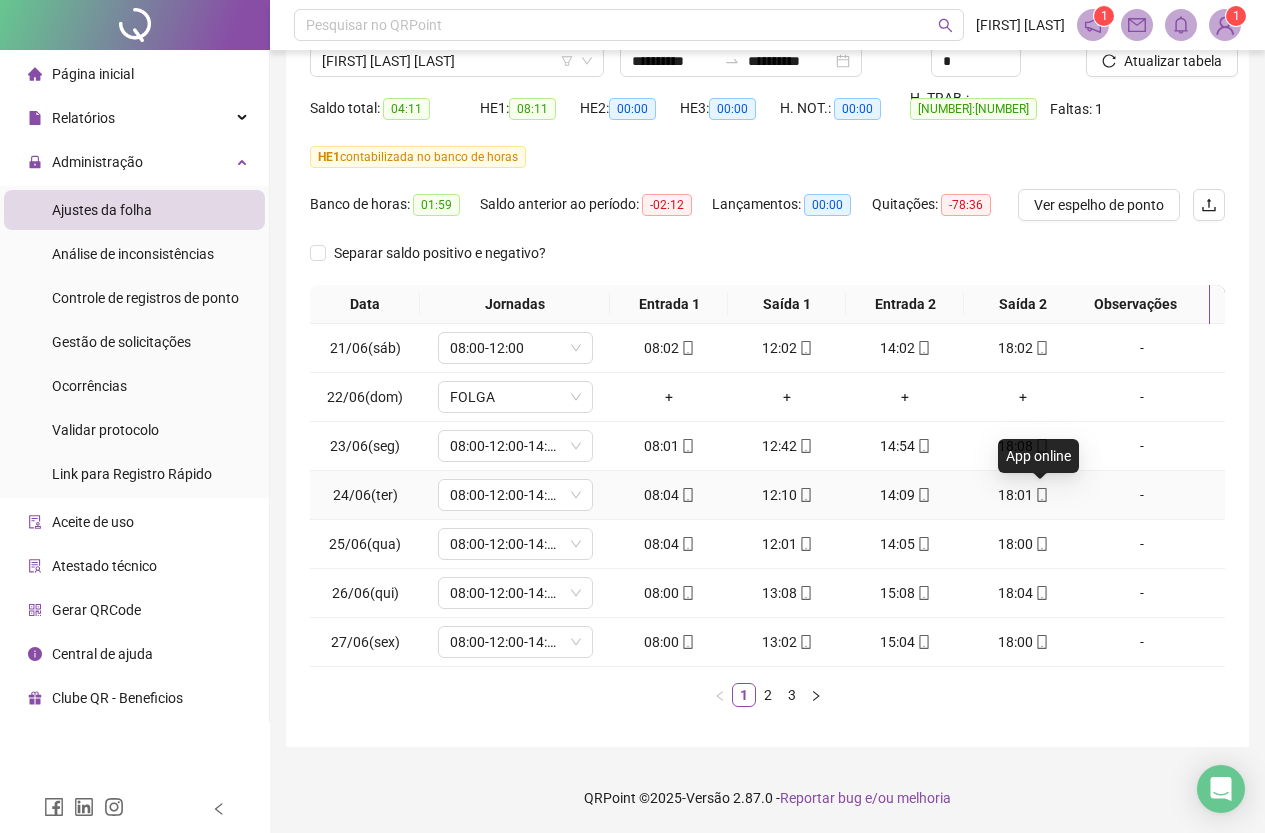 click 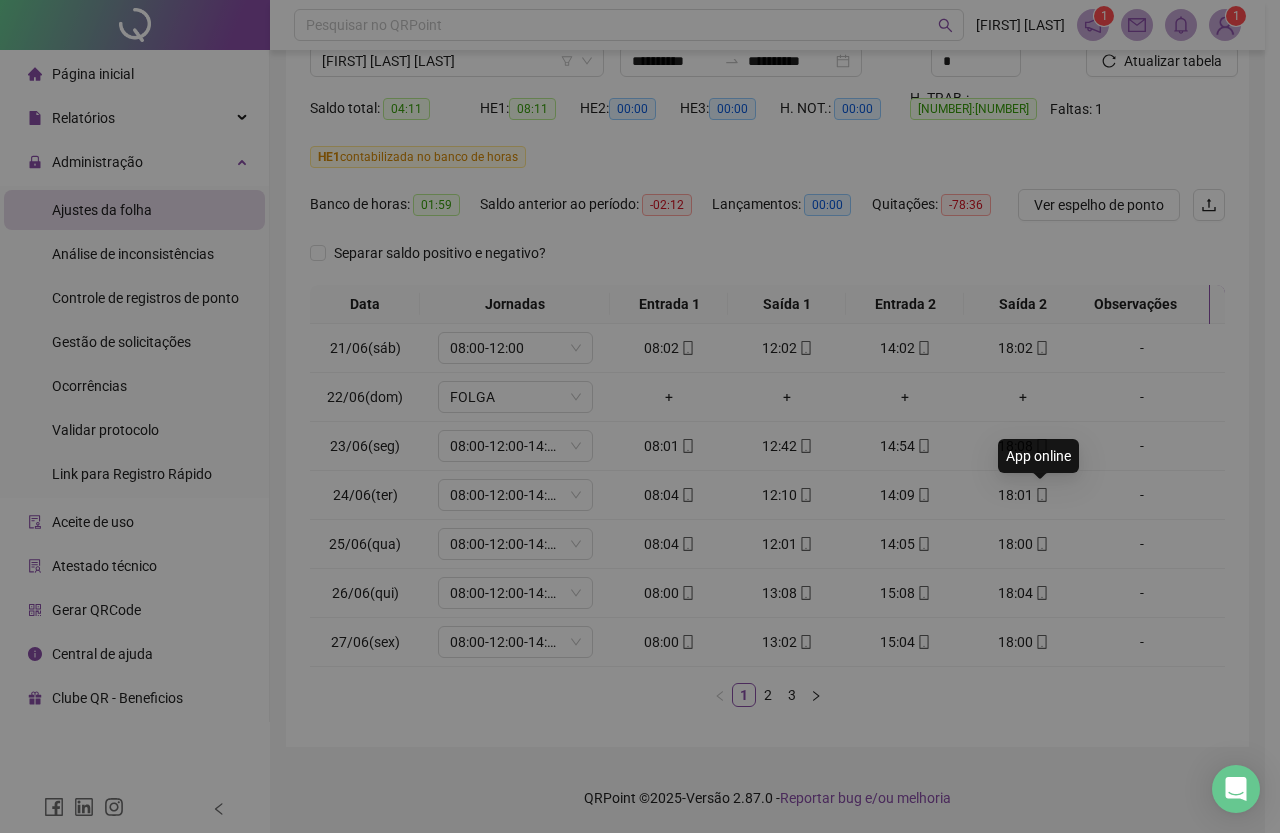 type on "**********" 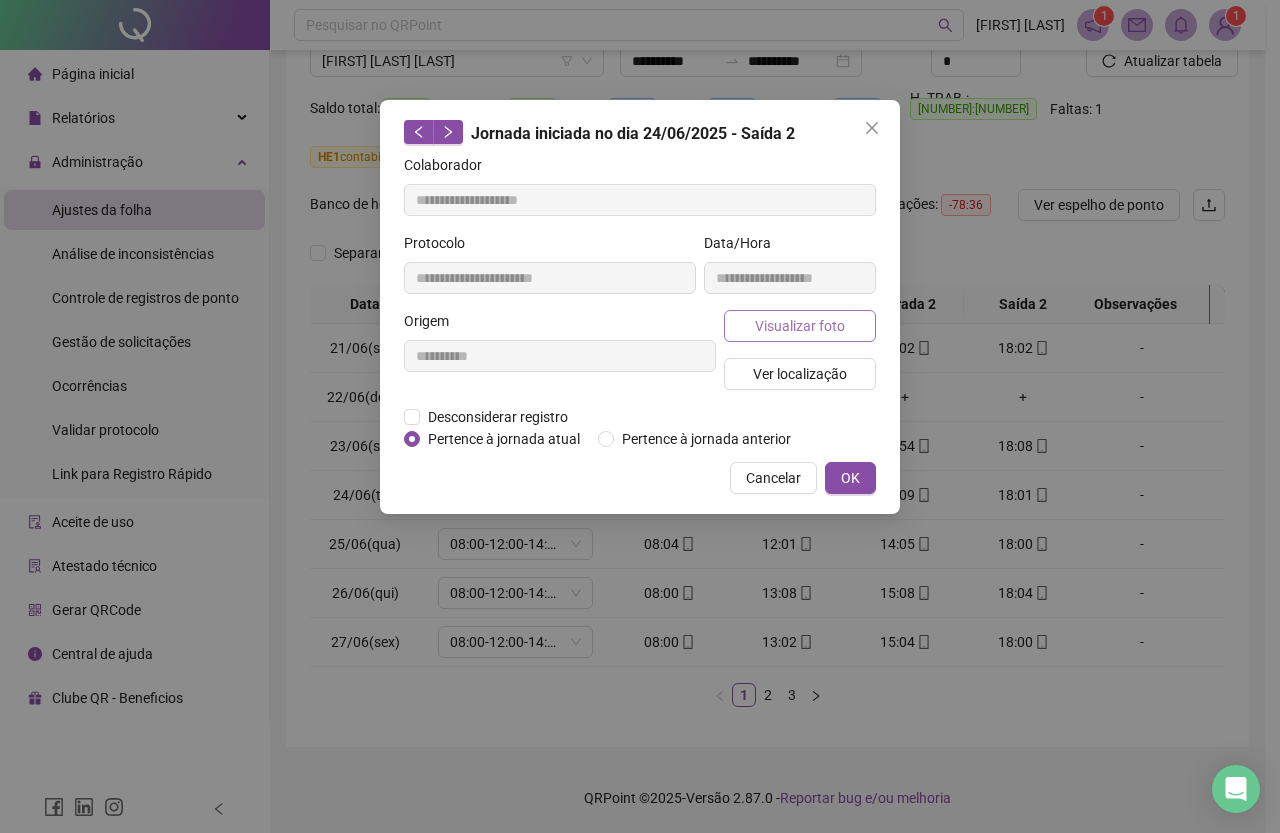 click on "Visualizar foto" at bounding box center [800, 326] 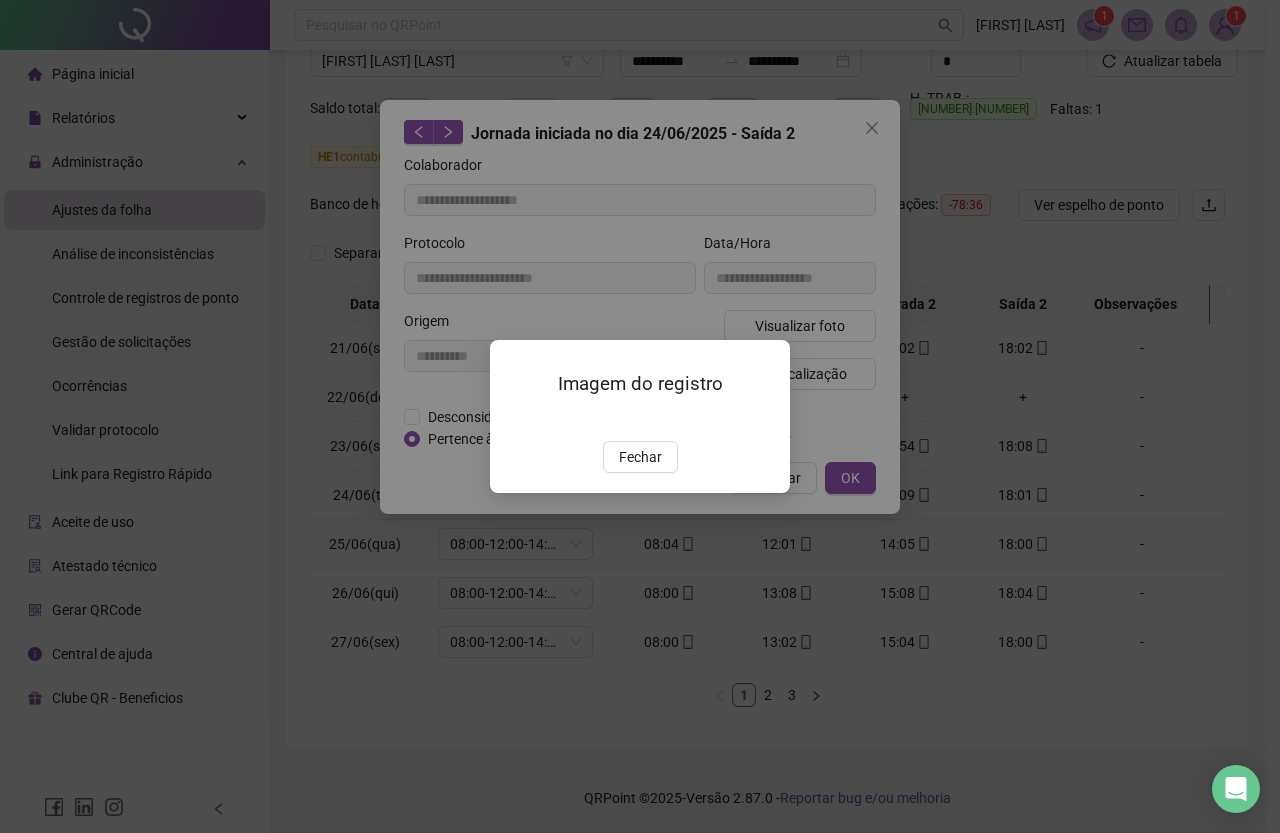 click at bounding box center (514, 420) 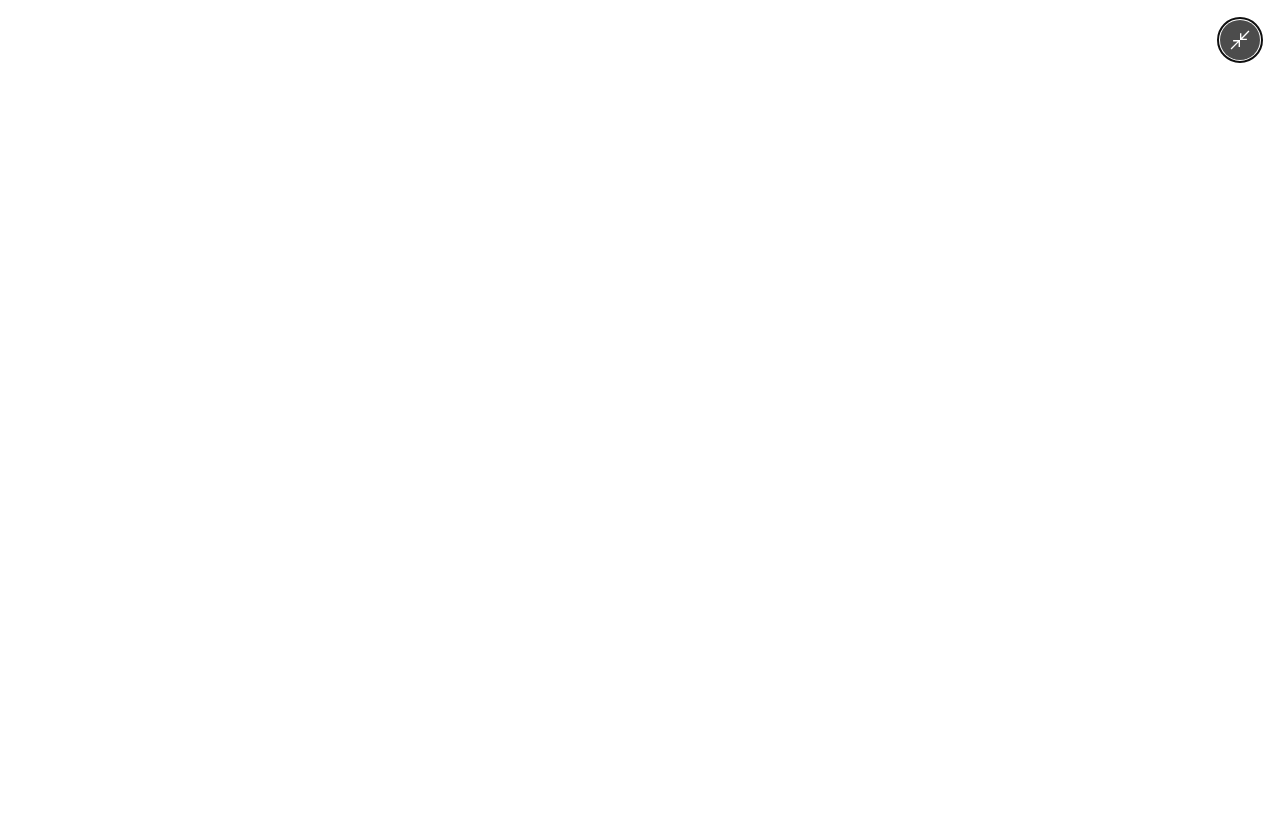 click at bounding box center [640, 416] 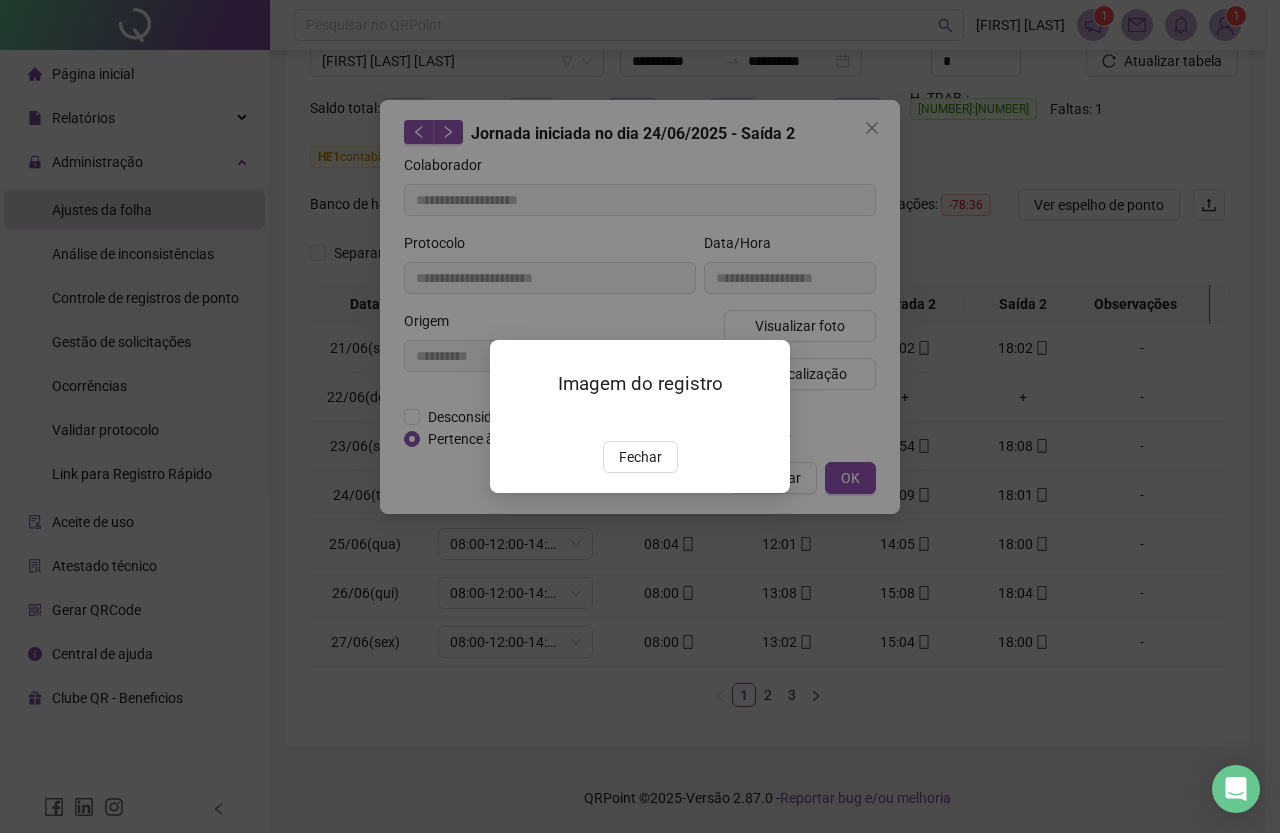 click on "Imagem do registro Fechar" at bounding box center (640, 416) 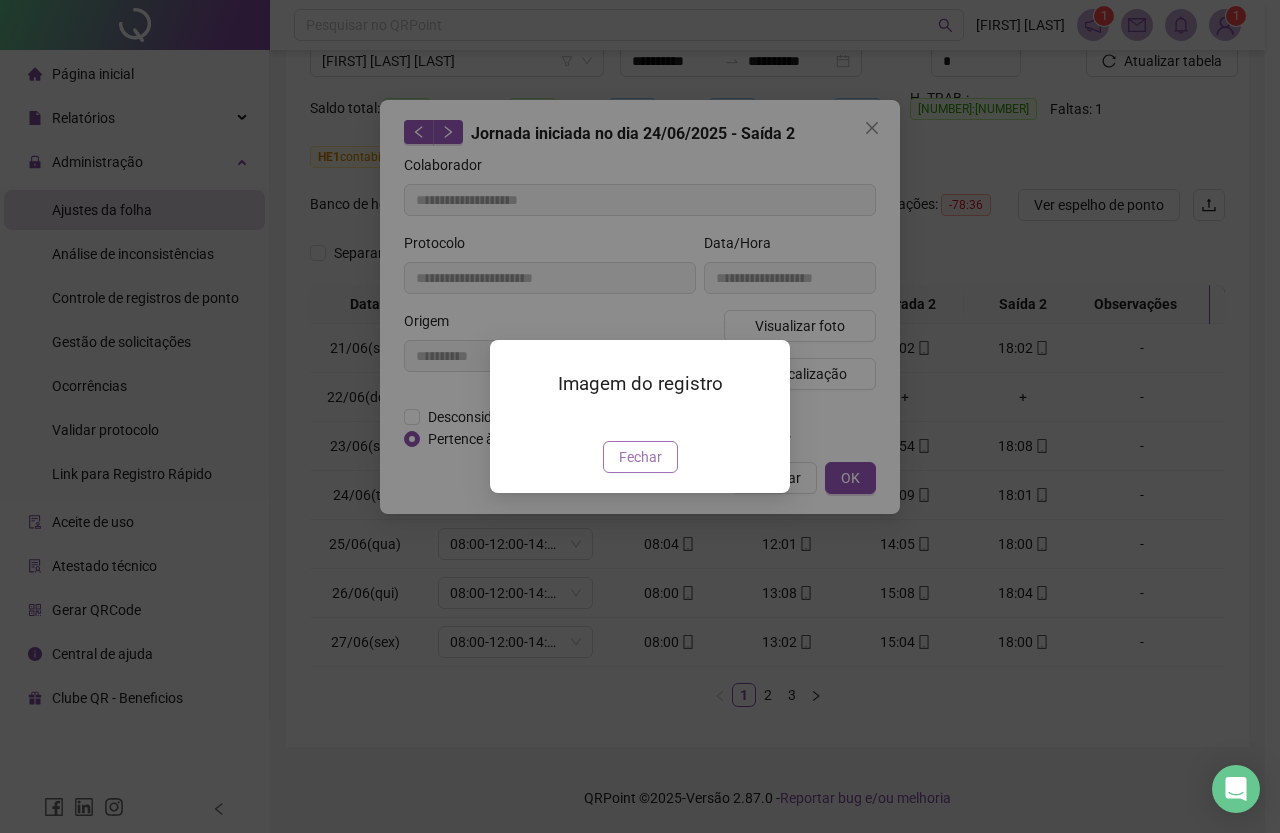 click on "Fechar" at bounding box center (640, 457) 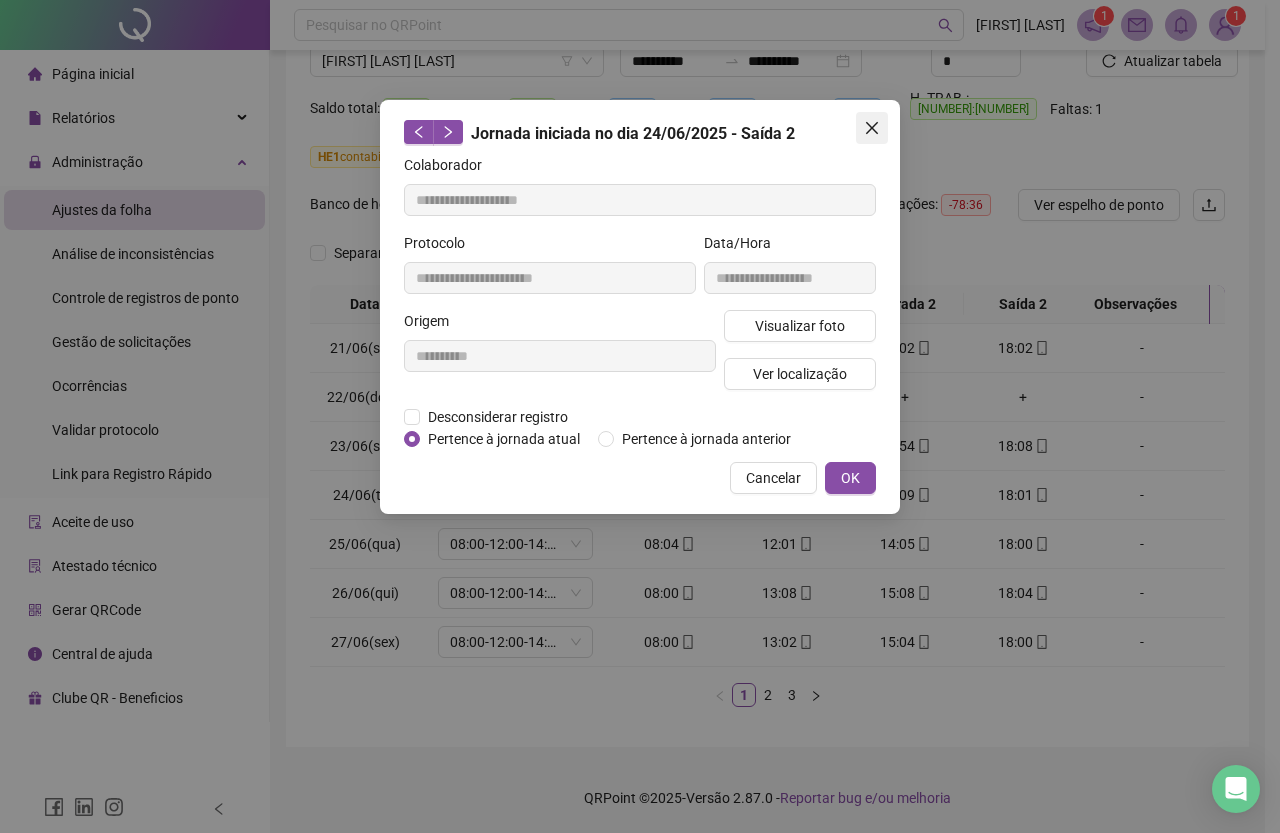 click at bounding box center (872, 128) 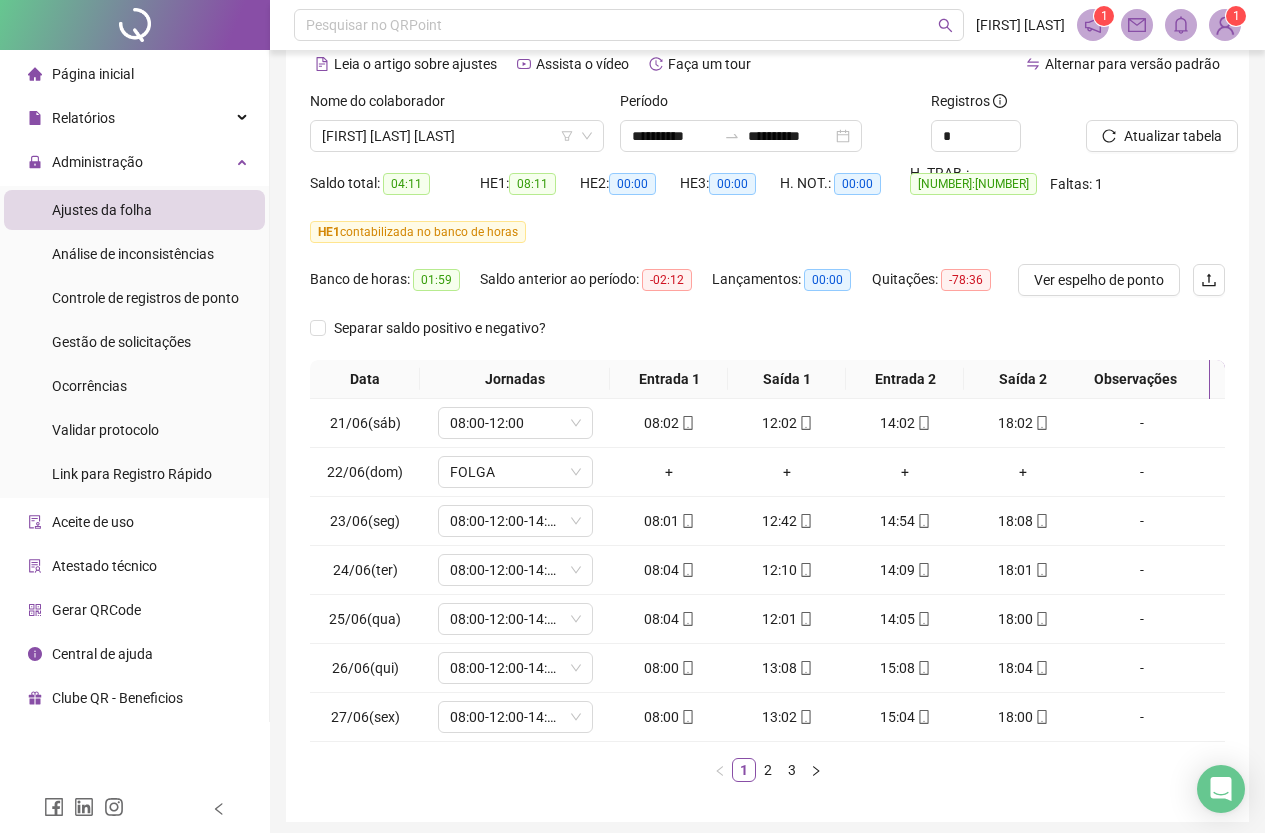 scroll, scrollTop: 0, scrollLeft: 0, axis: both 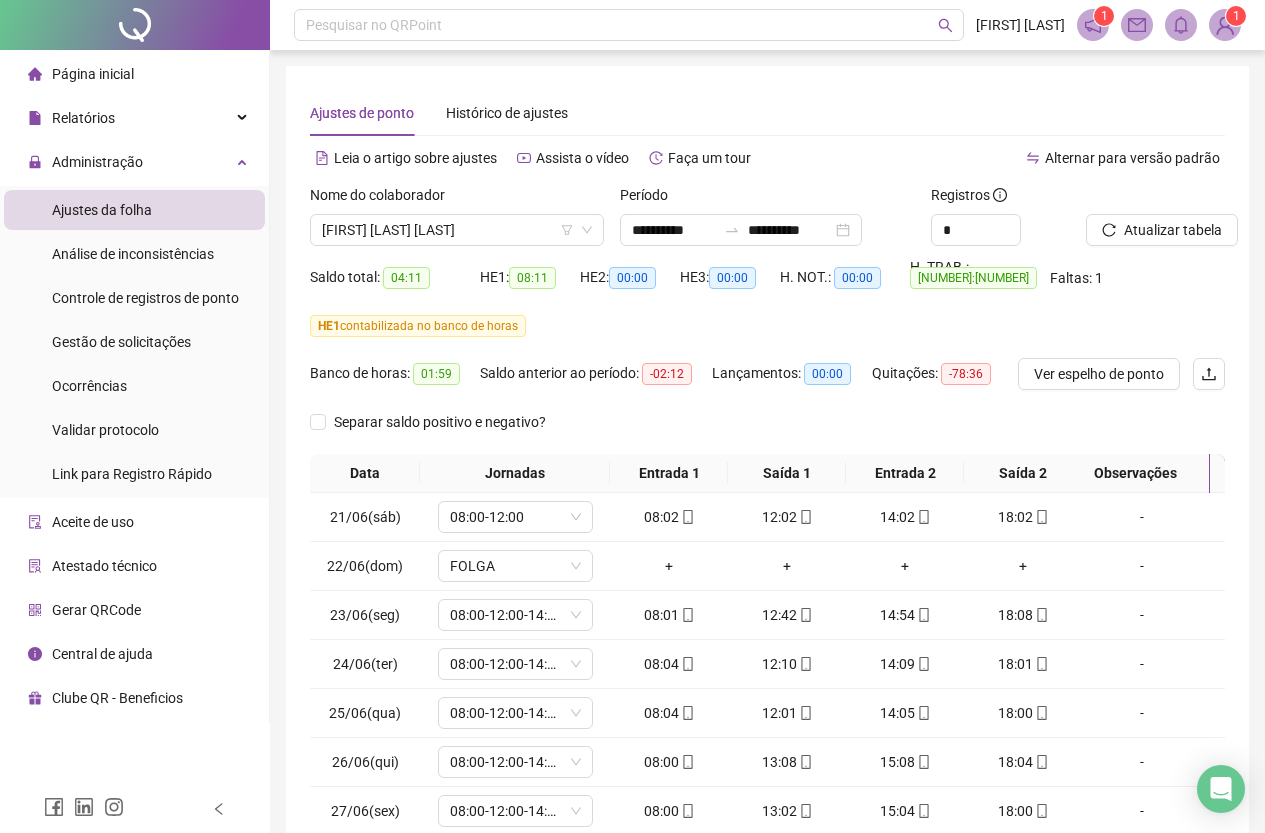 click on "Nome do colaborador" at bounding box center [457, 199] 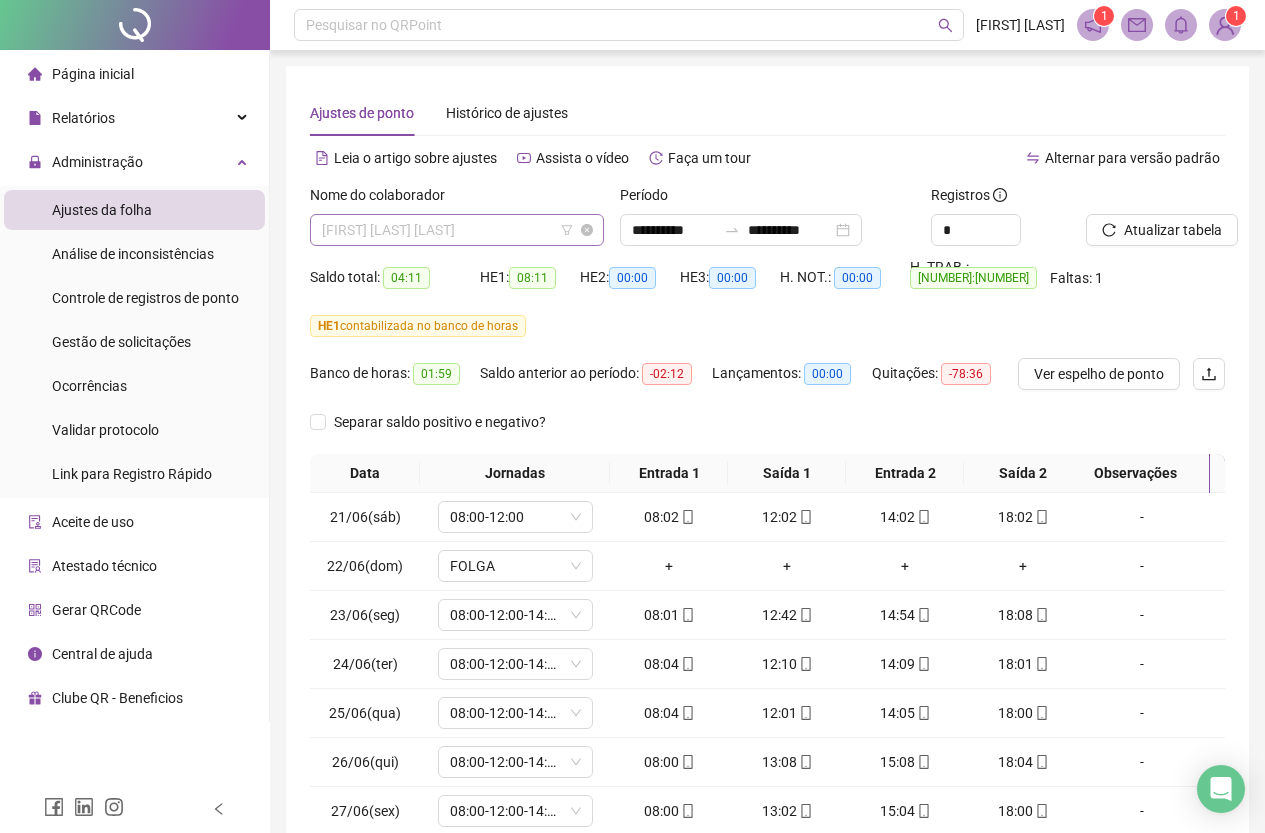 click on "[FIRST] [LAST] [LAST]" at bounding box center (457, 230) 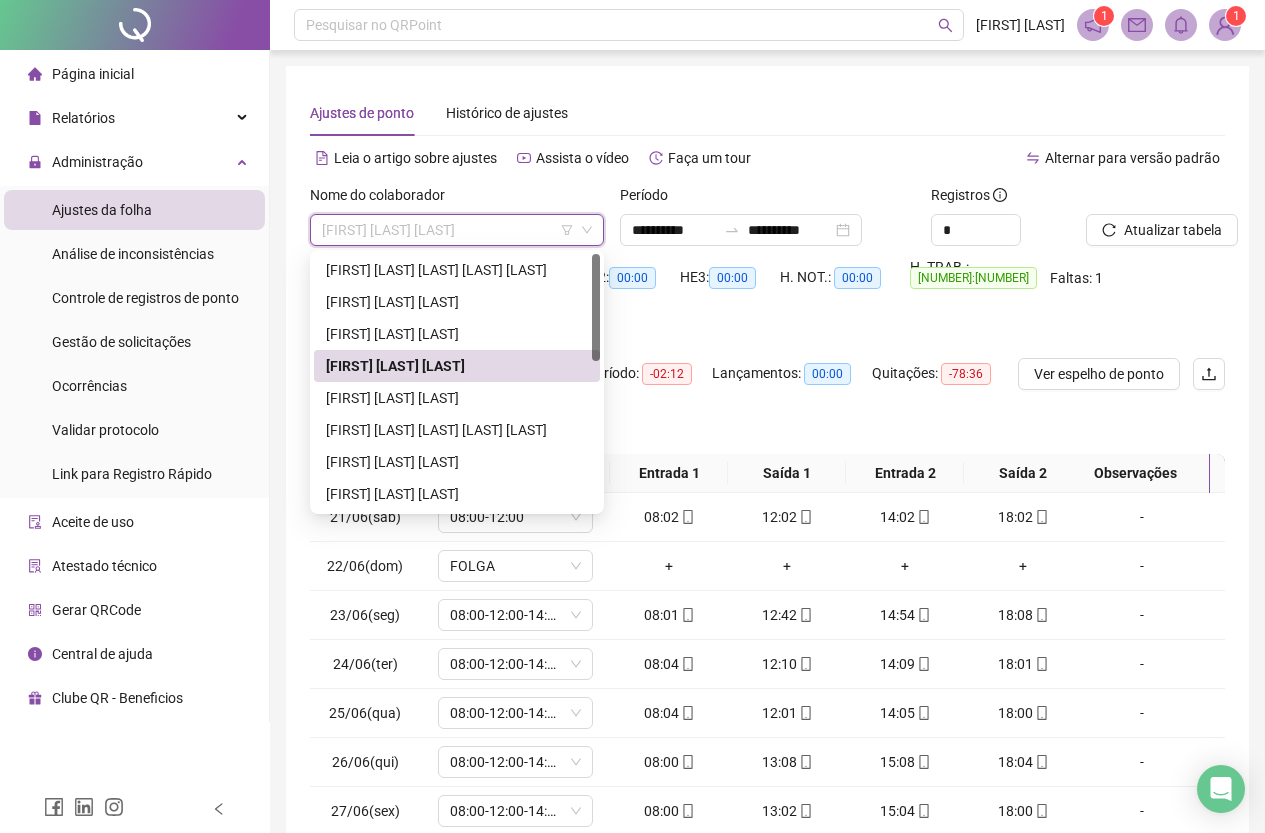 click on "[FIRST] [LAST] [LAST]" at bounding box center [457, 334] 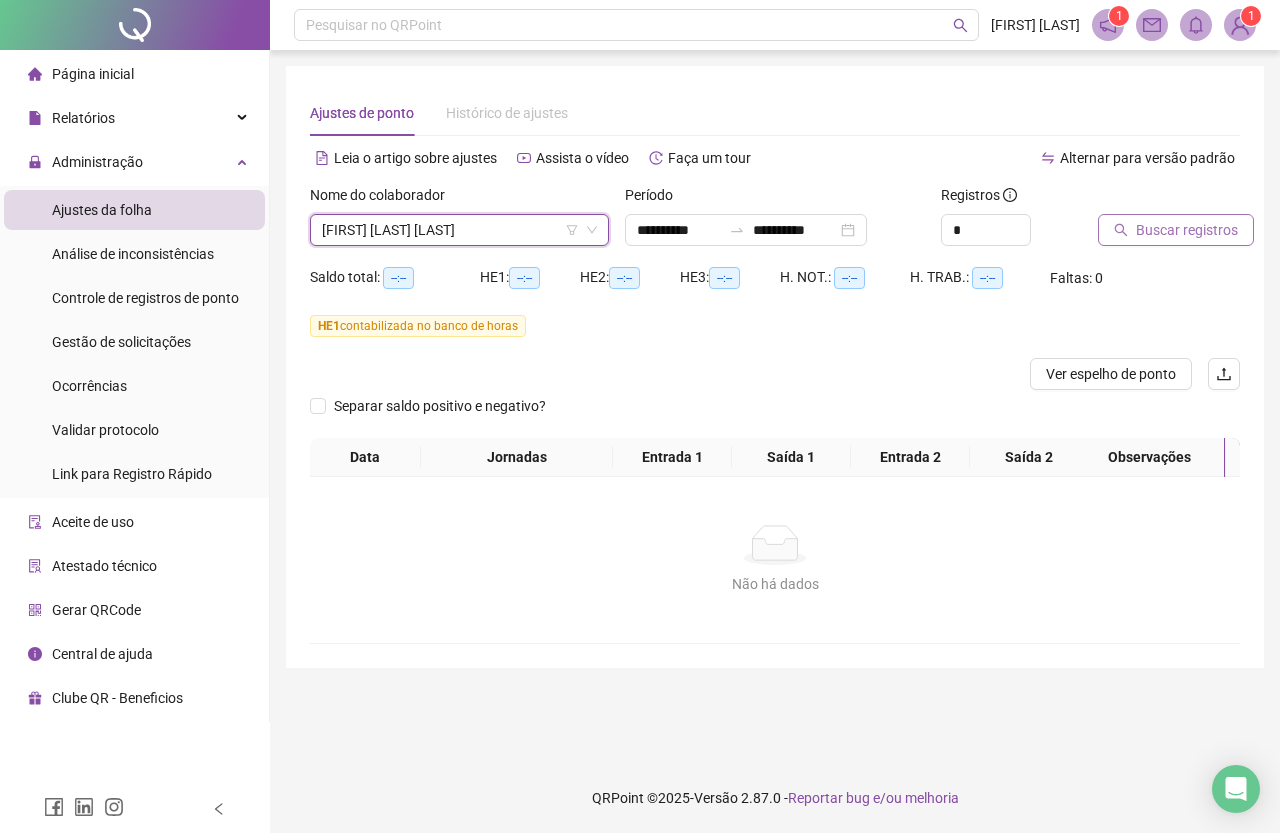 click on "Buscar registros" at bounding box center (1187, 230) 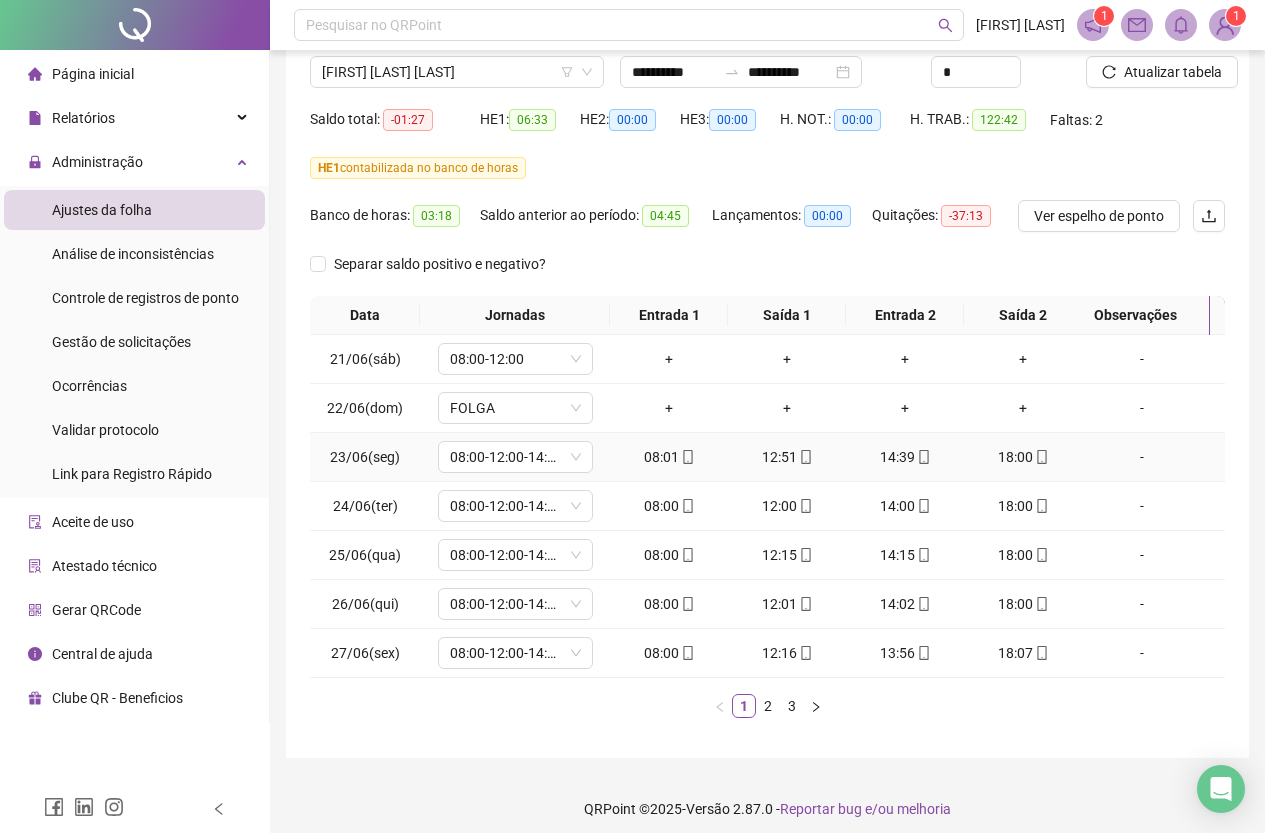 scroll, scrollTop: 184, scrollLeft: 0, axis: vertical 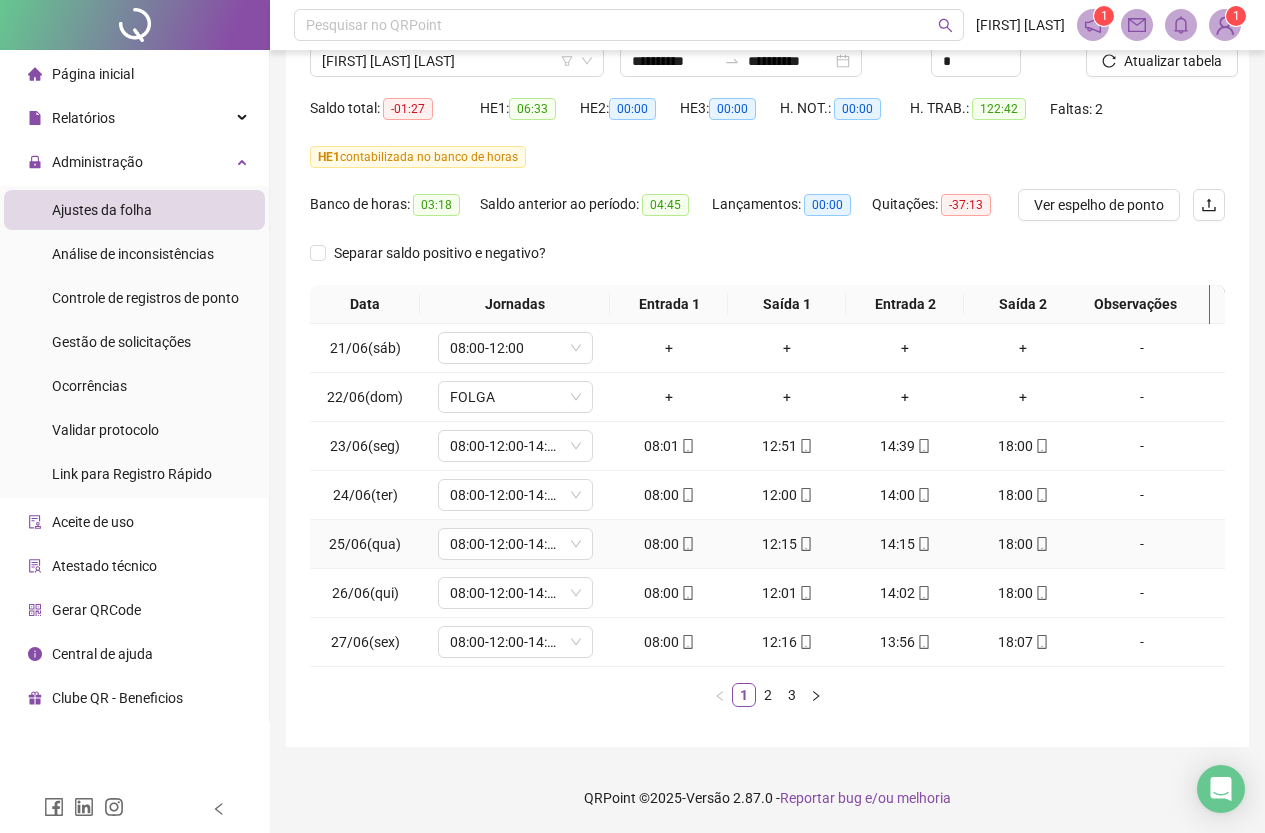 click 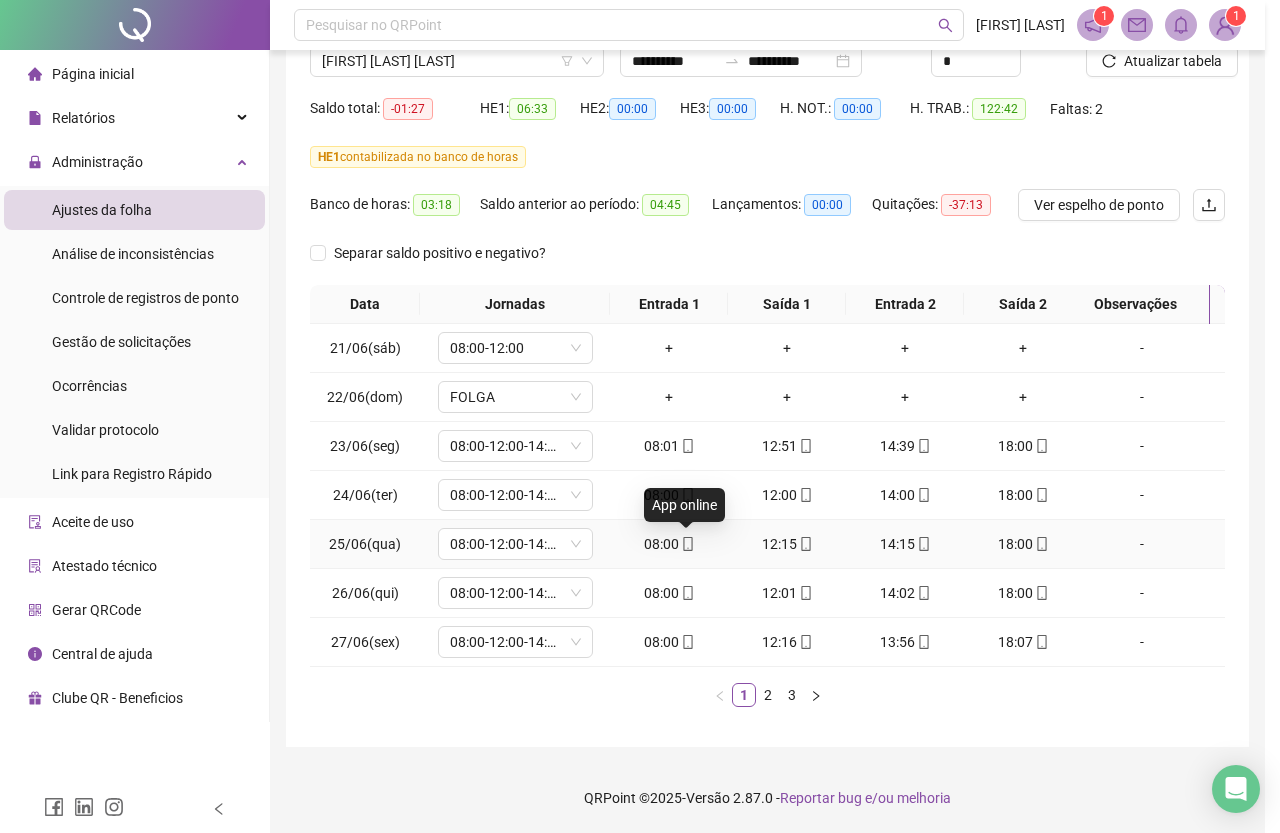 type on "**********" 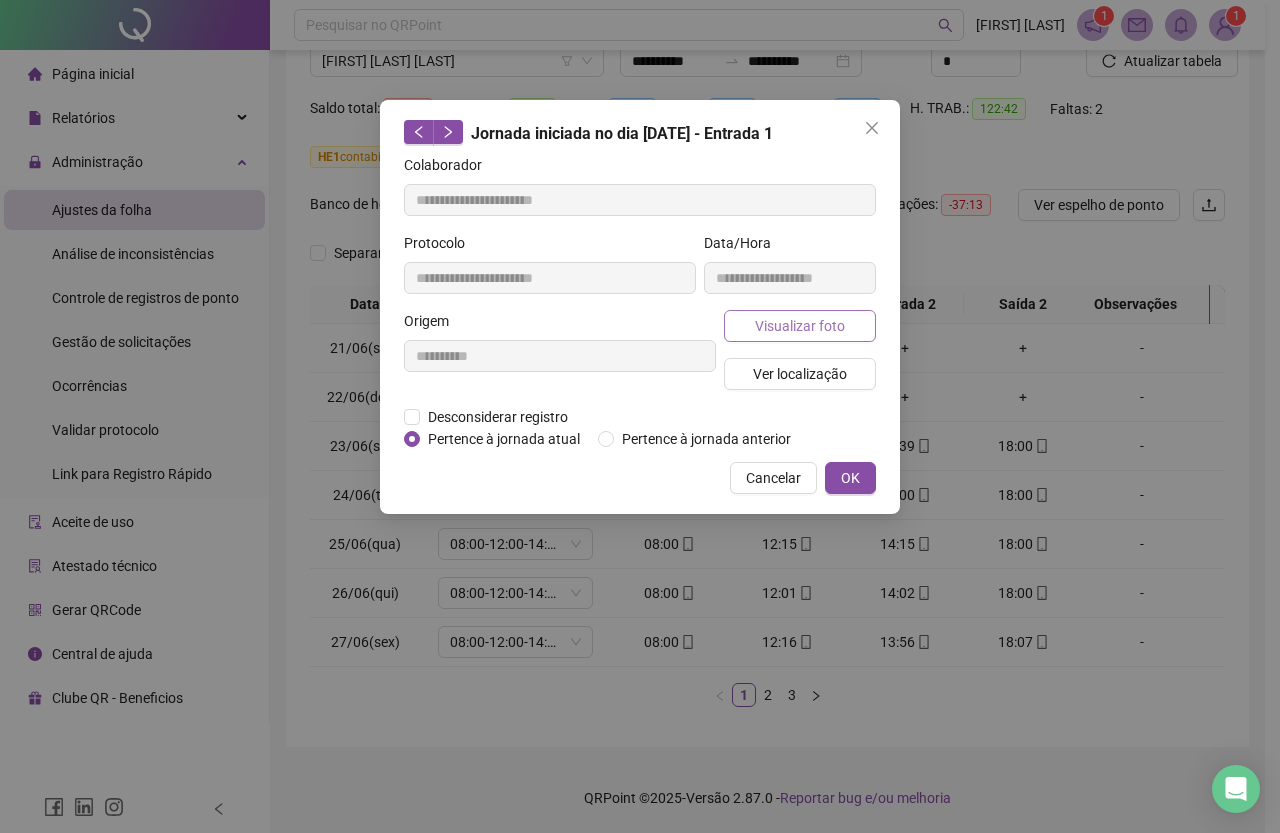 click on "Visualizar foto" at bounding box center (800, 326) 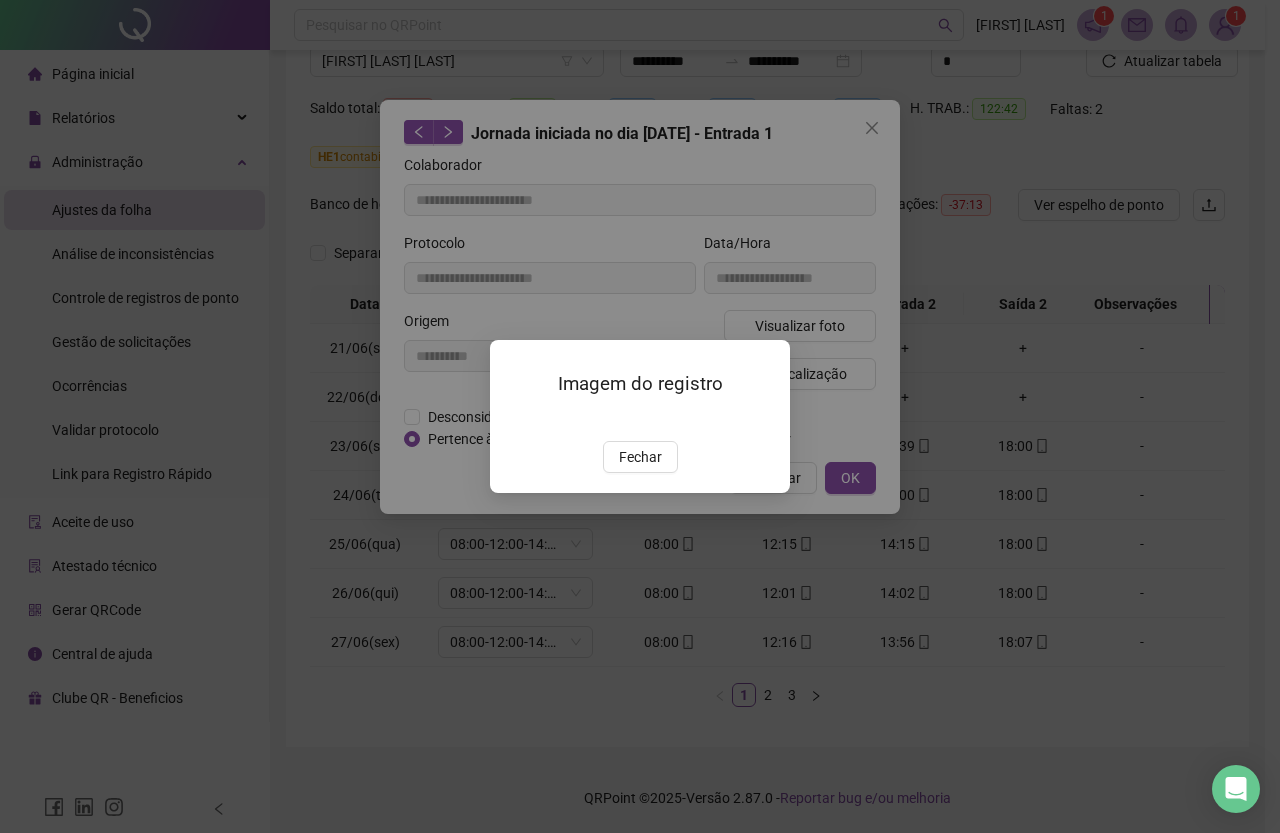 click at bounding box center (514, 420) 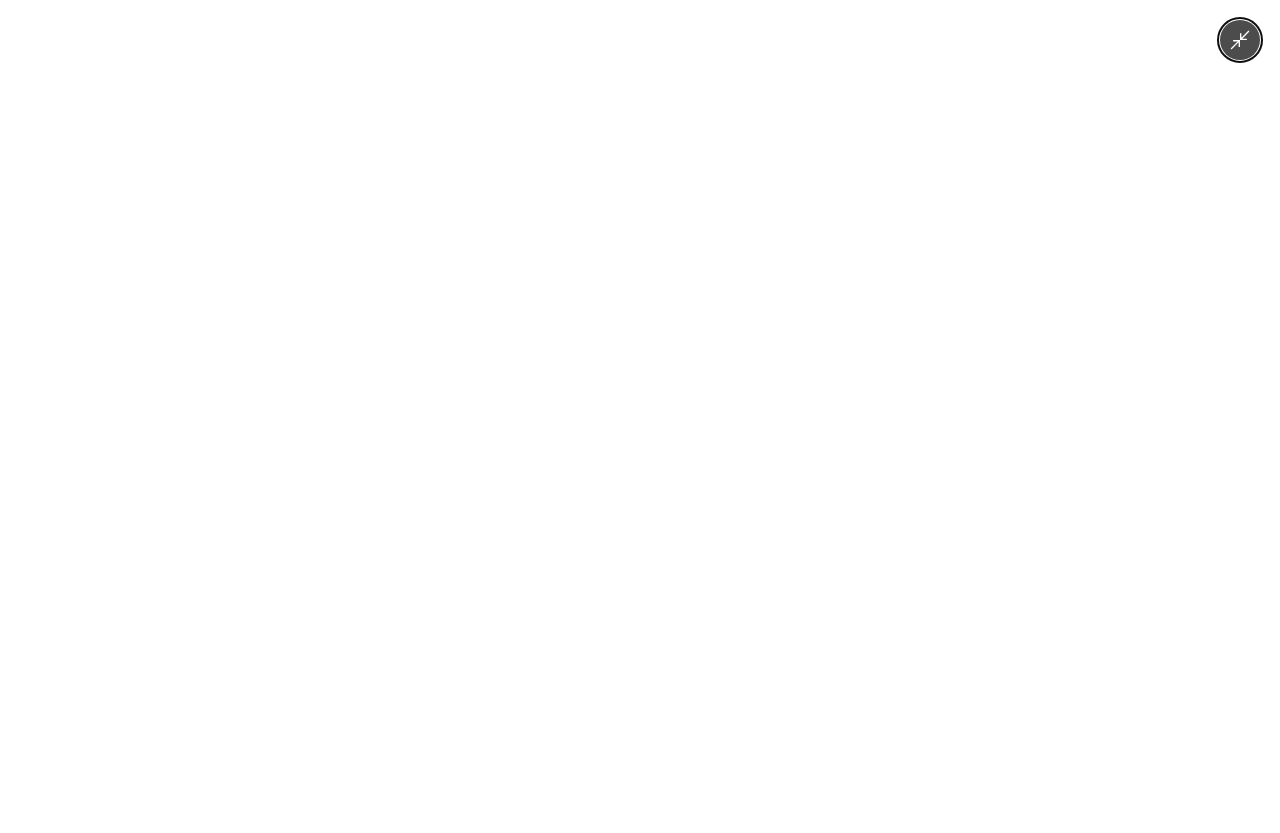 click at bounding box center (640, 416) 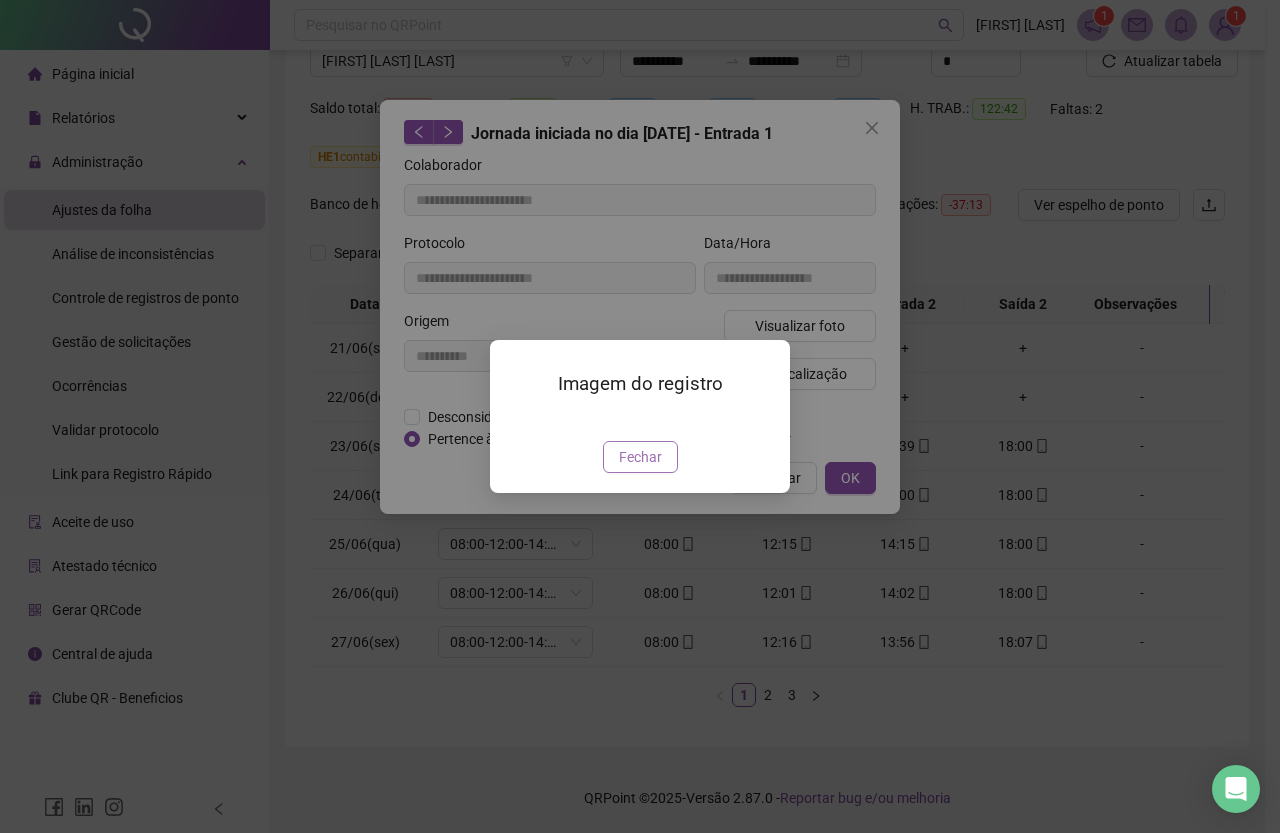 click on "Fechar" at bounding box center [640, 457] 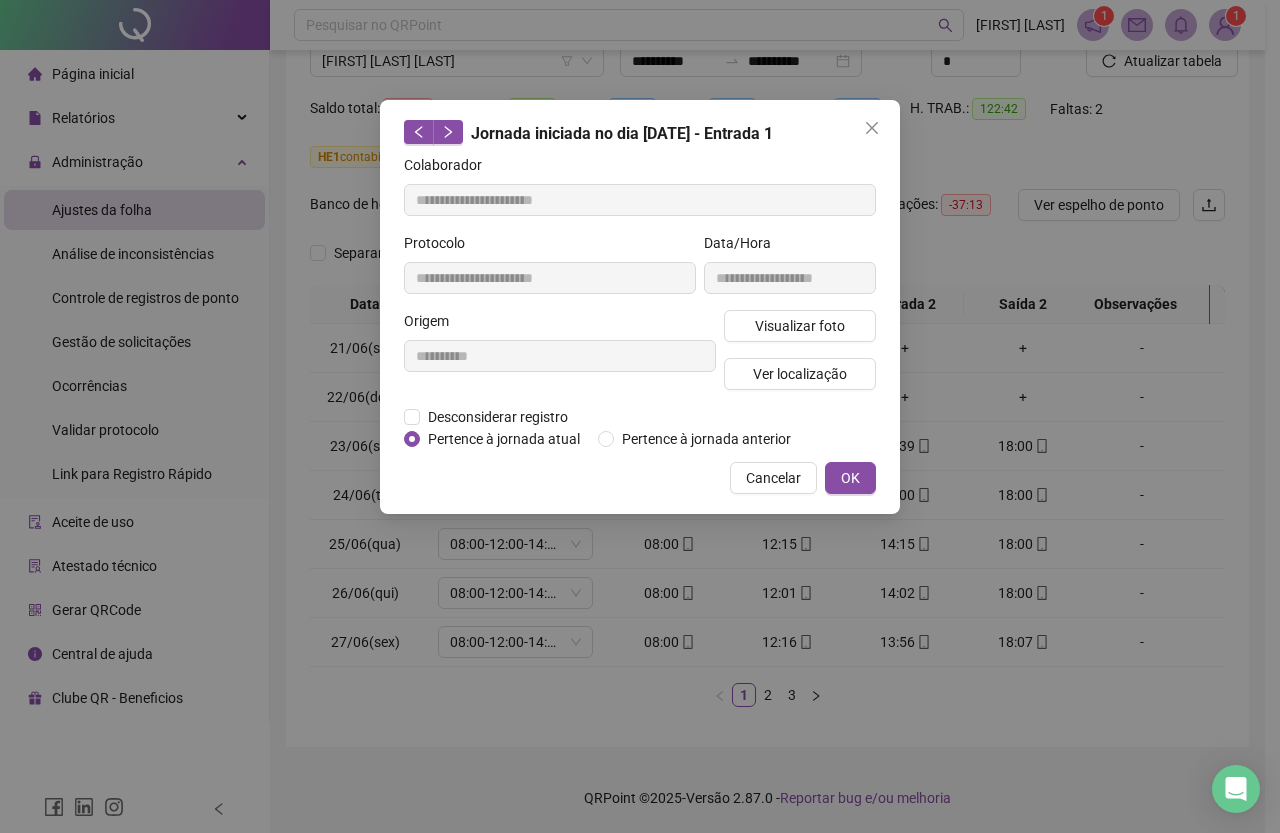 click at bounding box center (872, 128) 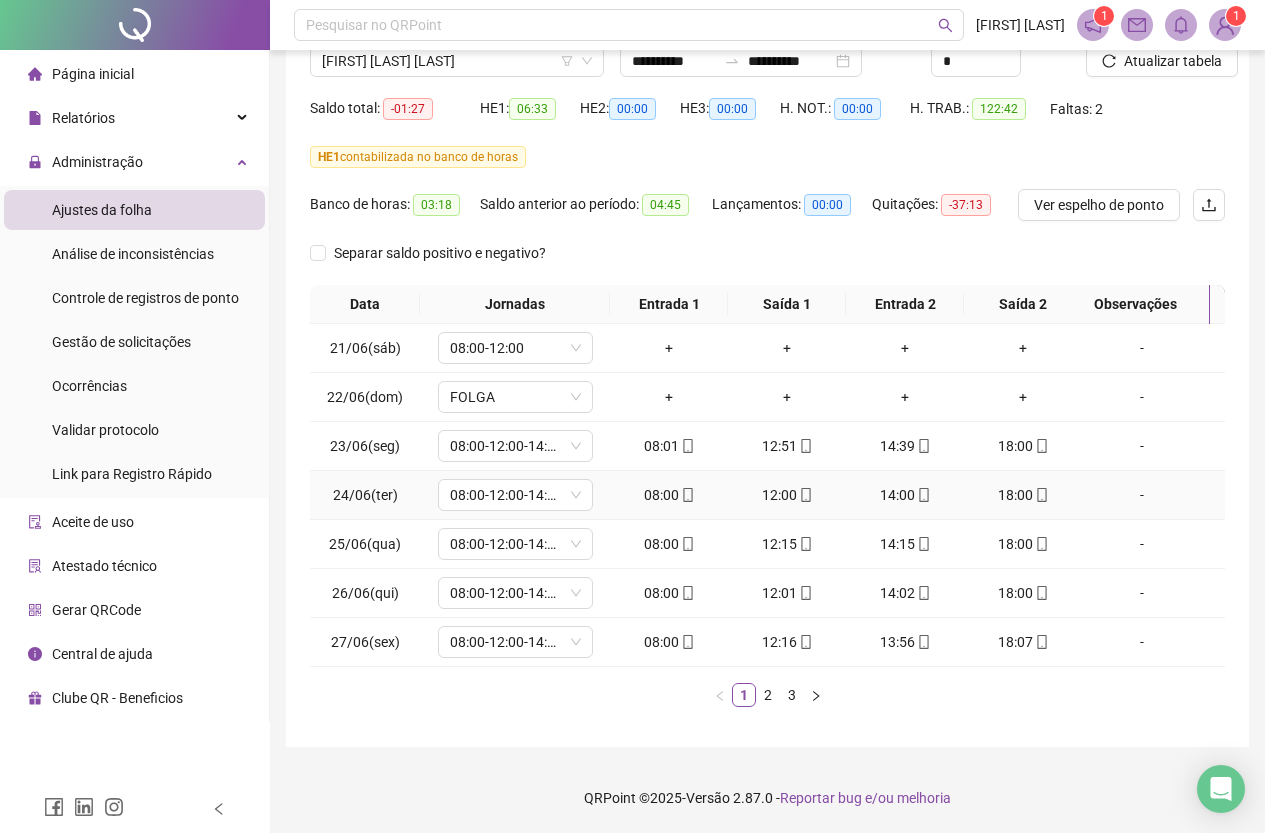 click 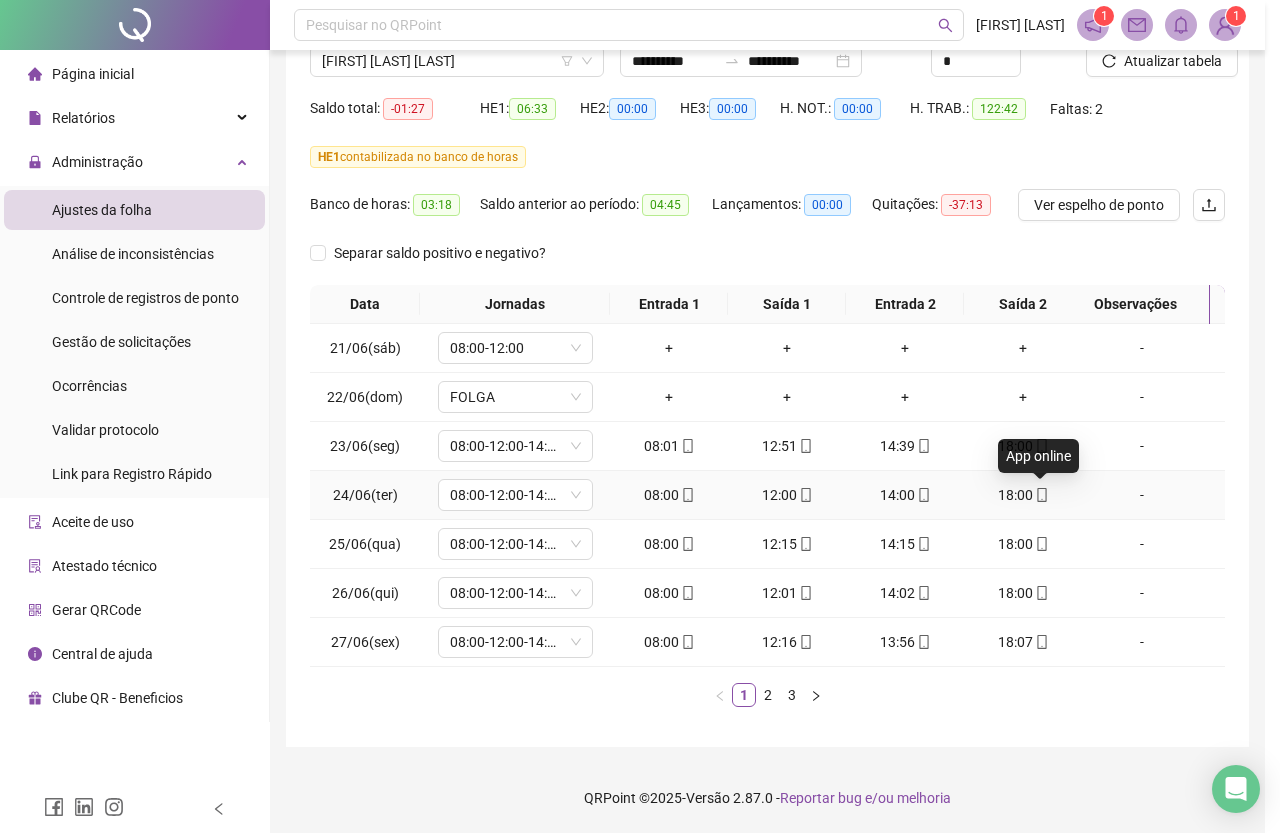 type on "**********" 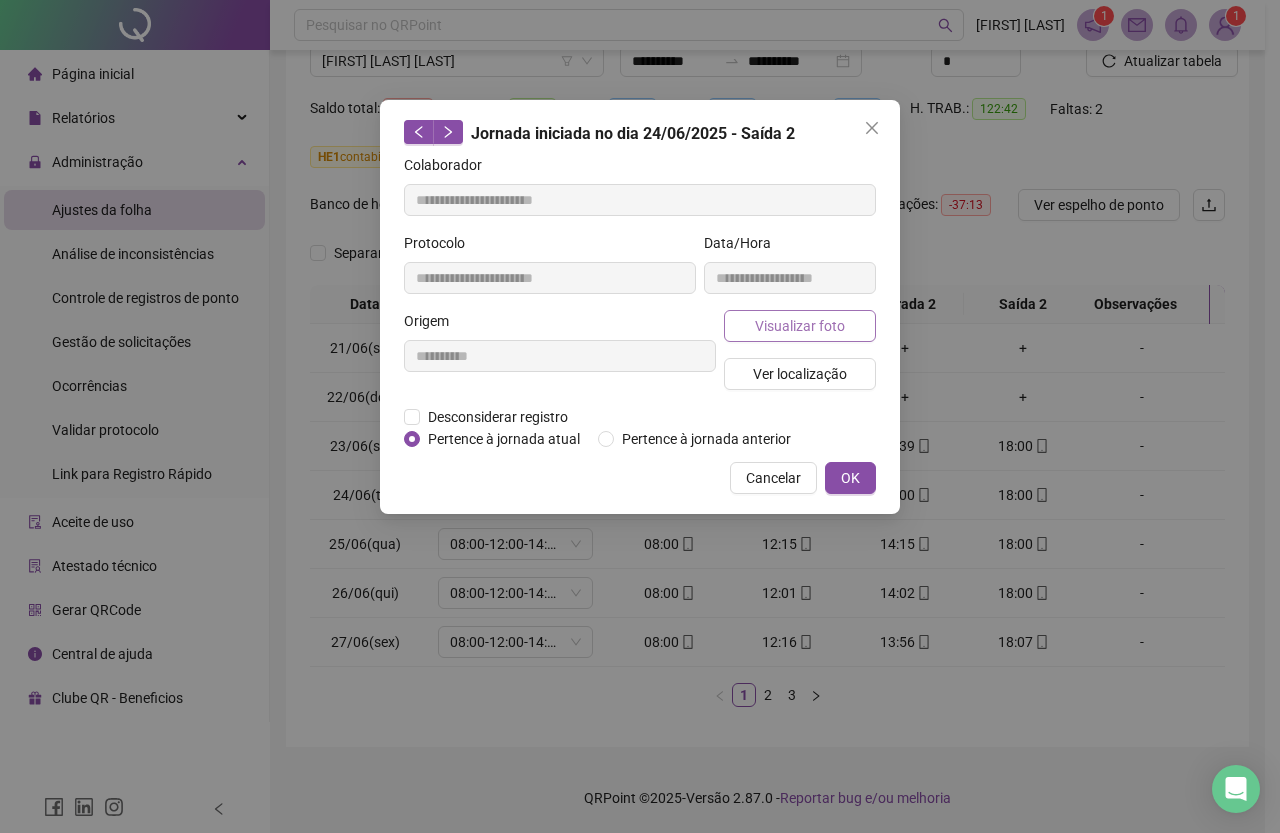 click on "Visualizar foto" at bounding box center [800, 326] 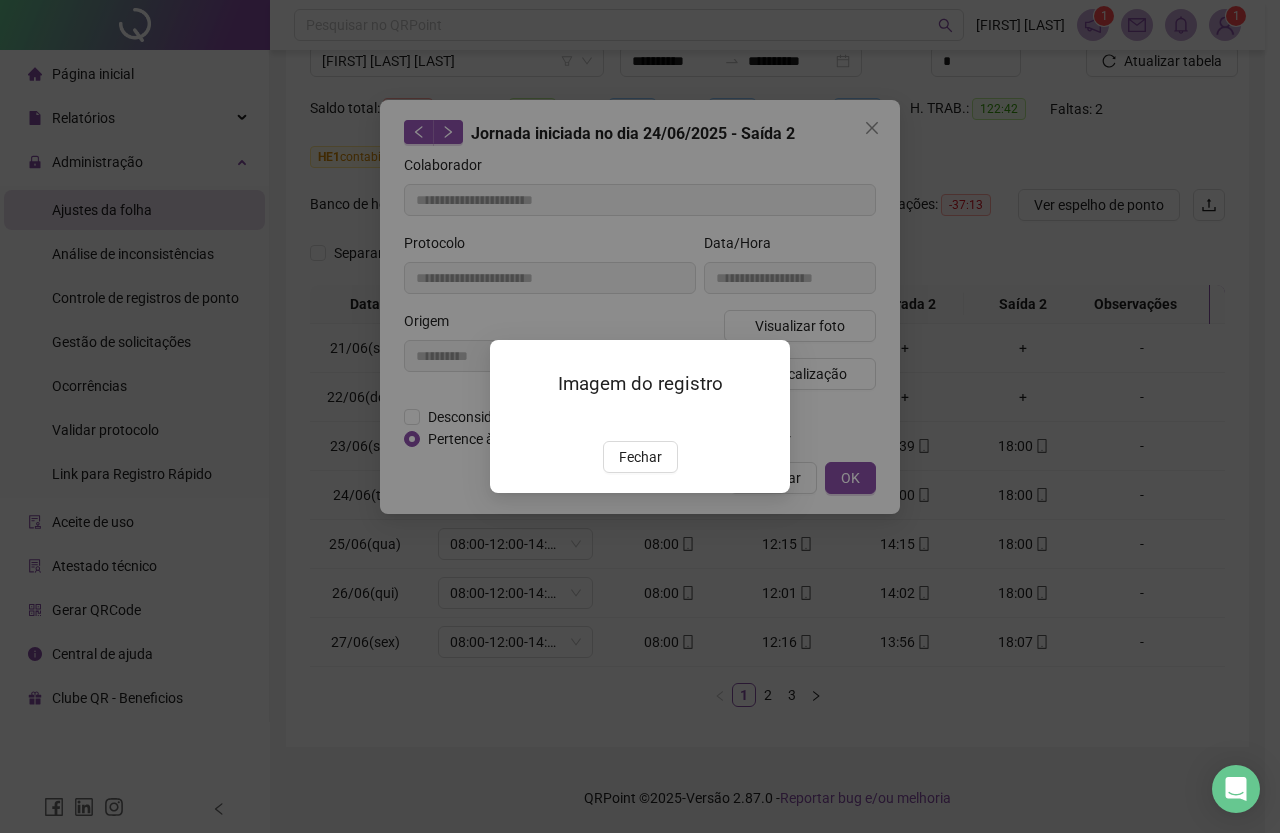 click at bounding box center [514, 420] 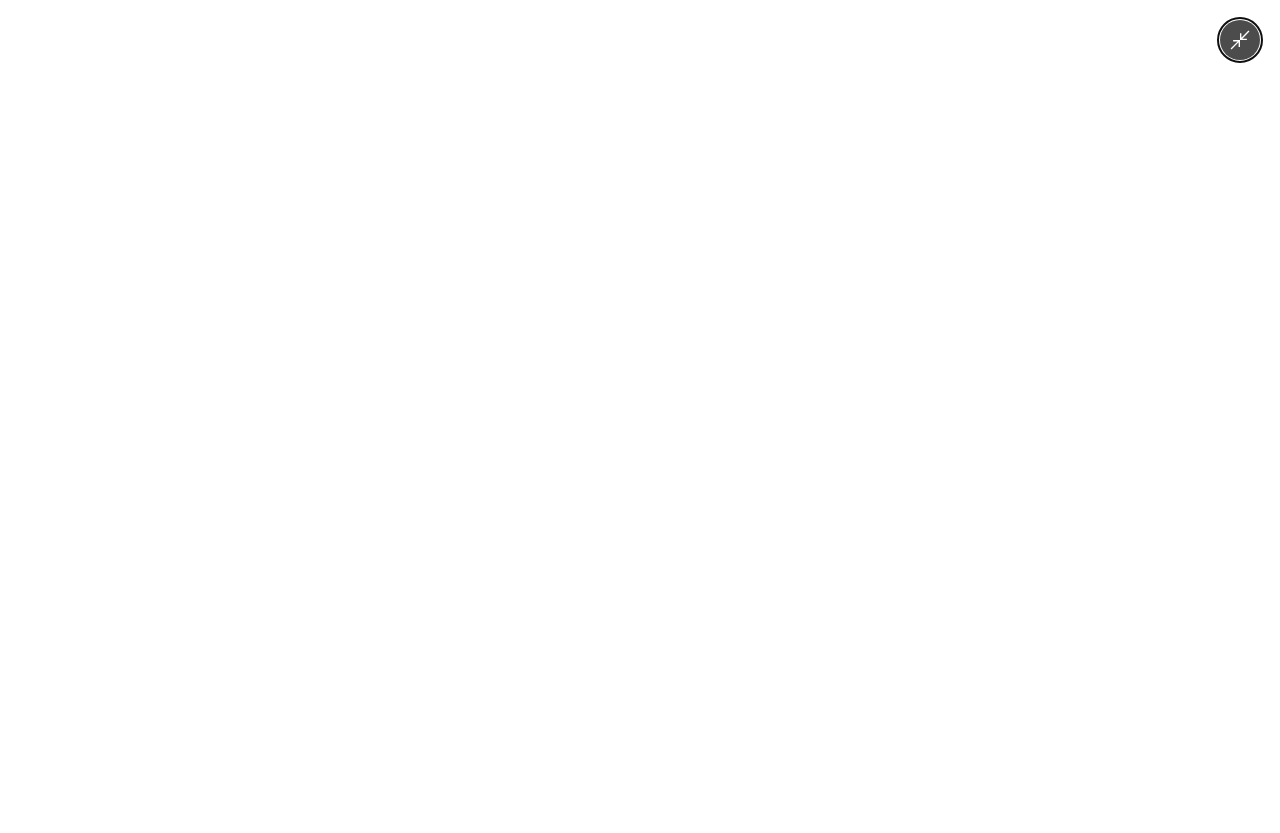 click at bounding box center [640, 416] 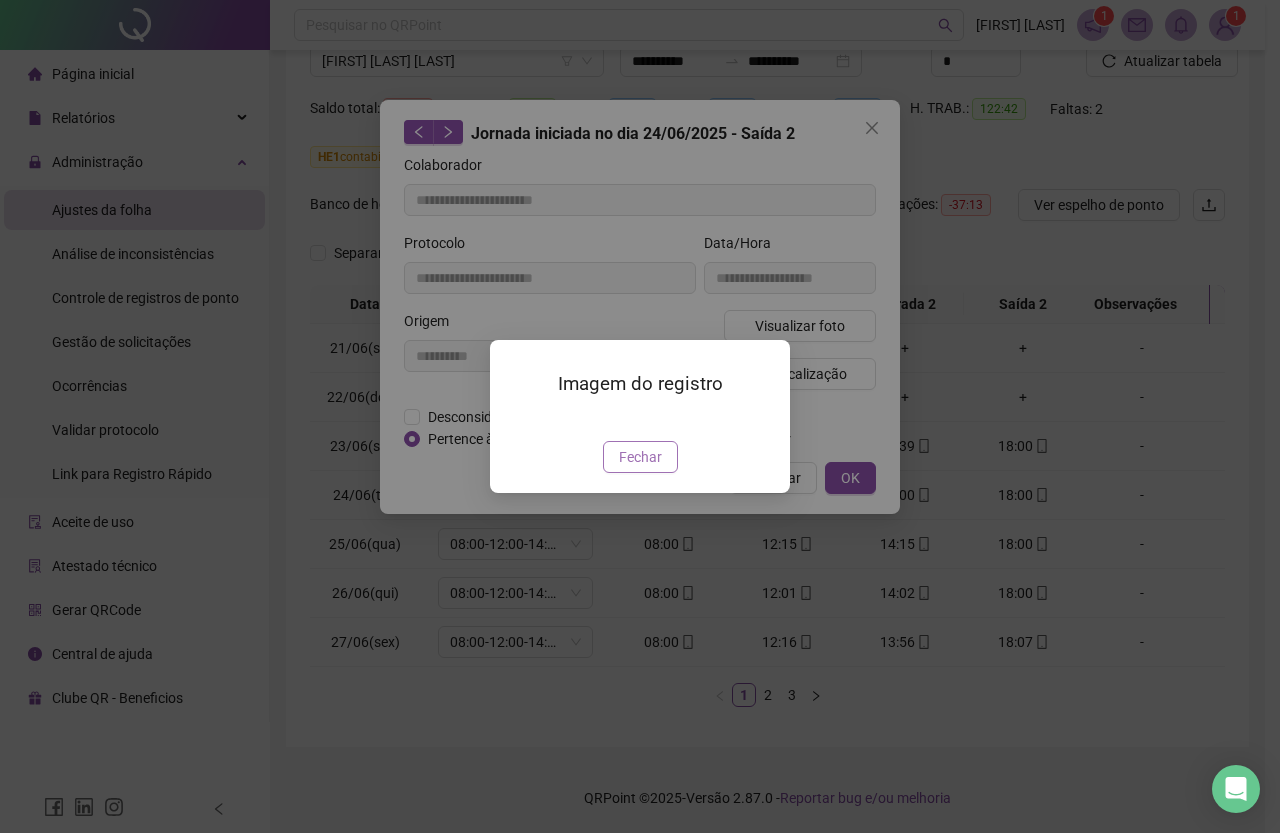 click on "Fechar" at bounding box center (640, 457) 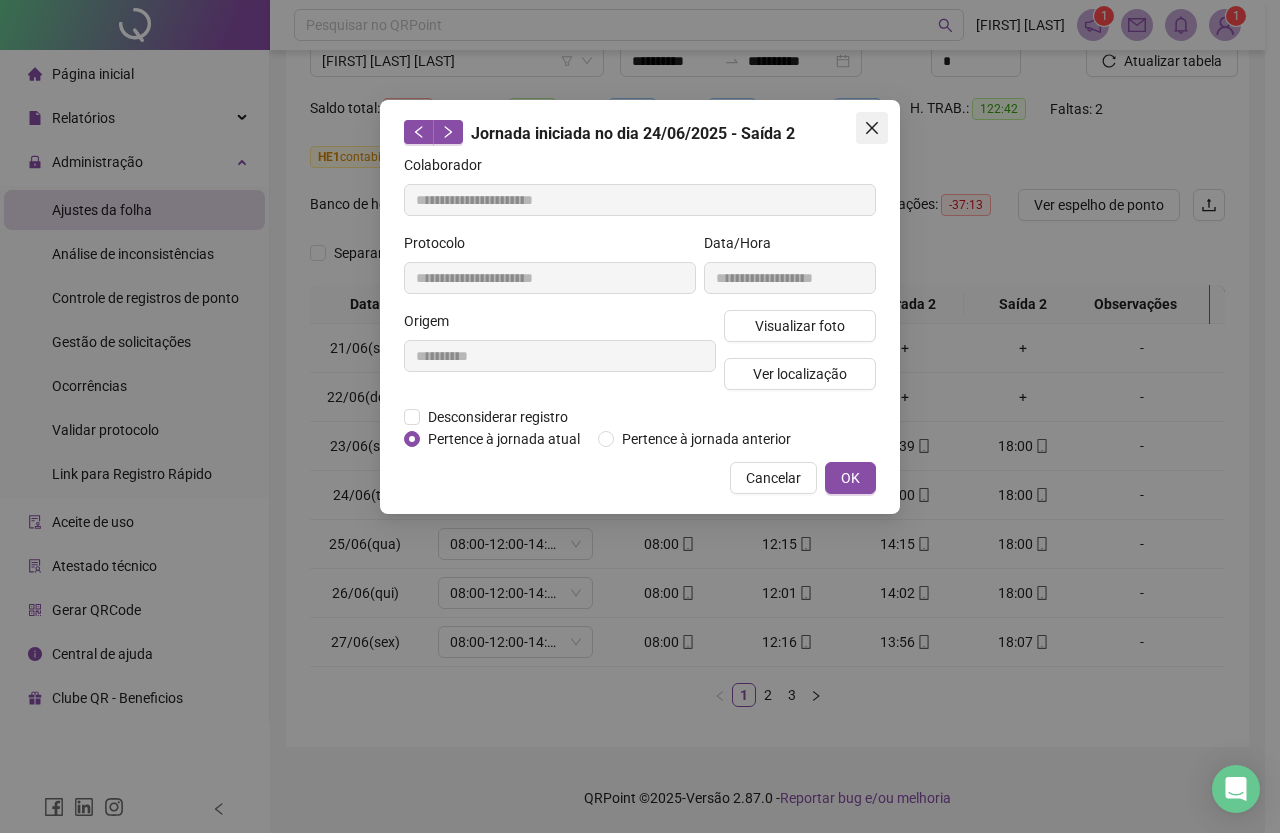 click at bounding box center [872, 128] 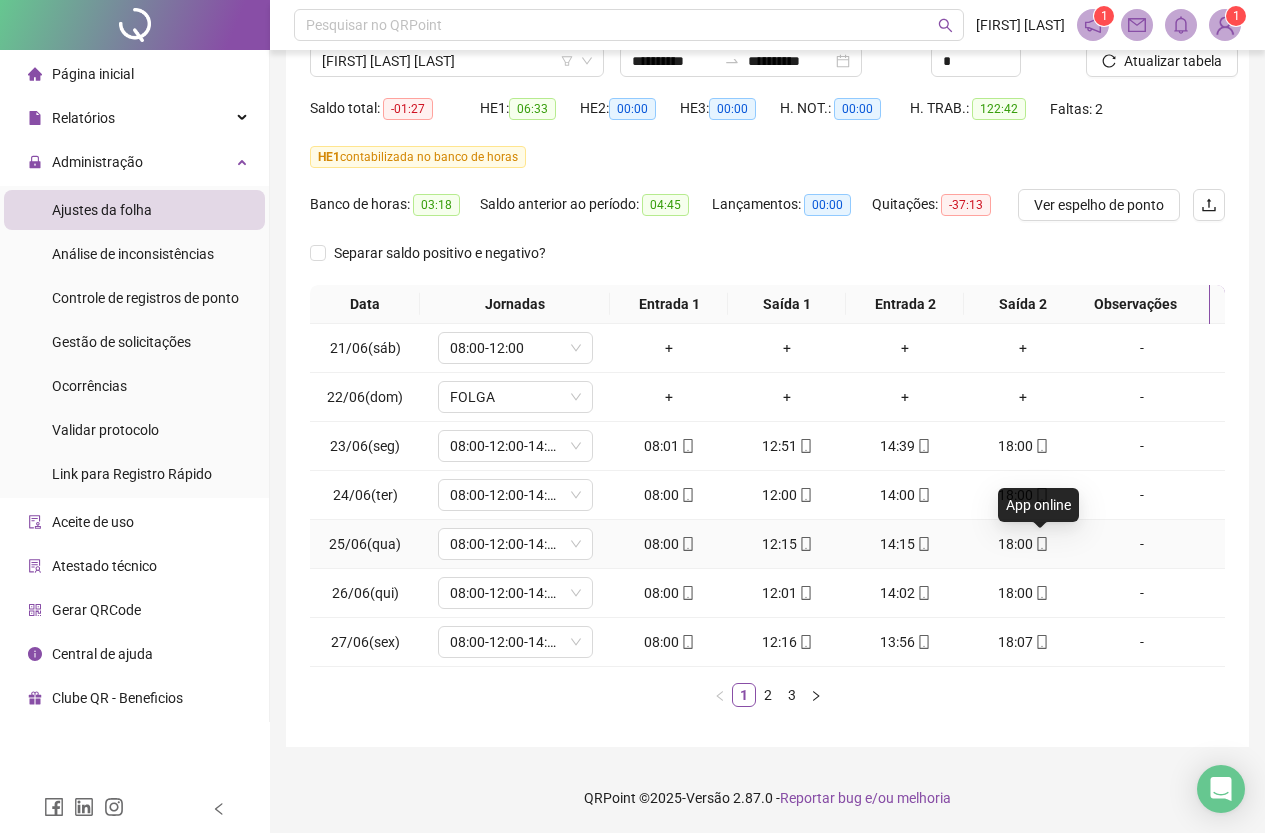 click 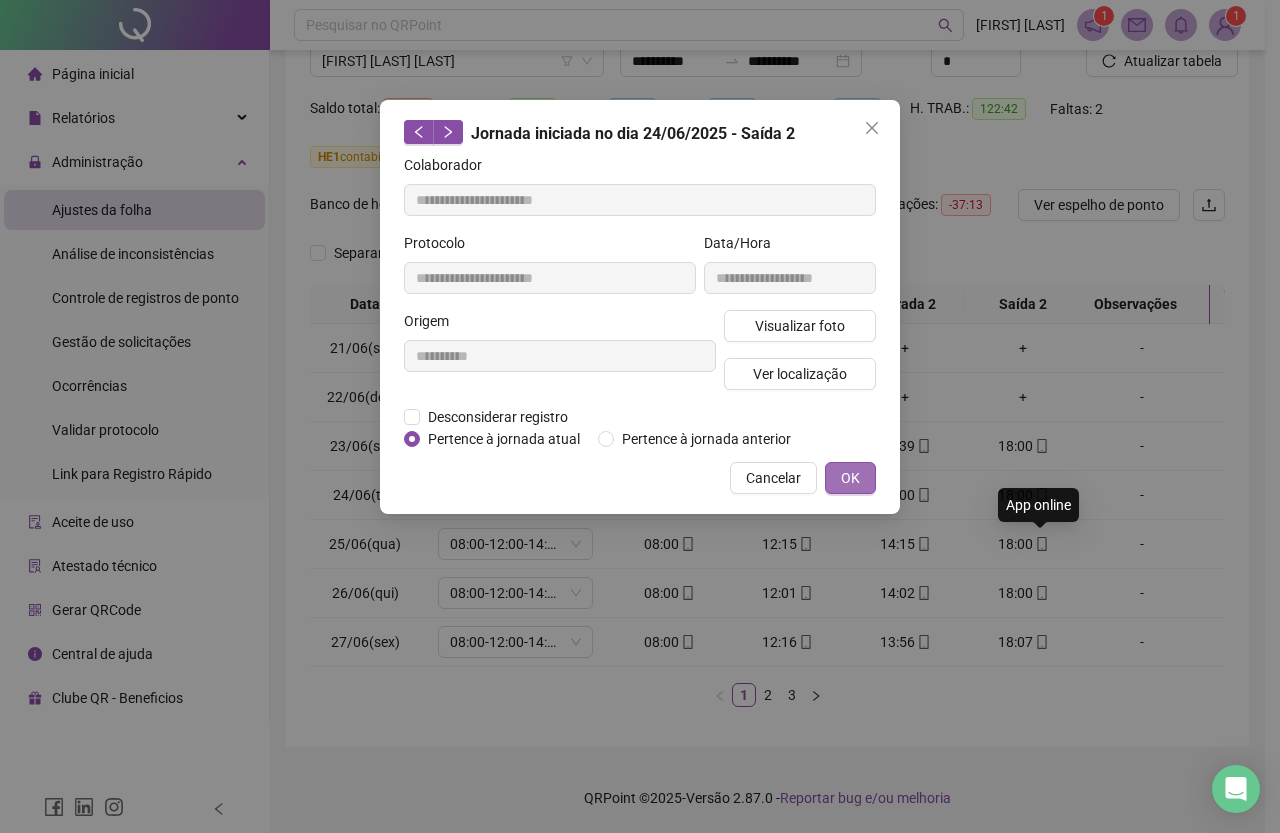 type on "**********" 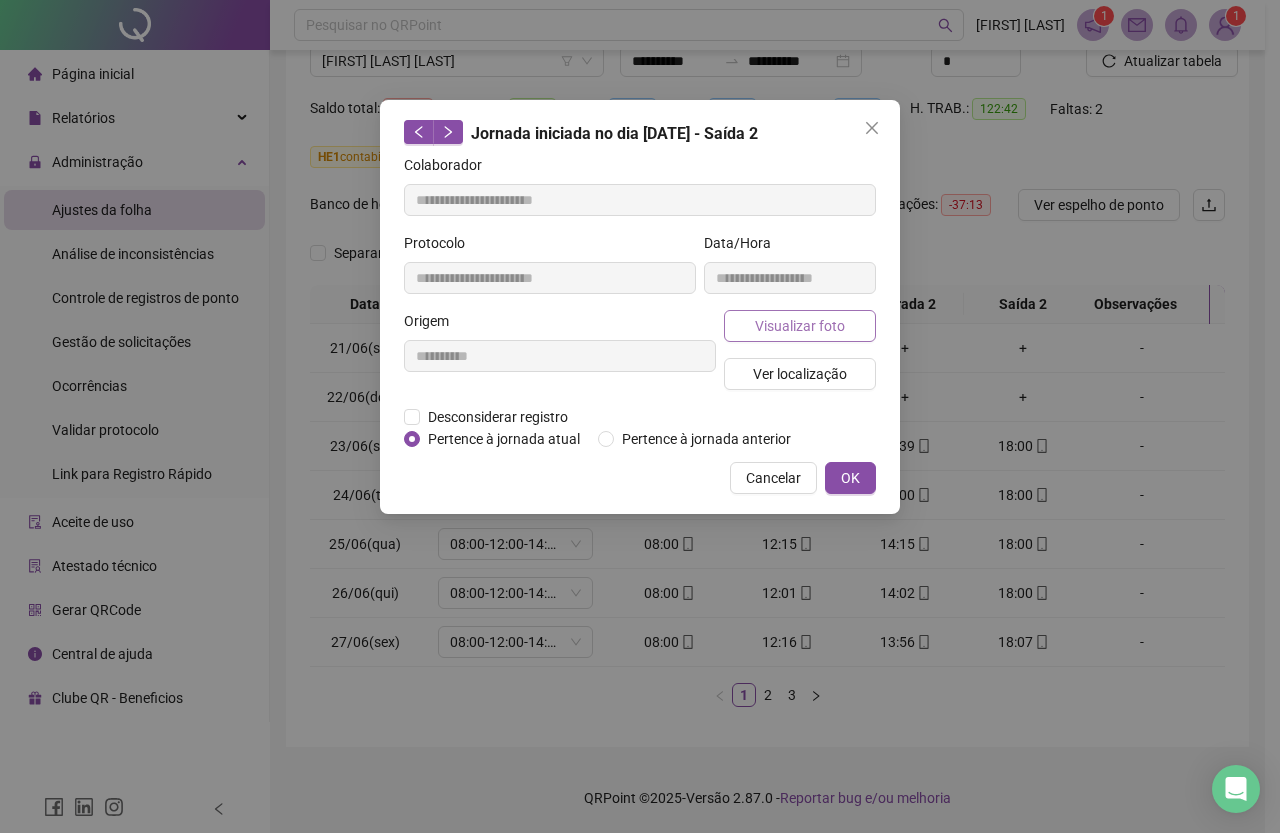 click on "Visualizar foto" at bounding box center (800, 326) 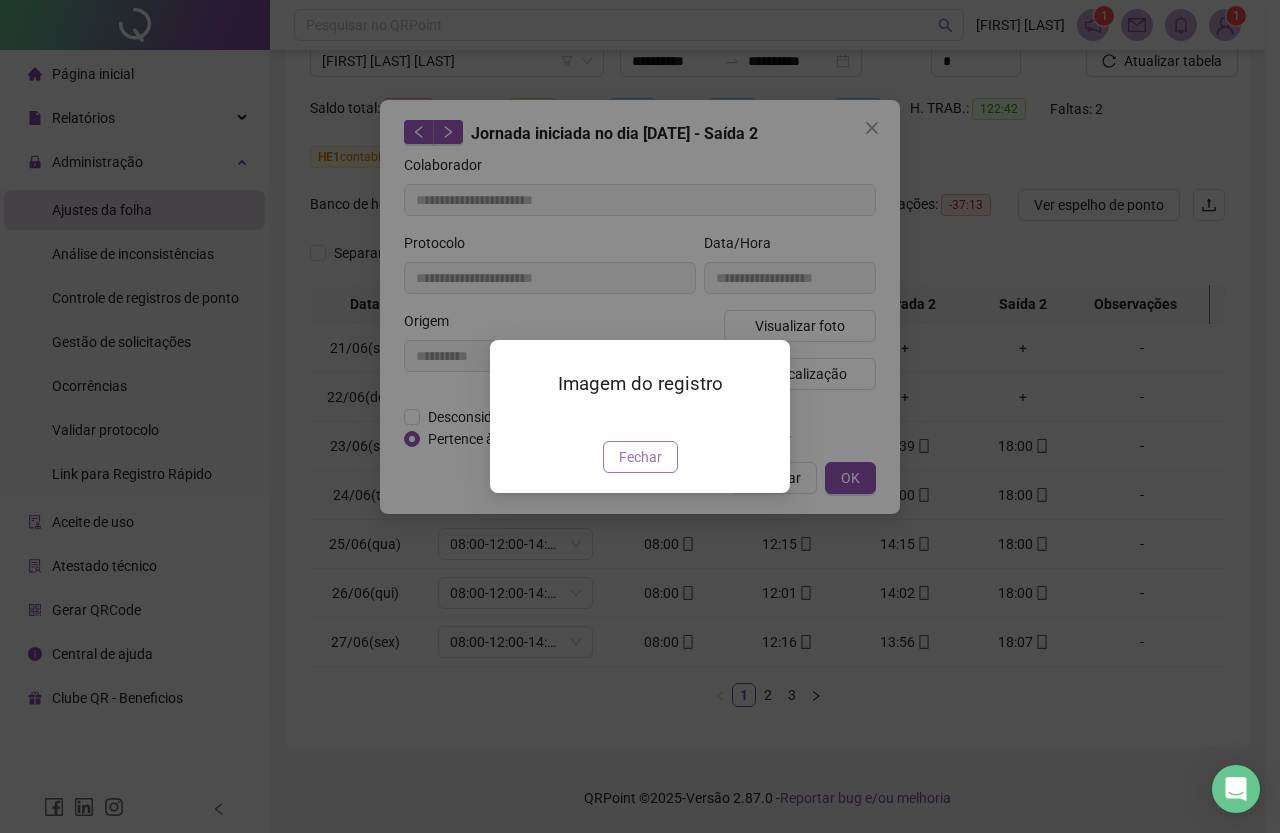click on "Fechar" at bounding box center [640, 457] 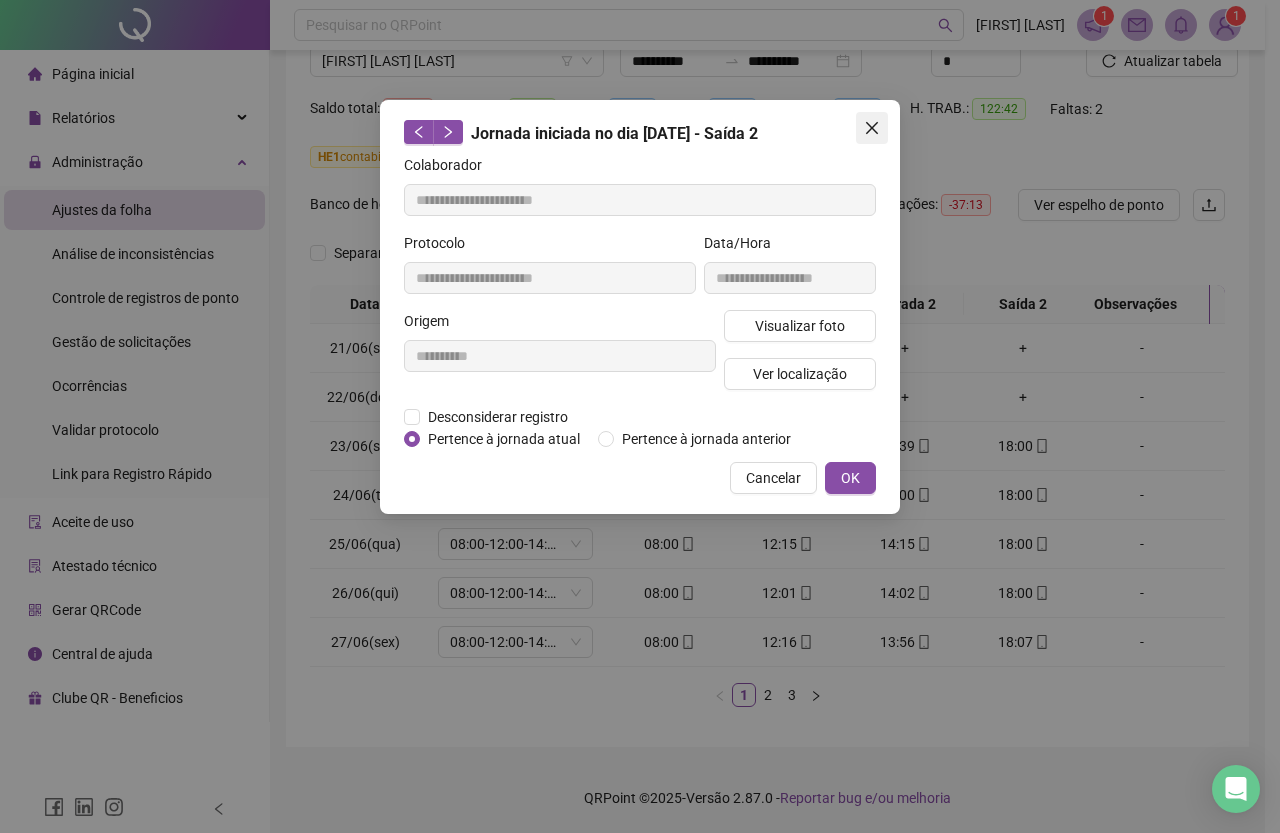 click 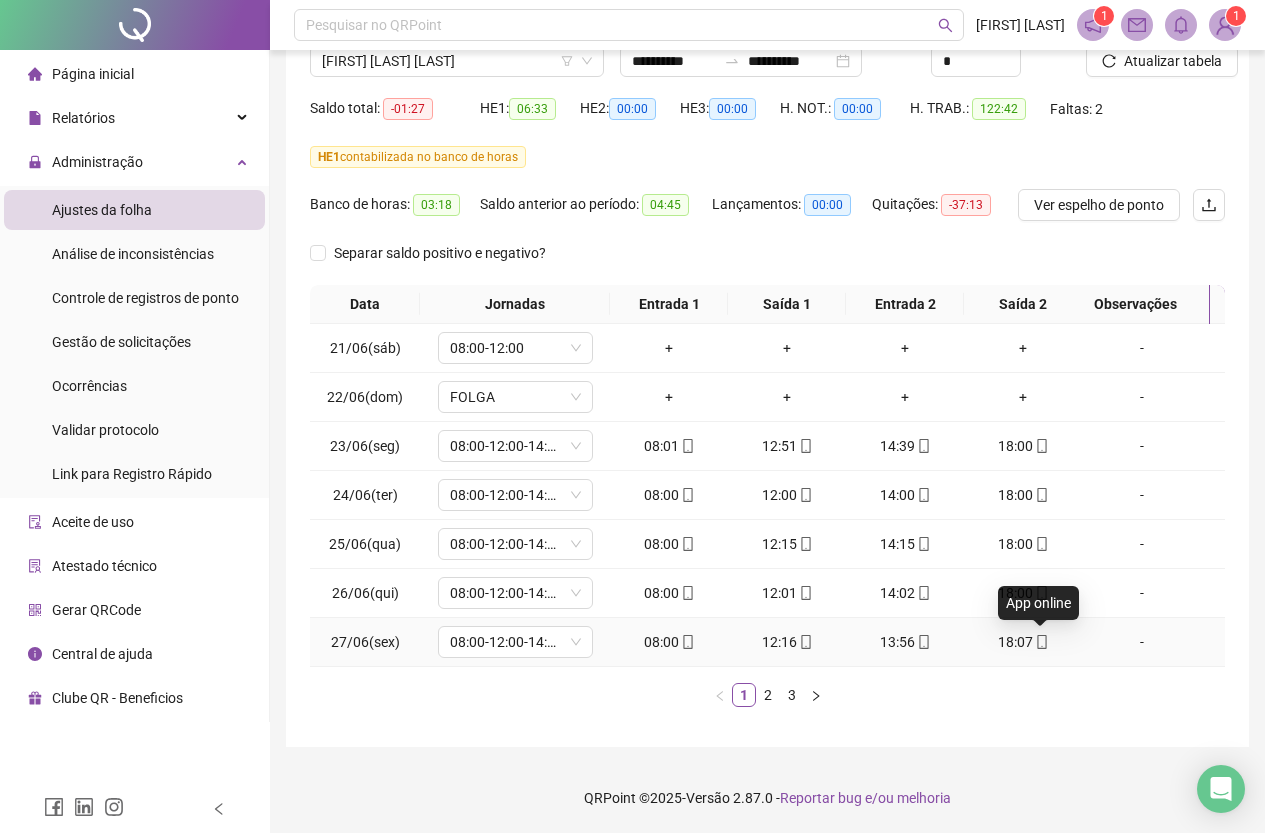click 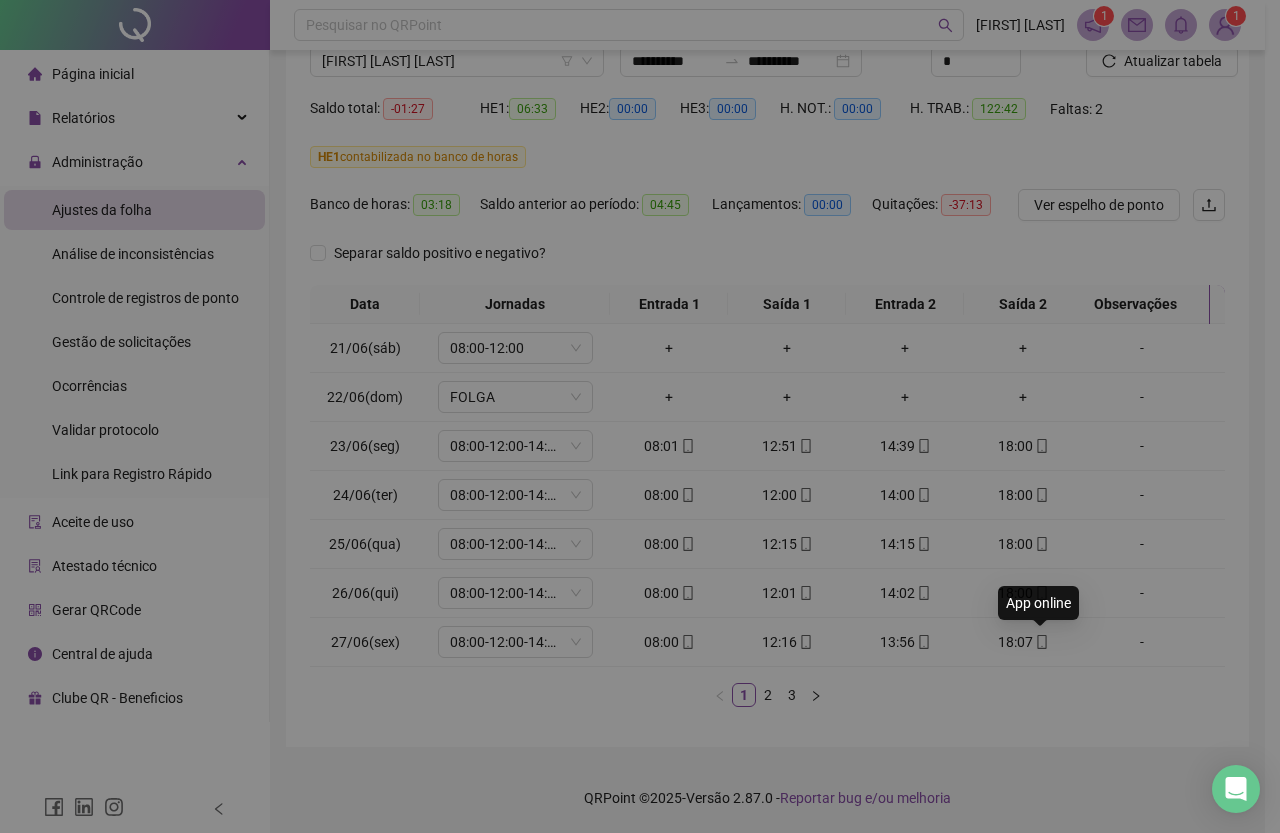 type on "**********" 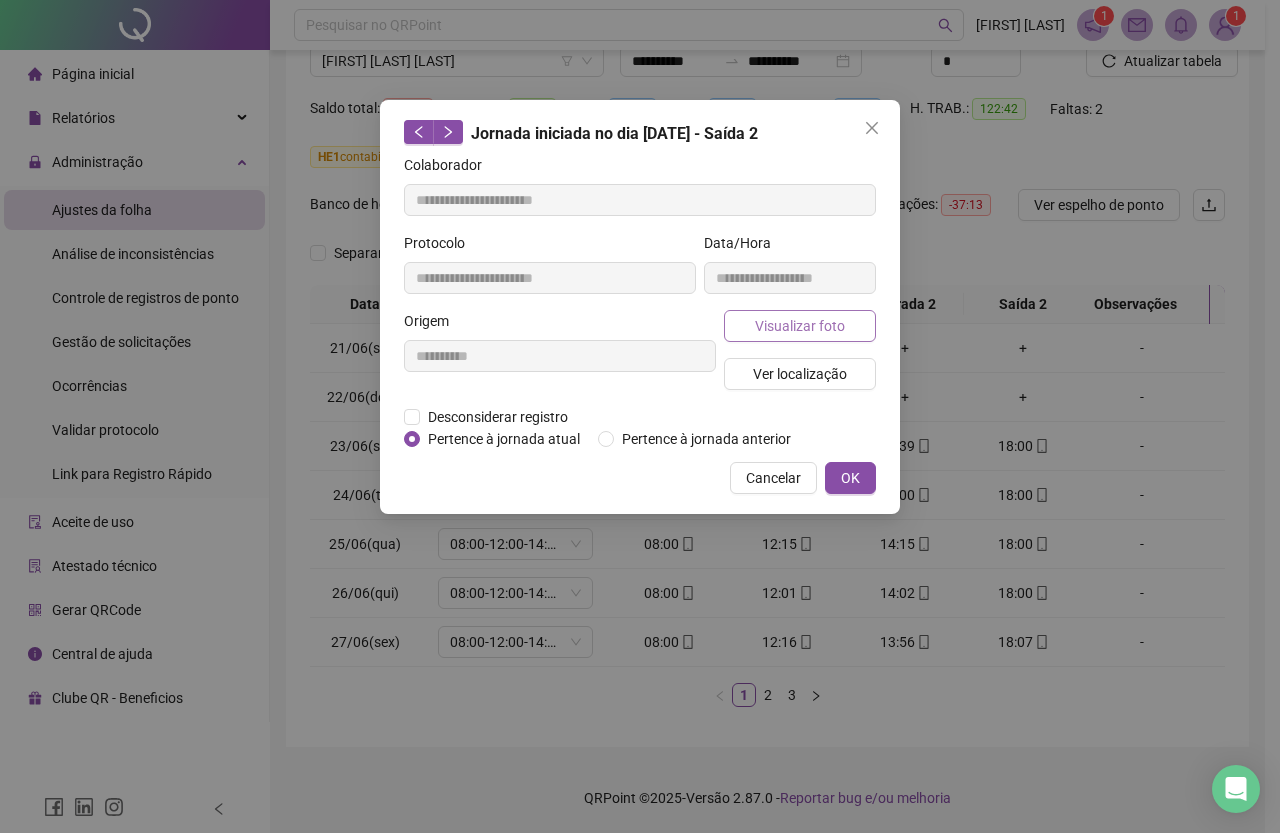 click on "Visualizar foto" at bounding box center (800, 326) 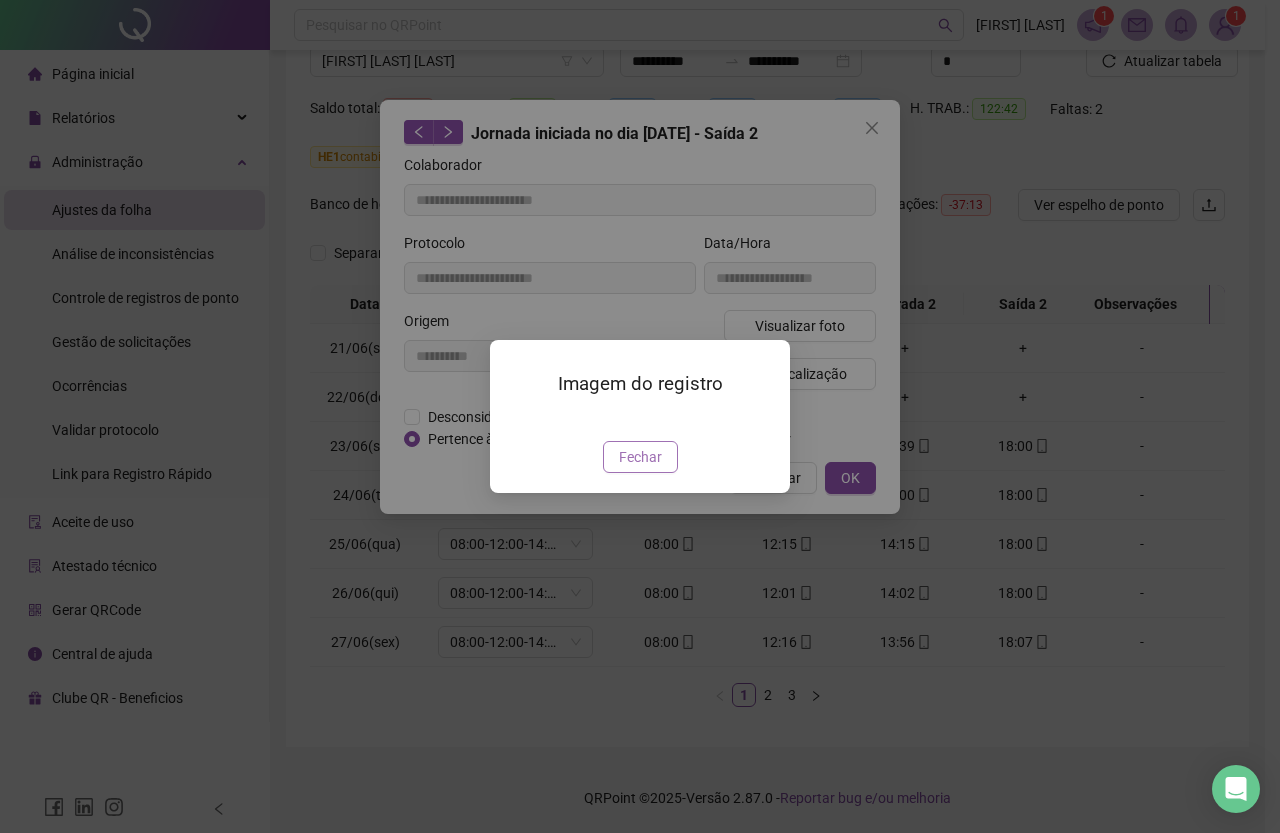 click on "Fechar" at bounding box center (640, 457) 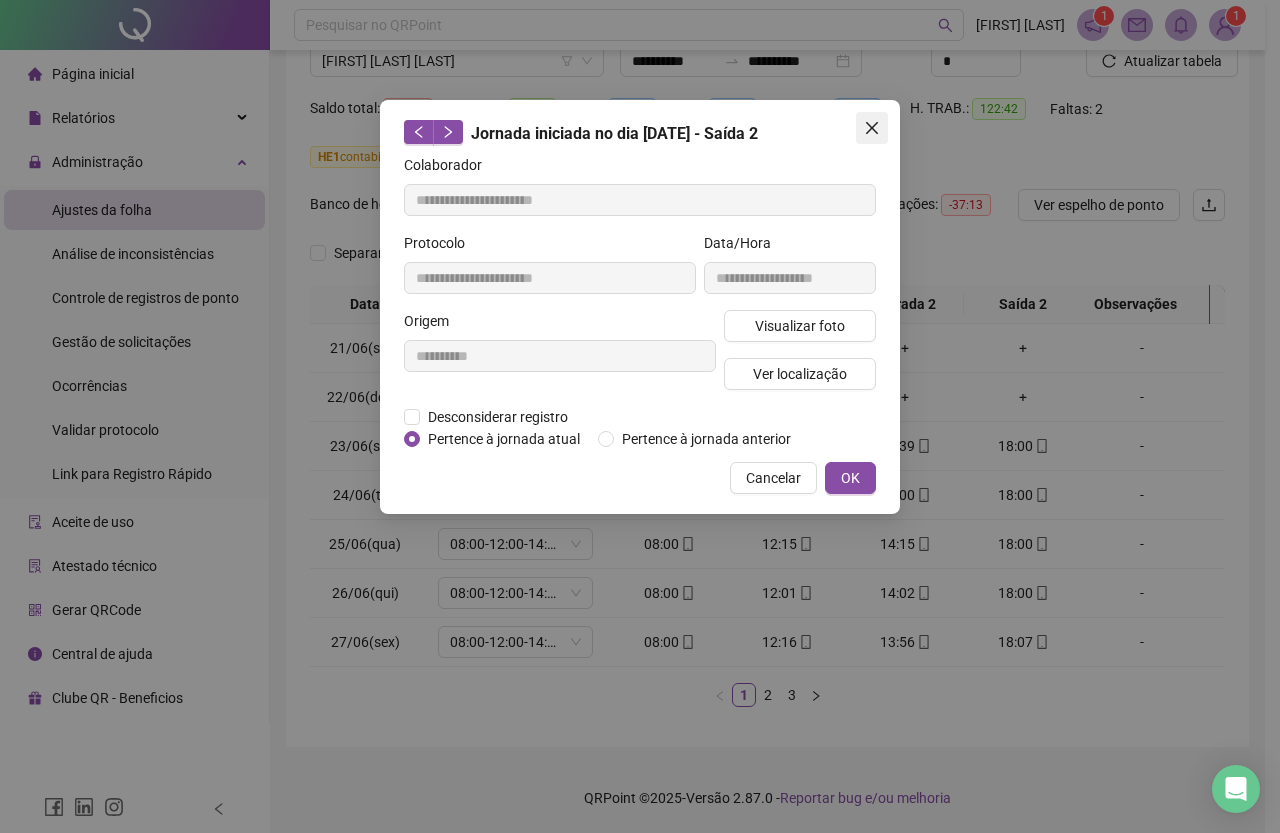 click at bounding box center [872, 128] 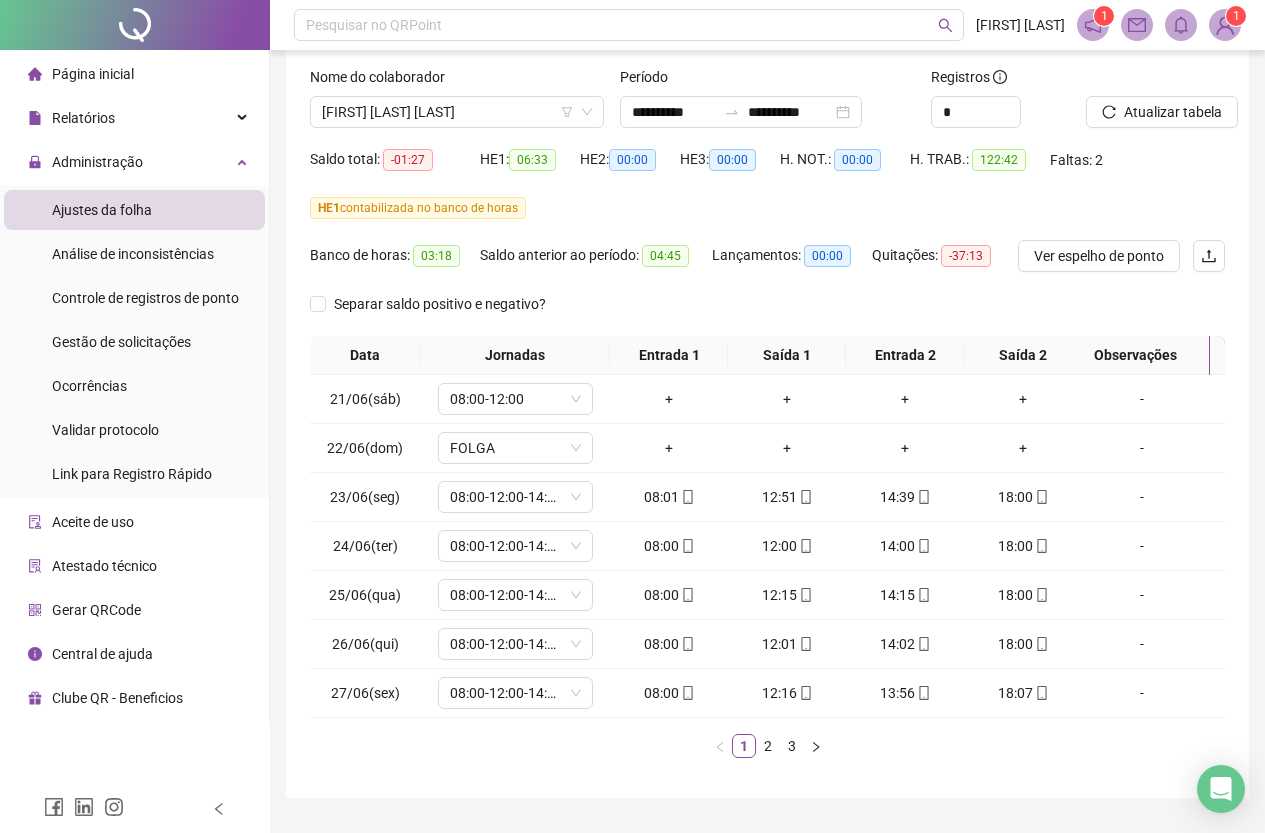 scroll, scrollTop: 84, scrollLeft: 0, axis: vertical 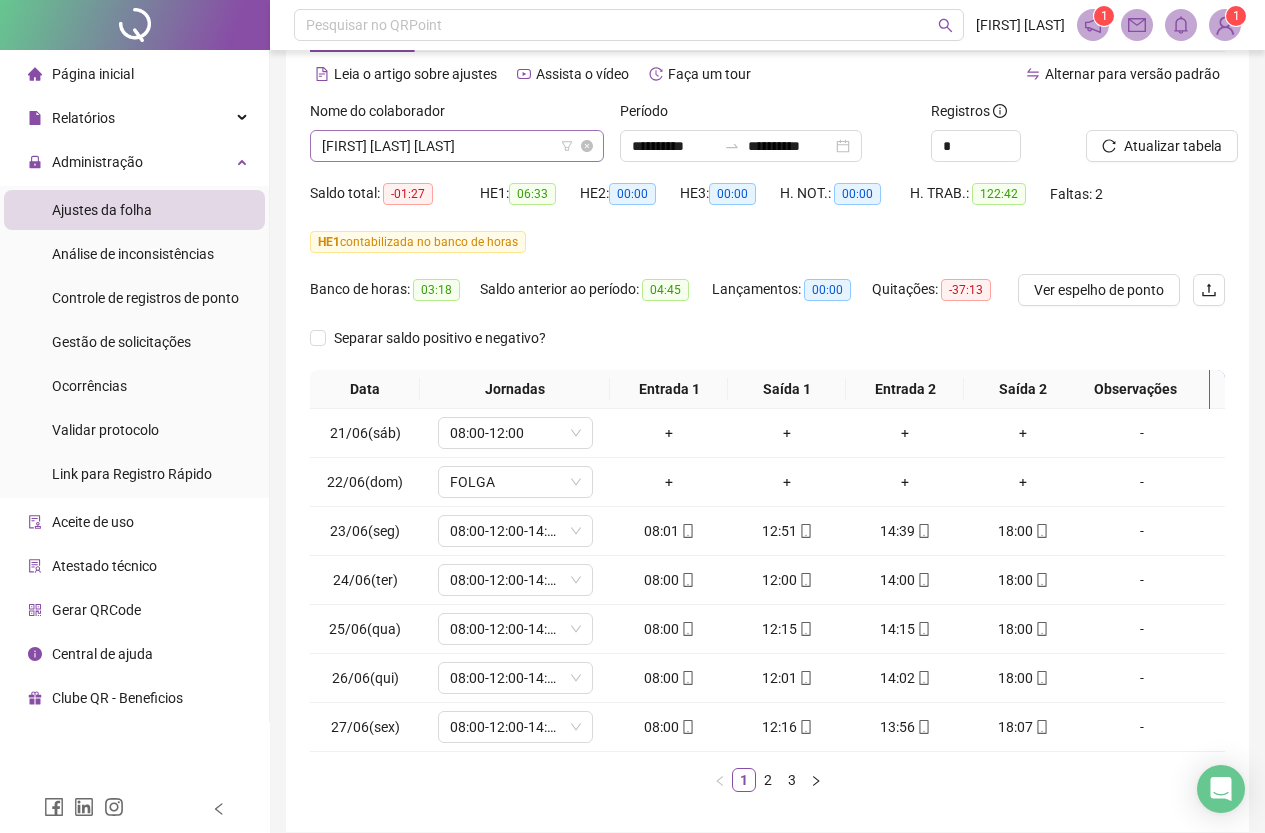 click on "[FIRST] [LAST] [LAST]" at bounding box center (457, 146) 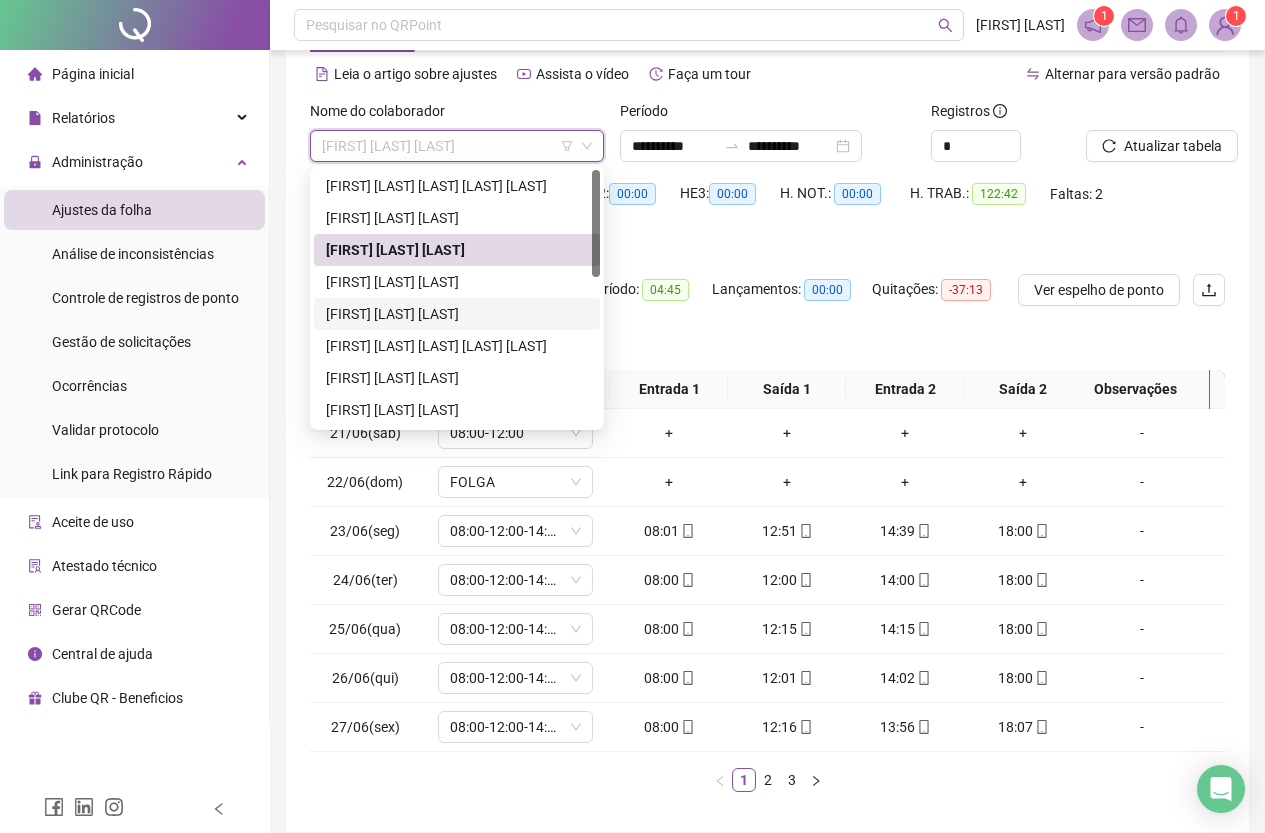 click on "[FIRST] [LAST] [LAST]" at bounding box center [457, 314] 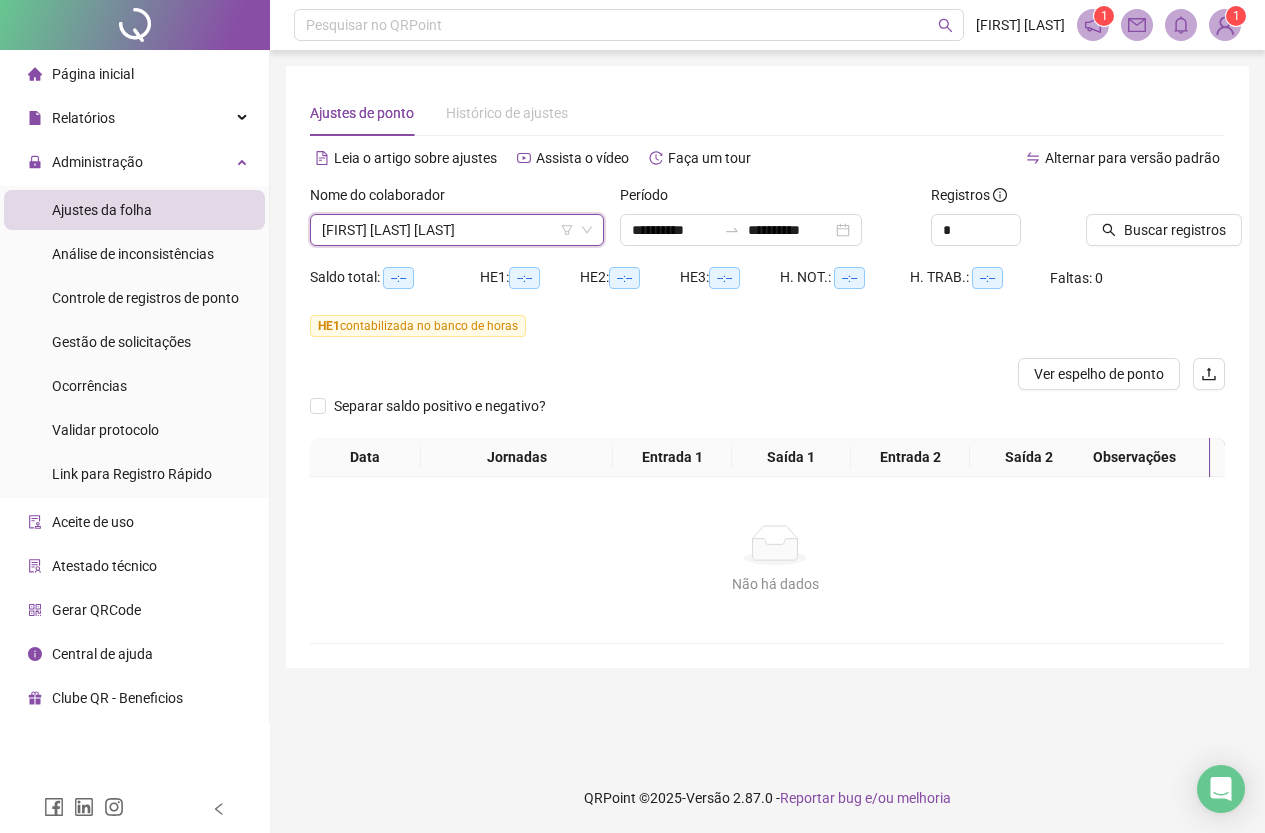 scroll, scrollTop: 0, scrollLeft: 0, axis: both 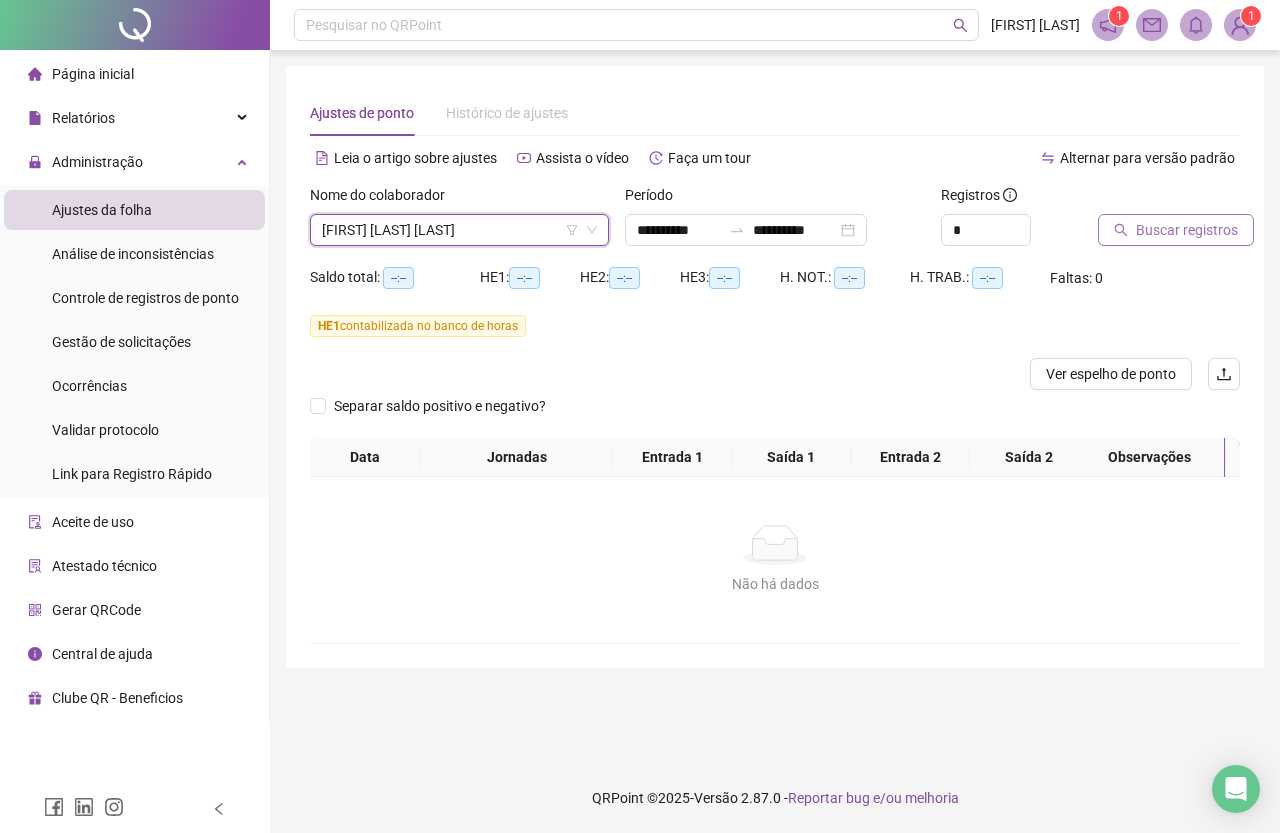 click on "Buscar registros" at bounding box center (1187, 230) 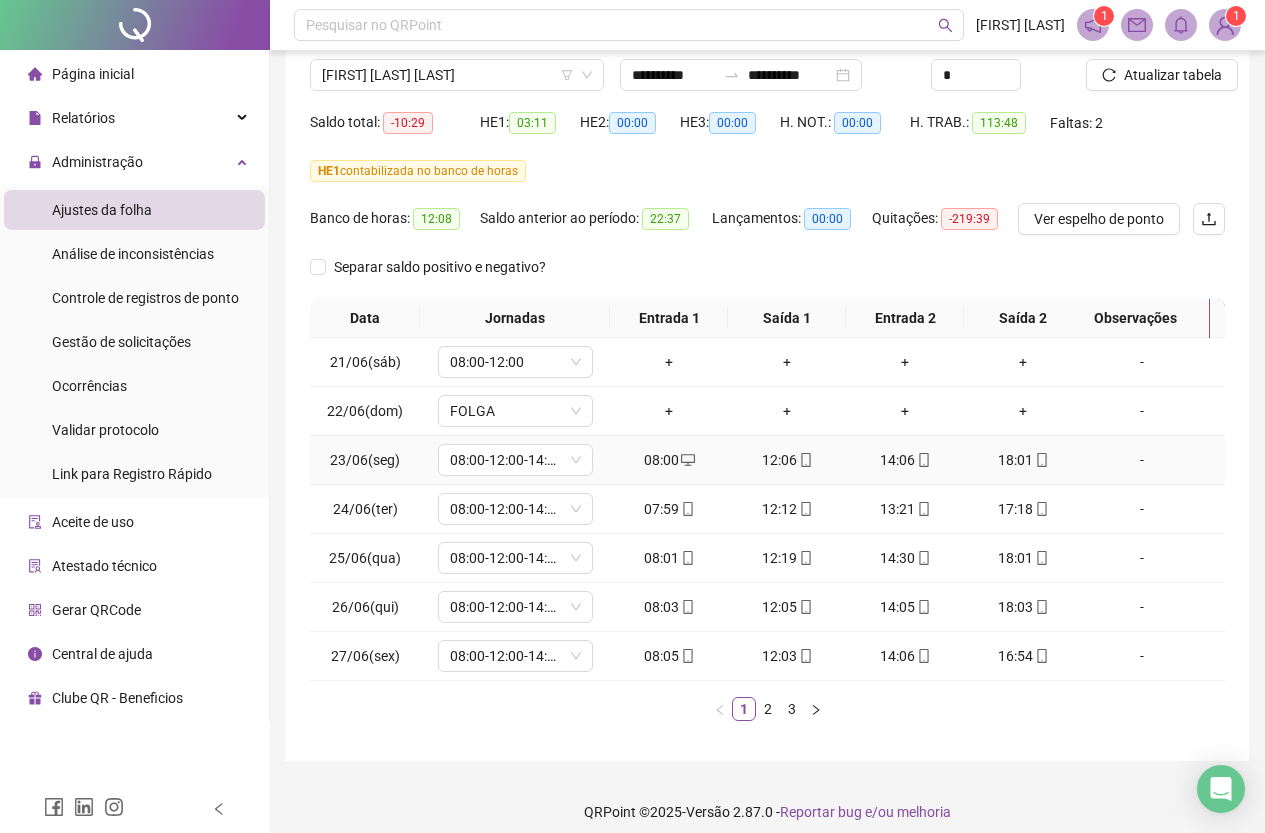 scroll, scrollTop: 184, scrollLeft: 0, axis: vertical 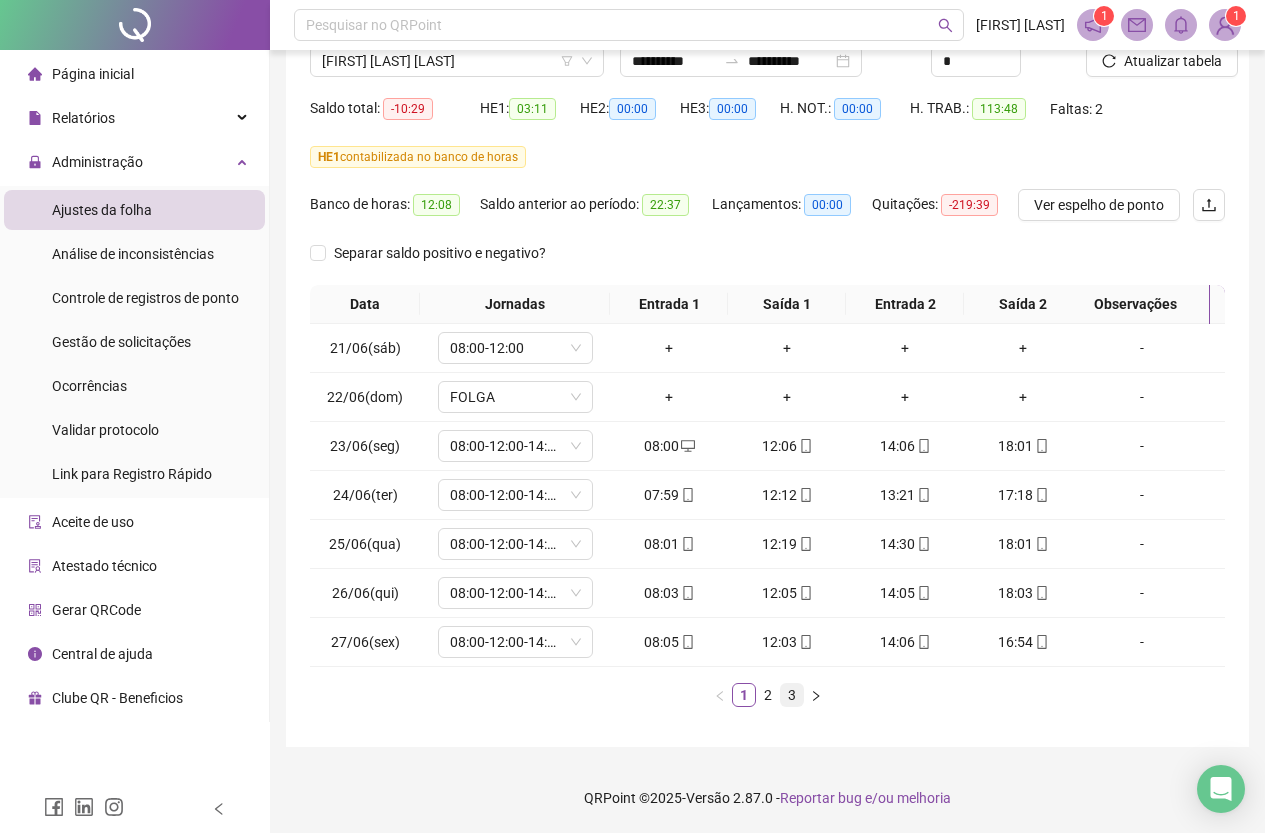 click on "3" at bounding box center [792, 695] 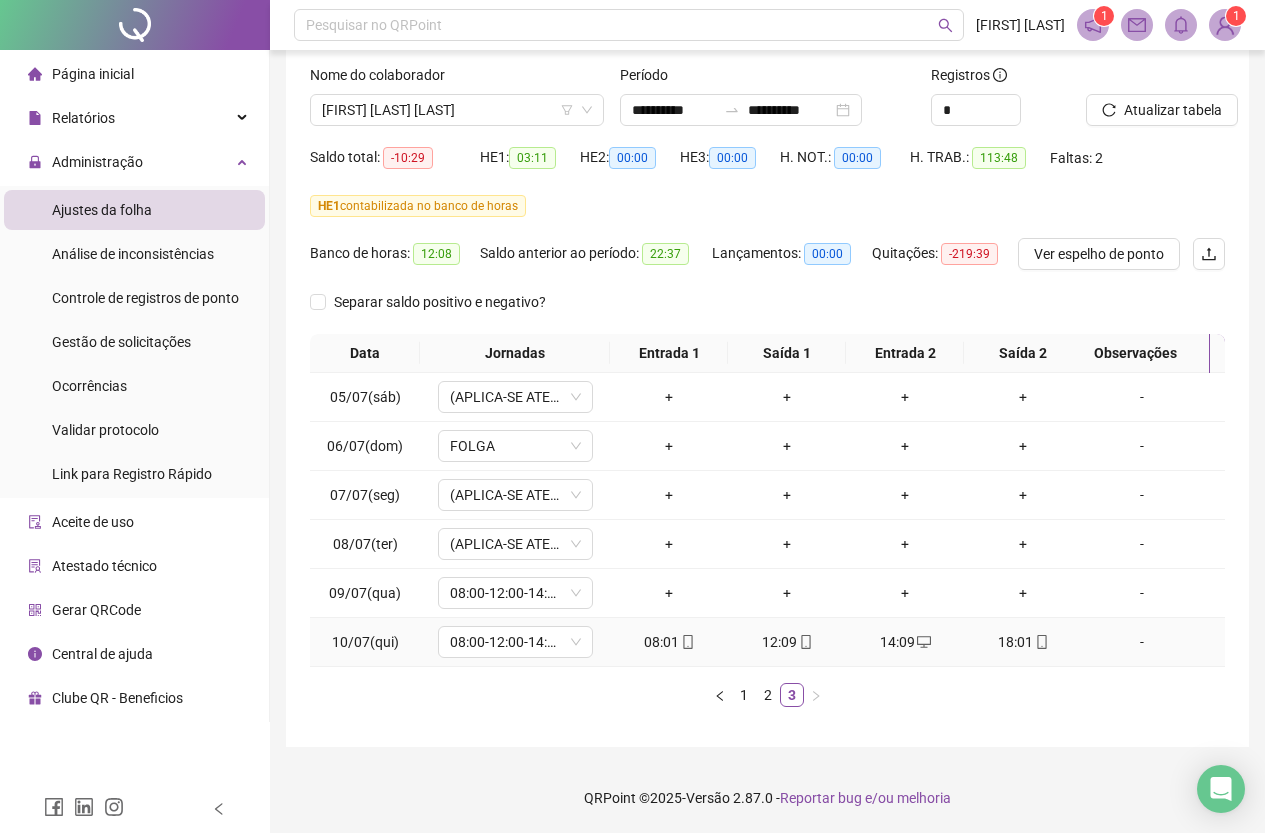 click 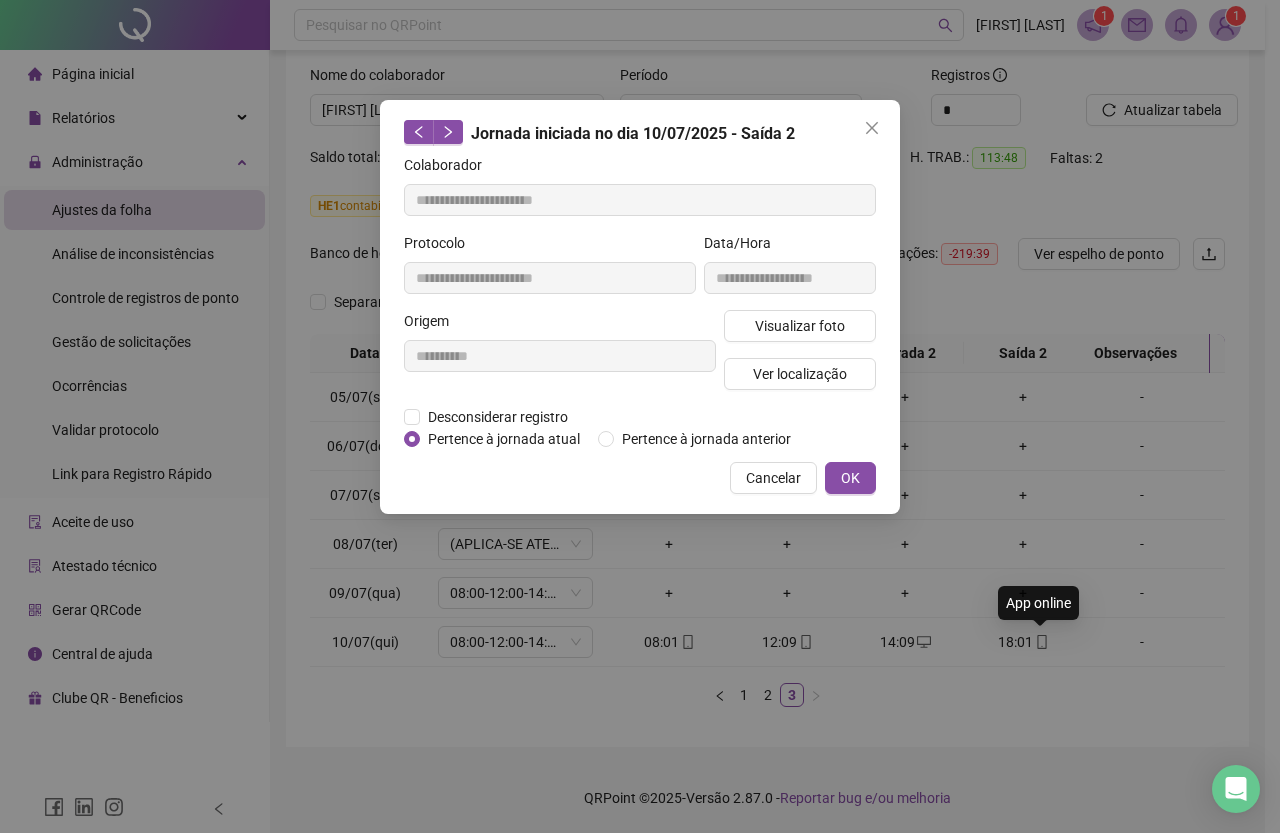 type on "**********" 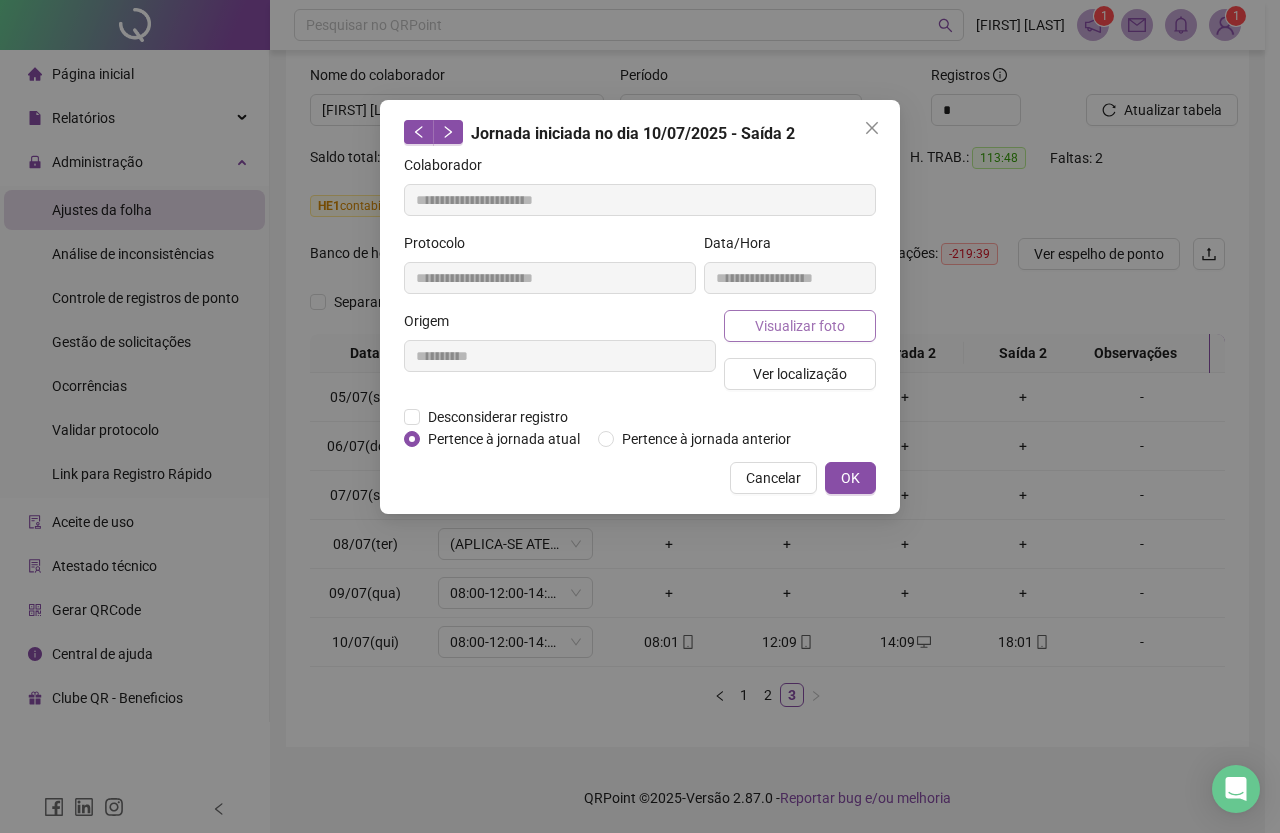 click on "Visualizar foto" at bounding box center [800, 326] 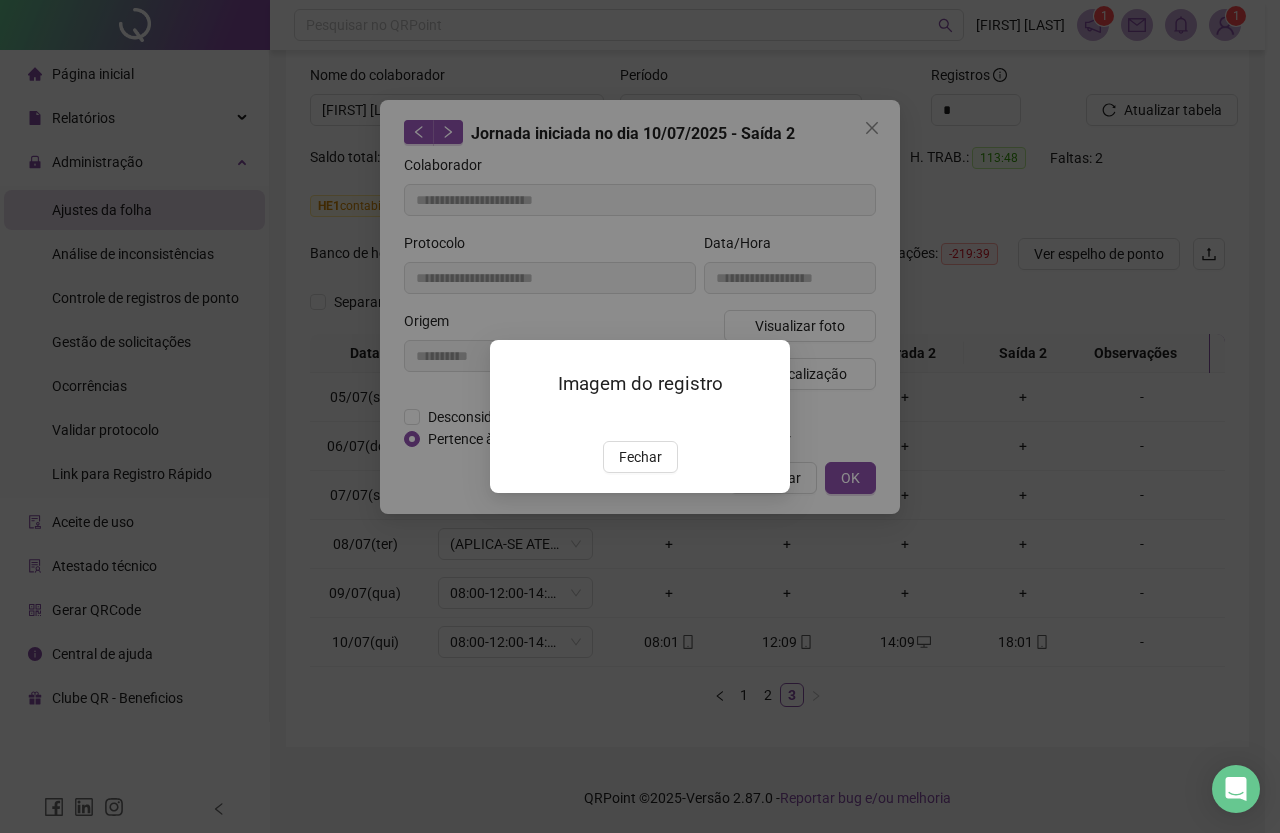 click at bounding box center [514, 420] 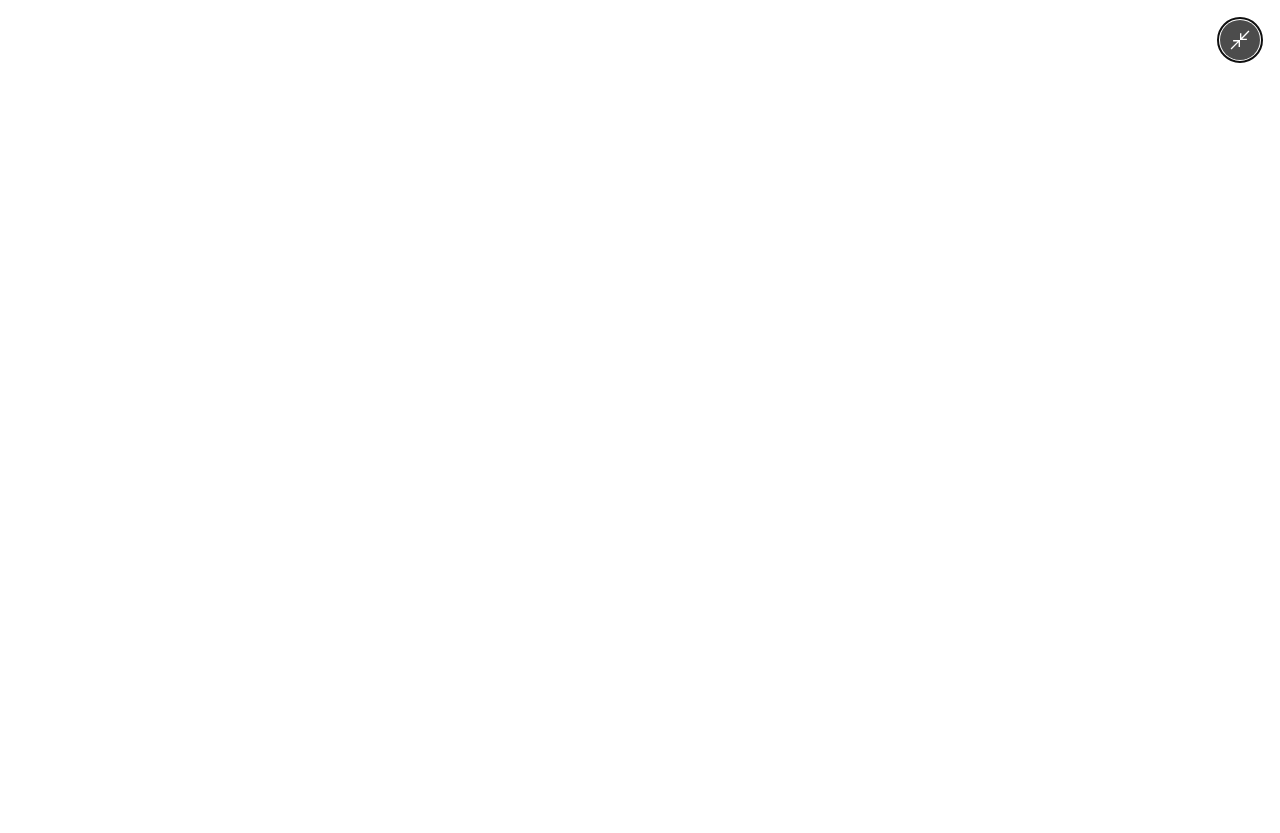 click at bounding box center [640, 416] 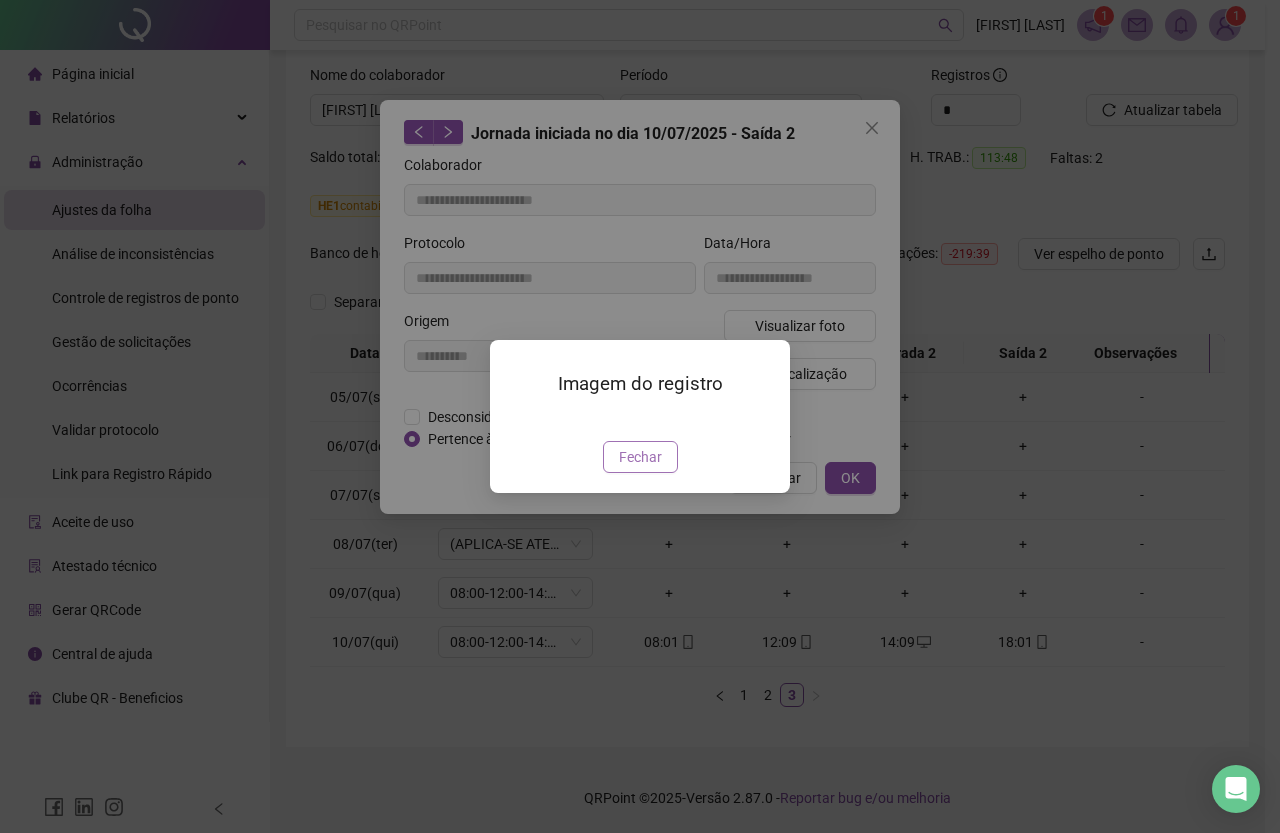 click on "Fechar" at bounding box center [640, 457] 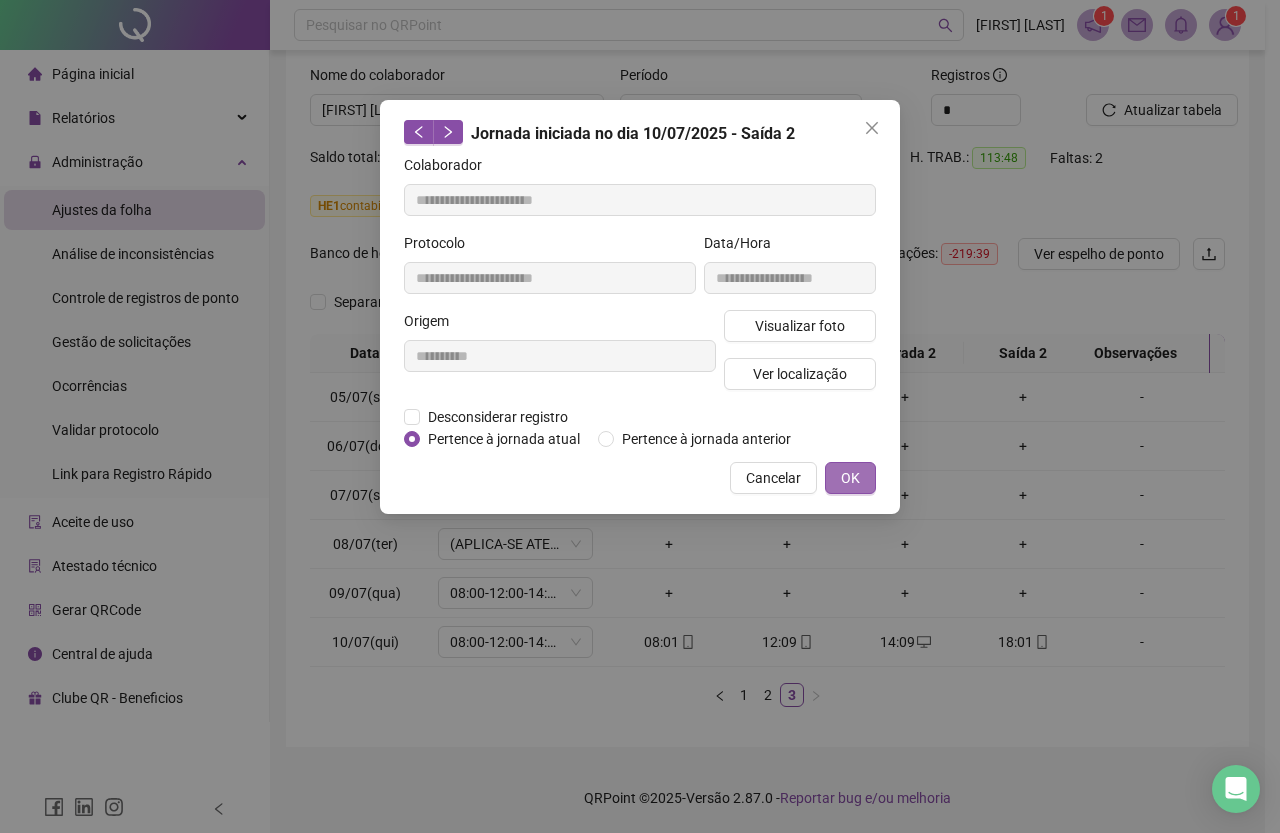click on "OK" at bounding box center (850, 478) 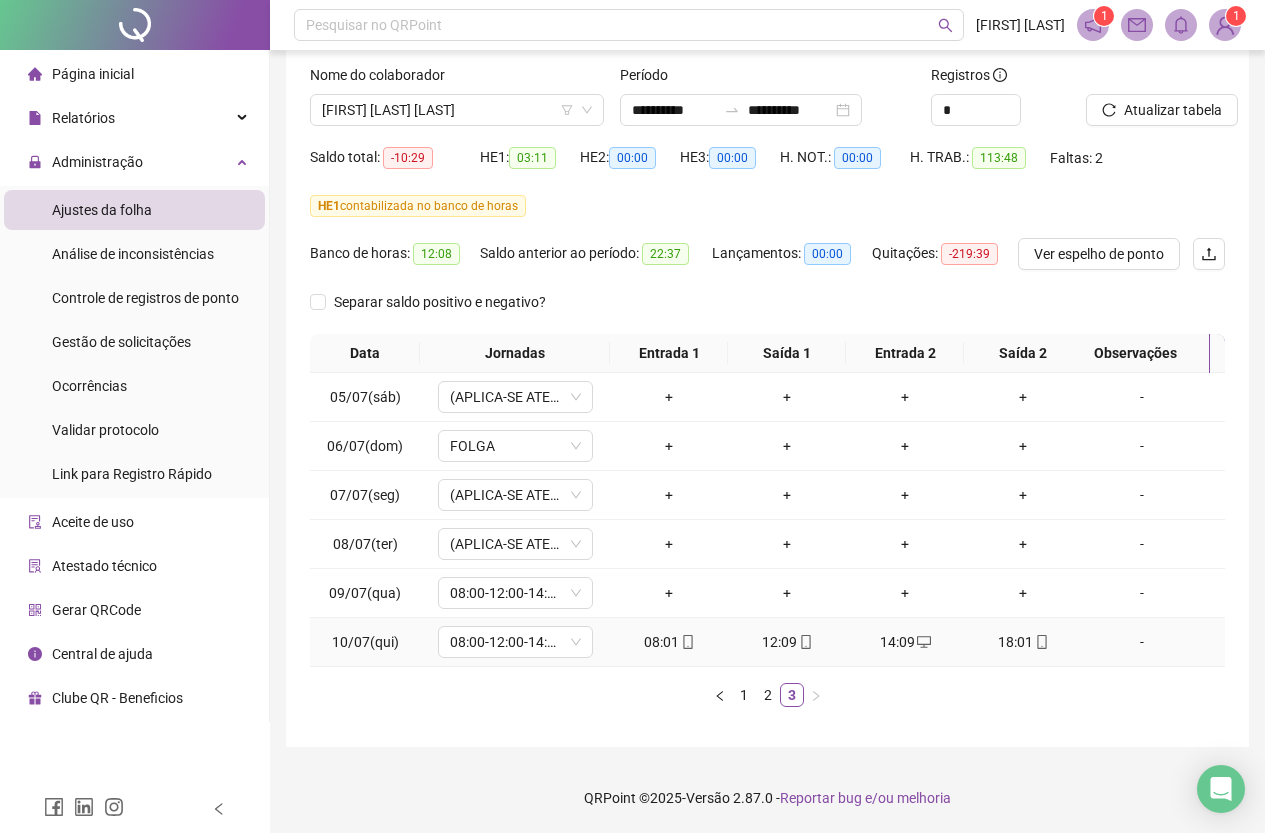 click 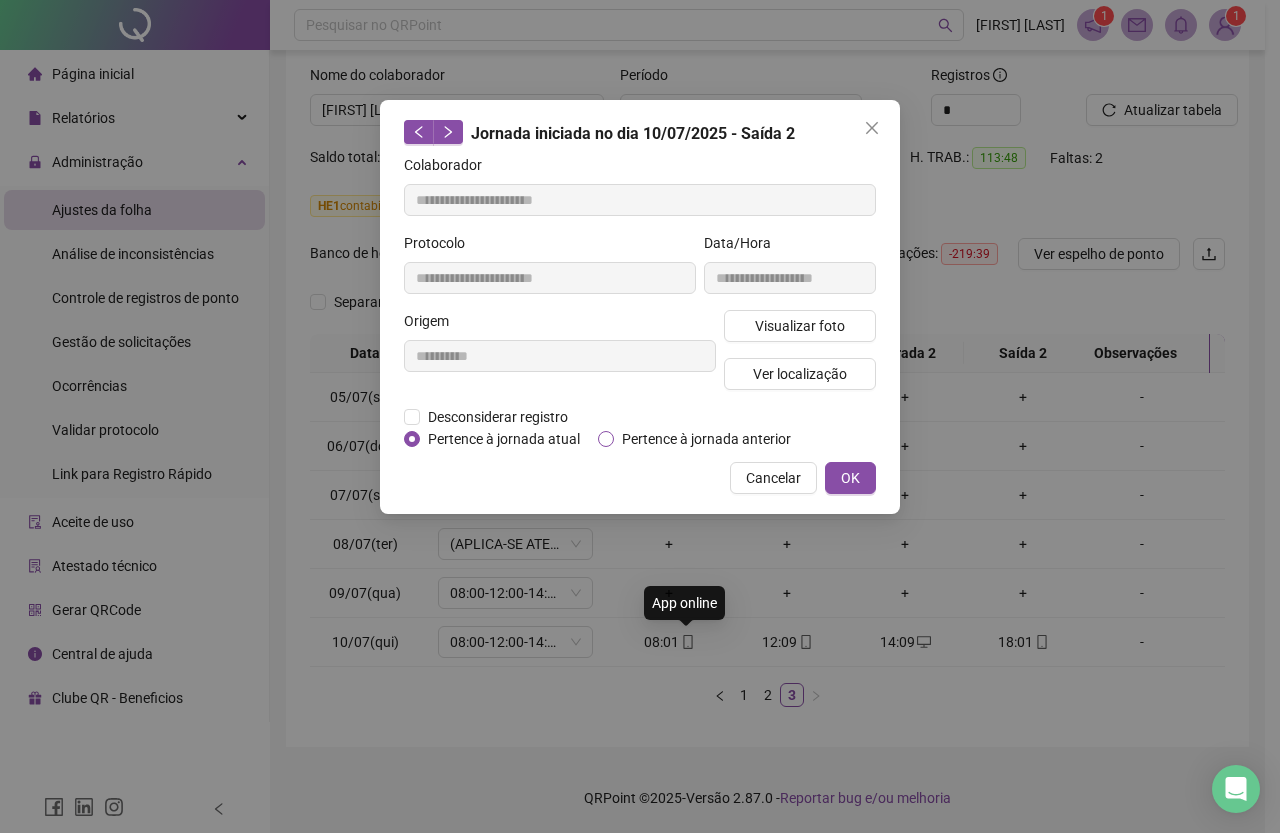 type on "**********" 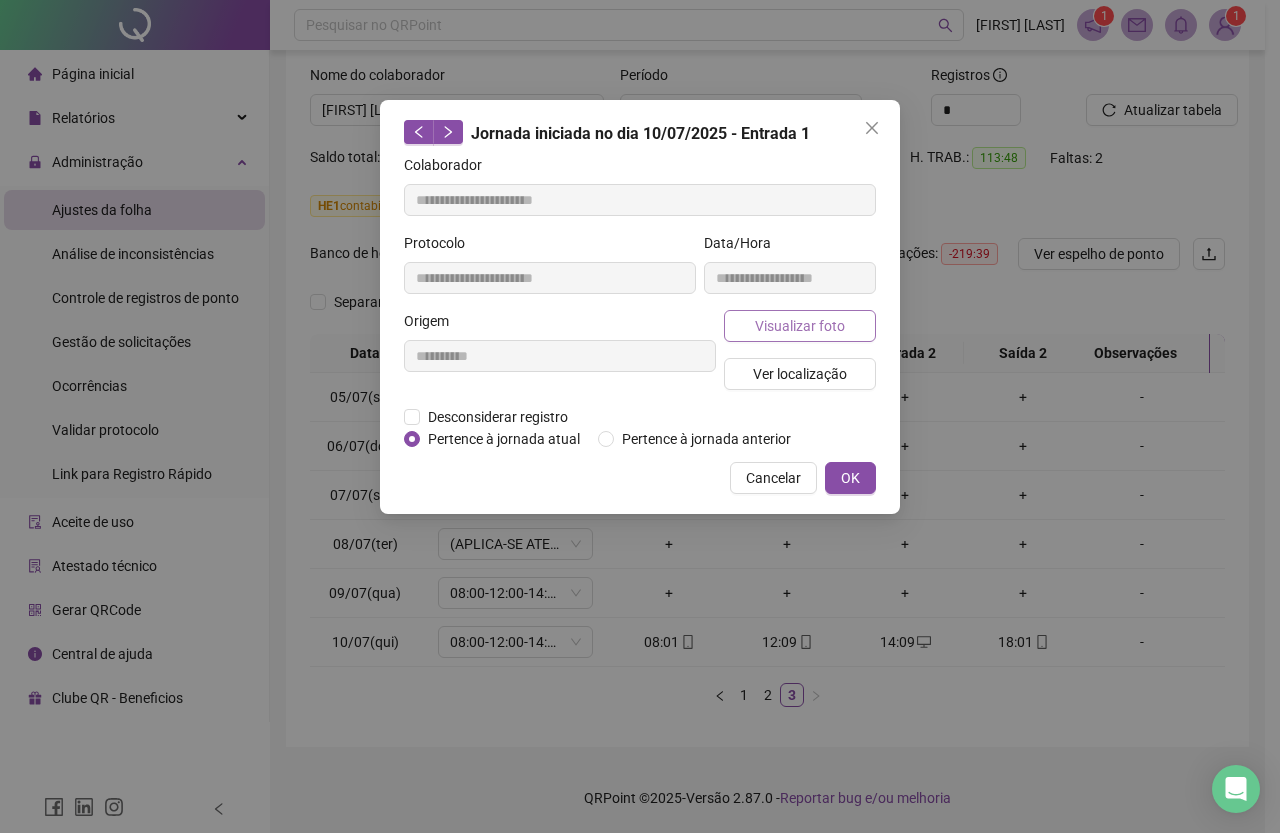 click on "Visualizar foto" at bounding box center (800, 326) 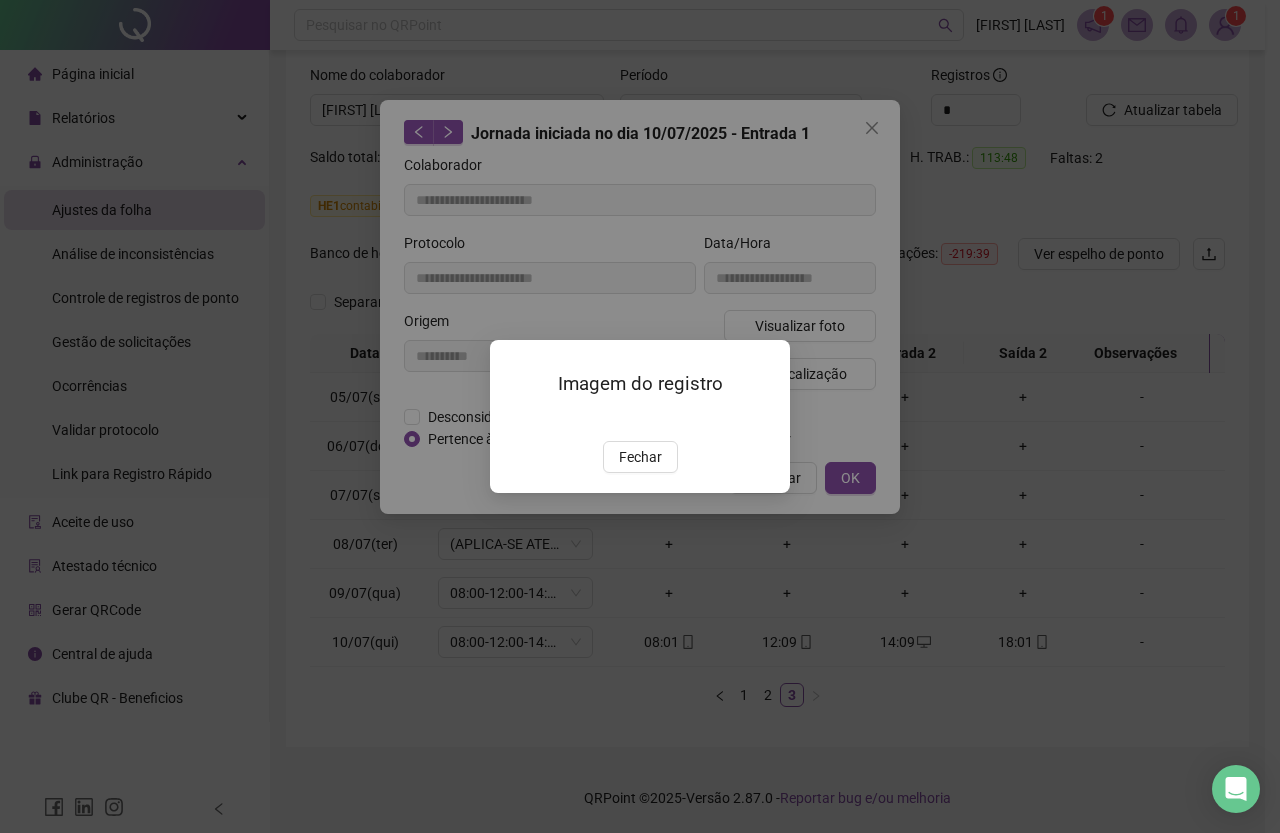 click at bounding box center [514, 420] 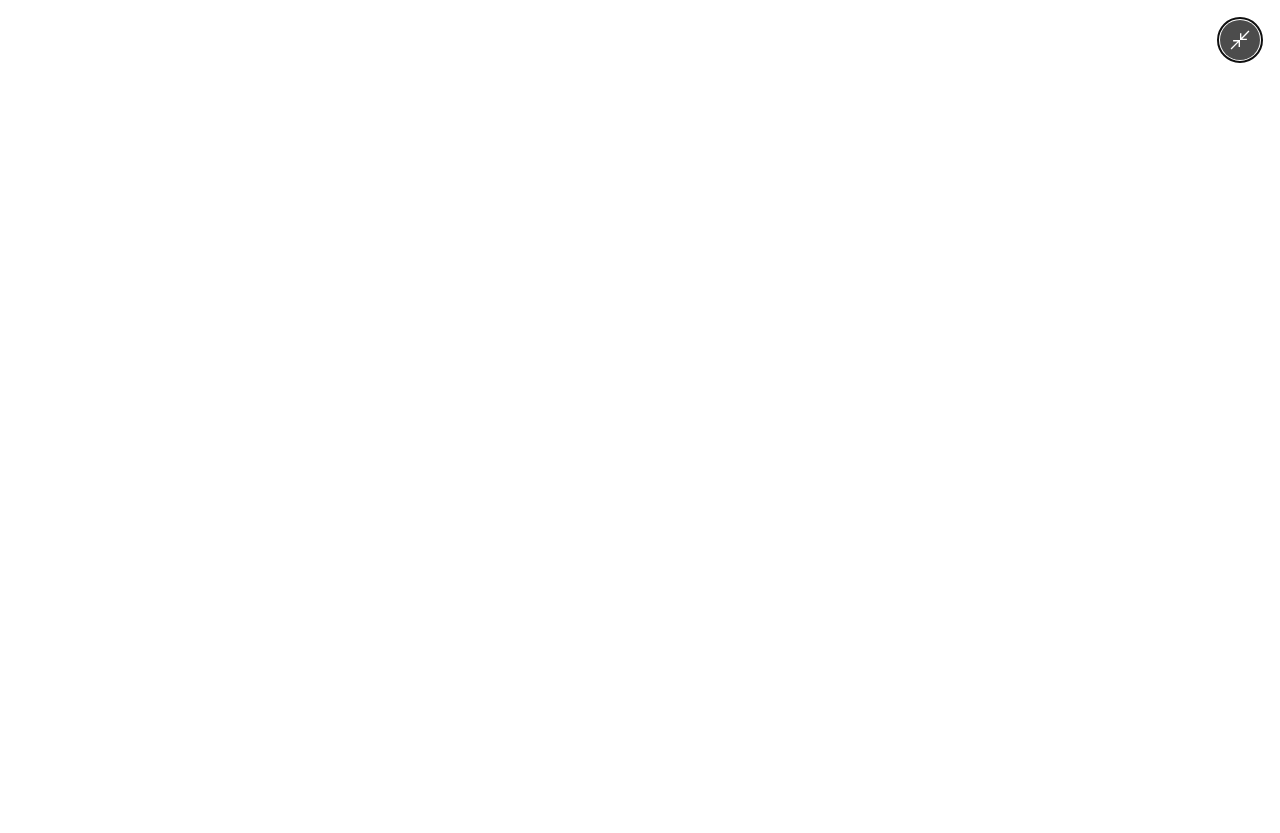 click at bounding box center (640, 416) 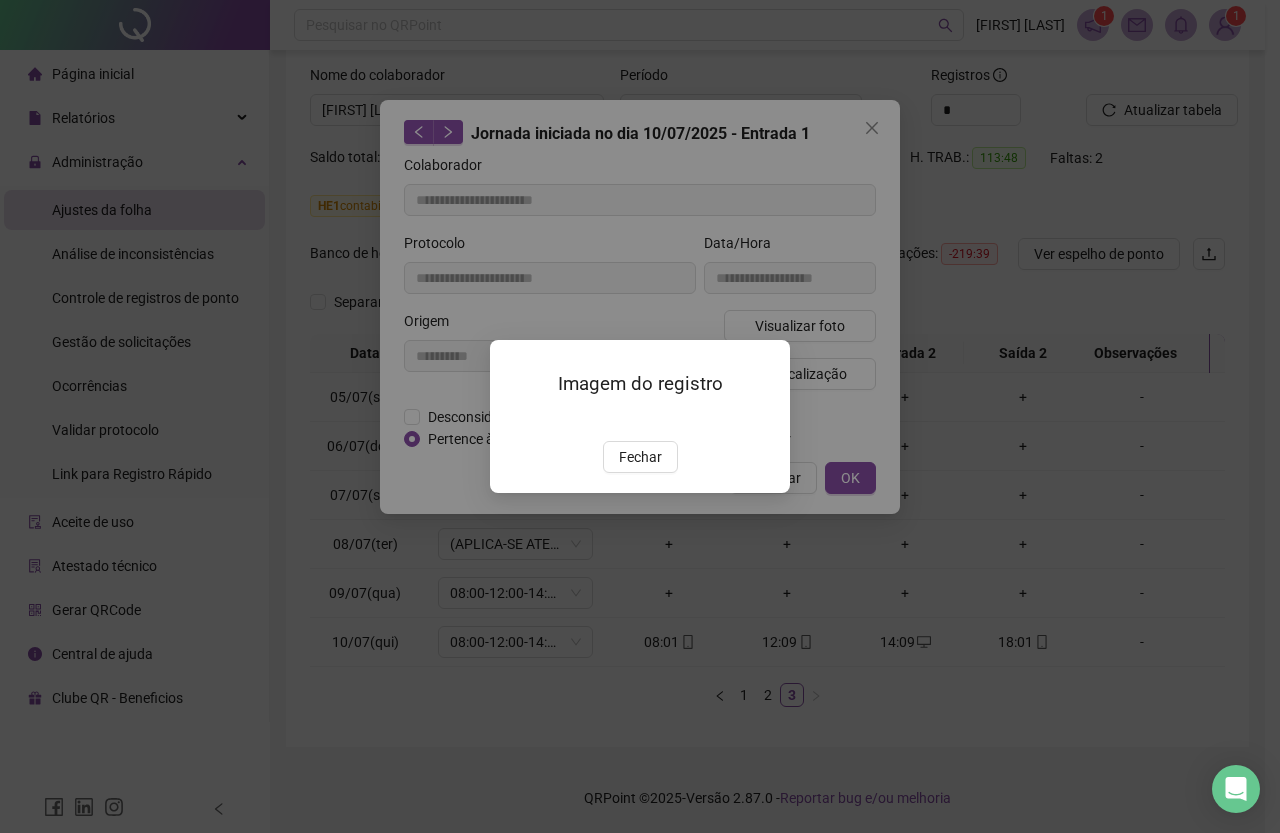 click on "Fechar" at bounding box center [640, 457] 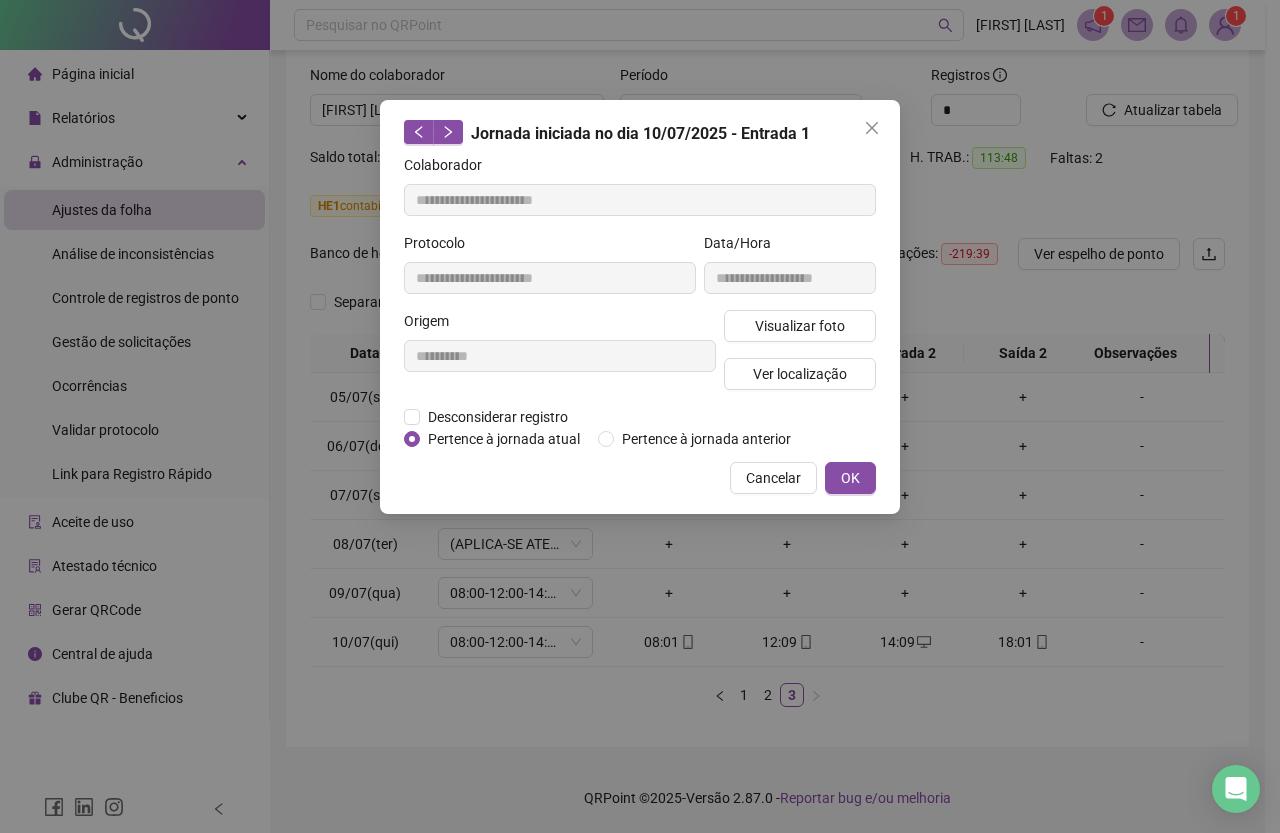 drag, startPoint x: 848, startPoint y: 471, endPoint x: 876, endPoint y: 587, distance: 119.331474 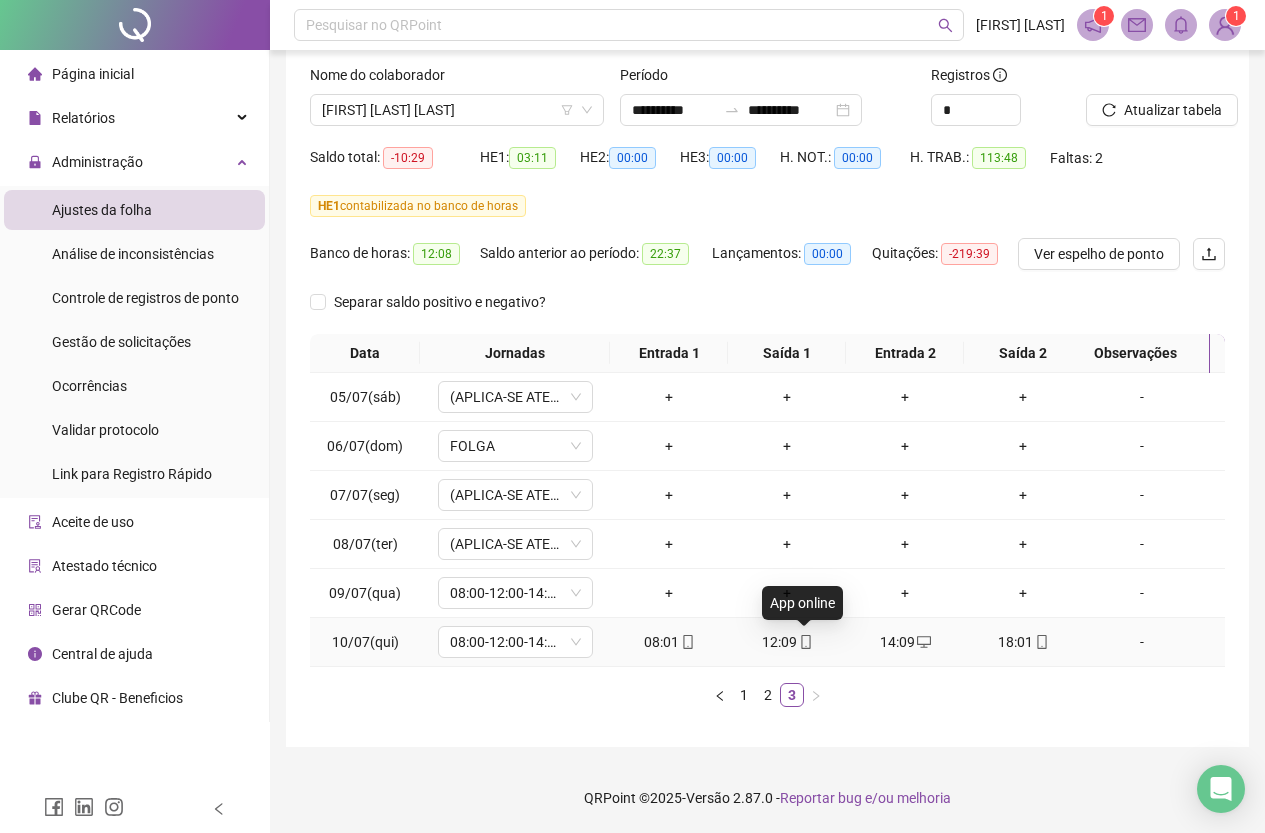 click 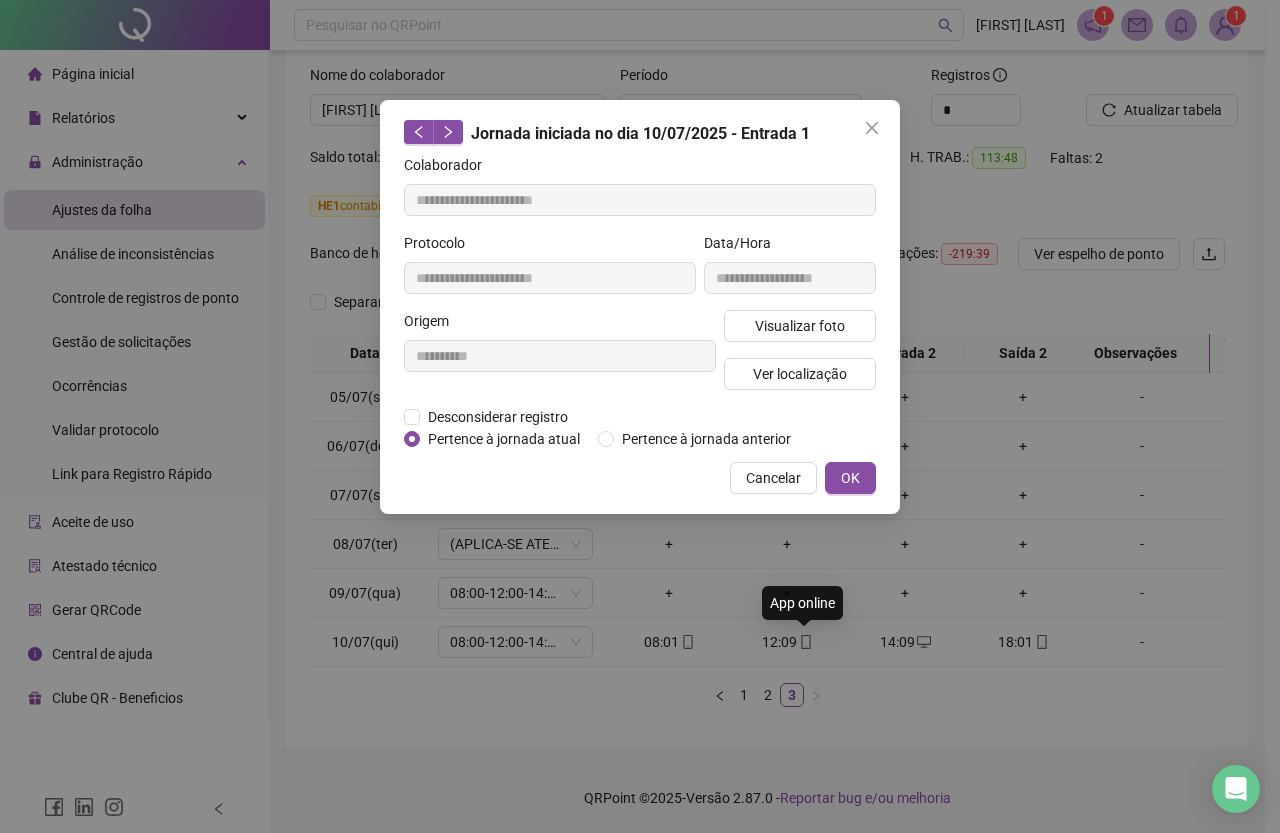 type on "**********" 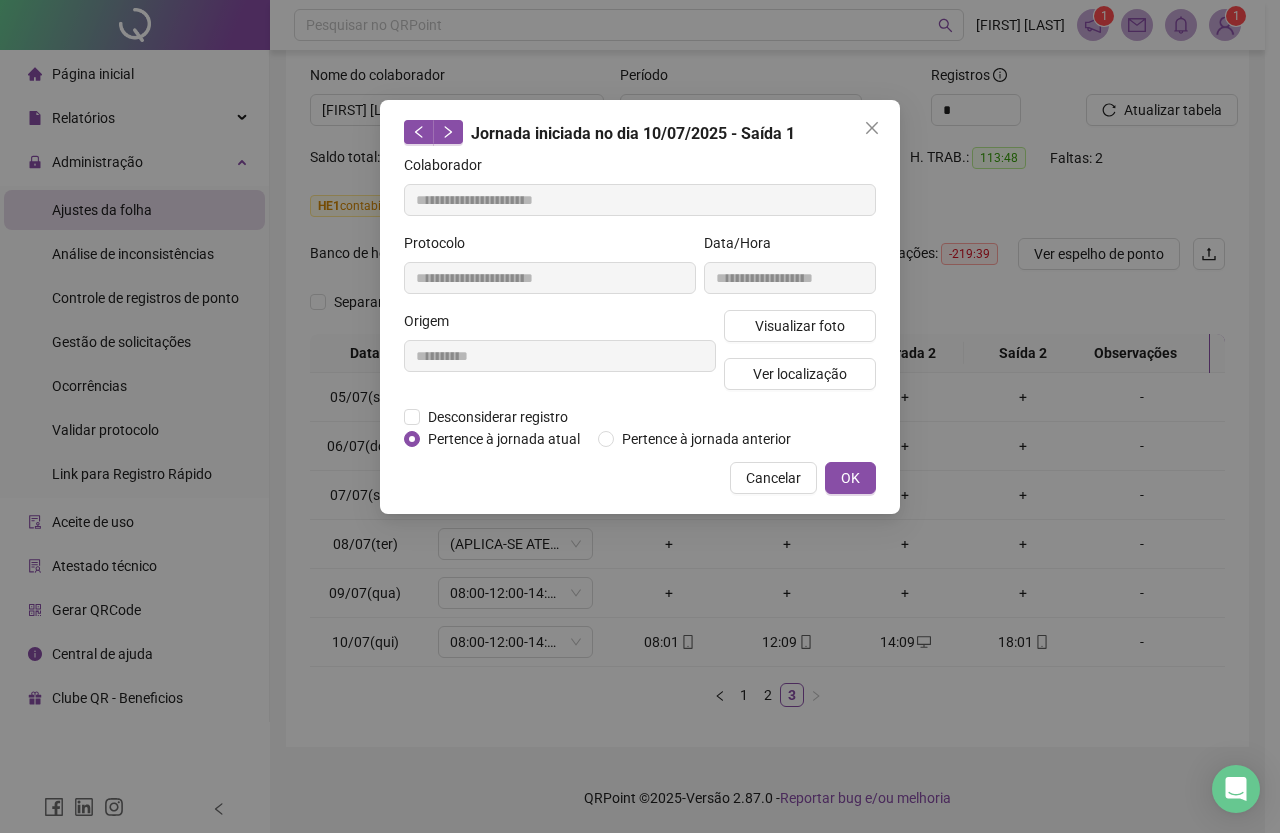 click on "Visualizar foto Ver localização" at bounding box center (800, 358) 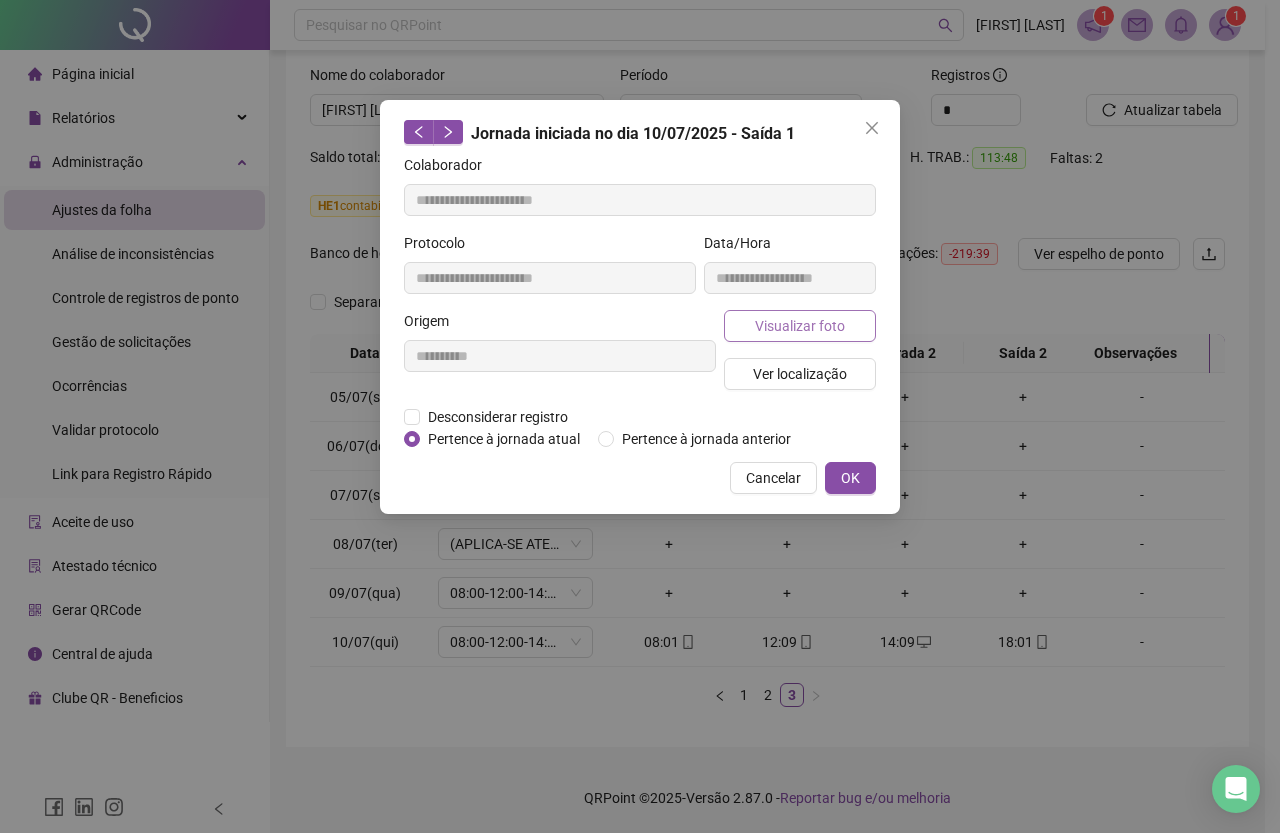 click on "Visualizar foto" at bounding box center [800, 326] 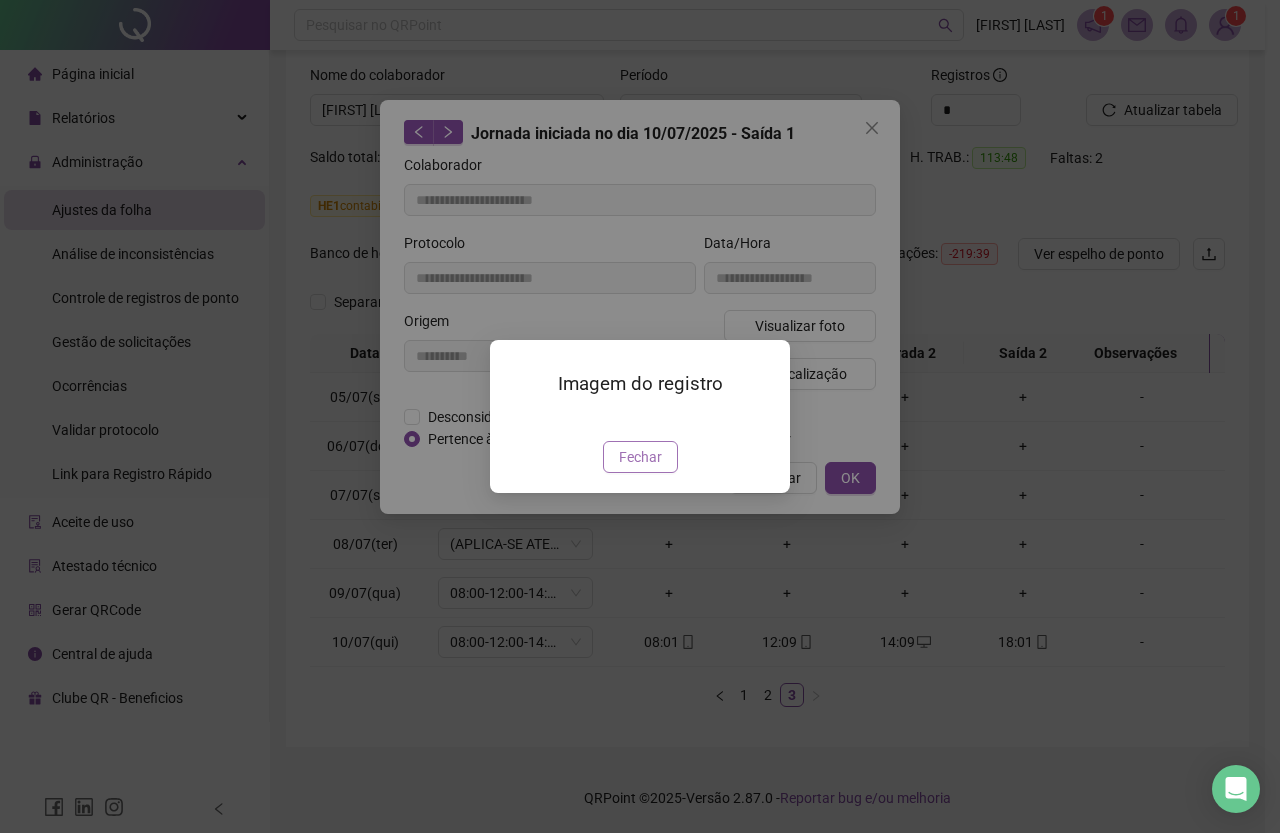 click on "Fechar" at bounding box center [640, 457] 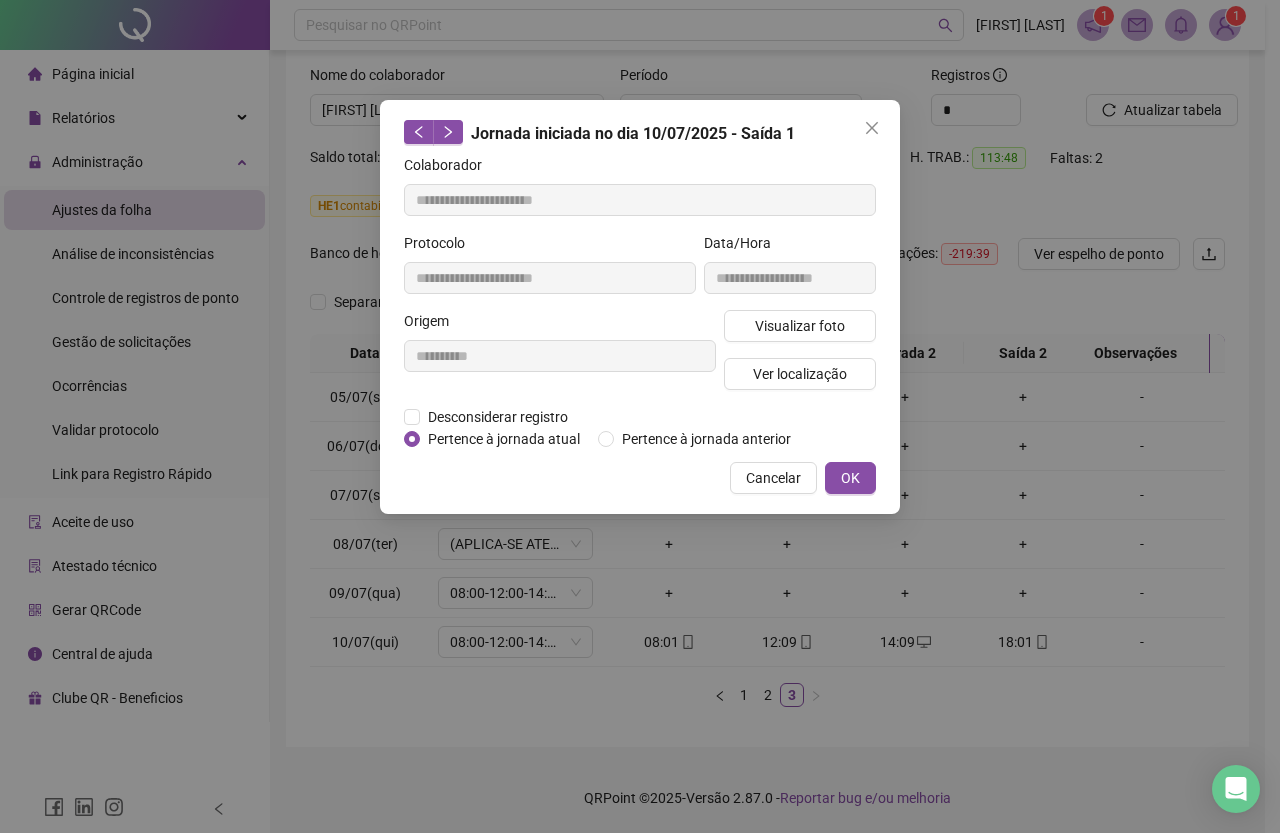 click on "OK" at bounding box center [850, 478] 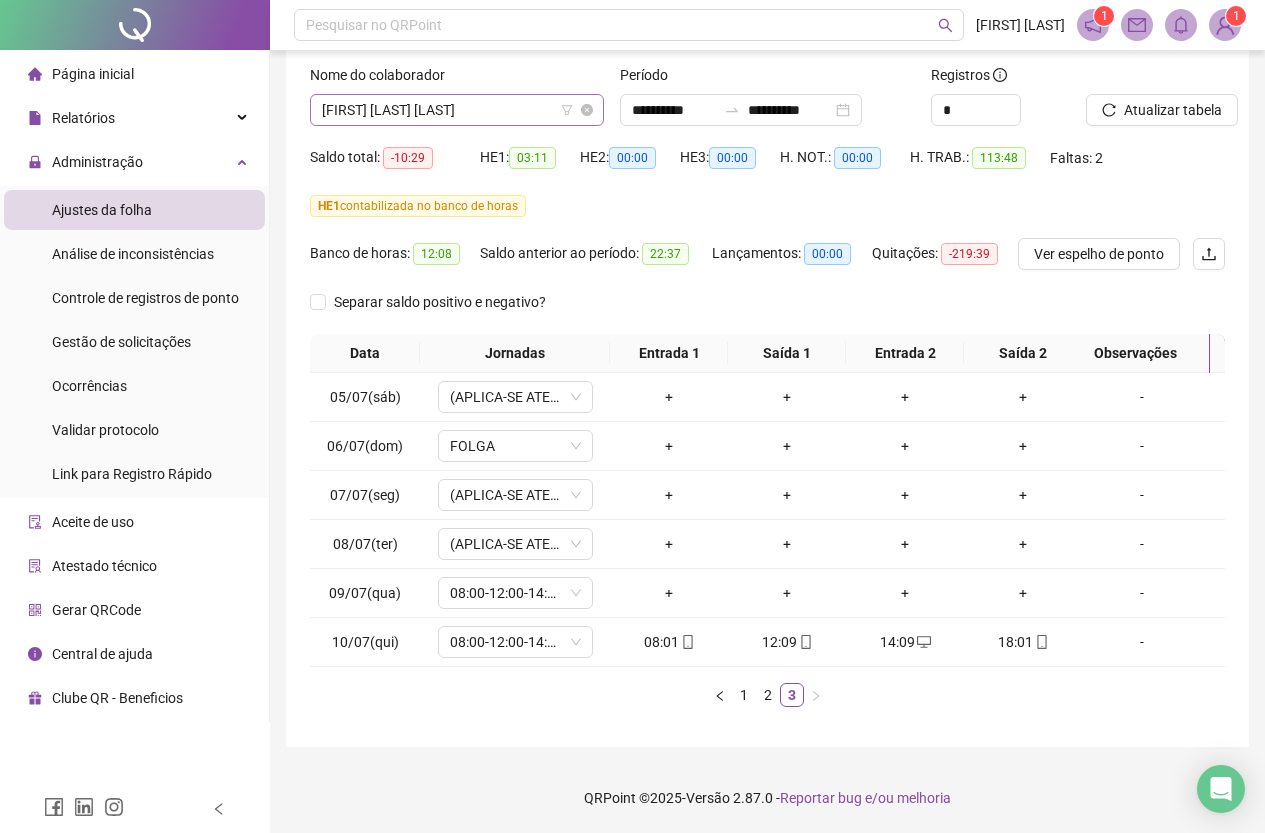 click on "[FIRST] [LAST] [LAST]" at bounding box center [457, 110] 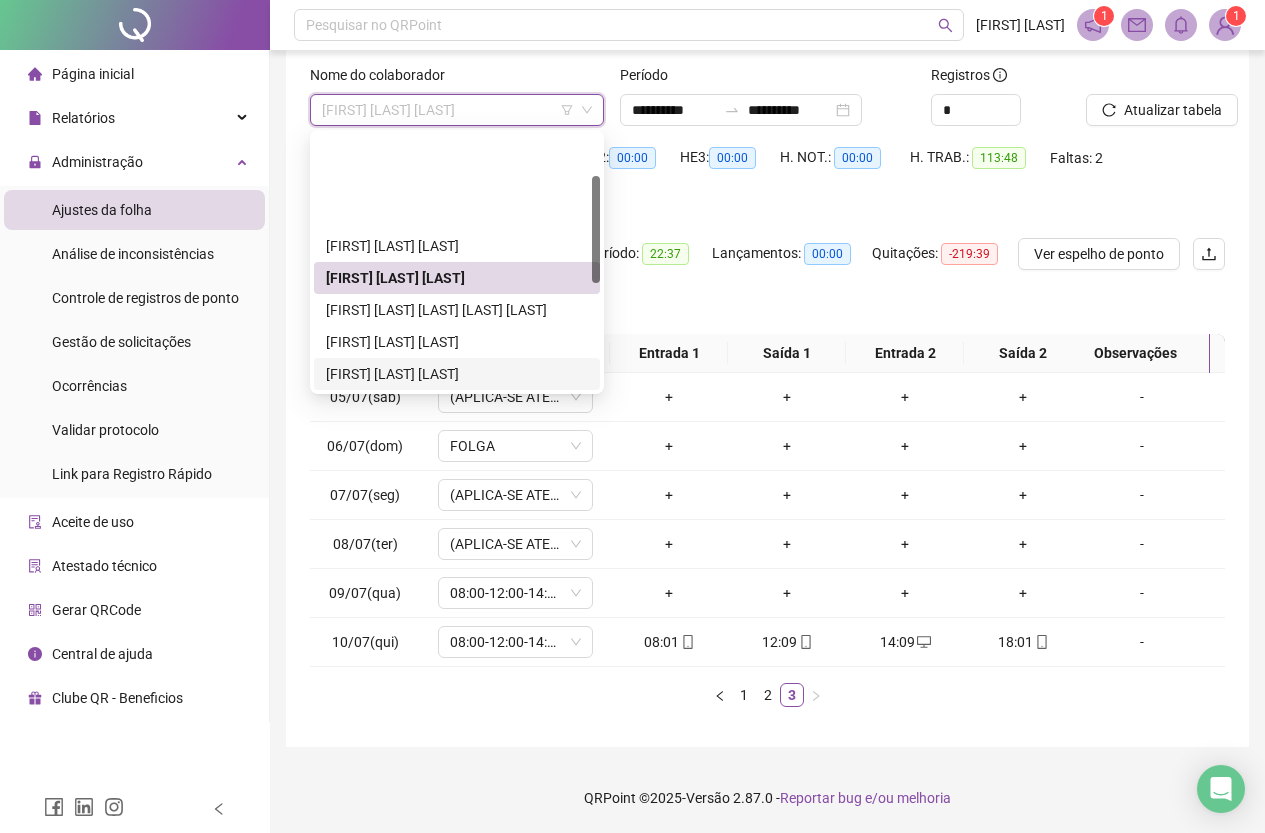 scroll, scrollTop: 100, scrollLeft: 0, axis: vertical 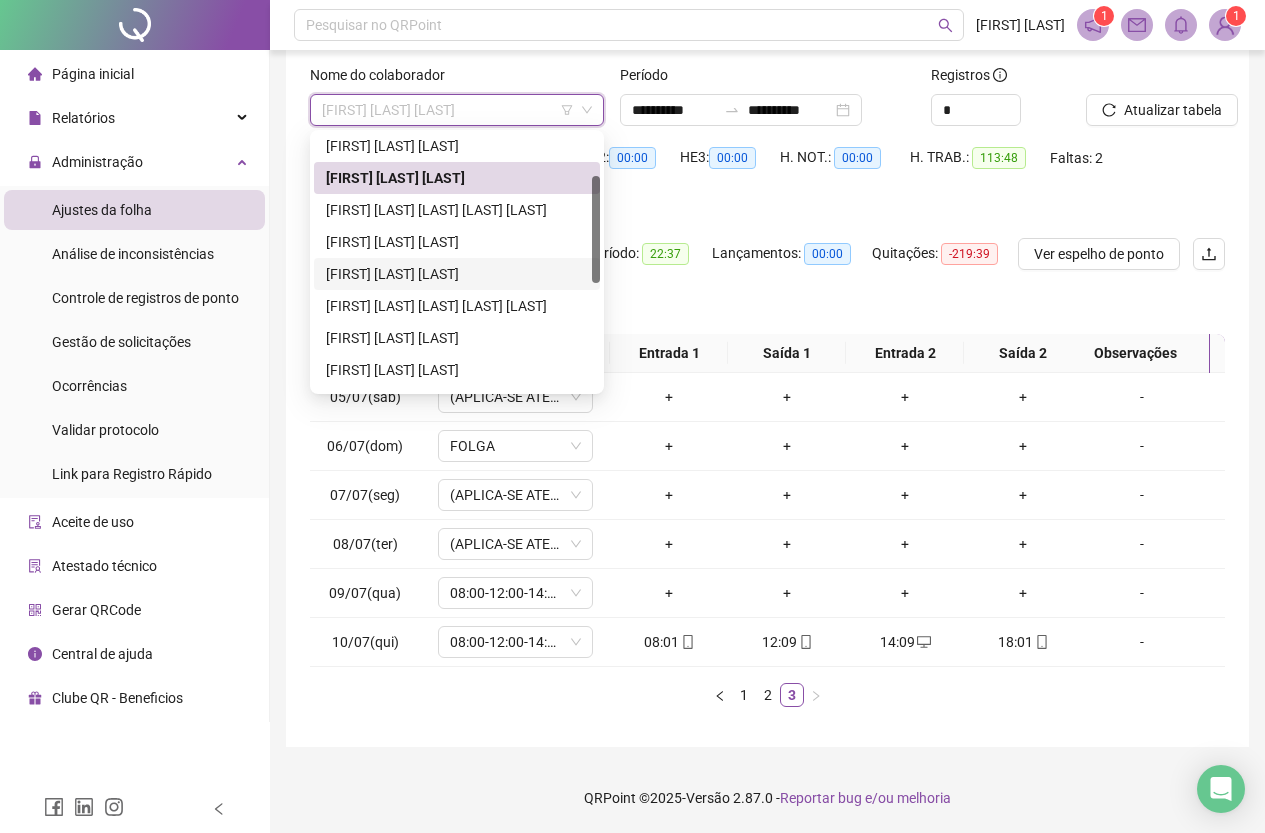 click on "[FIRST] [LAST] [LAST]" at bounding box center [457, 274] 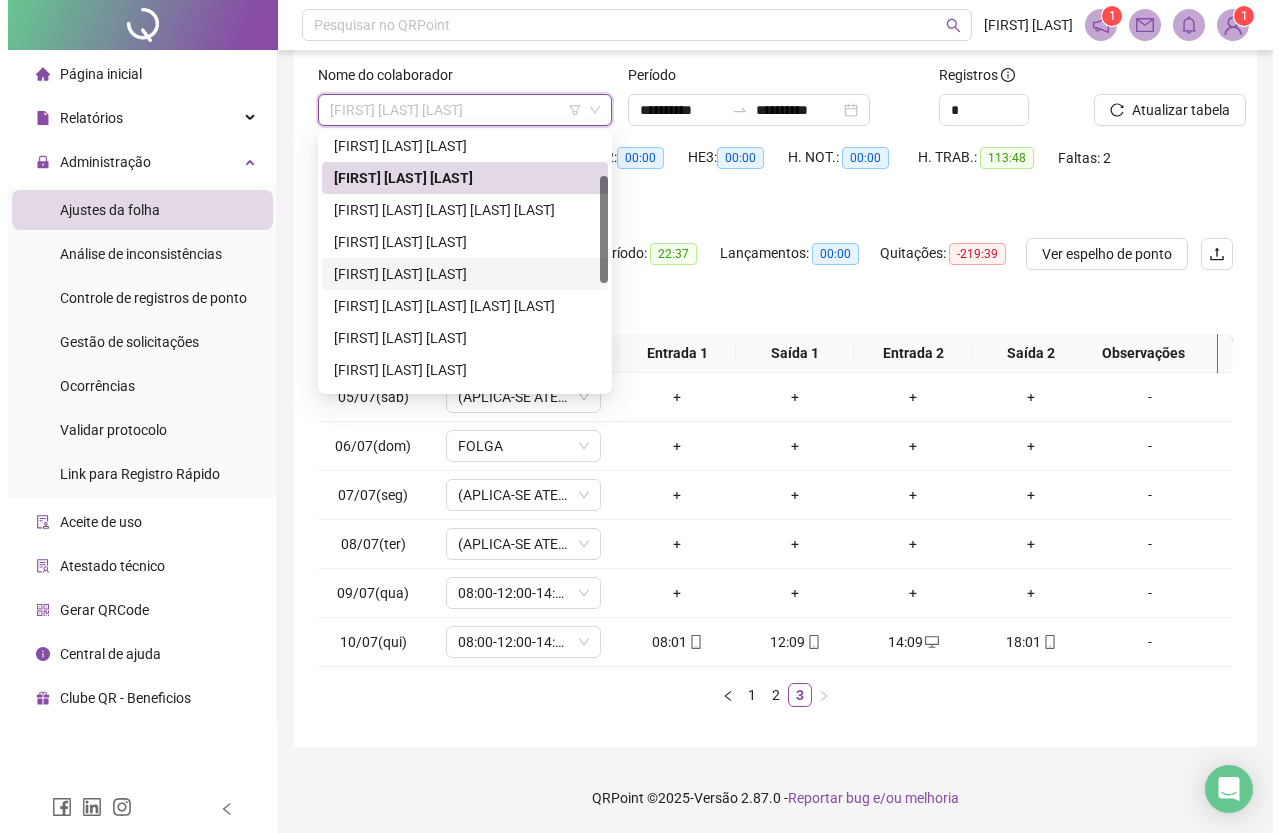 scroll, scrollTop: 0, scrollLeft: 0, axis: both 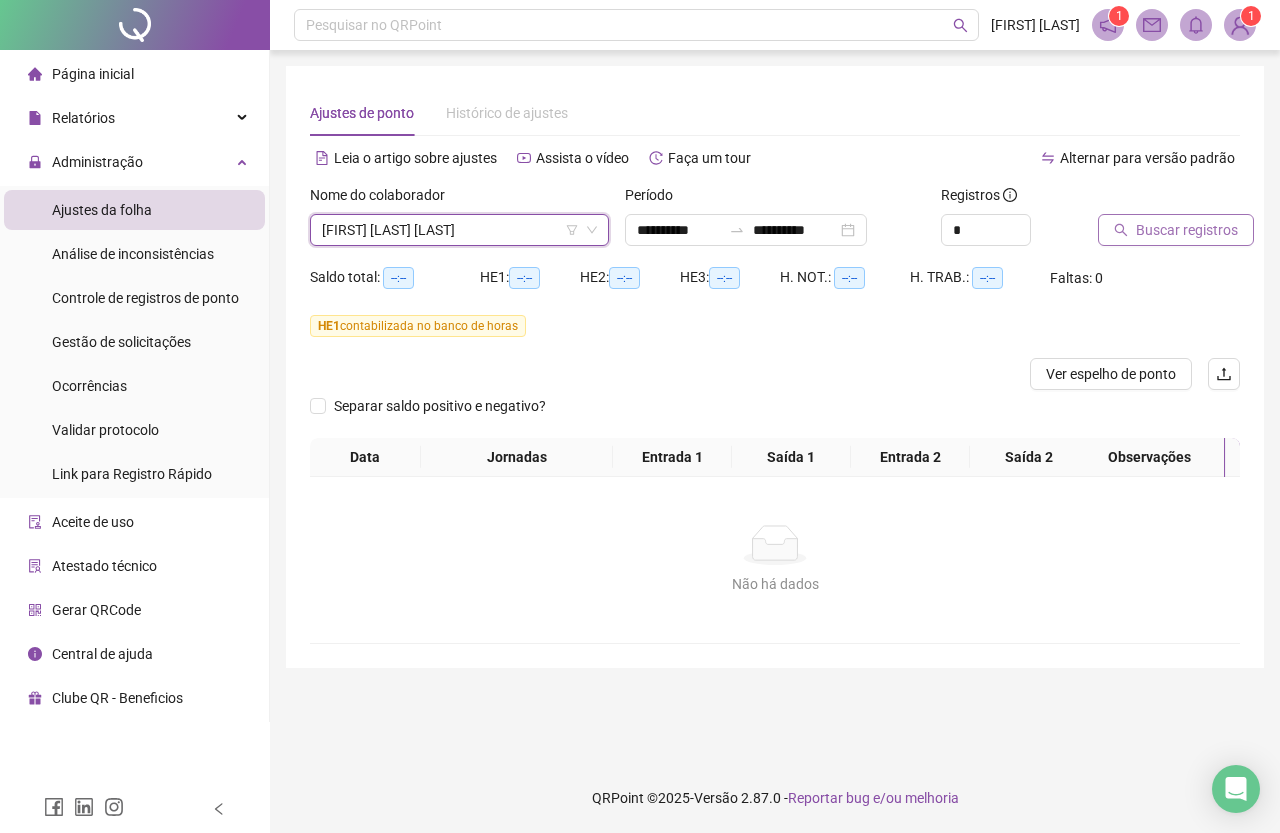 click on "Buscar registros" at bounding box center [1187, 230] 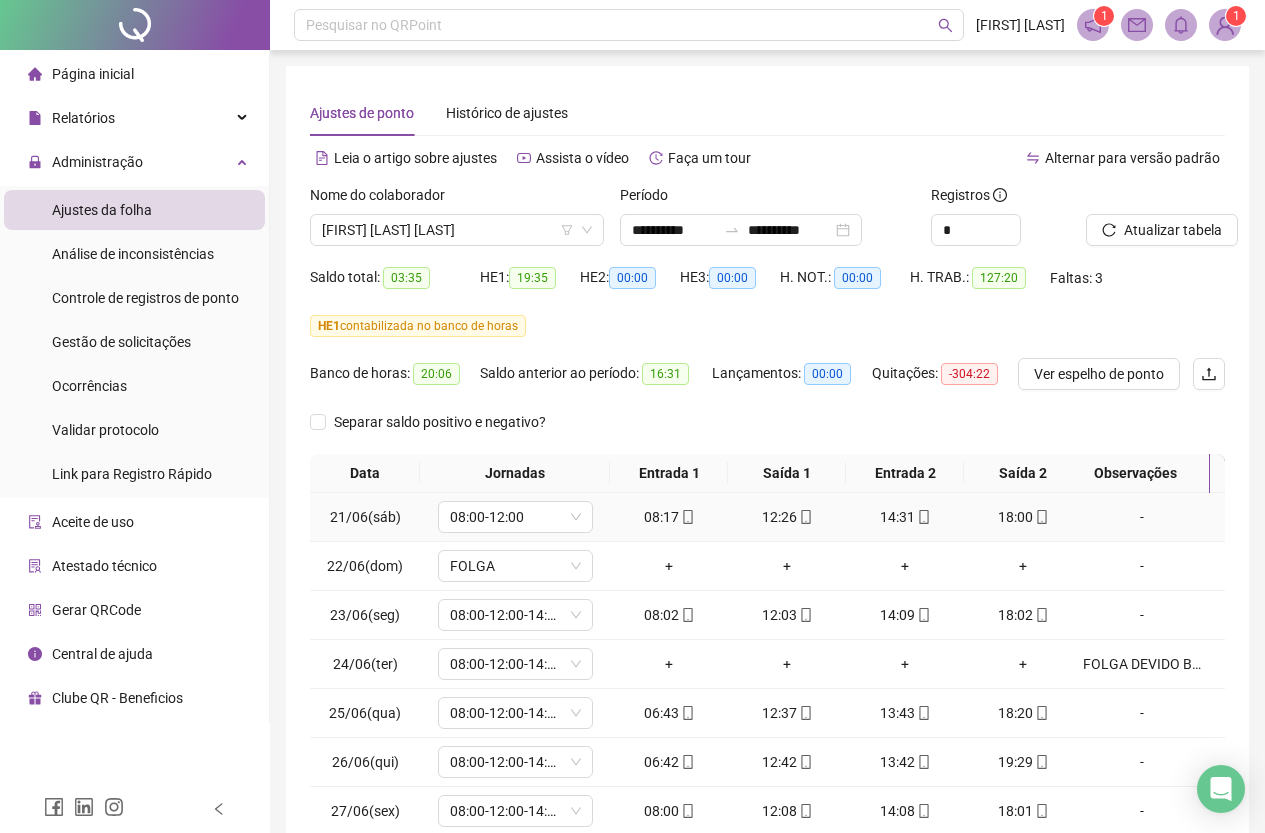 click on "08:17" at bounding box center (669, 517) 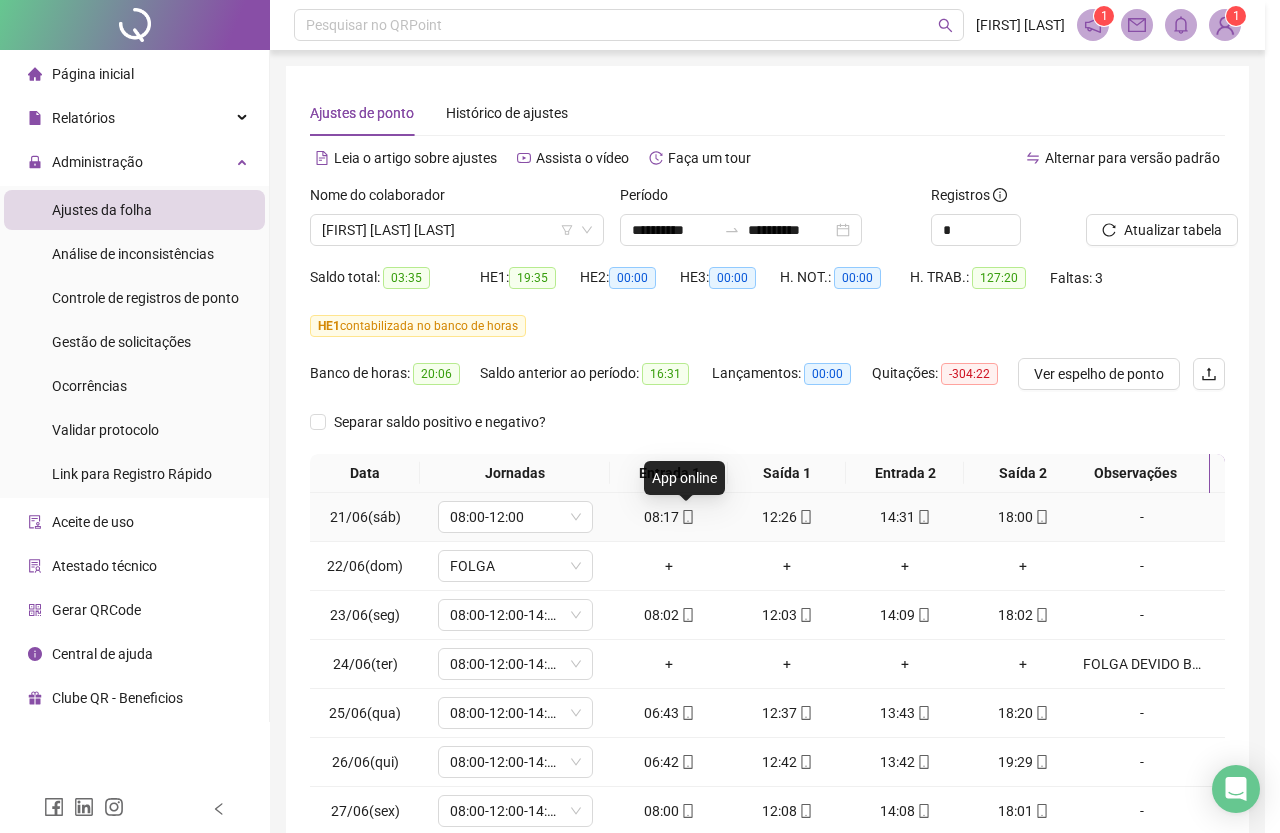 type on "**********" 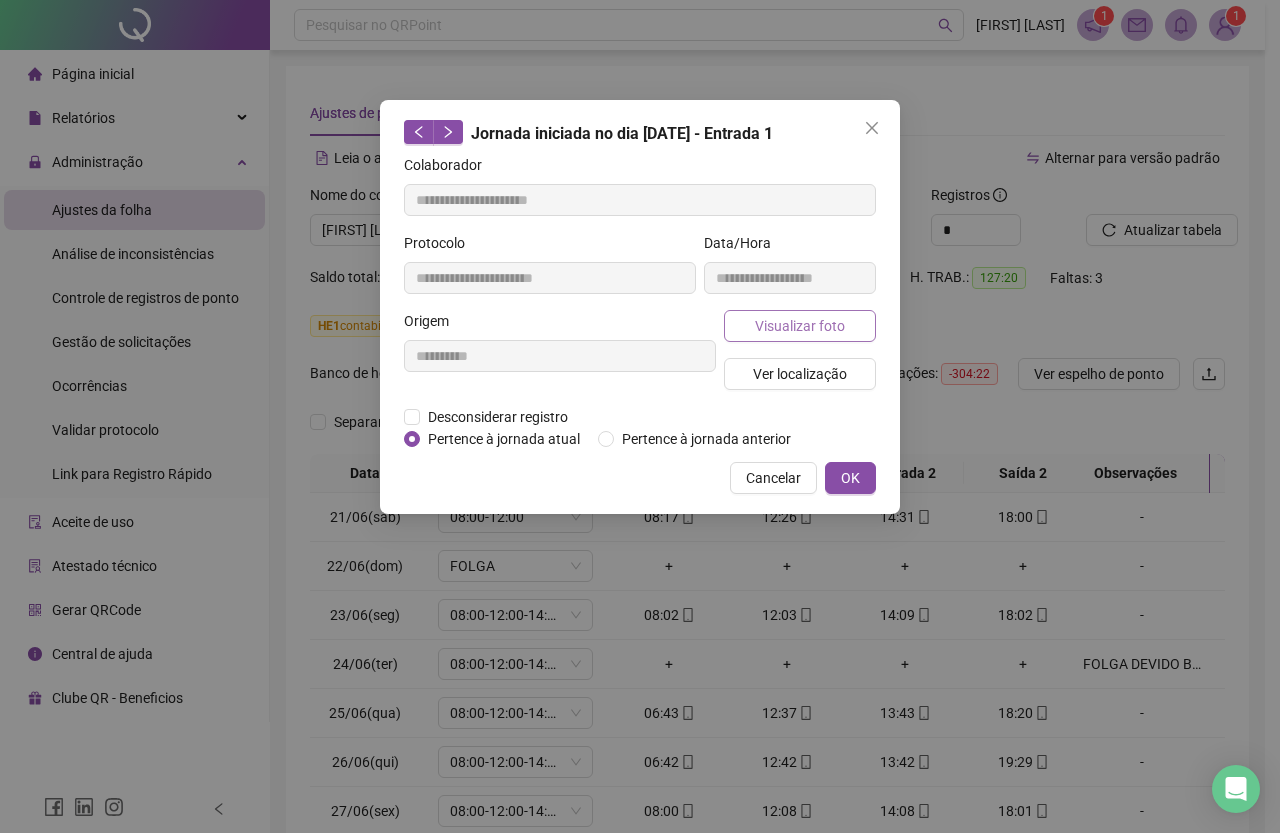 click on "Visualizar foto" at bounding box center (800, 326) 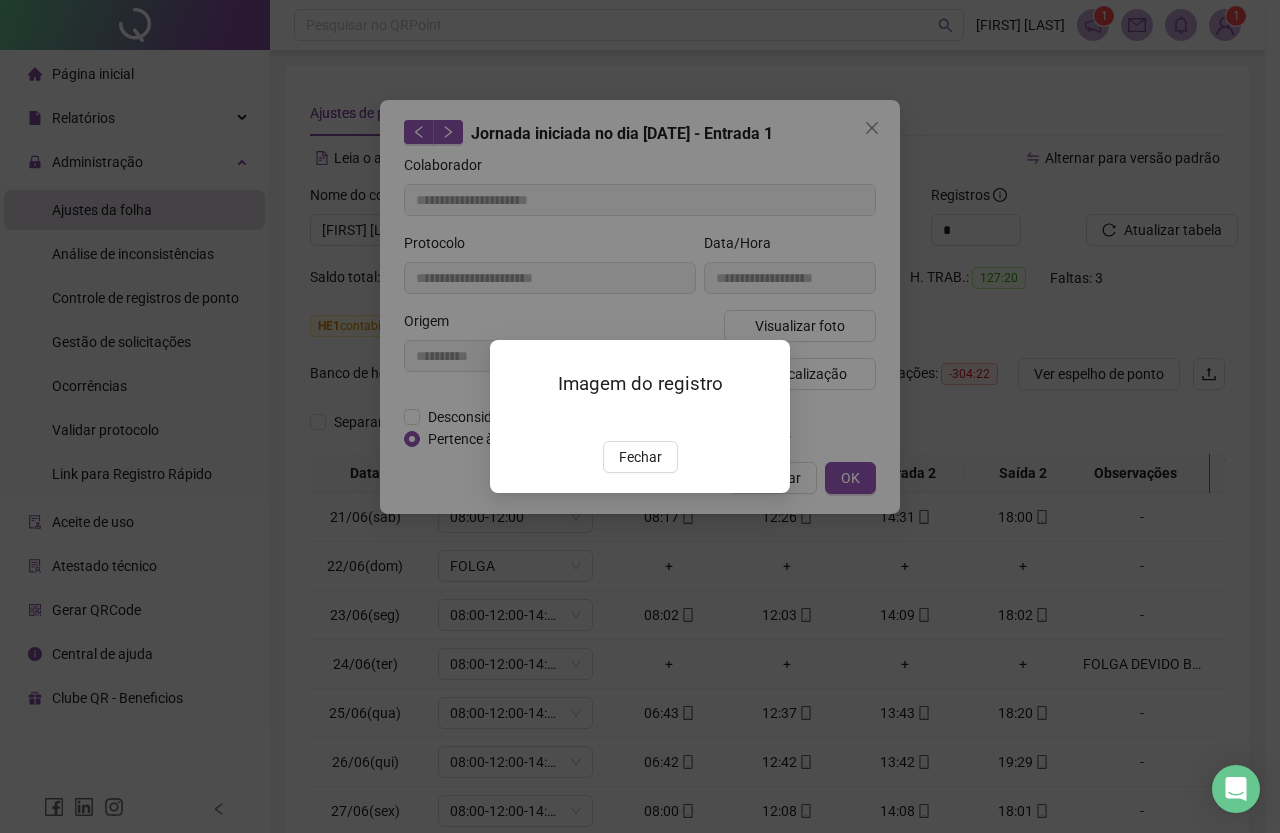 click at bounding box center (514, 420) 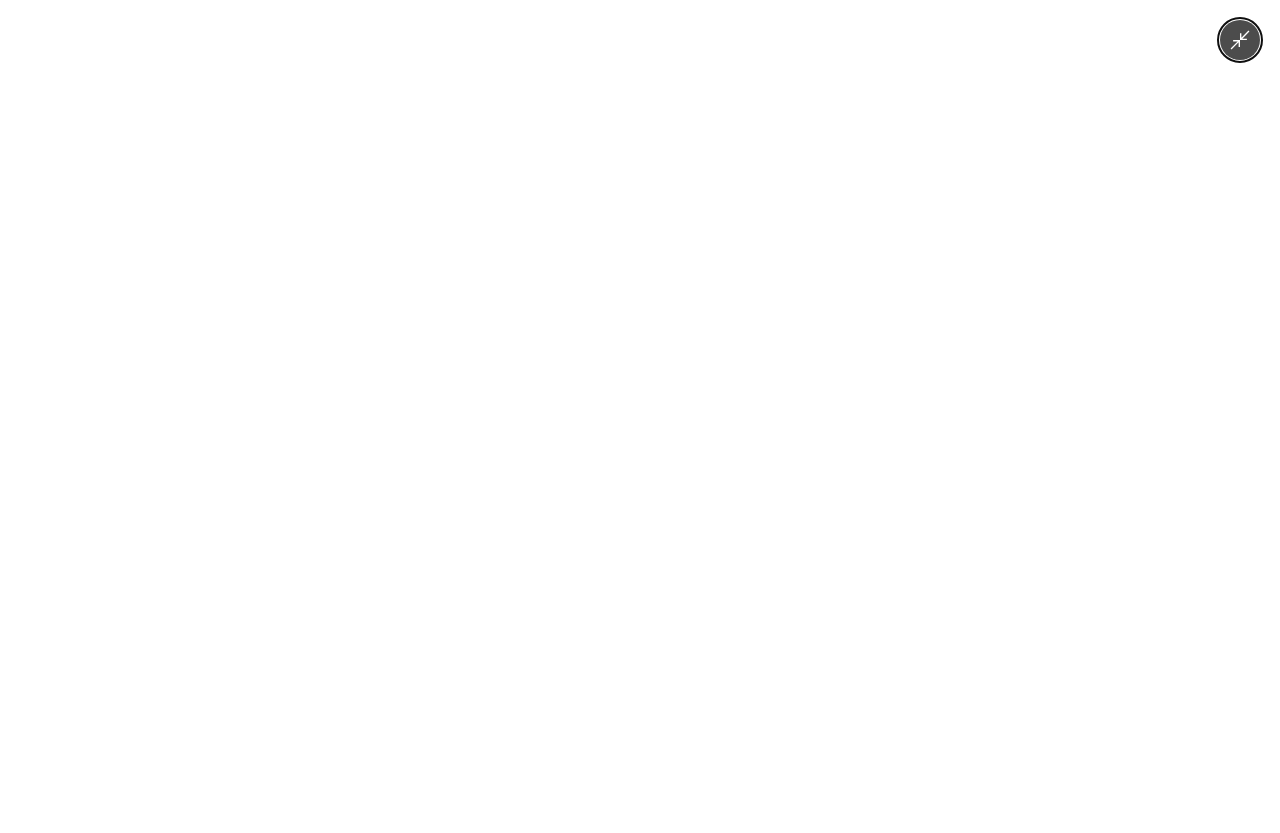 click at bounding box center [640, 416] 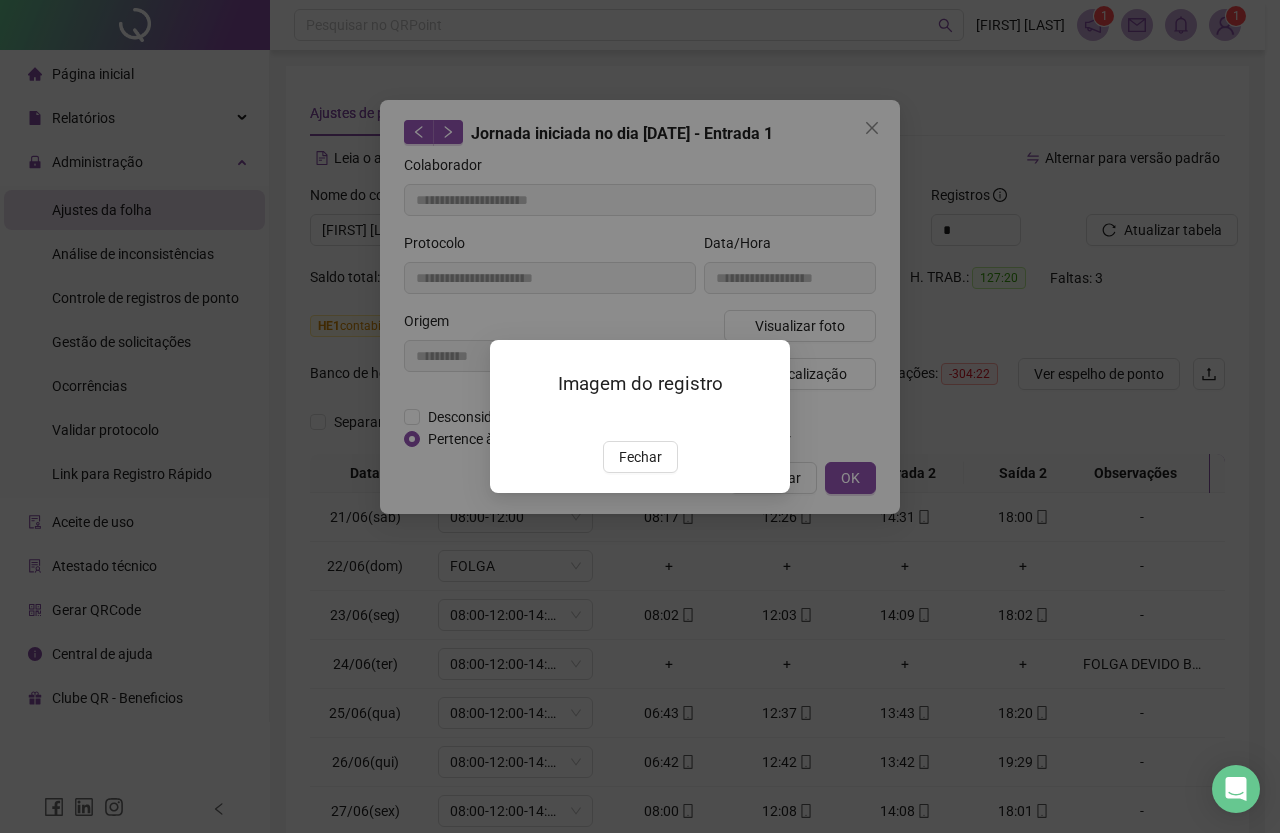 click on "Fechar" at bounding box center (640, 457) 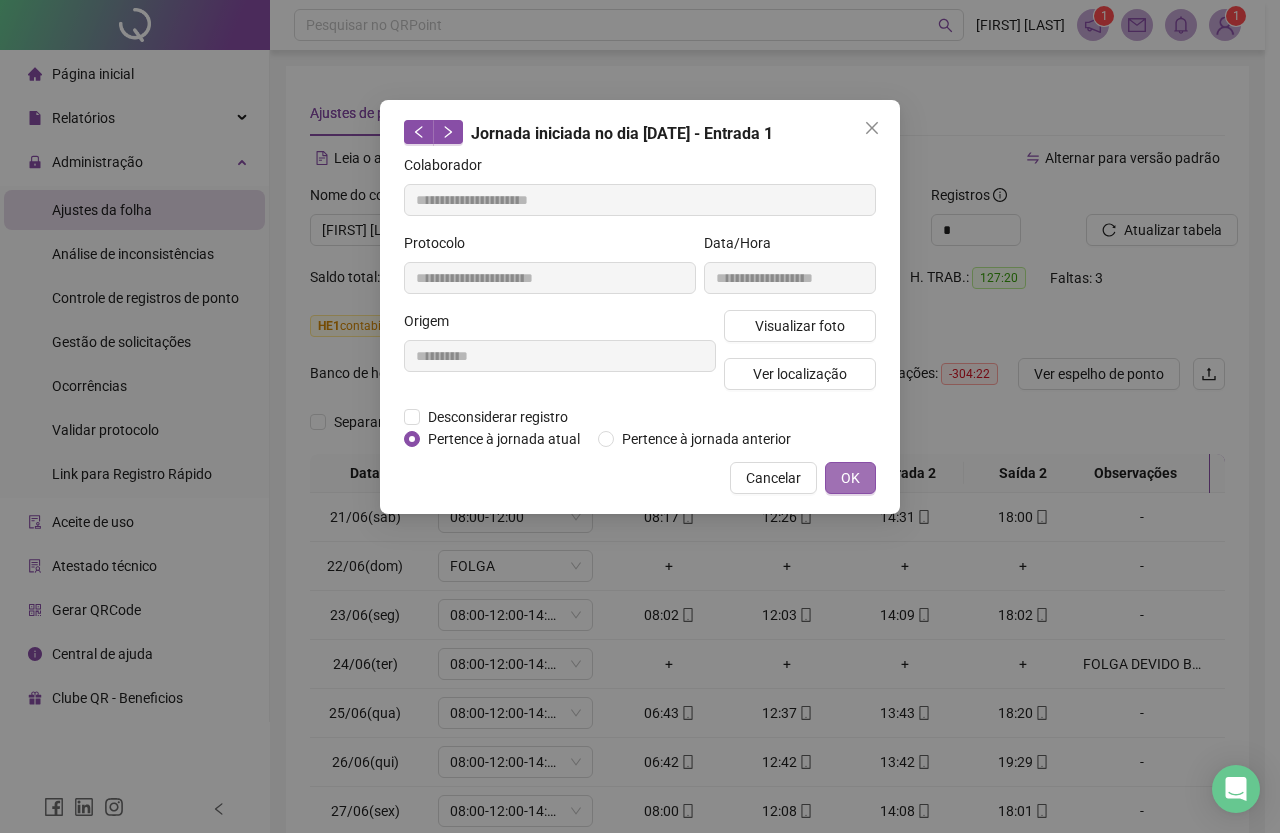 click on "OK" at bounding box center (850, 478) 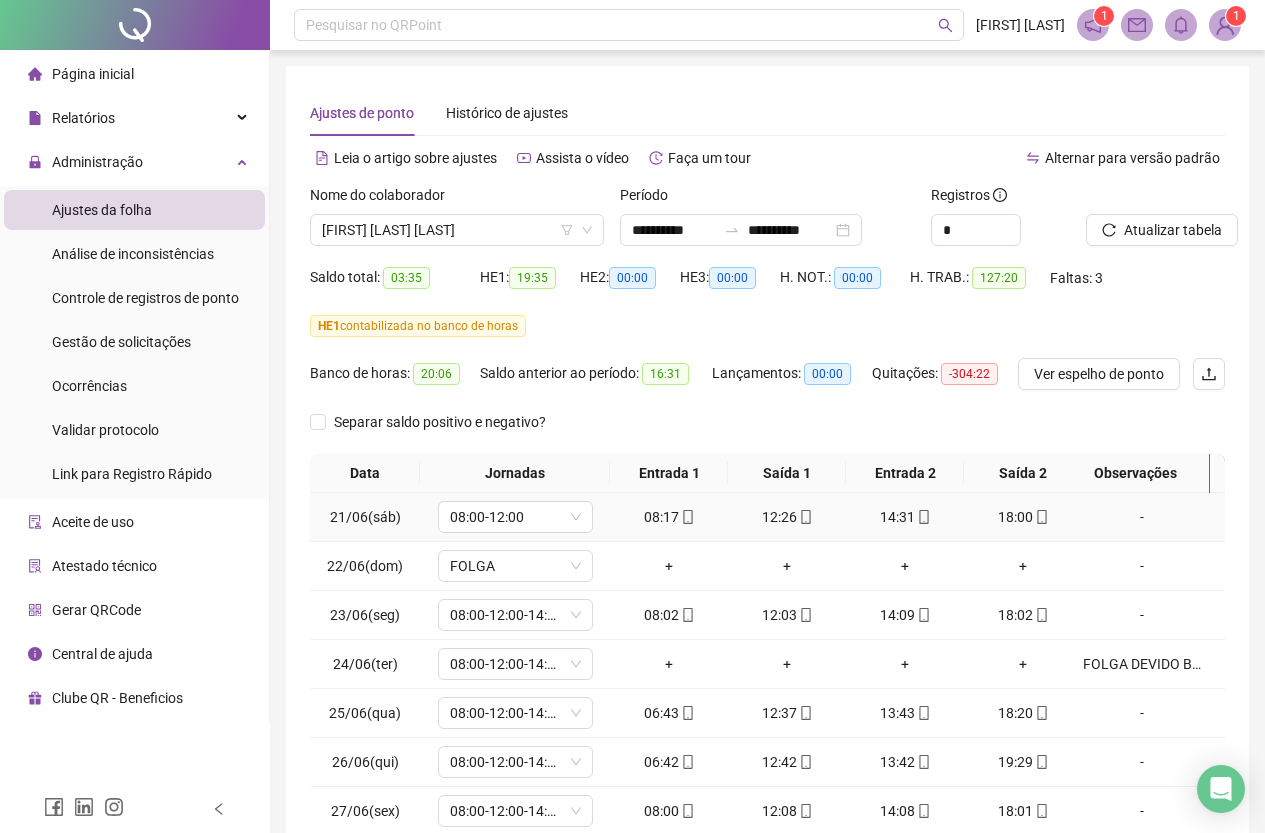 click 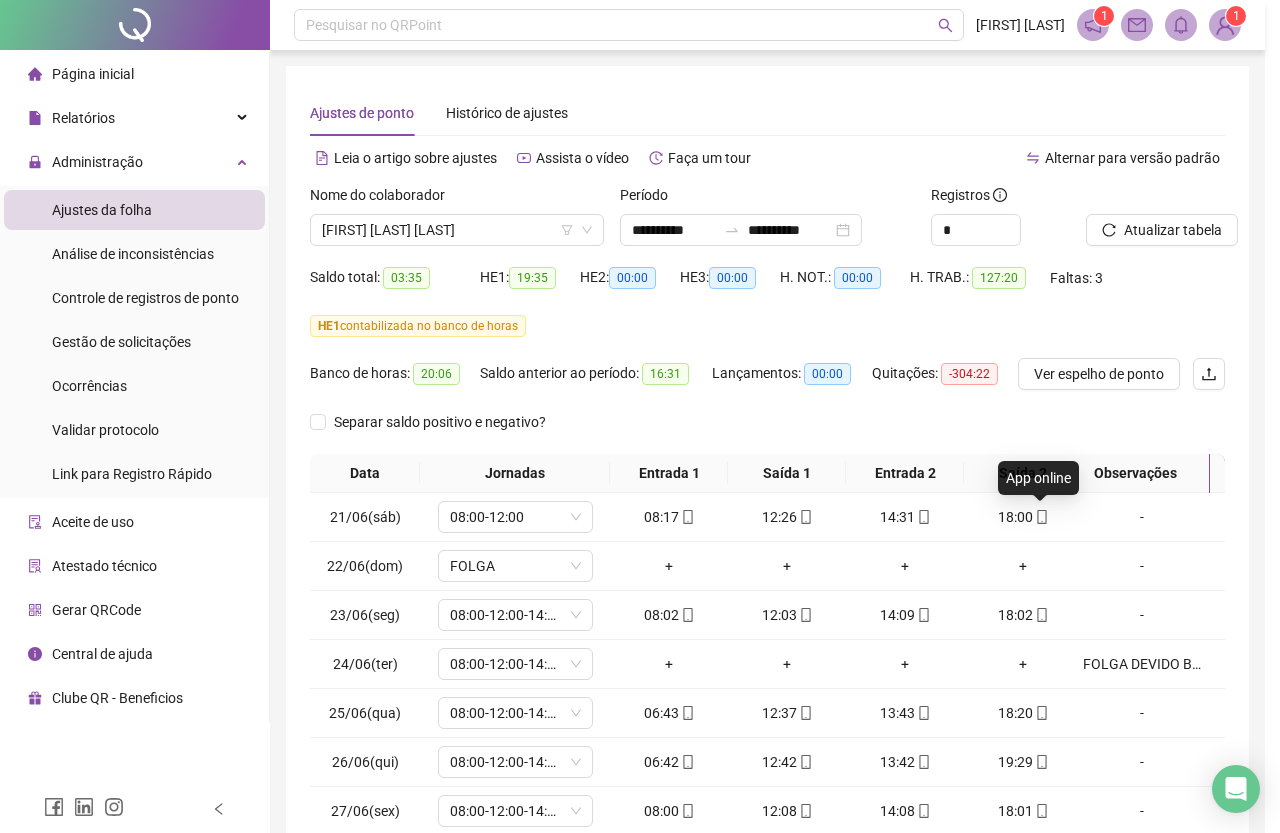 type on "**********" 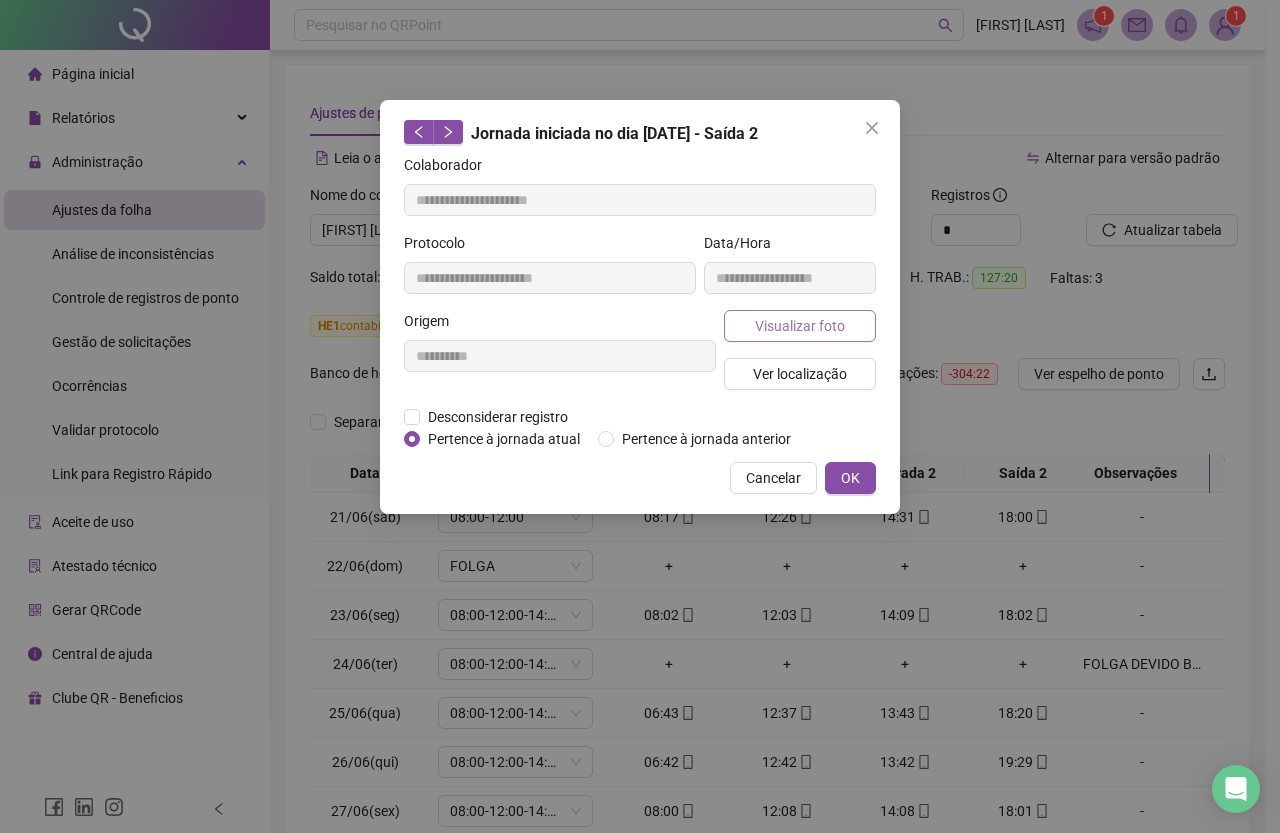 click on "Visualizar foto" at bounding box center (800, 326) 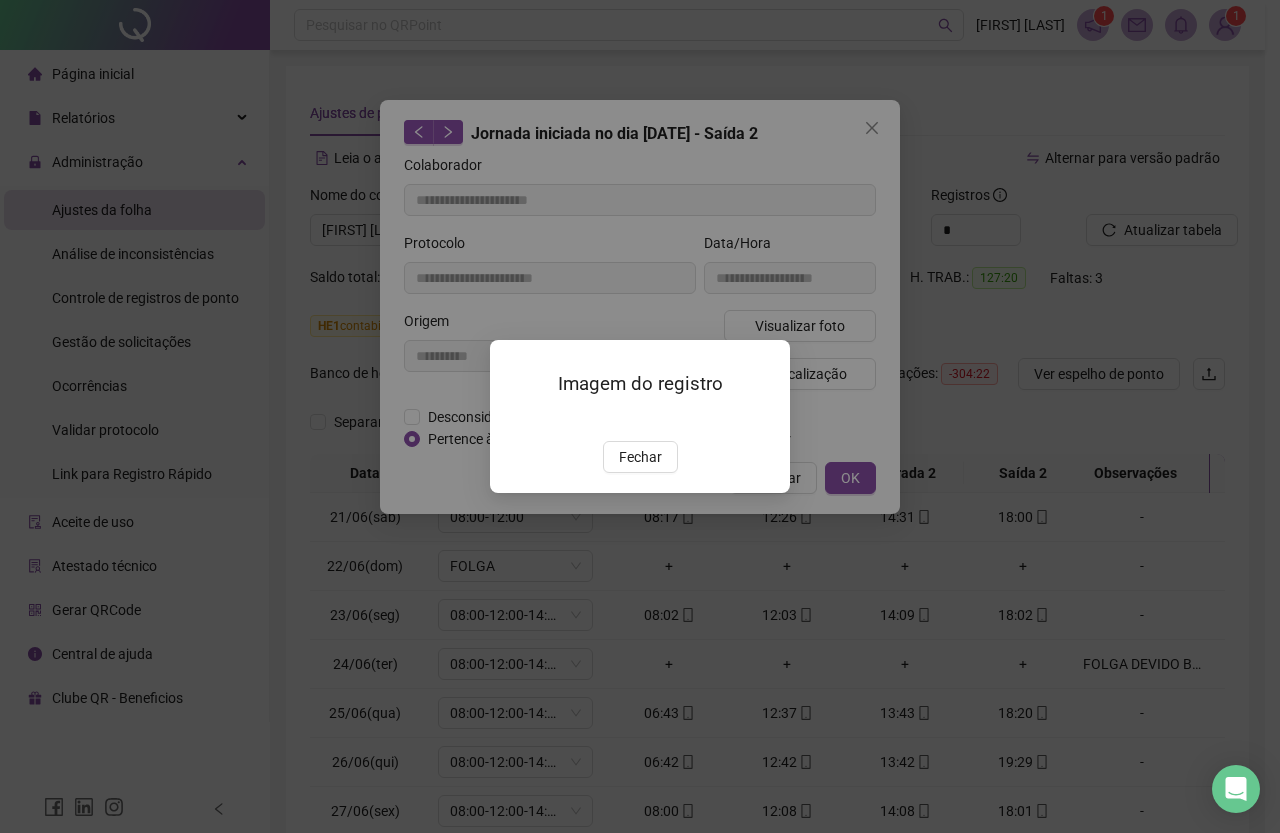 click at bounding box center [514, 420] 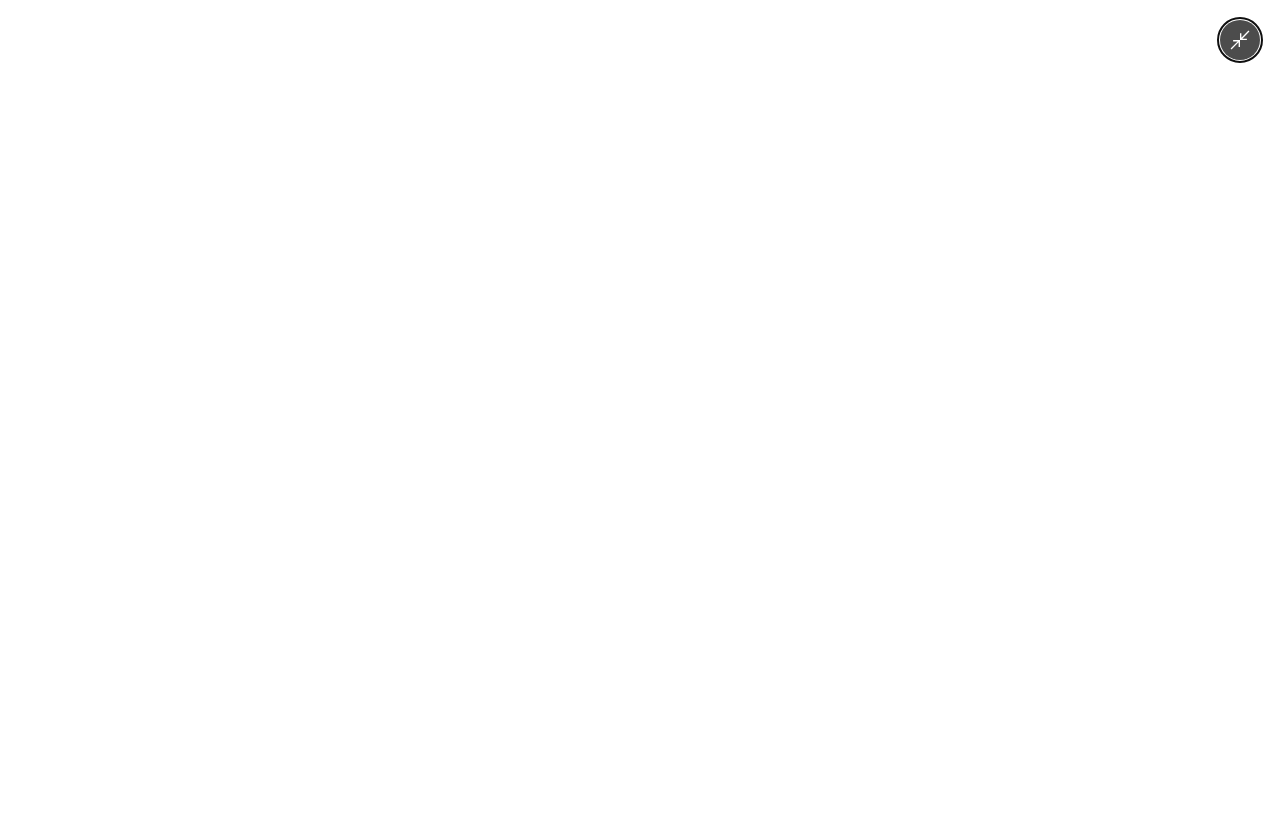 click at bounding box center [640, 416] 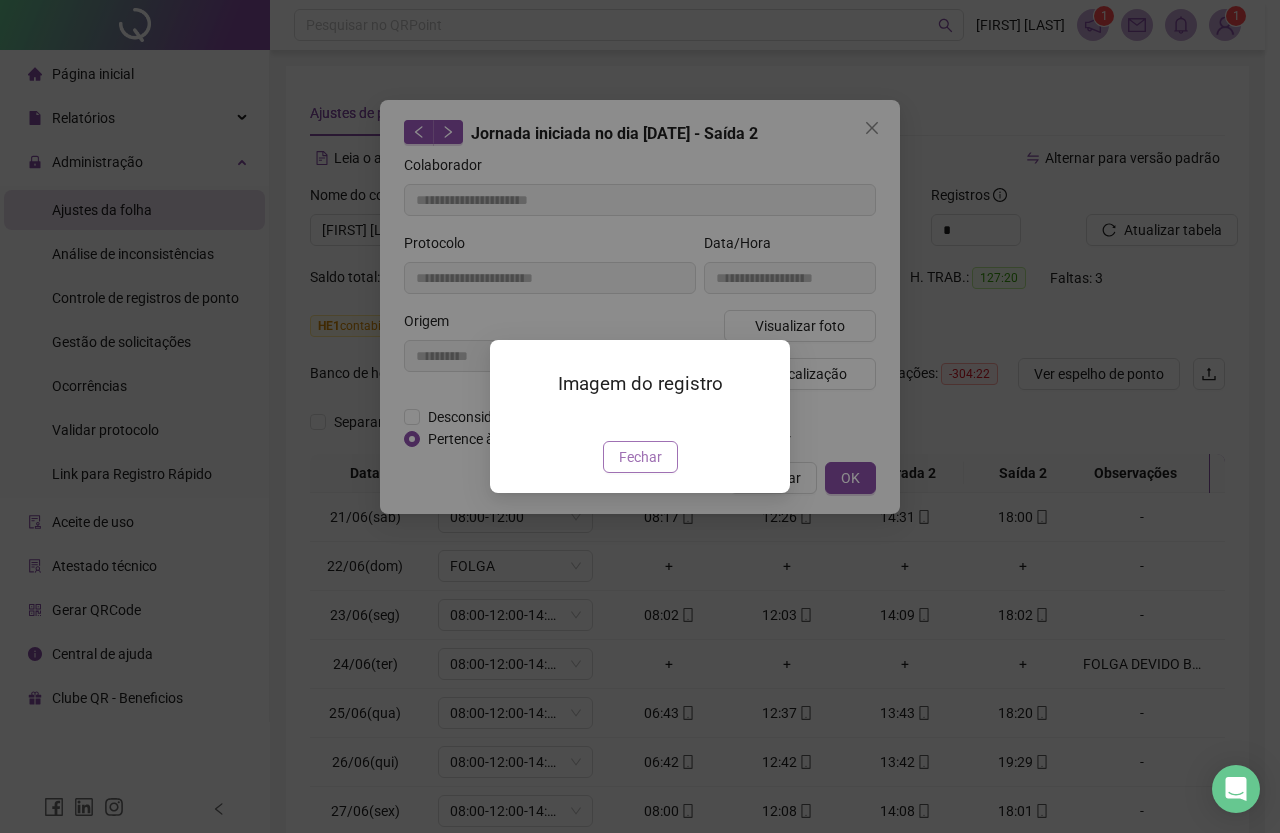 click on "Fechar" at bounding box center (640, 457) 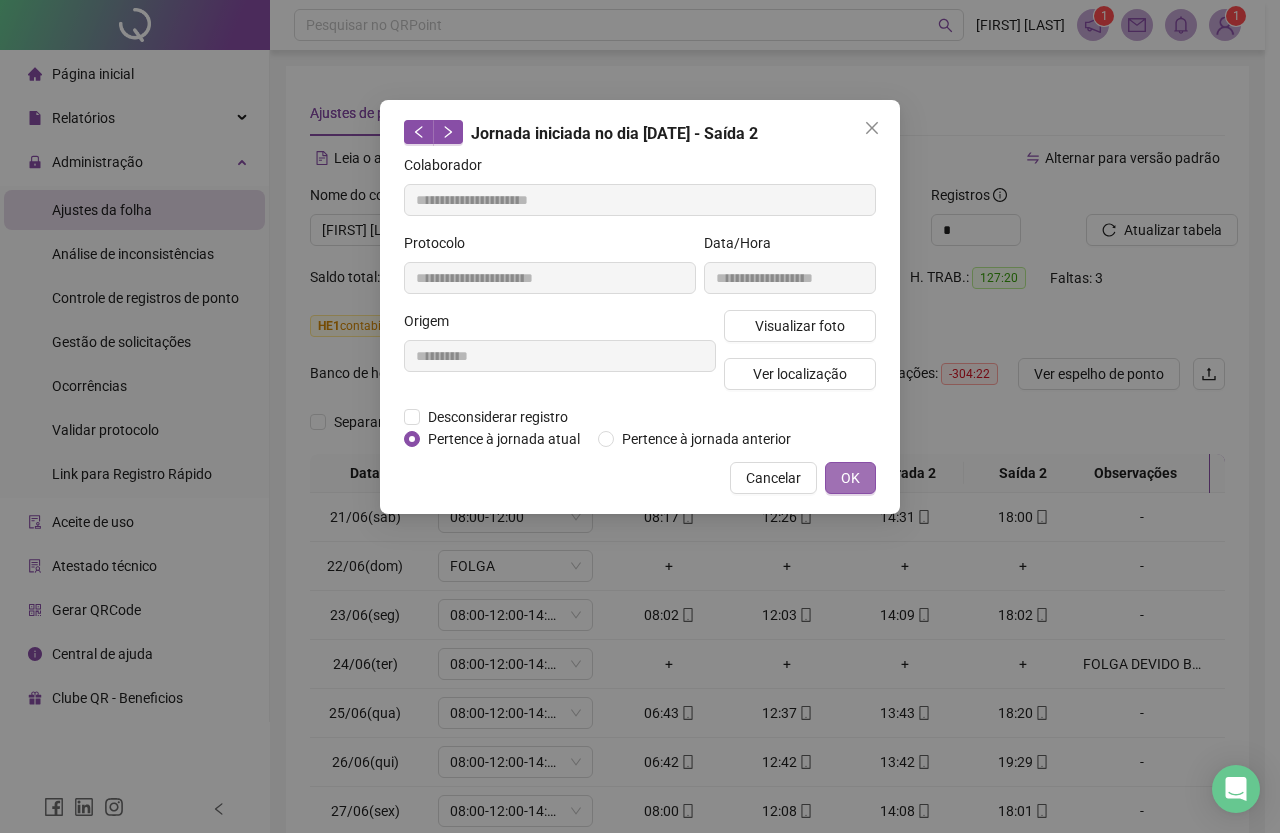 click on "OK" at bounding box center (850, 478) 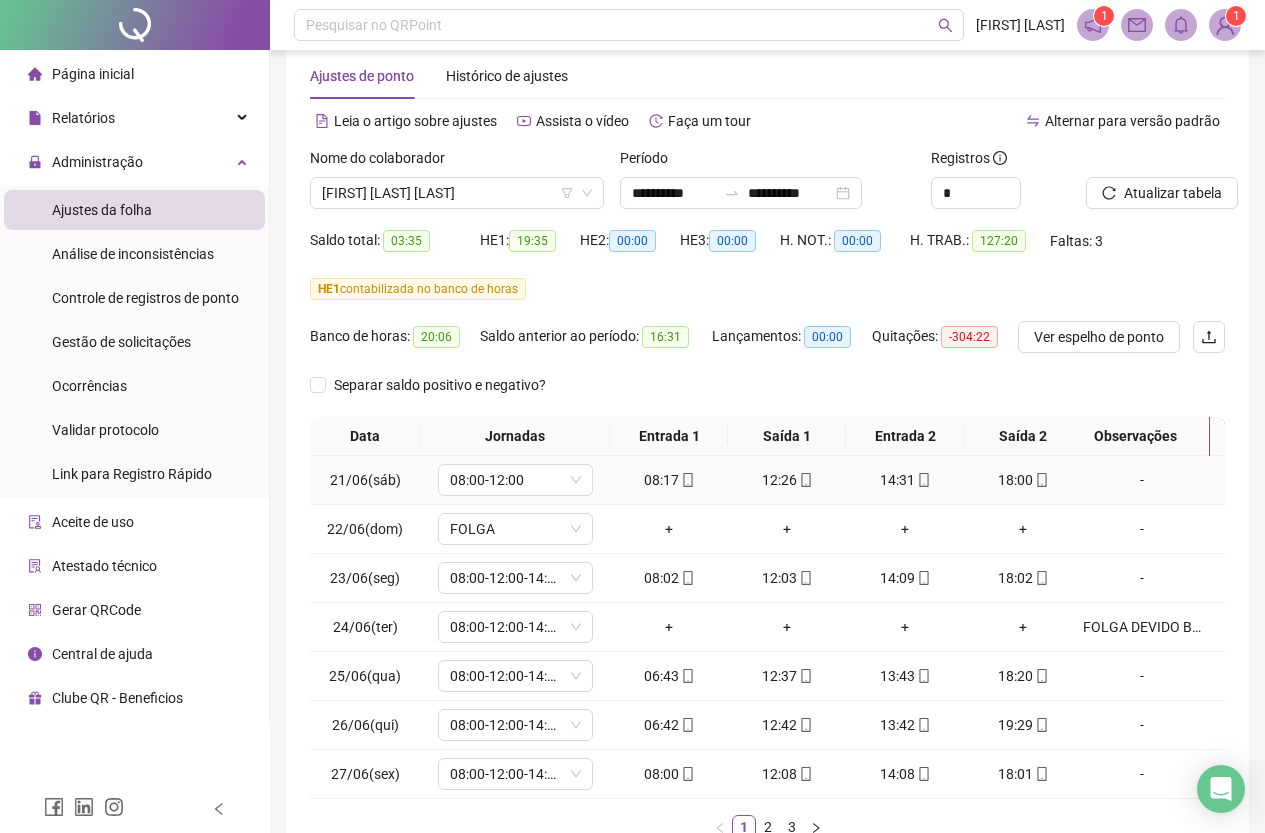scroll, scrollTop: 100, scrollLeft: 0, axis: vertical 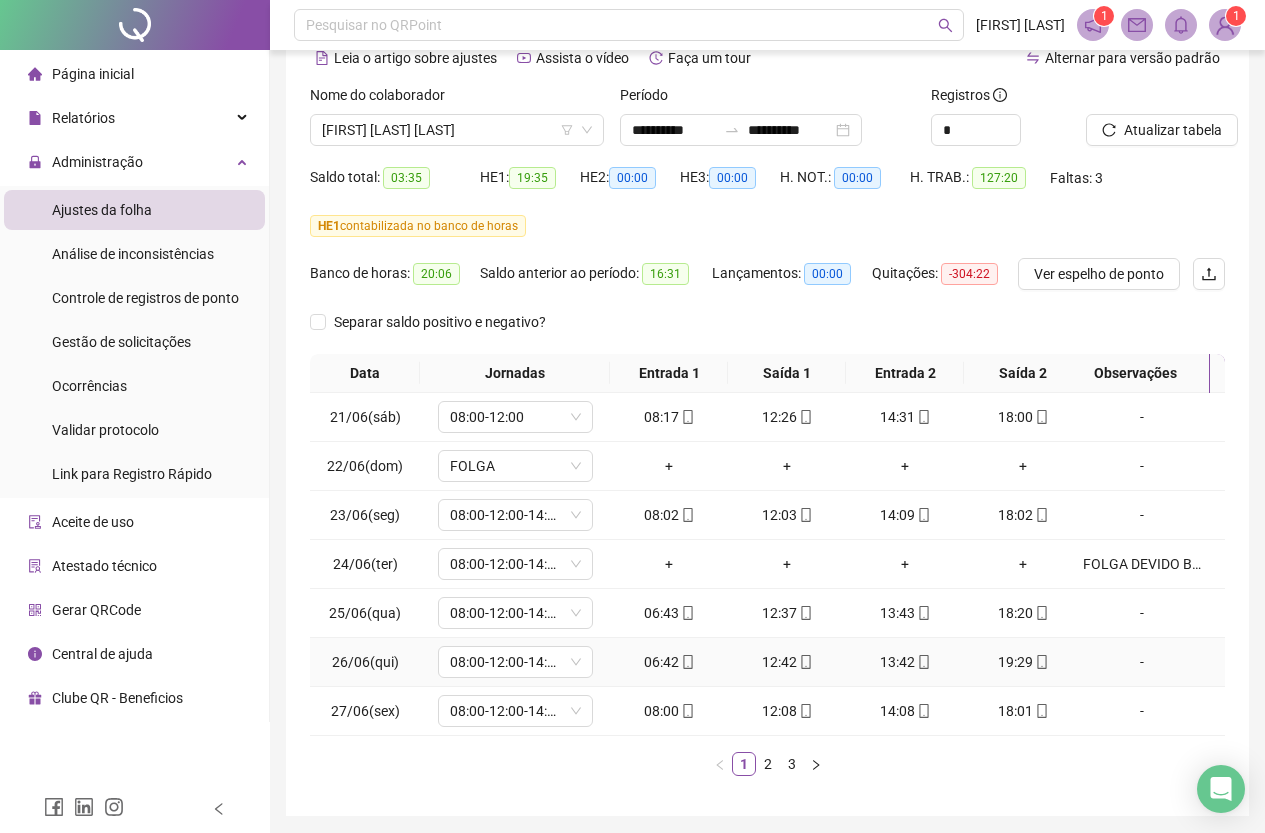 click on "19:29" at bounding box center (1023, 662) 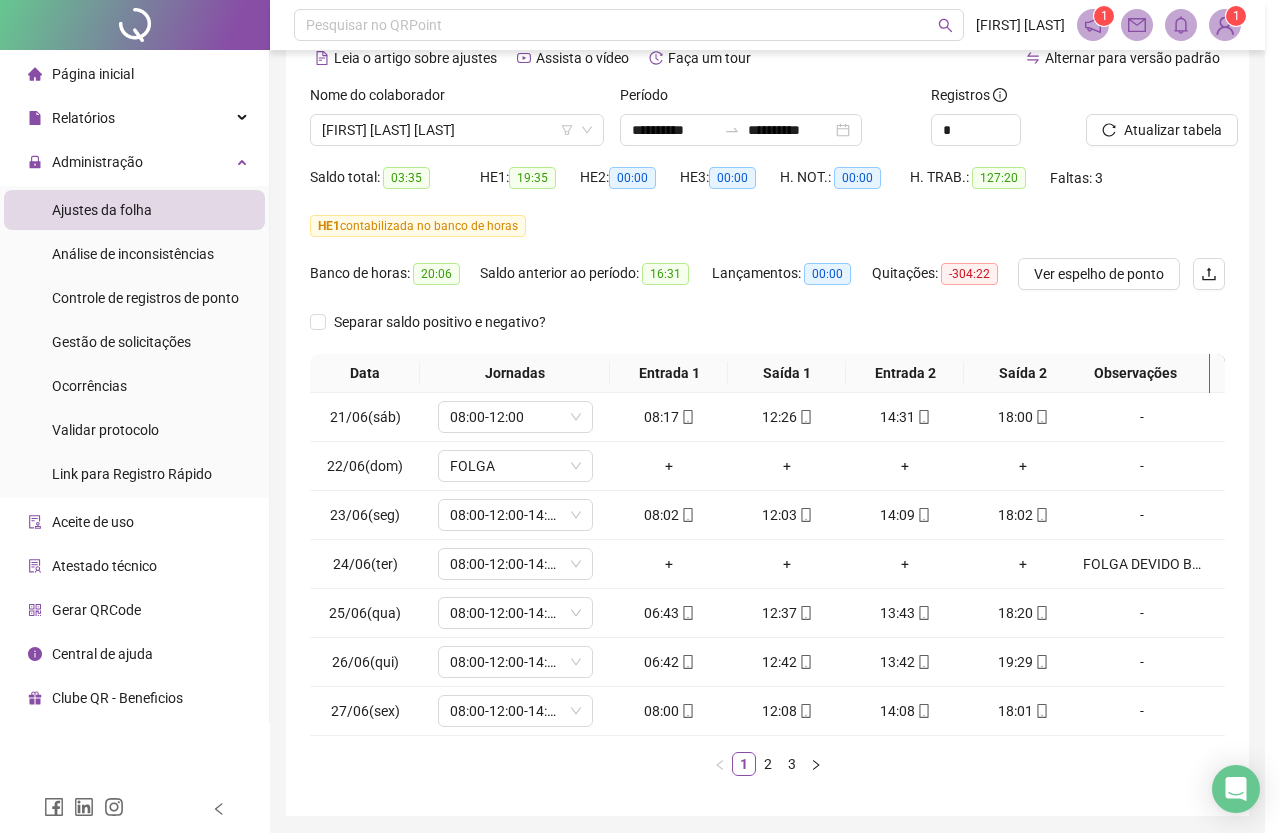 type on "**********" 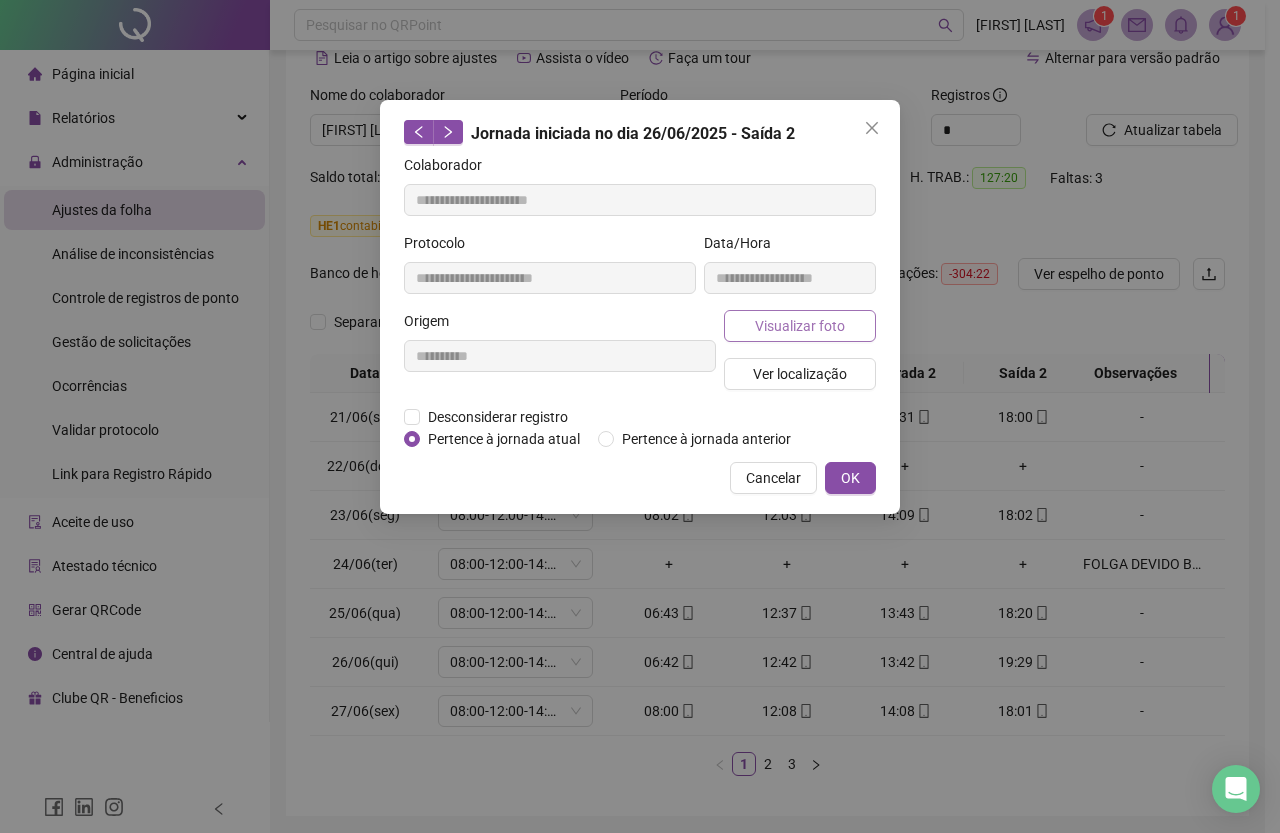 click on "Visualizar foto" at bounding box center (800, 326) 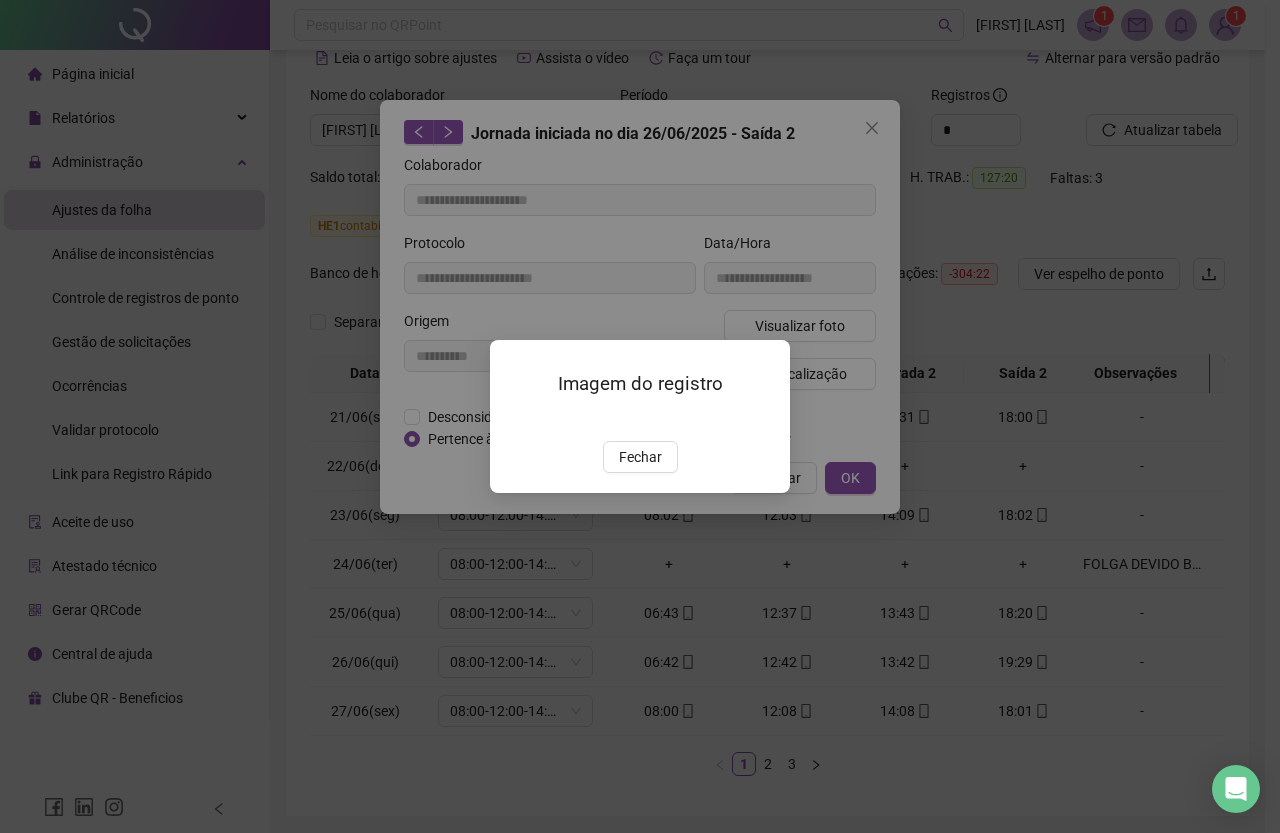 click at bounding box center (514, 420) 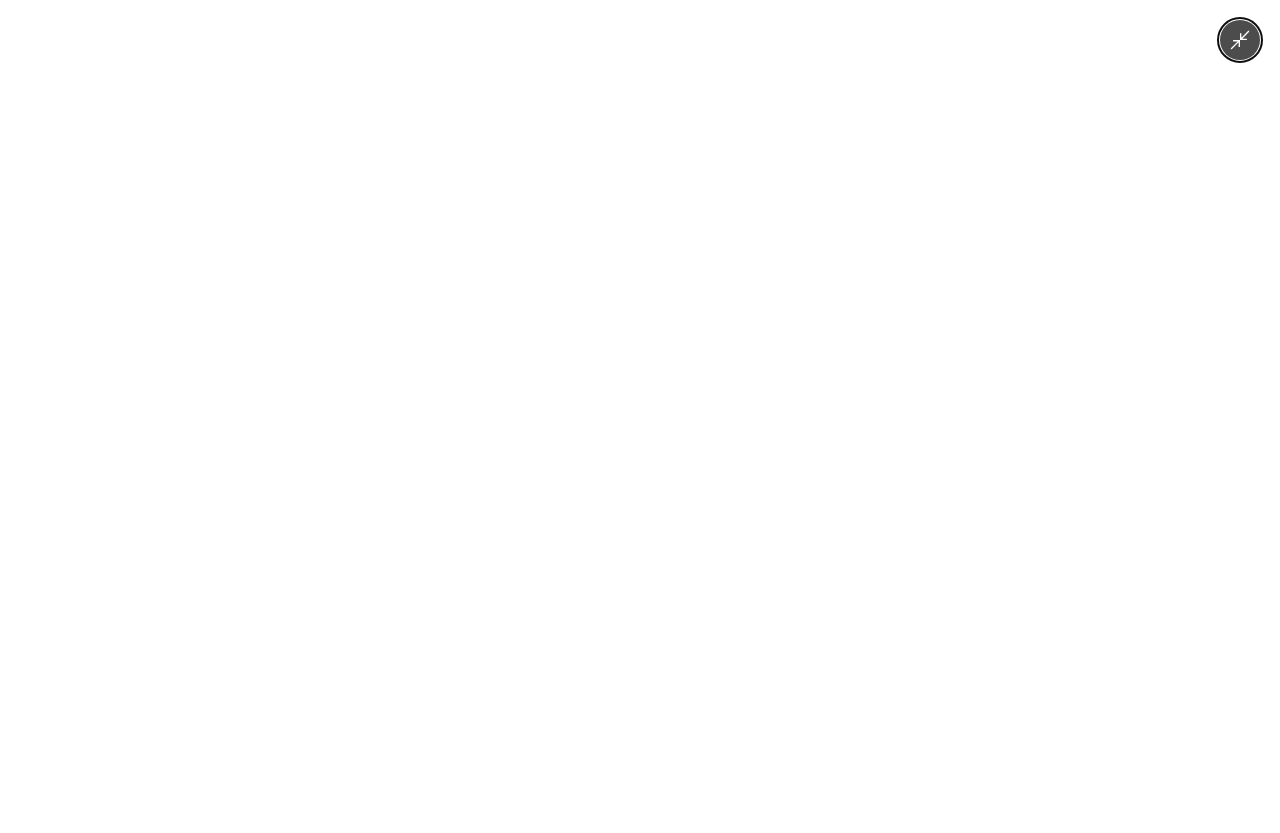 click at bounding box center (640, 416) 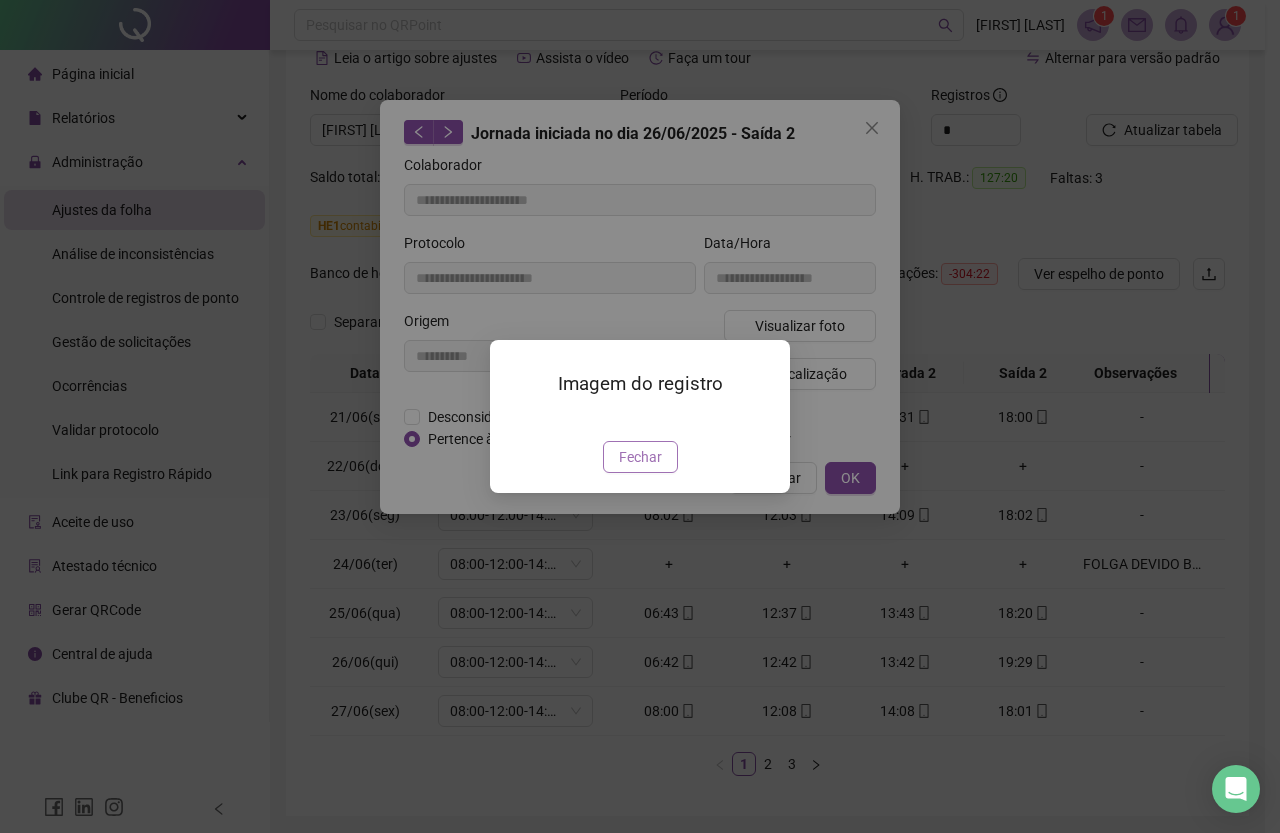 click on "Fechar" at bounding box center [640, 457] 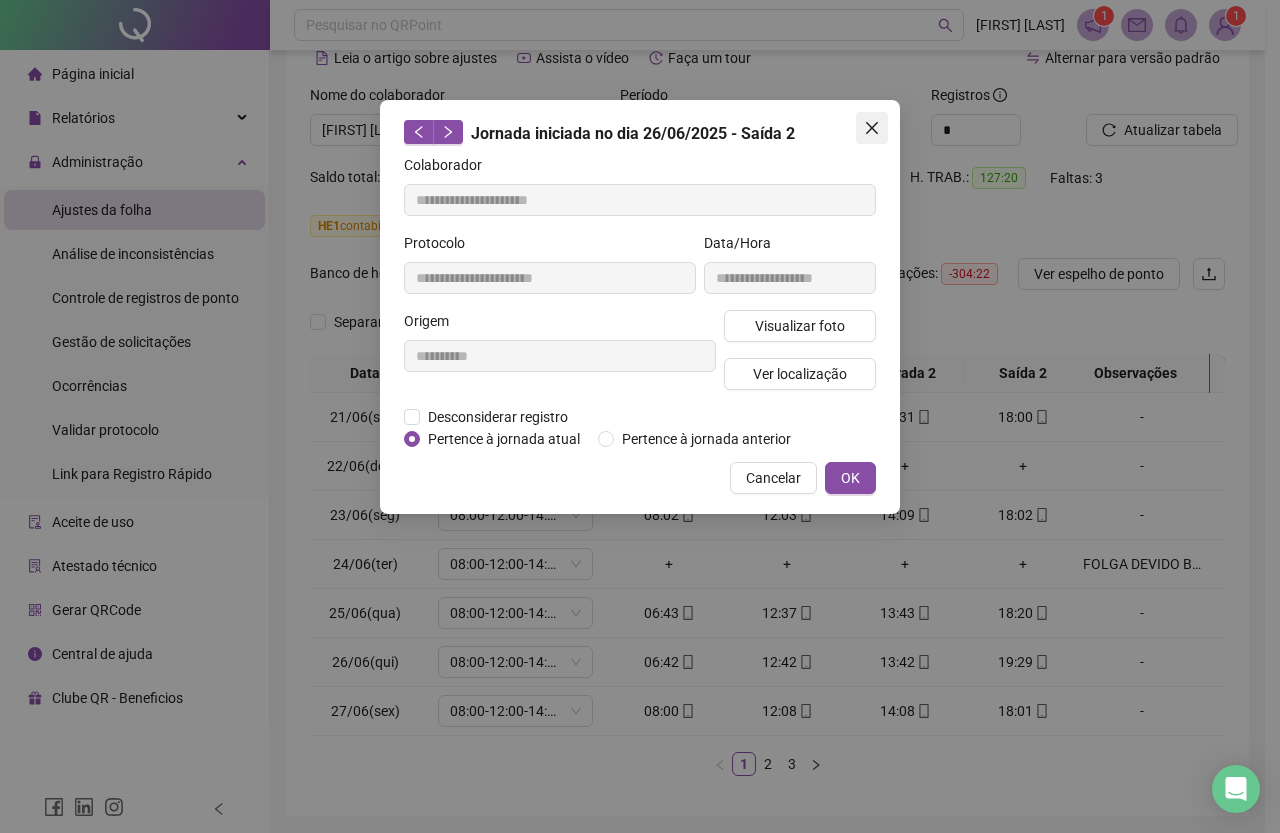 click at bounding box center (872, 128) 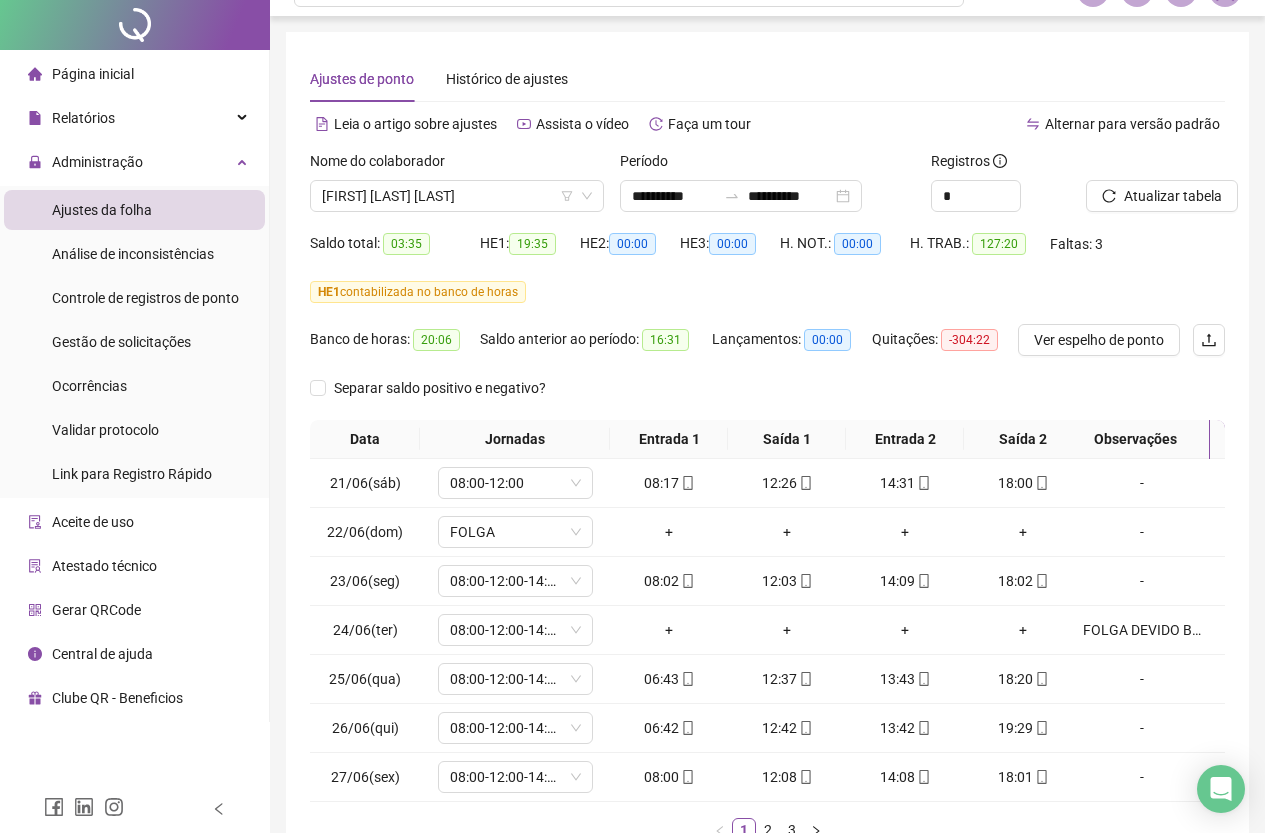 scroll, scrollTop: 0, scrollLeft: 0, axis: both 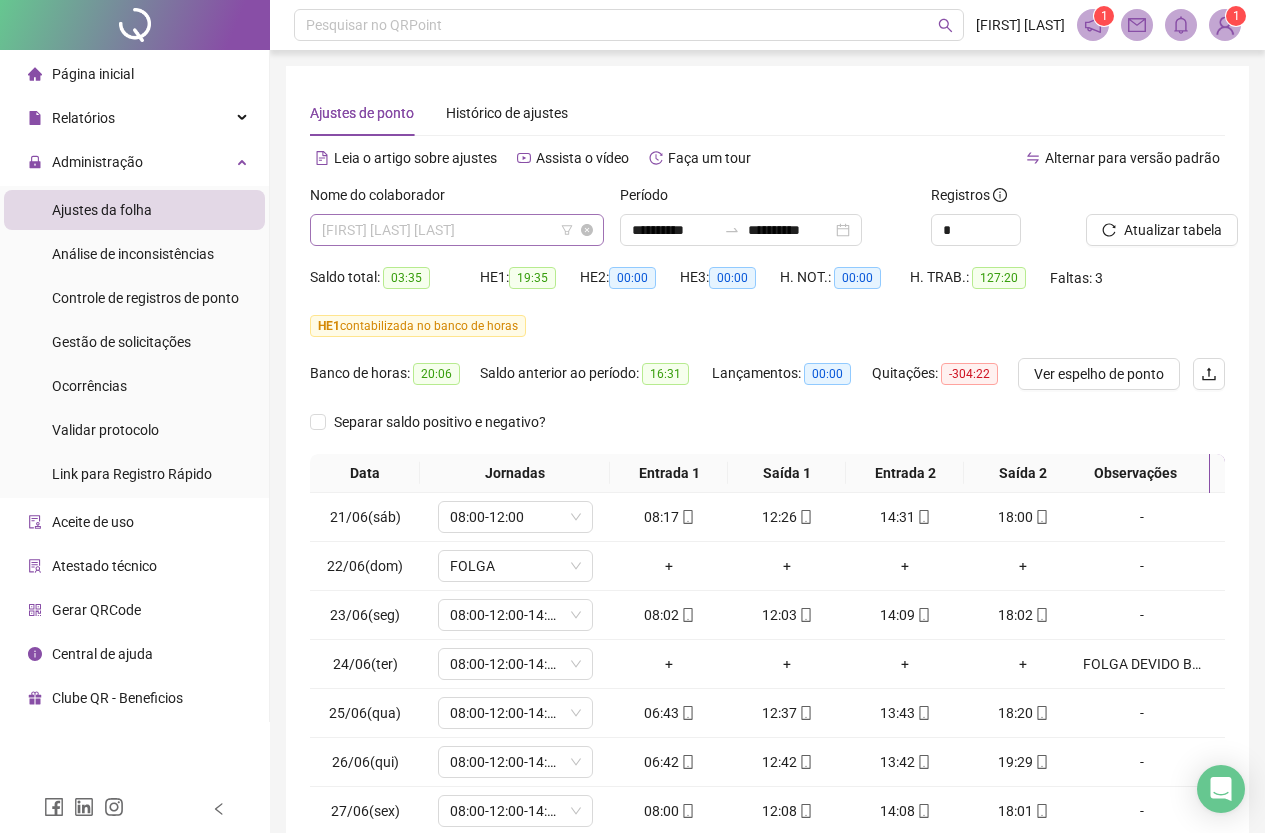 click on "[FIRST] [LAST] [LAST]" at bounding box center [457, 230] 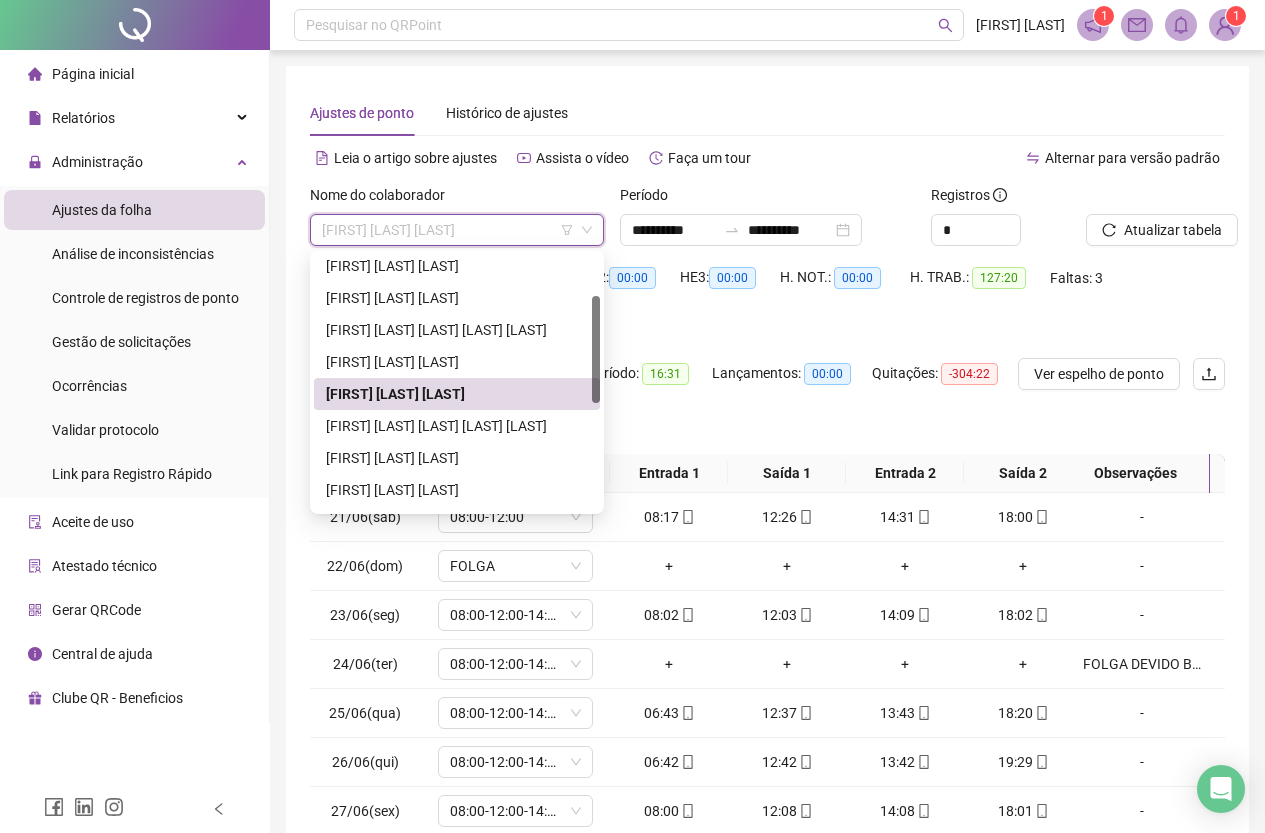 scroll, scrollTop: 200, scrollLeft: 0, axis: vertical 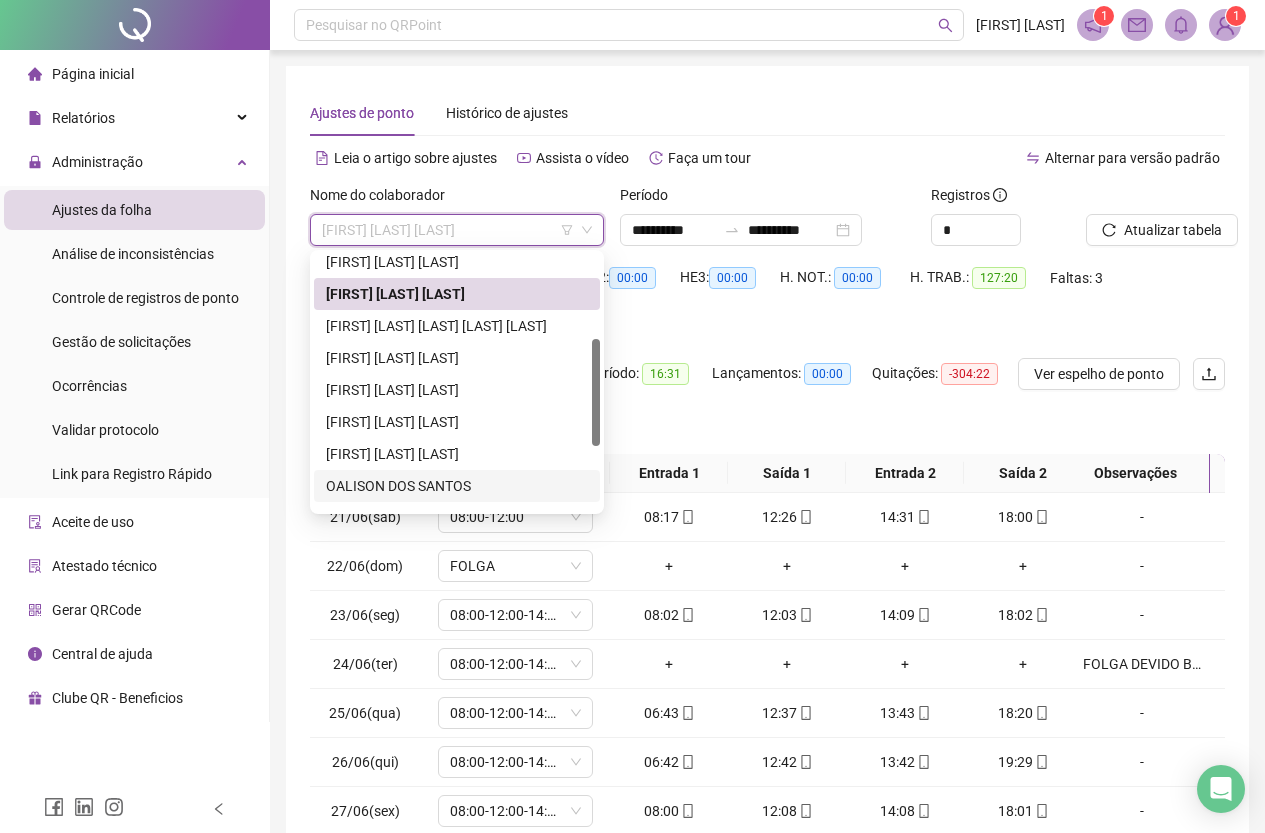click on "OALISON DOS SANTOS" at bounding box center [457, 486] 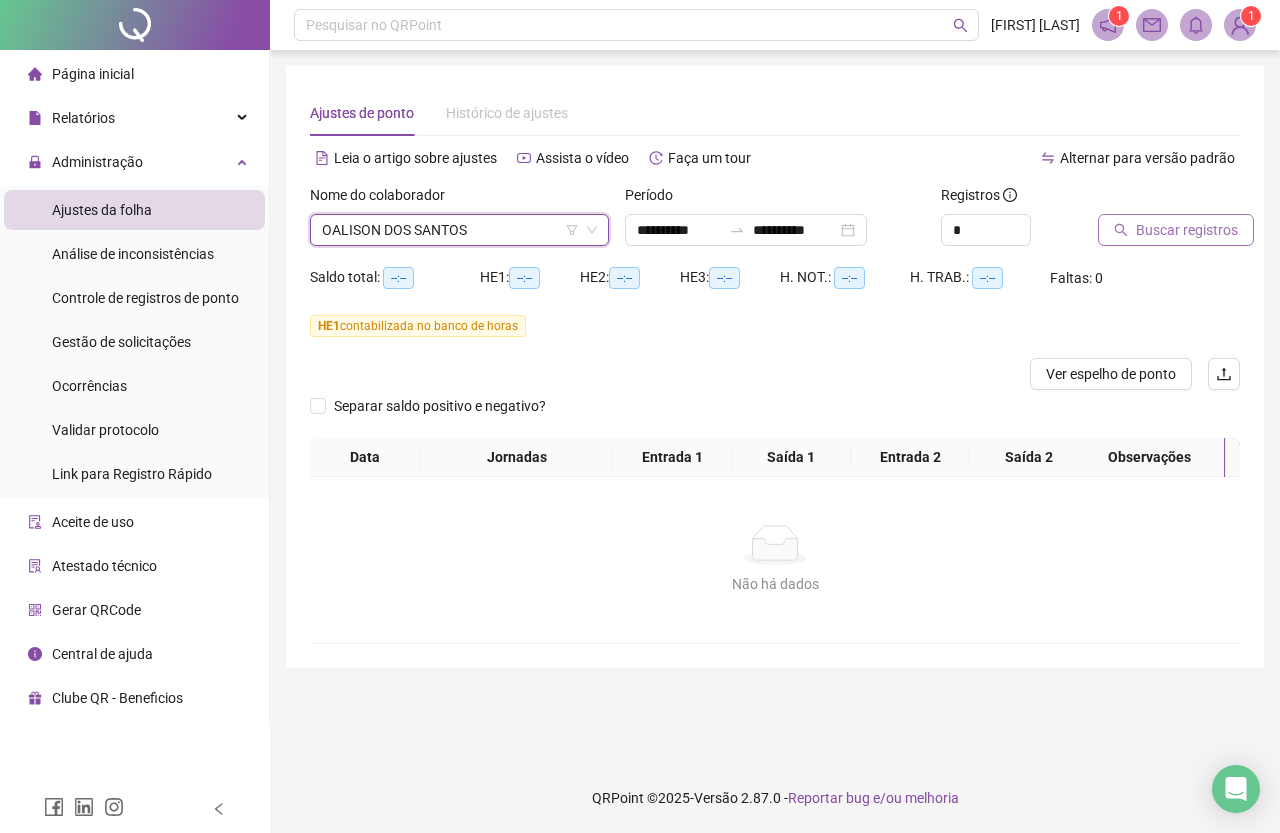 click on "Buscar registros" at bounding box center (1187, 230) 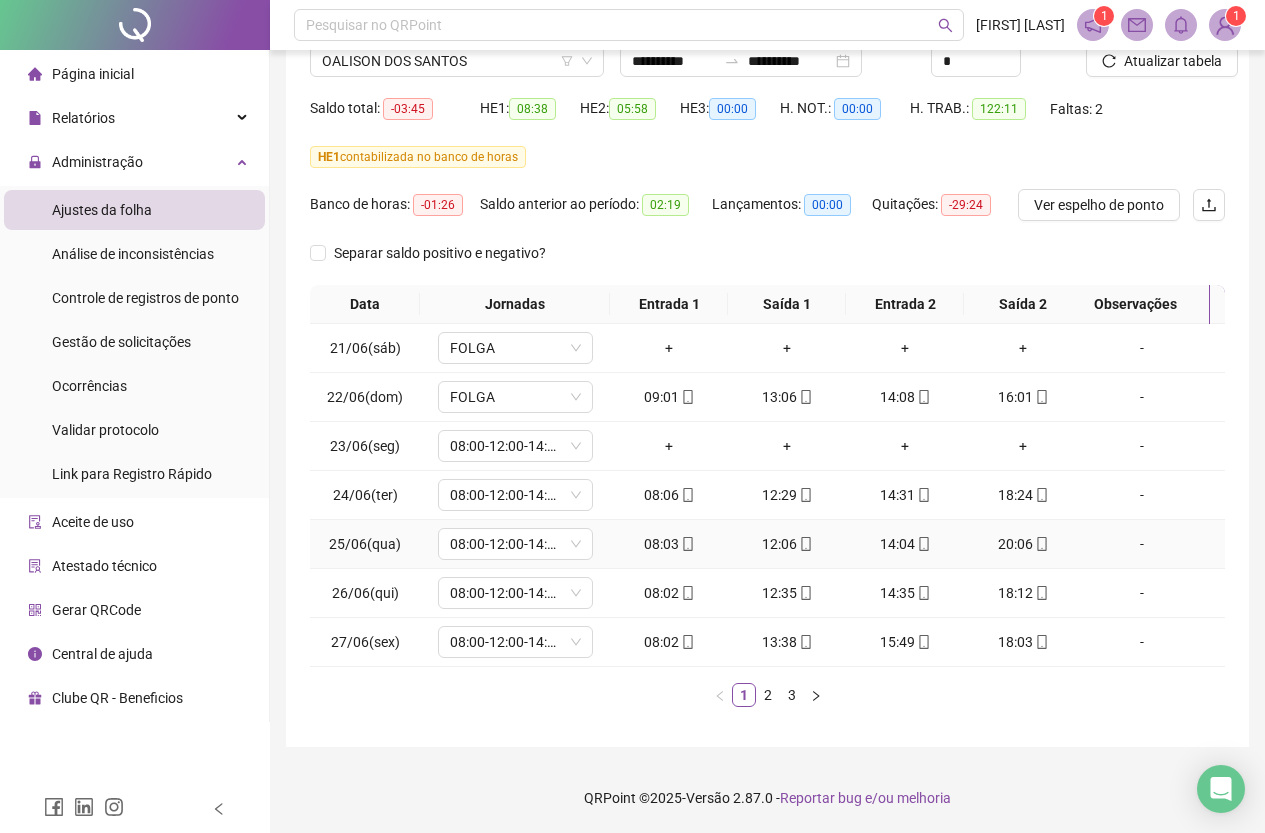scroll, scrollTop: 184, scrollLeft: 0, axis: vertical 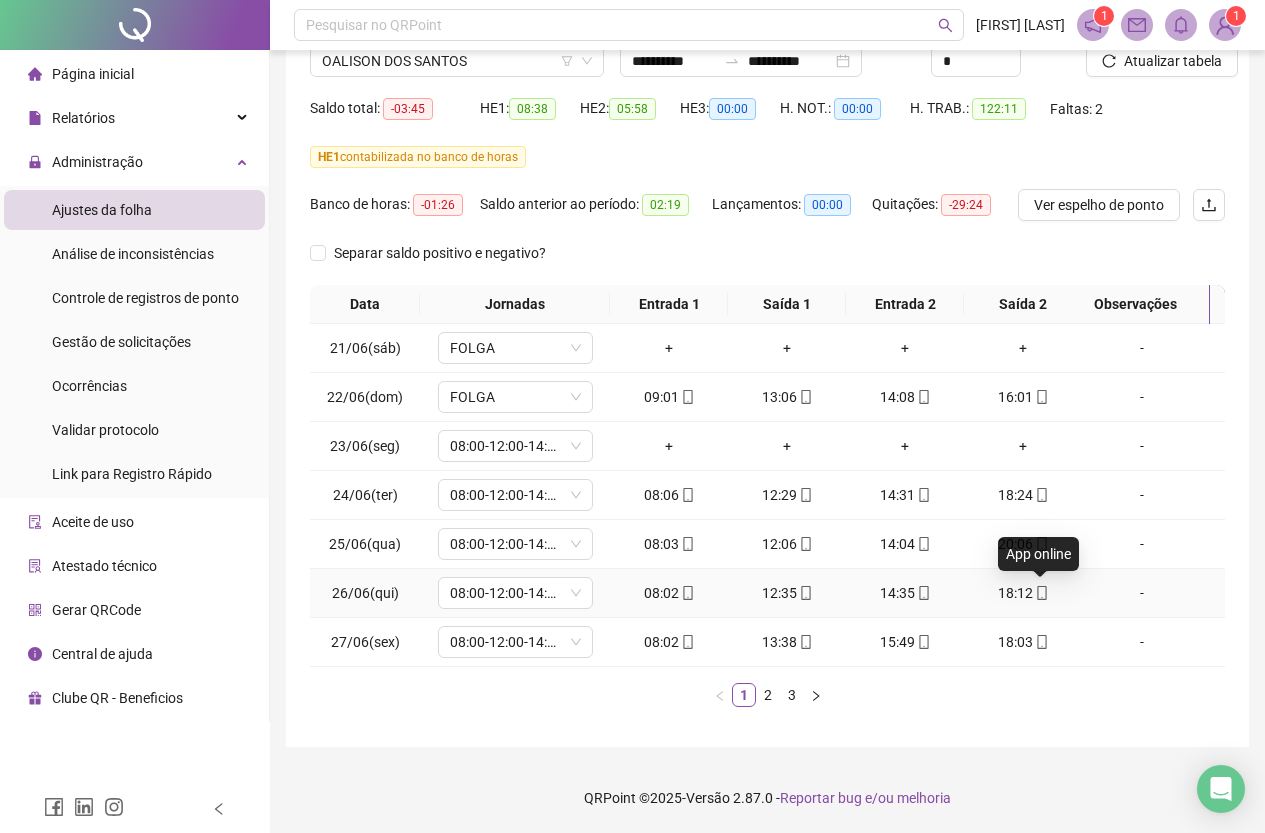 click 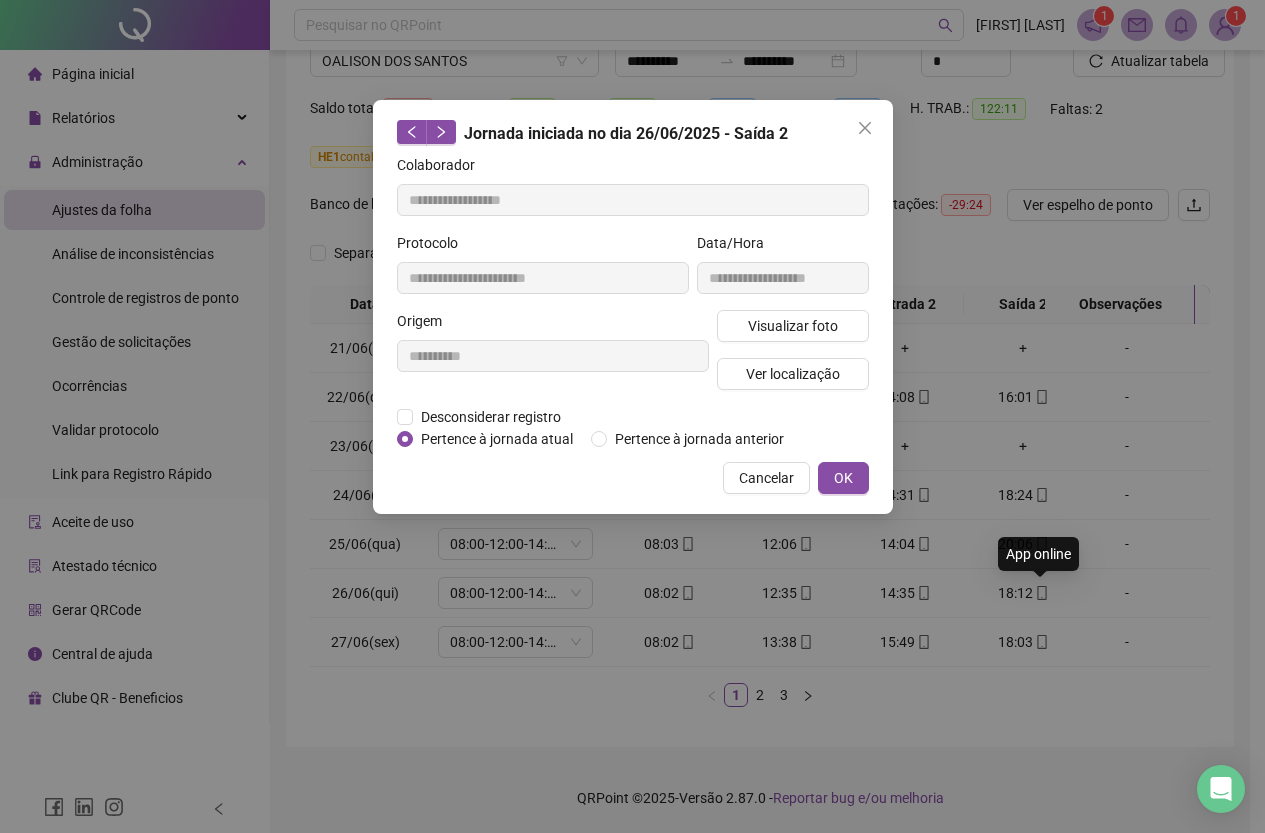 type on "**********" 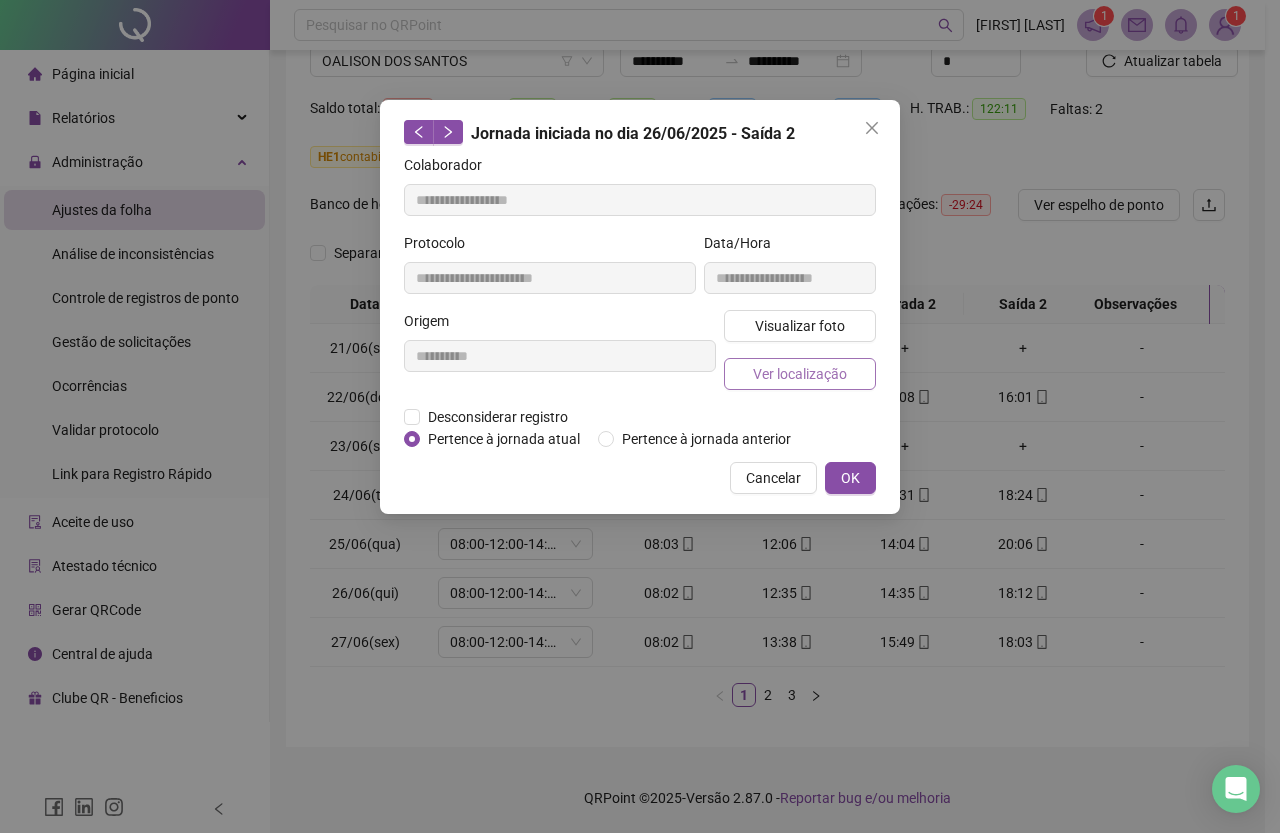 click on "Ver localização" at bounding box center (800, 374) 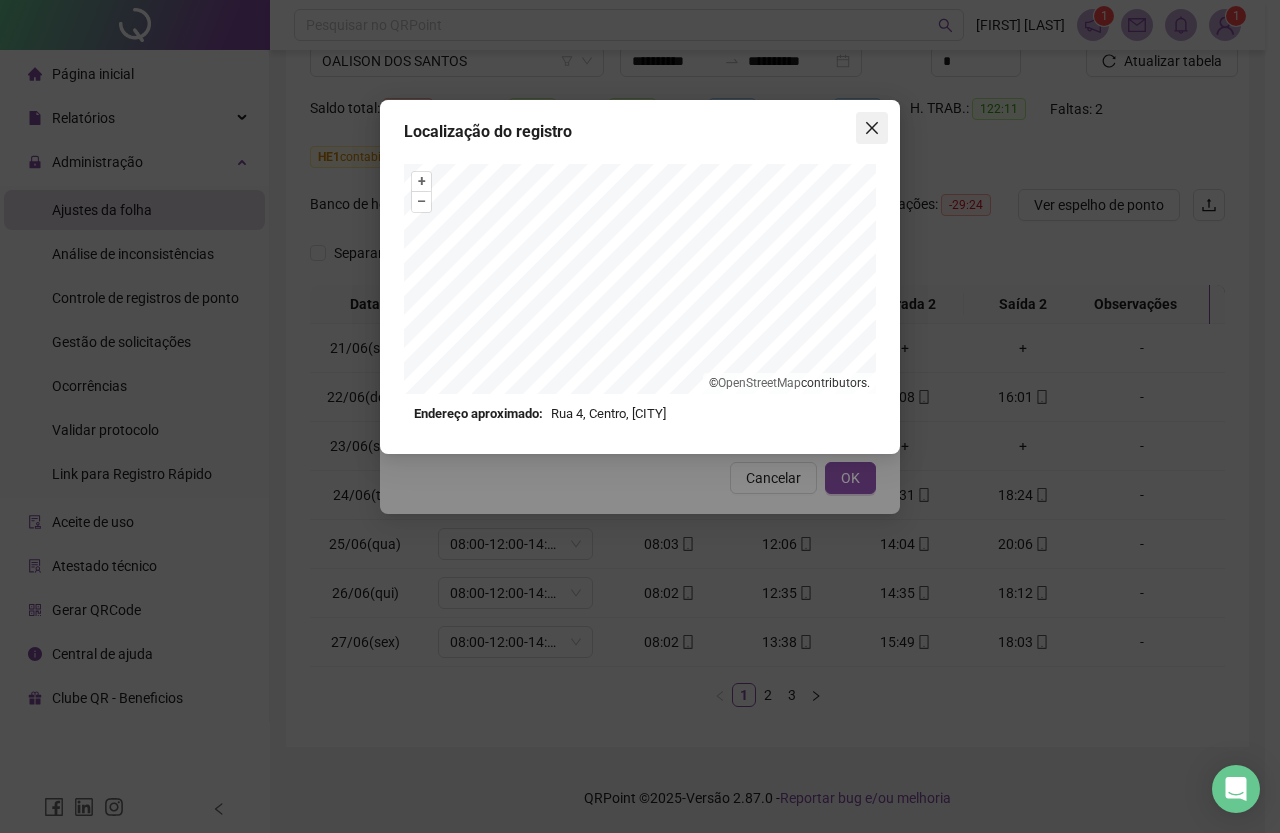 click 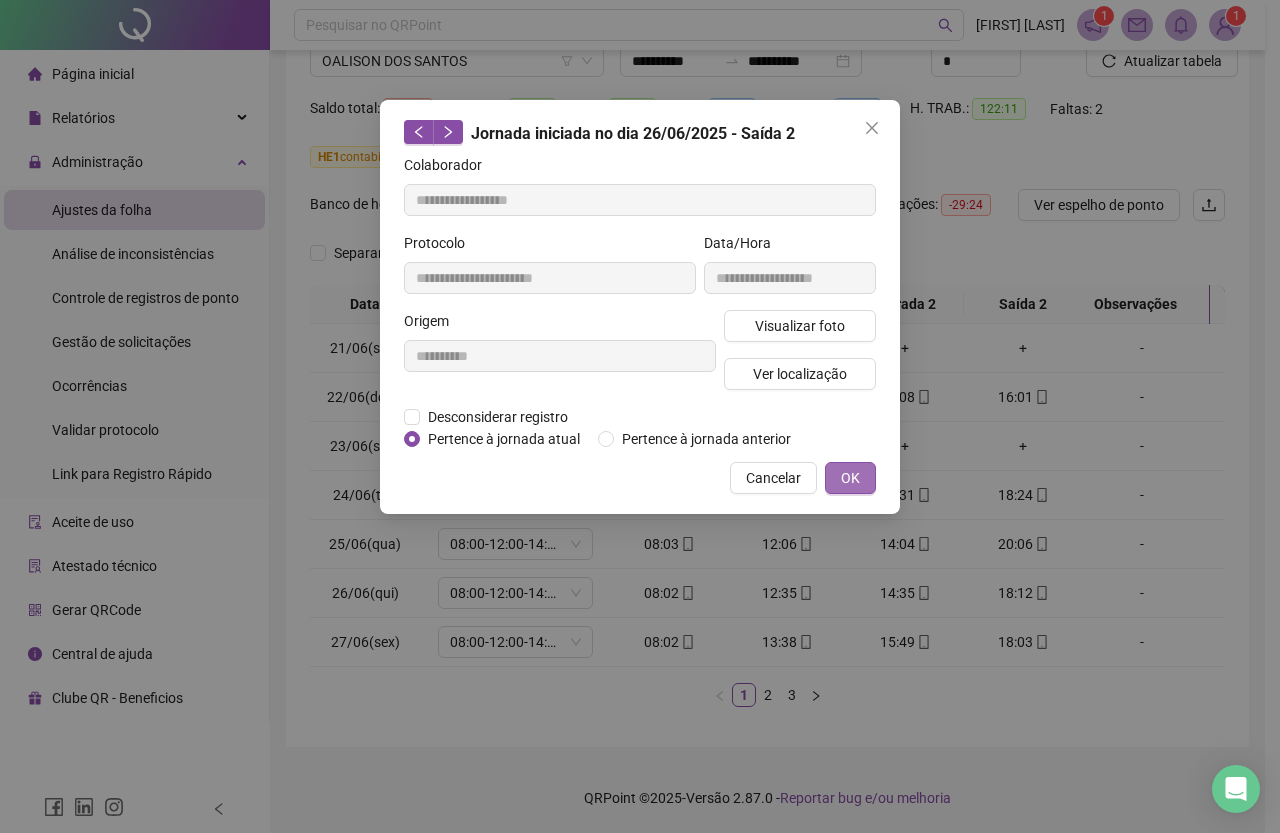 click on "OK" at bounding box center [850, 478] 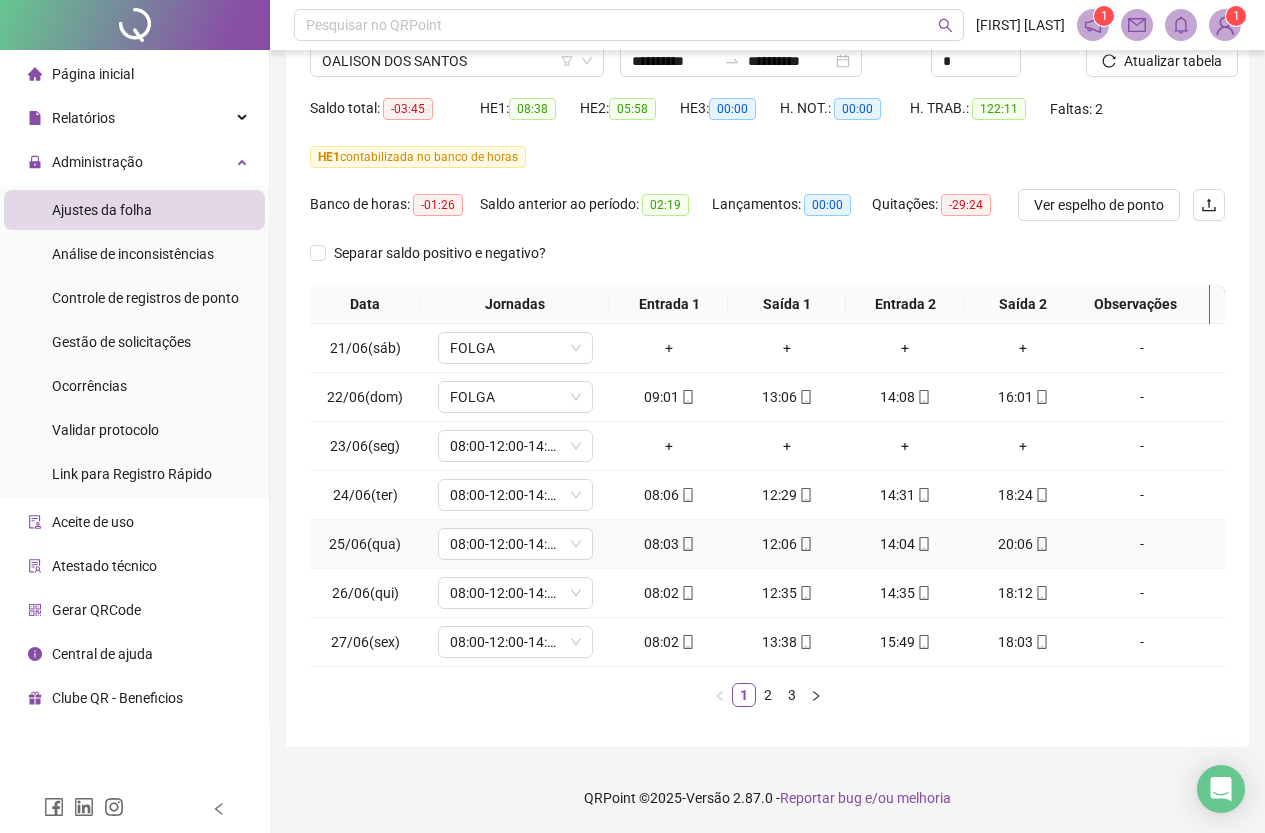 click 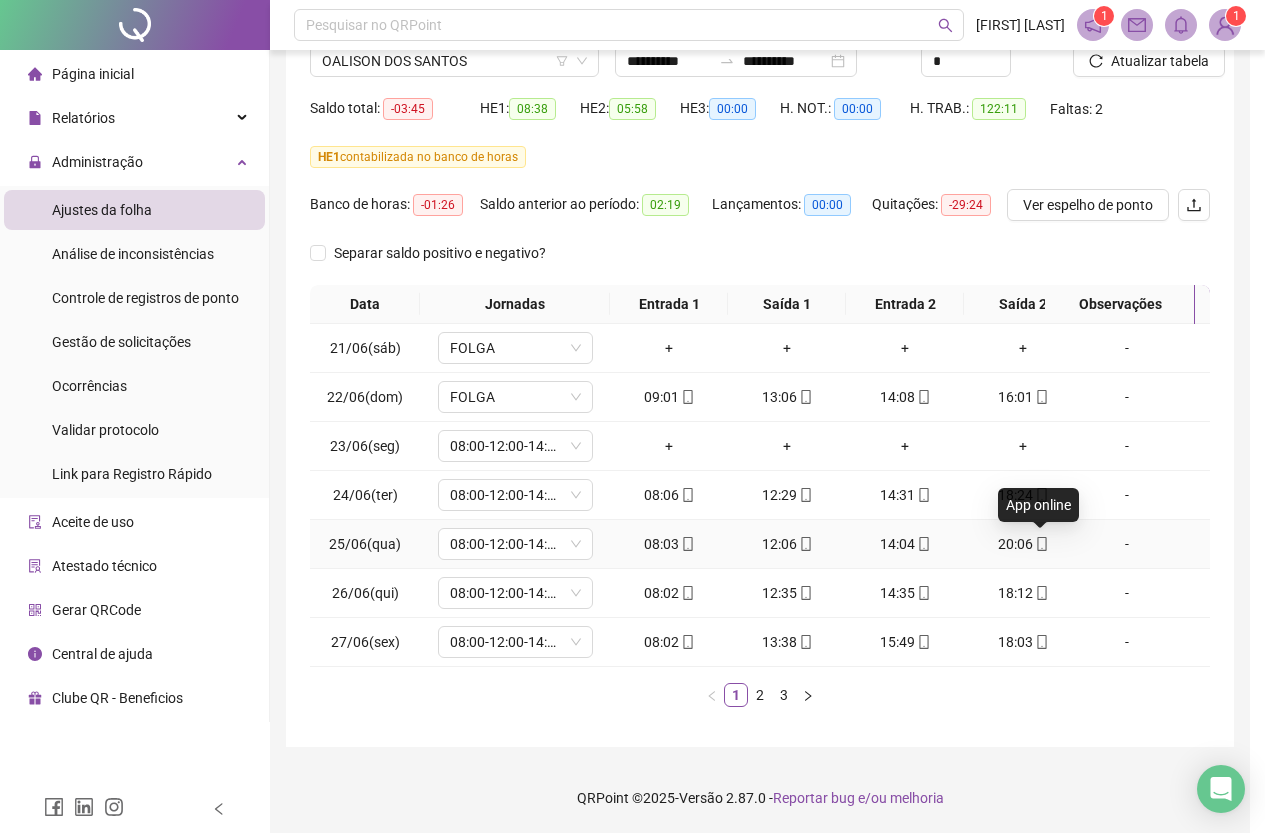 type on "**********" 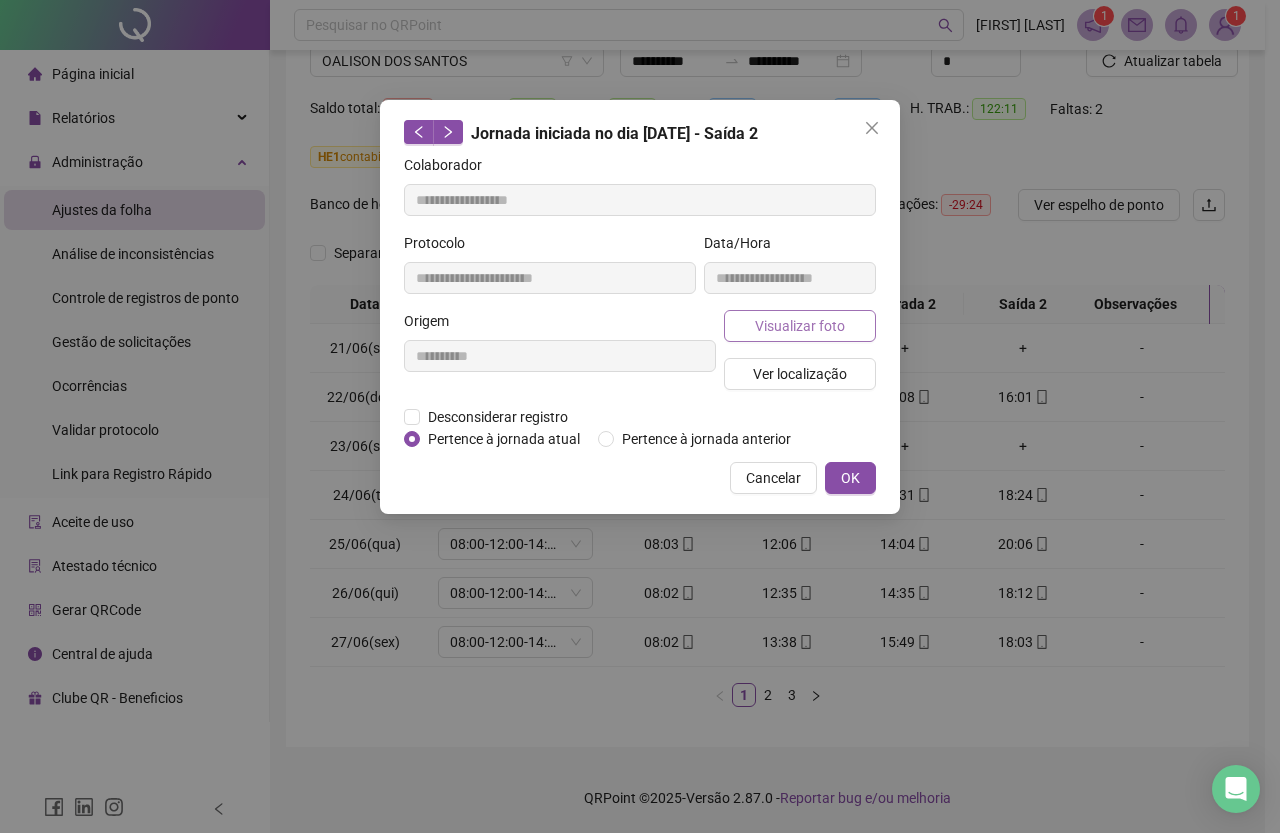 click on "Visualizar foto" at bounding box center (800, 326) 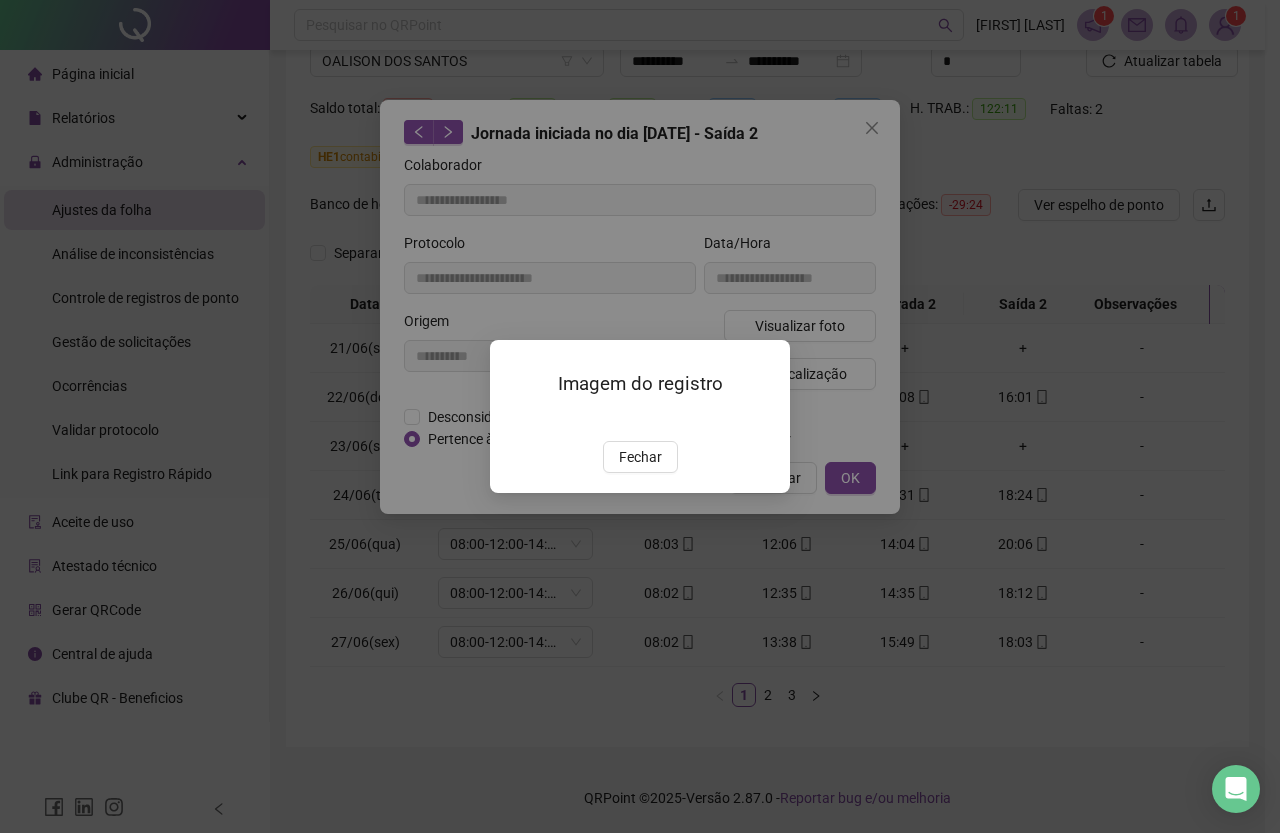 click at bounding box center [514, 420] 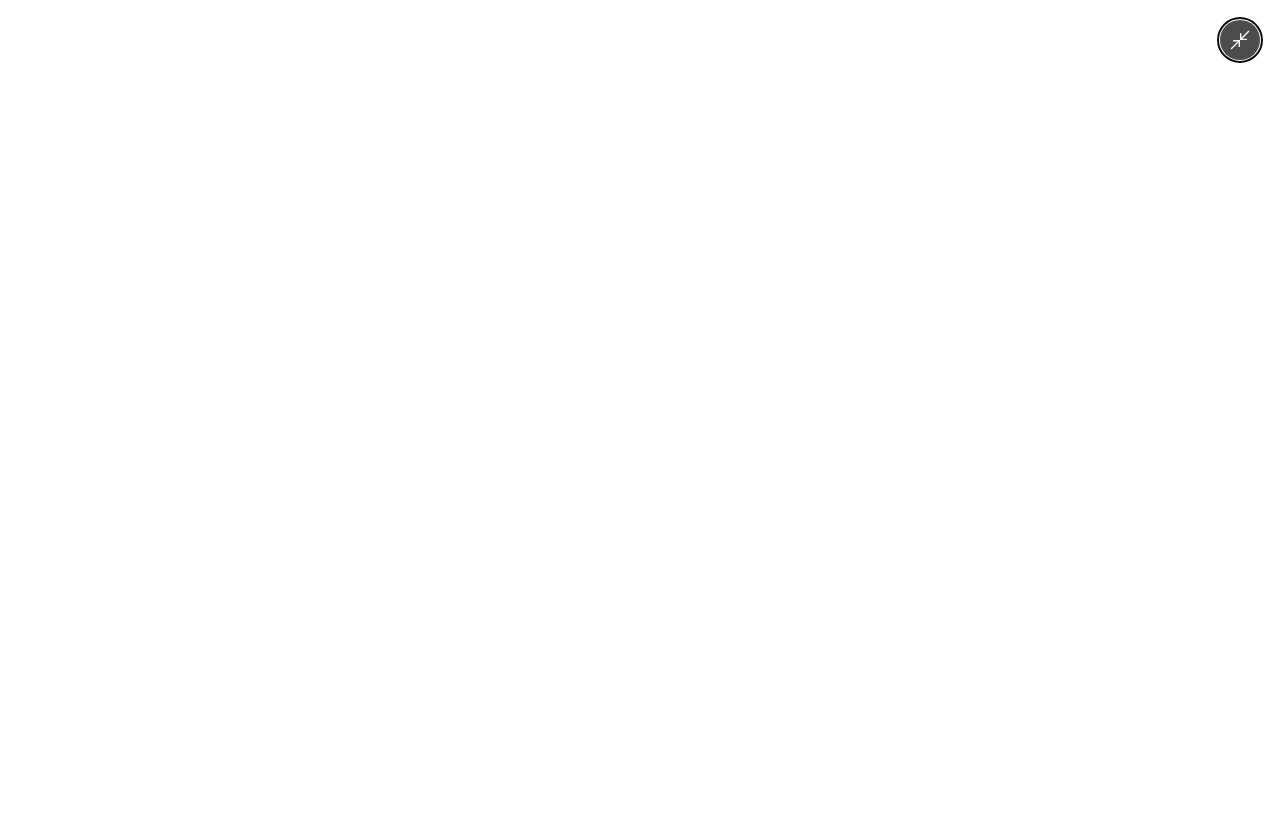 click at bounding box center [640, 416] 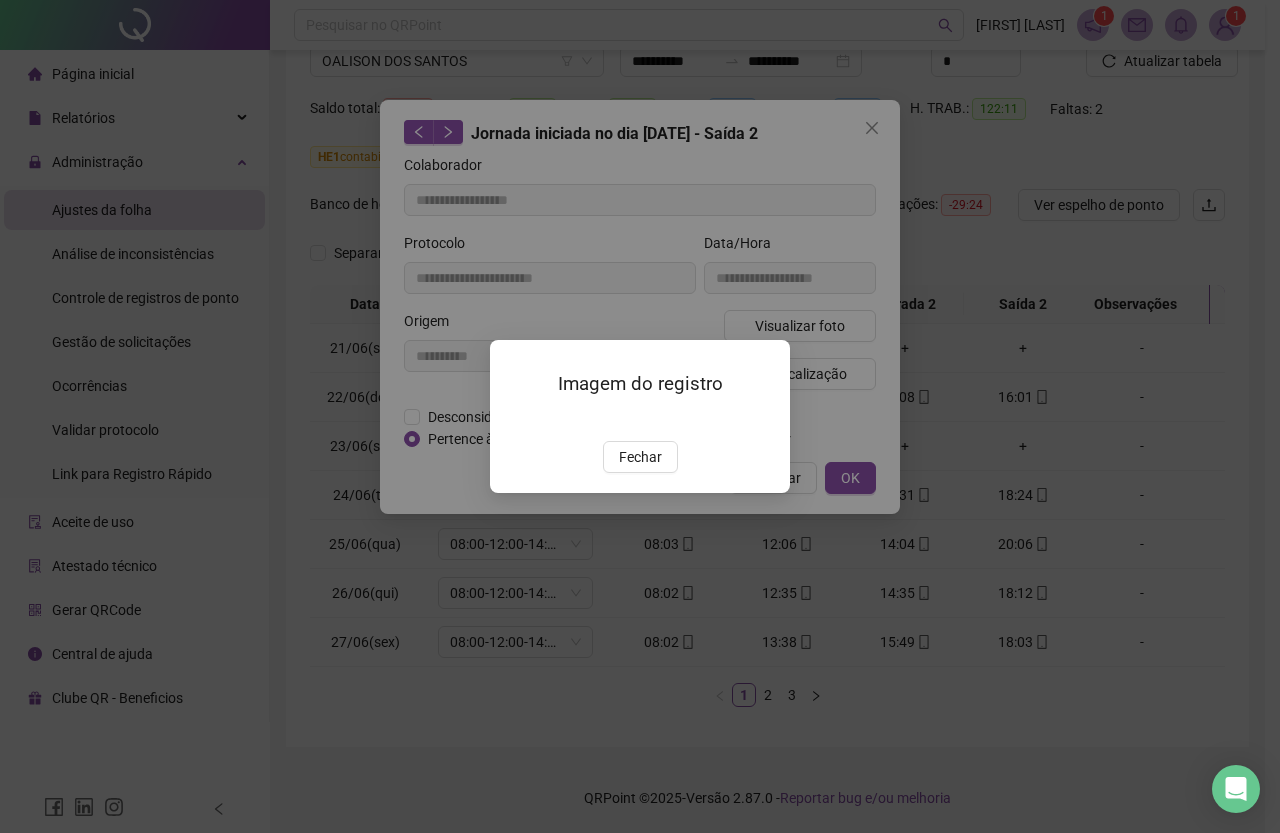 click on "Imagem do registro Fechar" at bounding box center (640, 416) 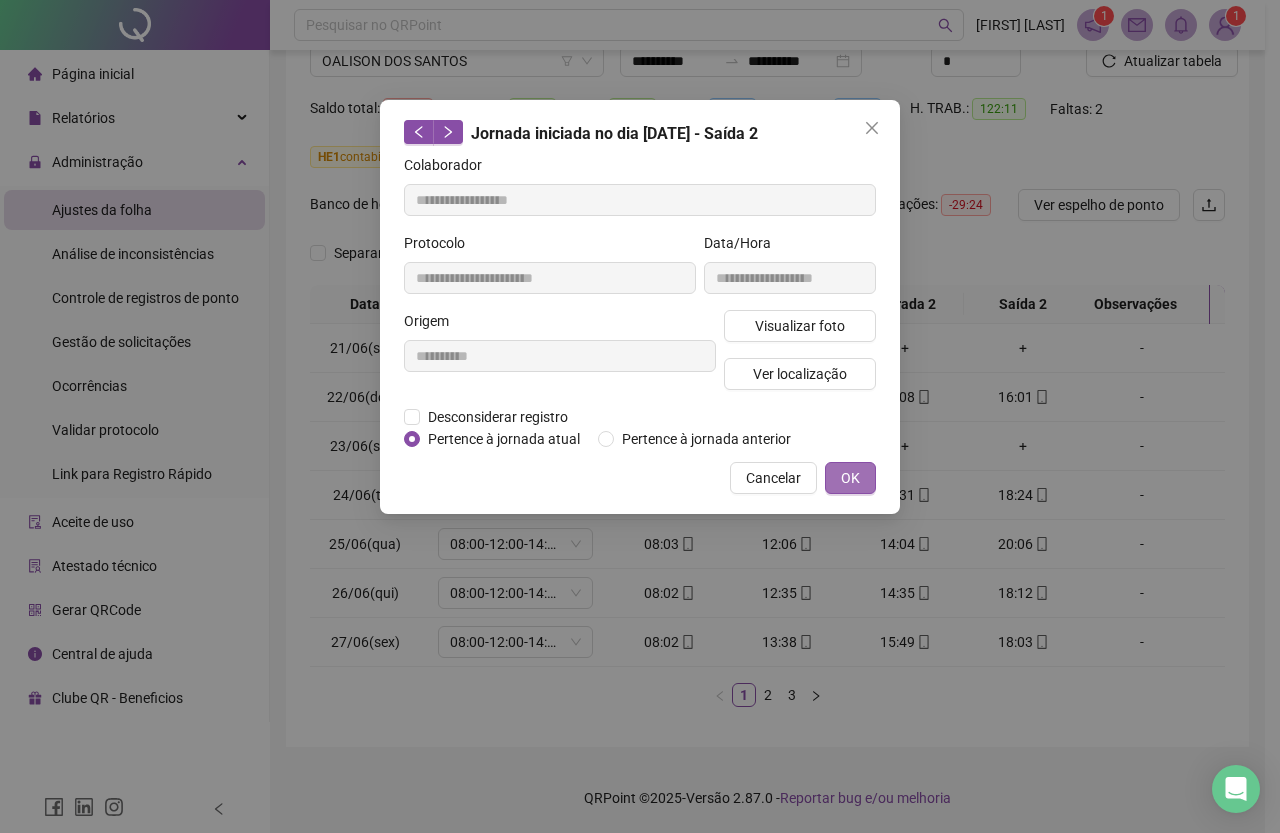 click on "OK" at bounding box center [850, 478] 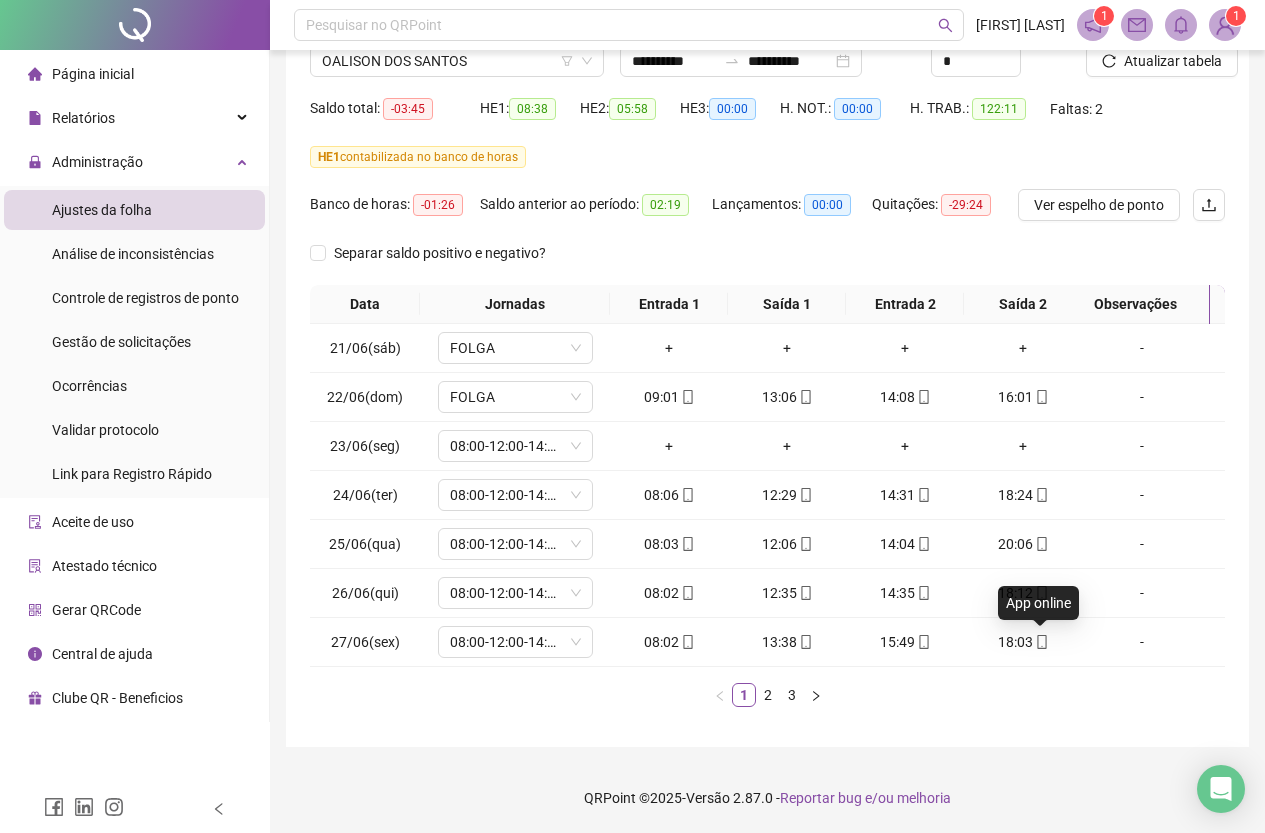 click 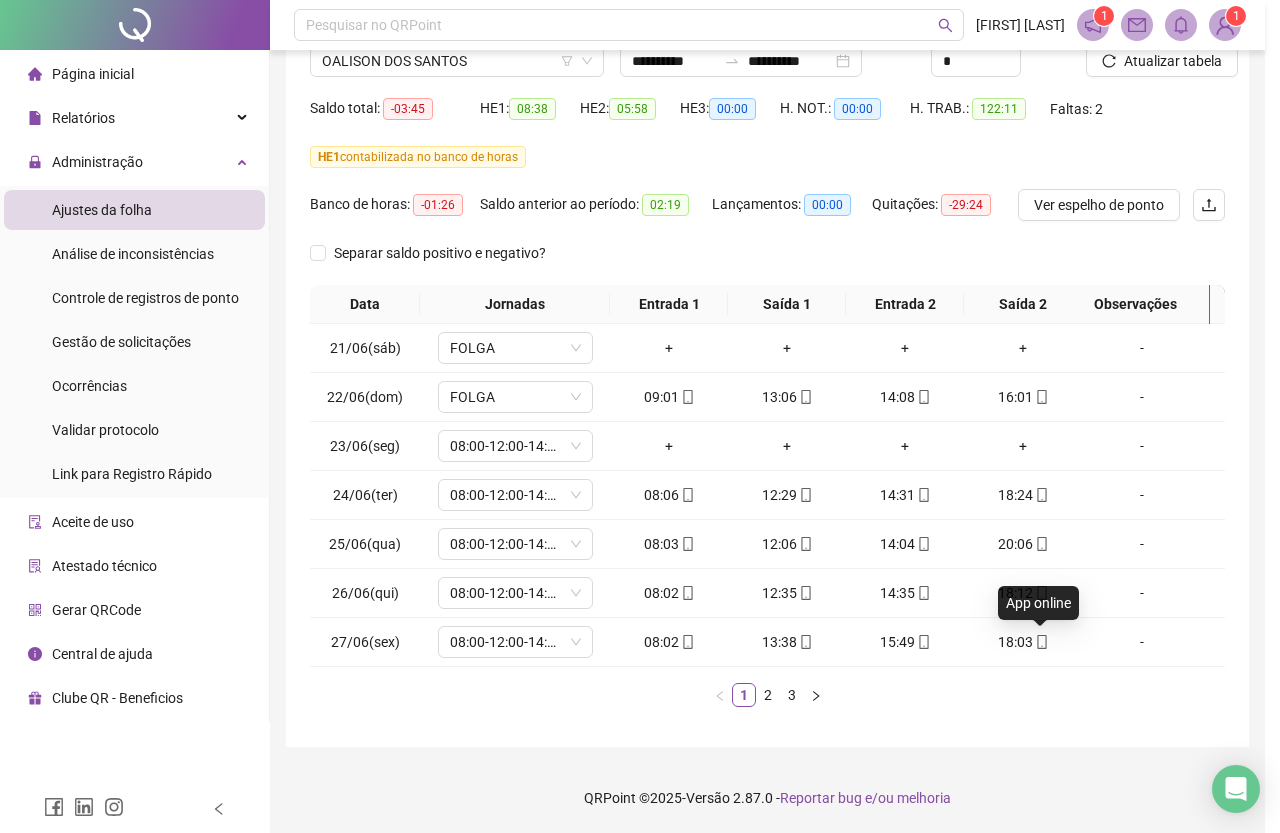 type on "**********" 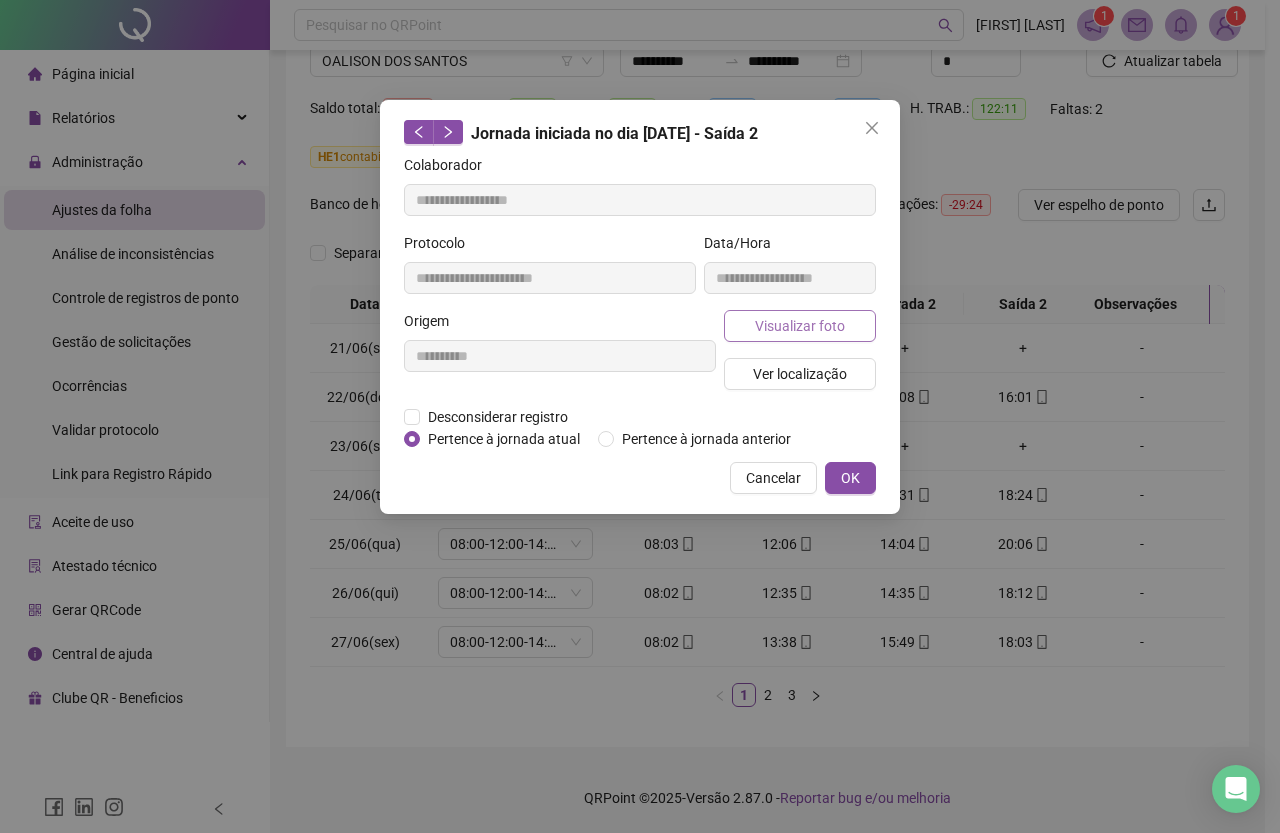 click on "Visualizar foto" at bounding box center (800, 326) 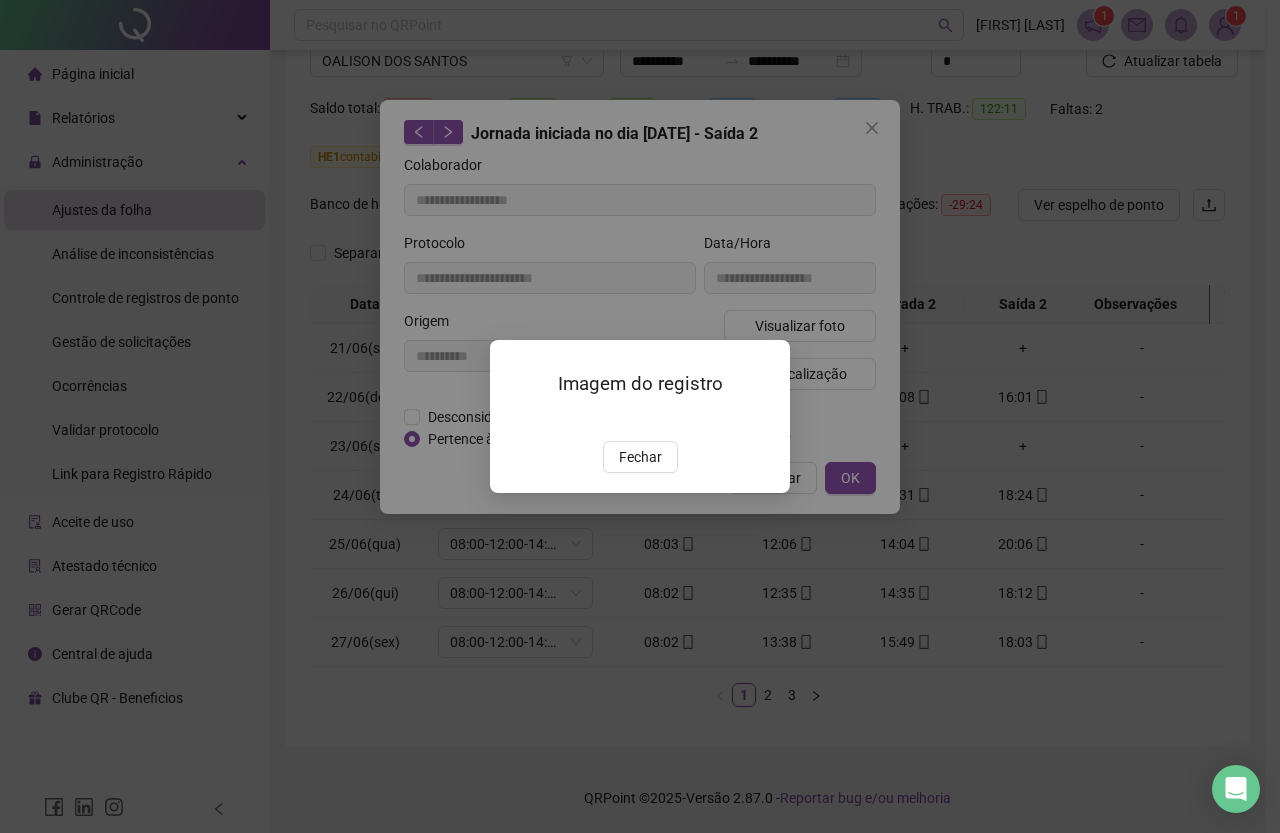 click at bounding box center [514, 420] 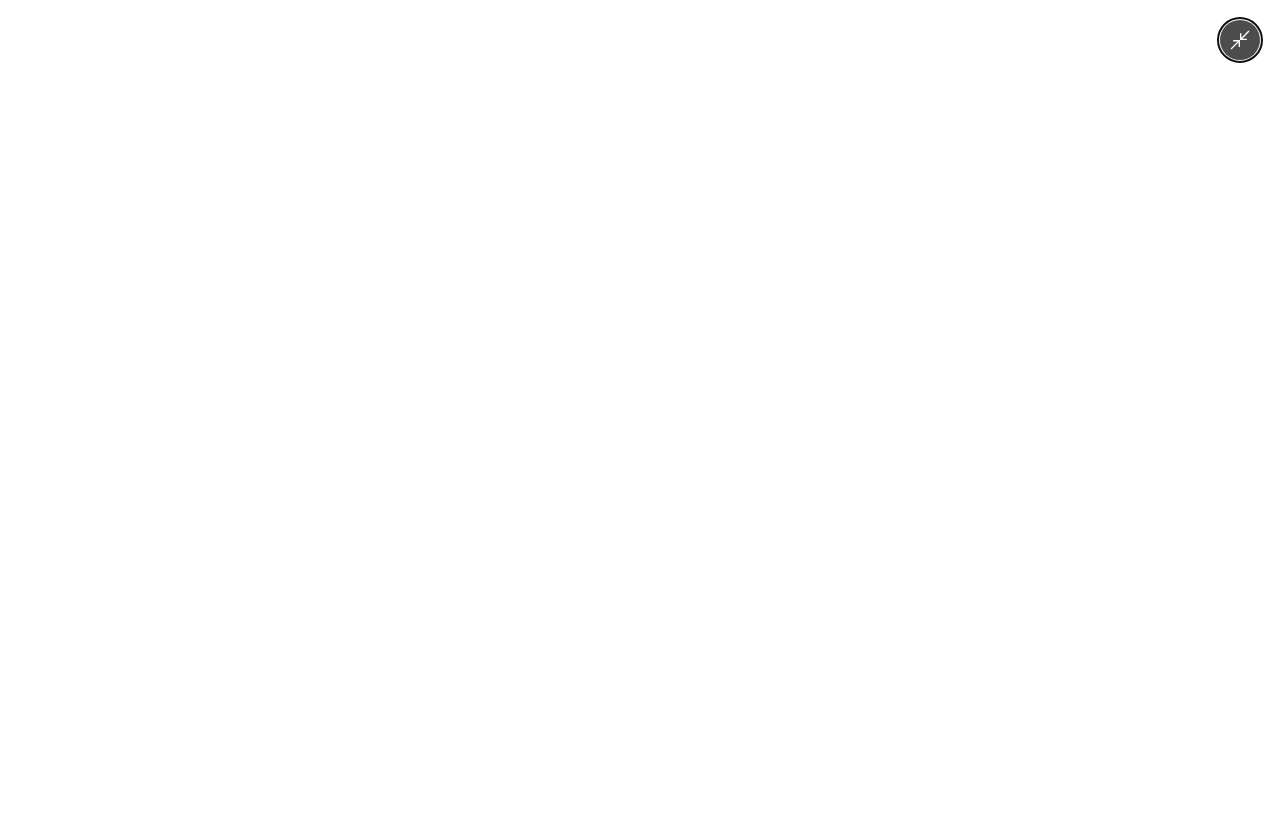 click at bounding box center [640, 416] 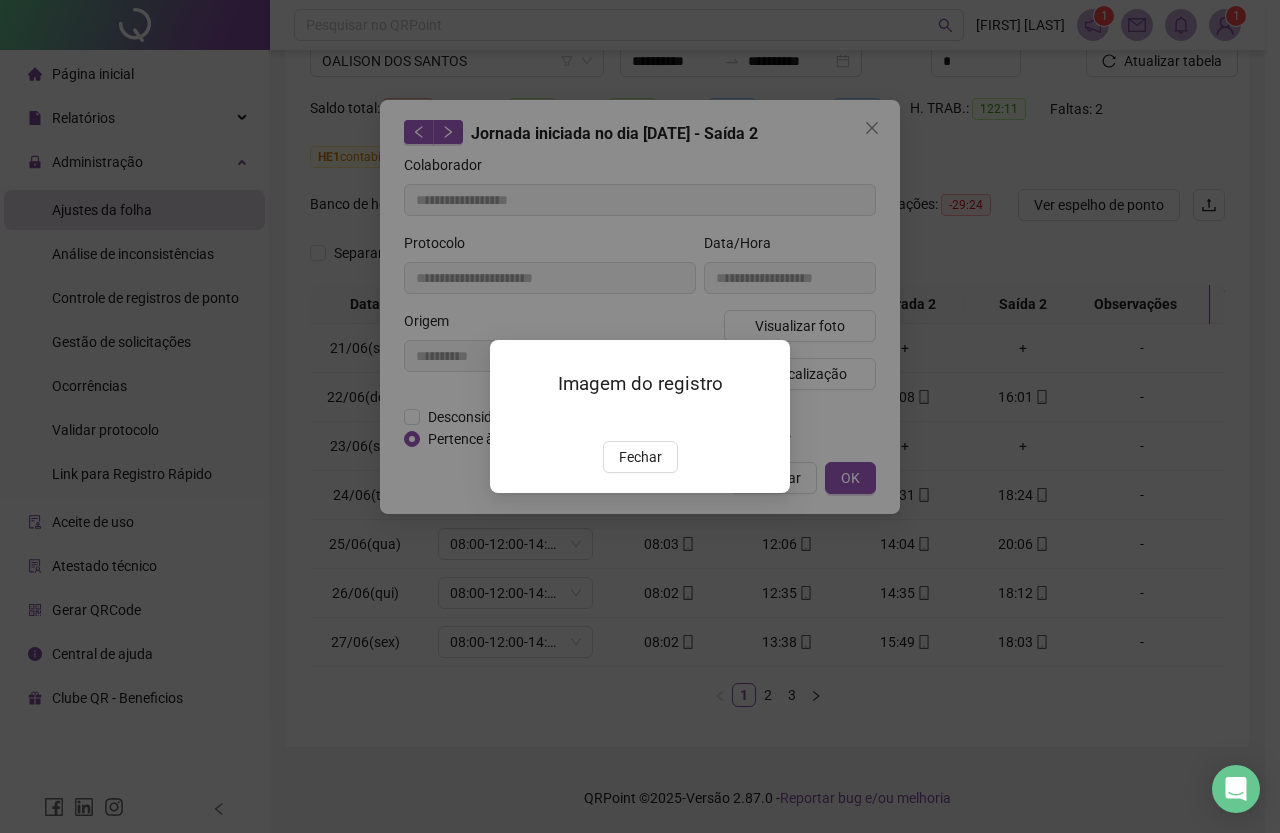 click at bounding box center (514, 420) 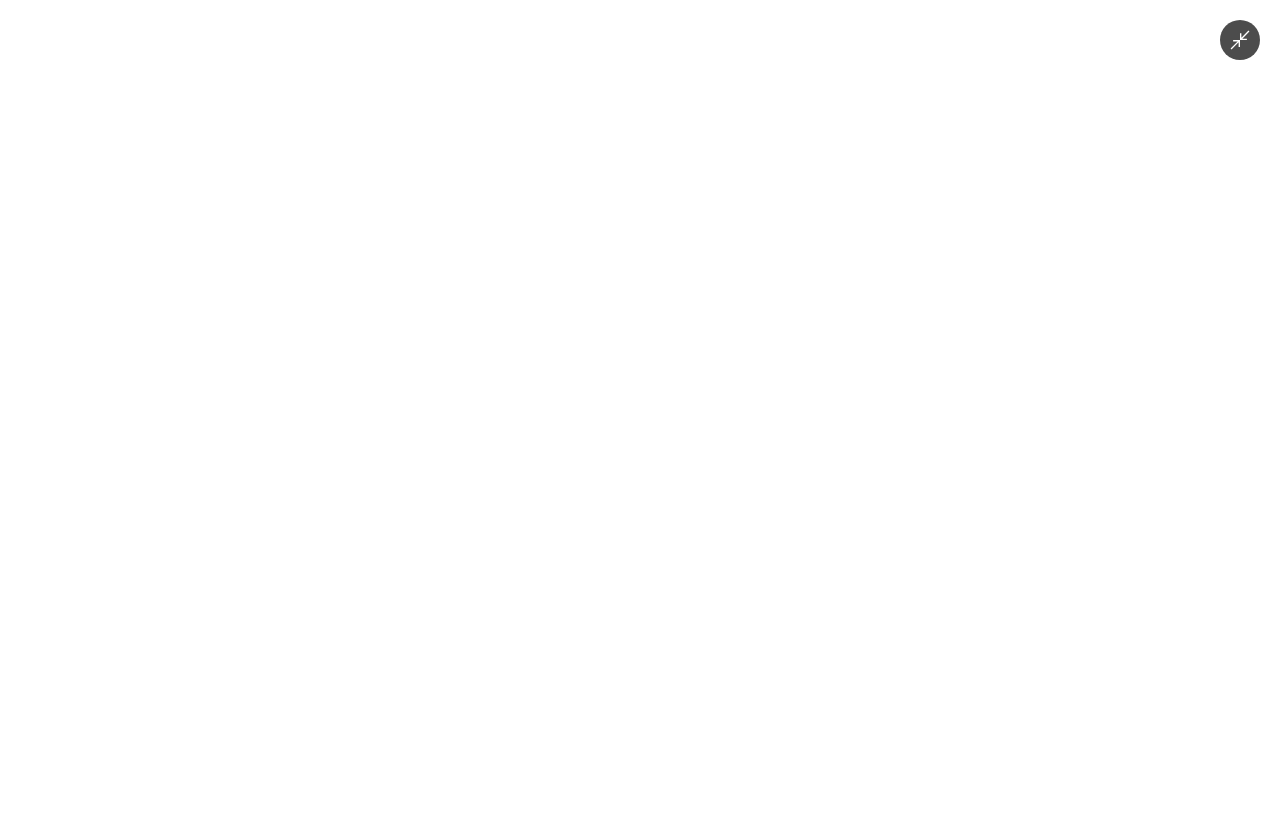 click at bounding box center [640, 416] 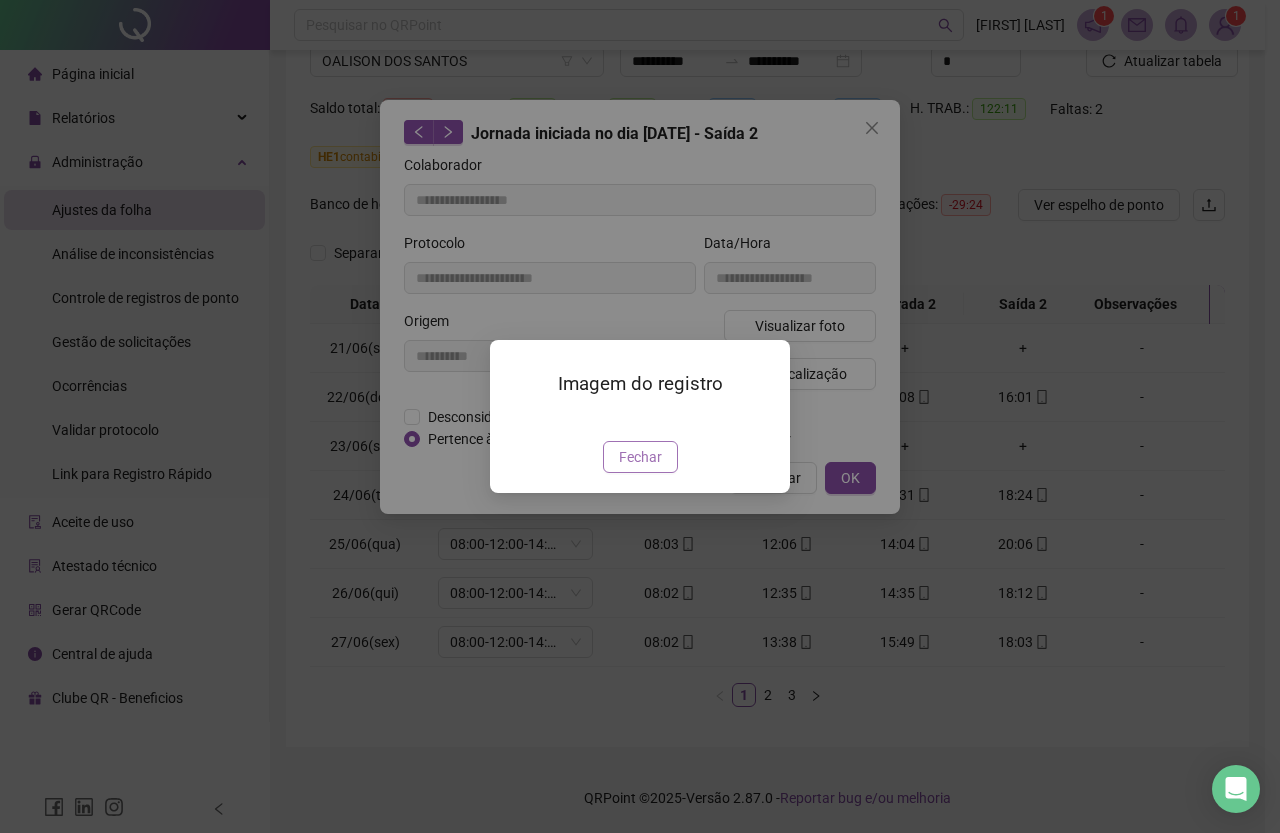 click on "Fechar" at bounding box center [640, 457] 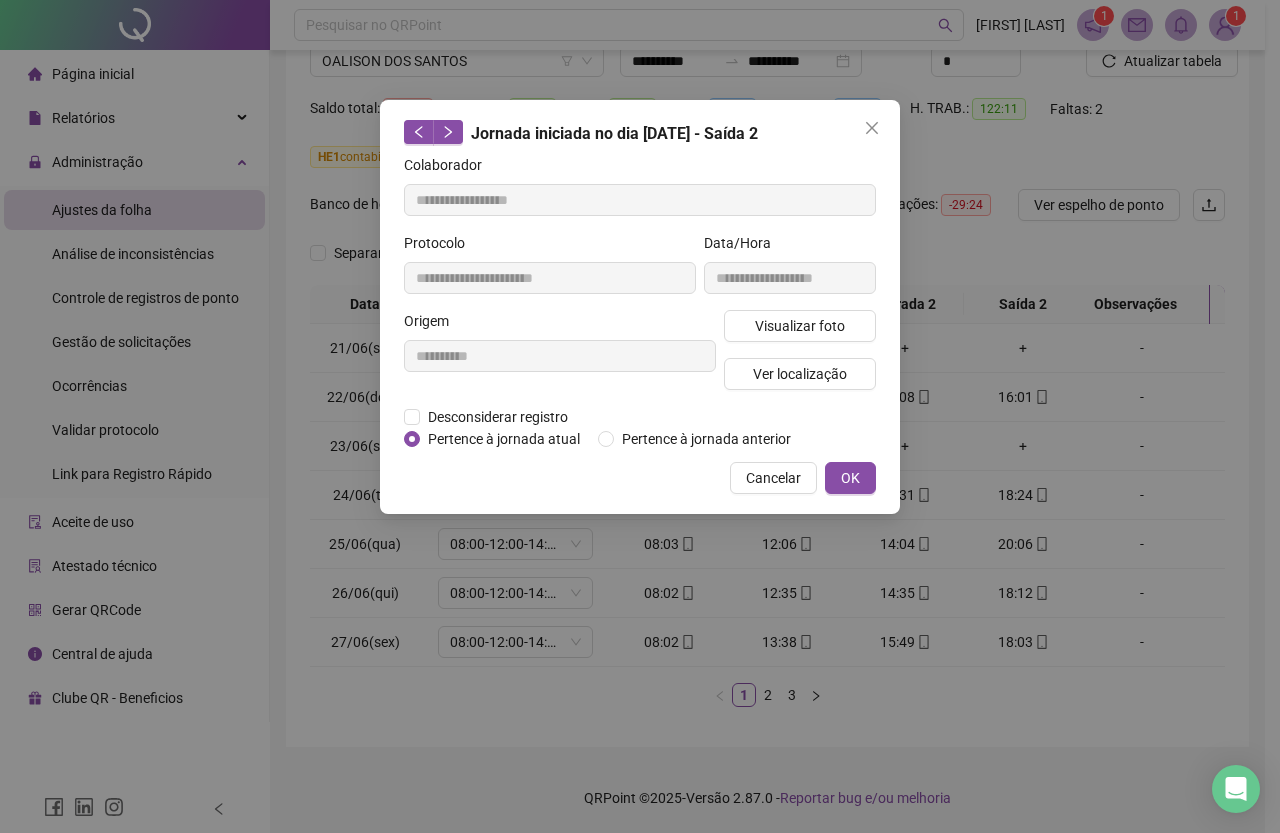 click on "**********" at bounding box center (640, 416) 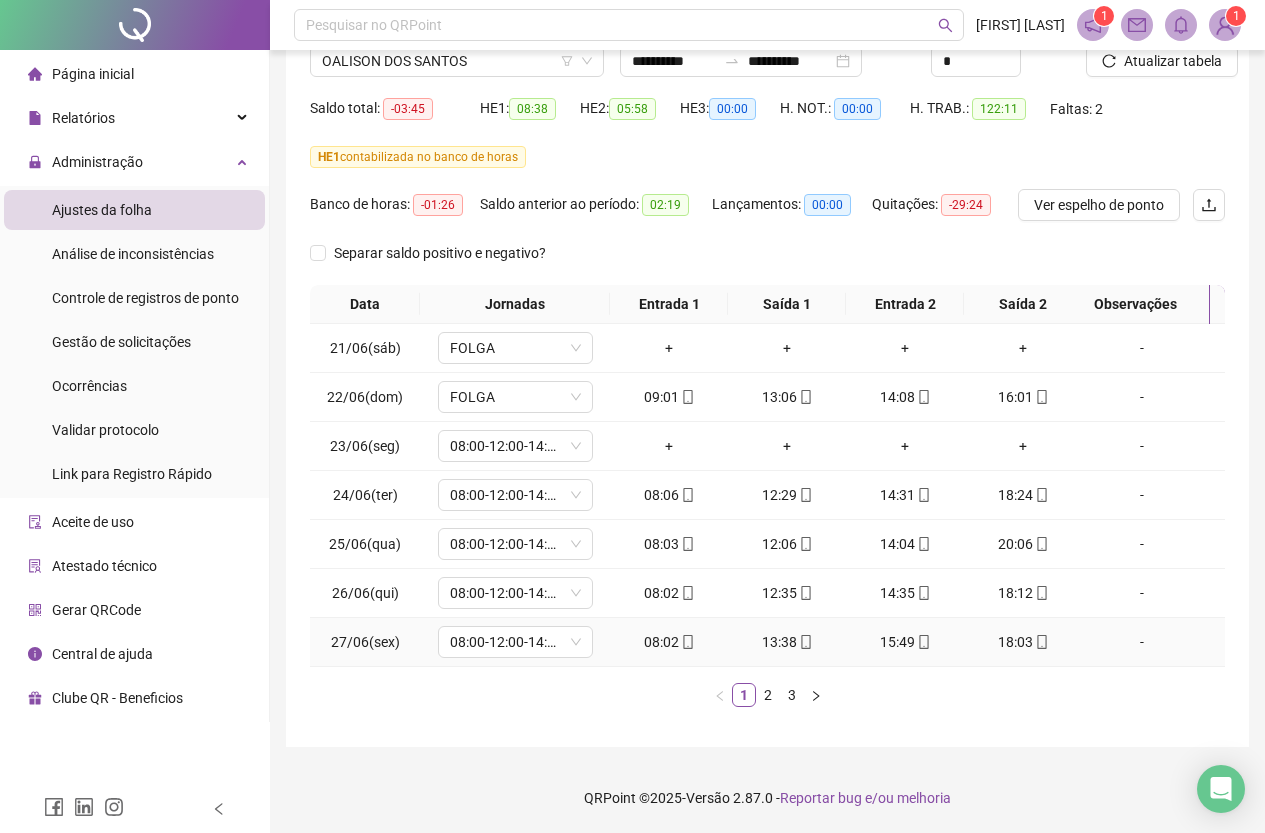 click on "15:49" at bounding box center (905, 642) 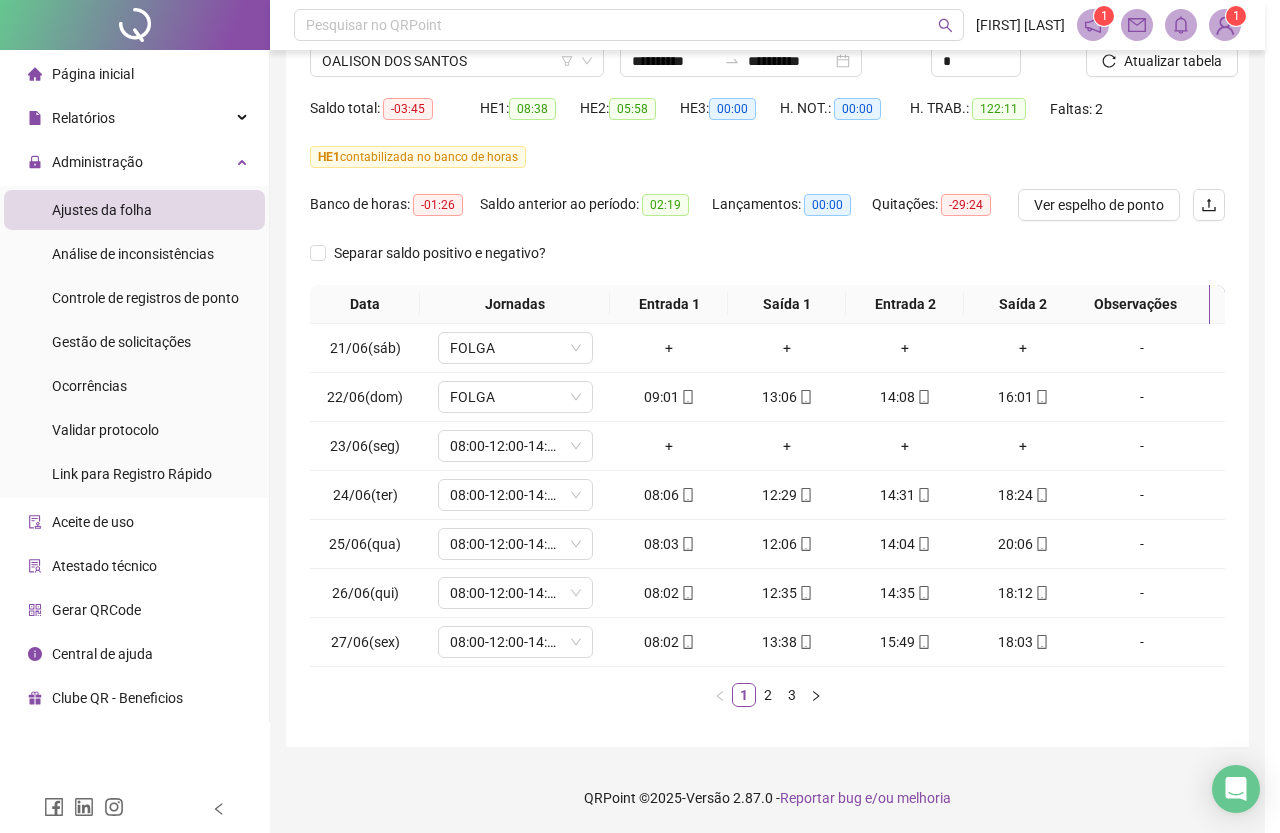 type on "**********" 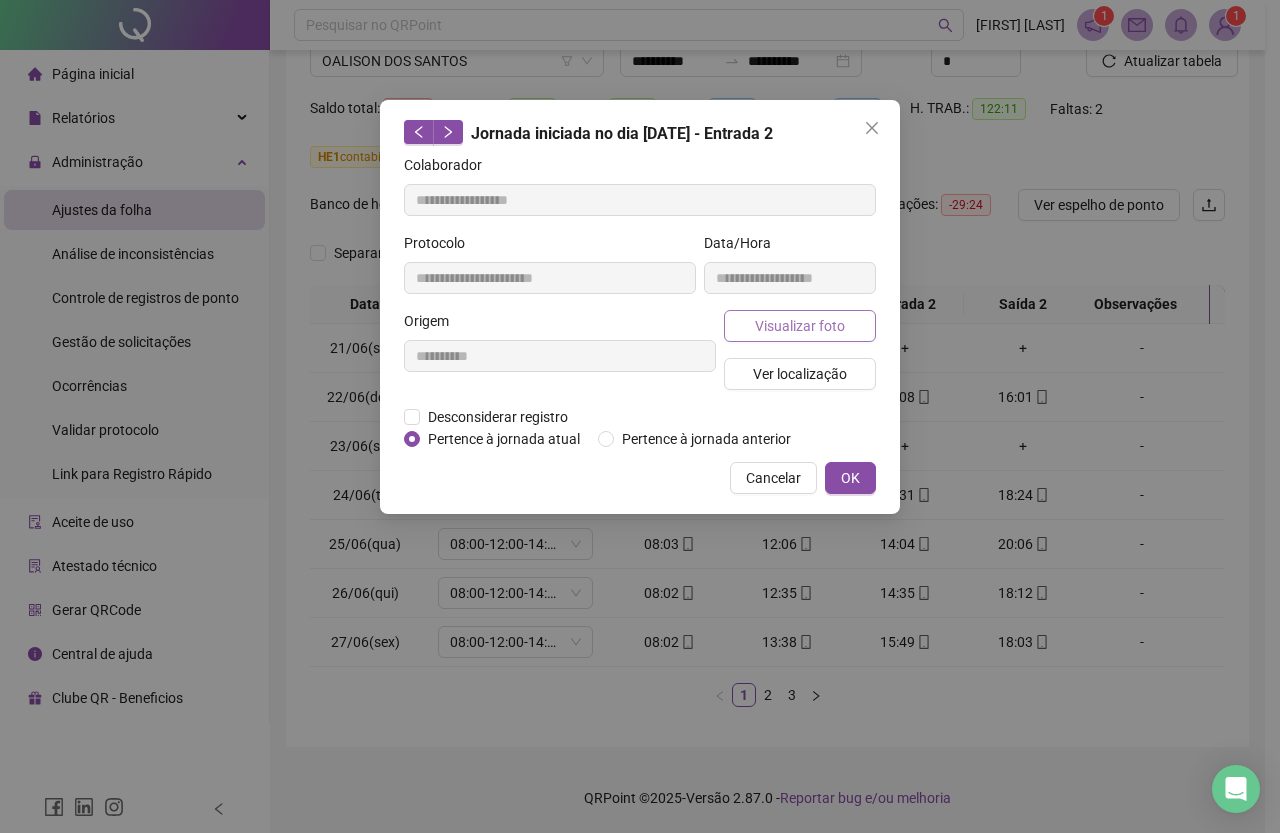 click on "Visualizar foto" at bounding box center (800, 326) 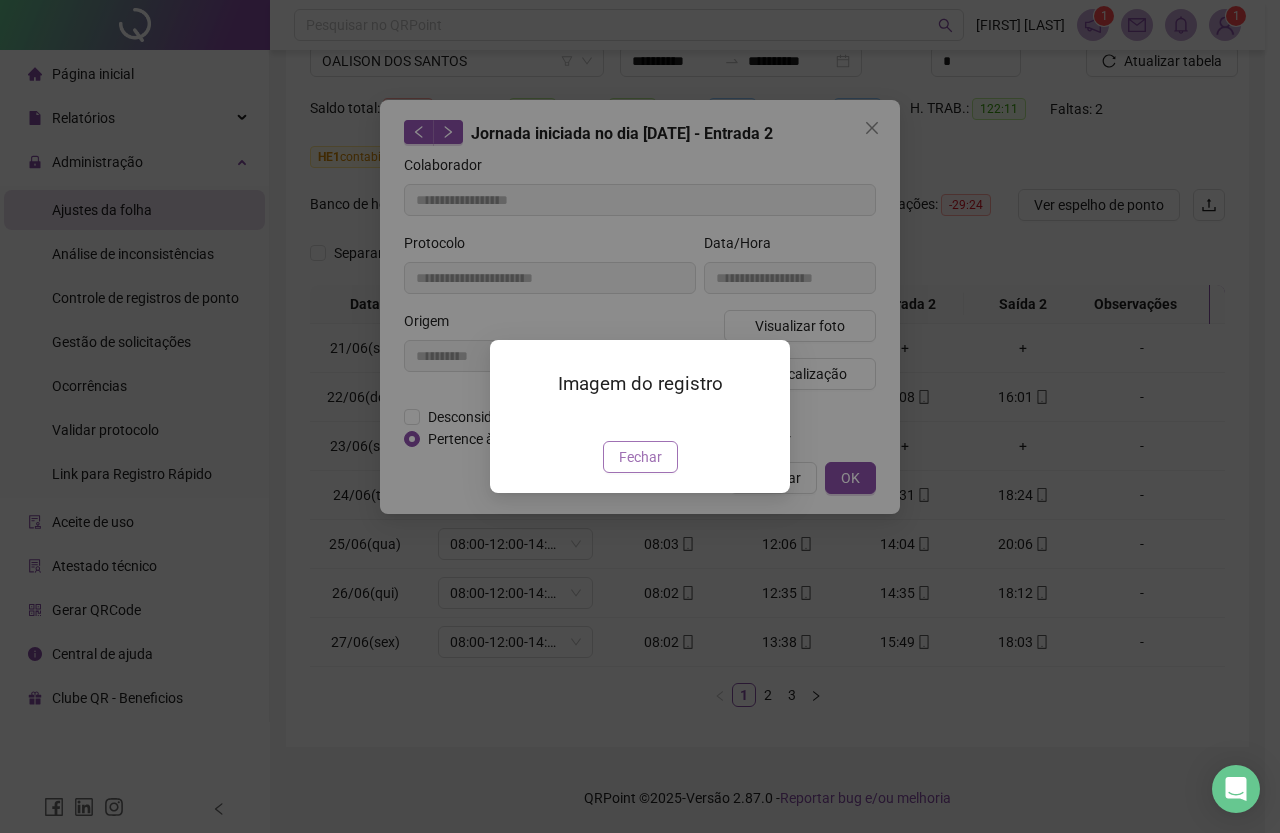 click on "Fechar" at bounding box center [640, 457] 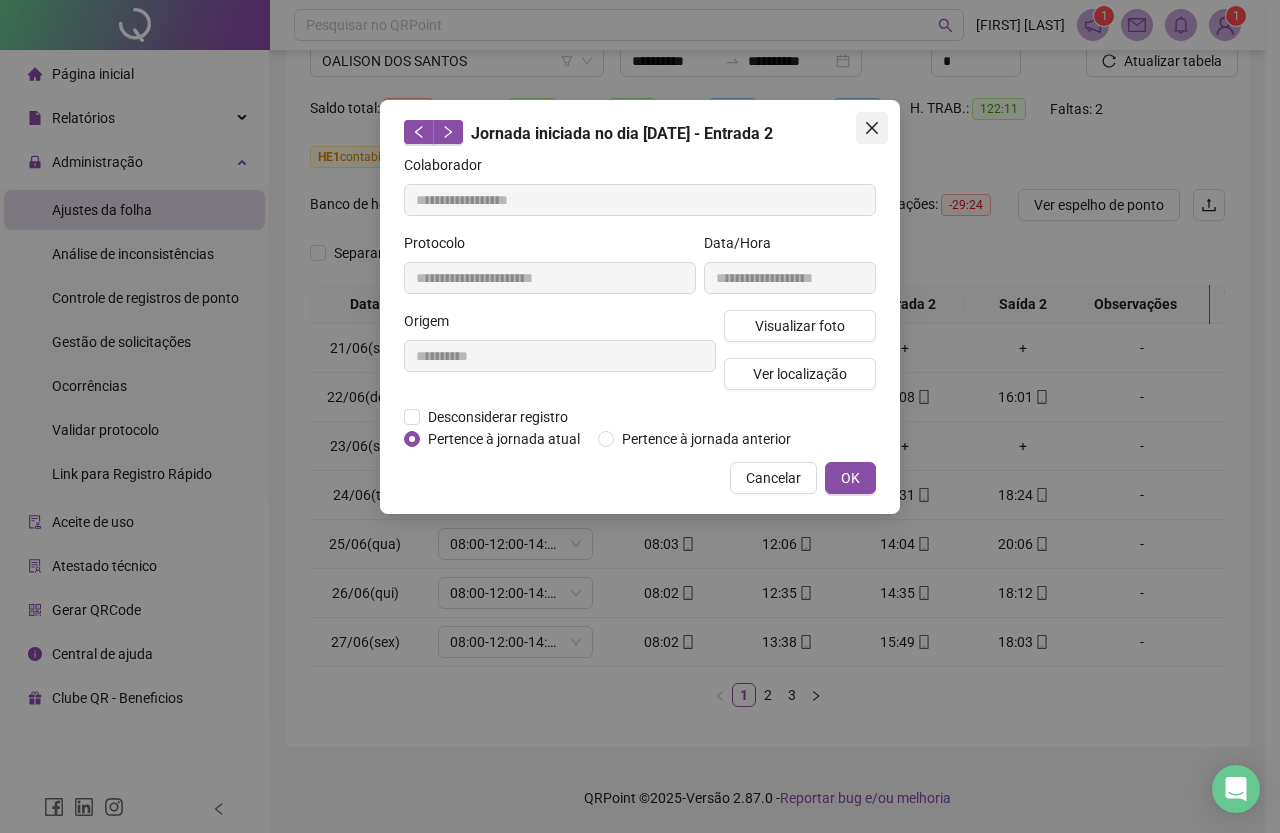 click 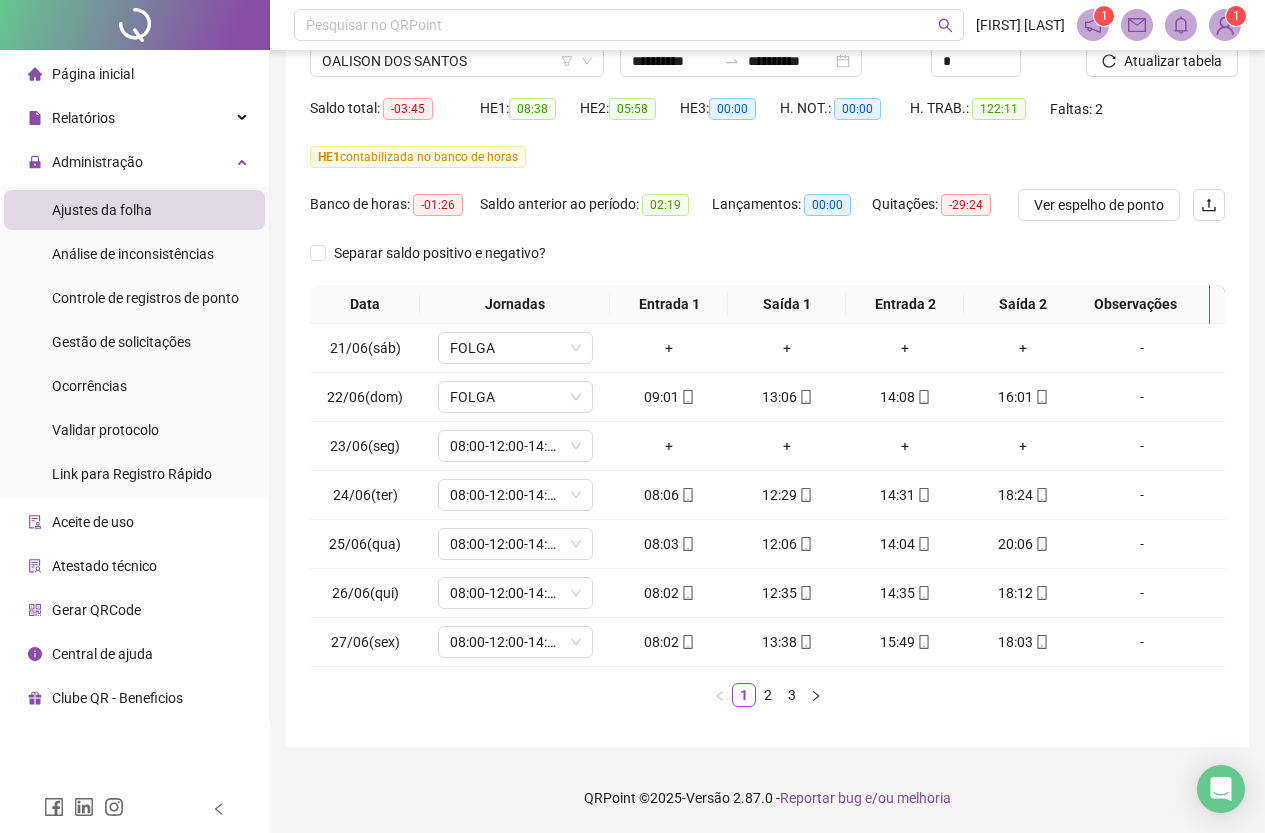 scroll, scrollTop: 0, scrollLeft: 0, axis: both 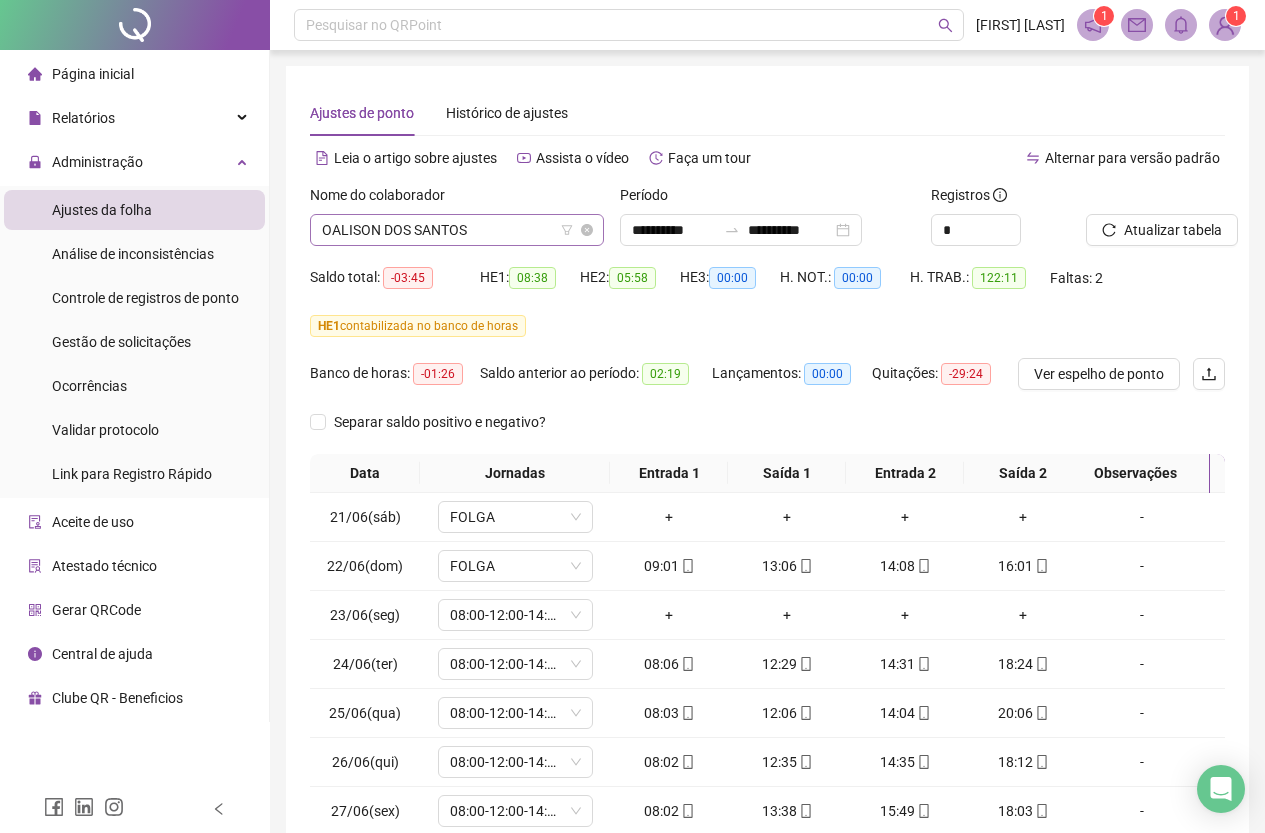 click on "OALISON DOS SANTOS" at bounding box center [457, 230] 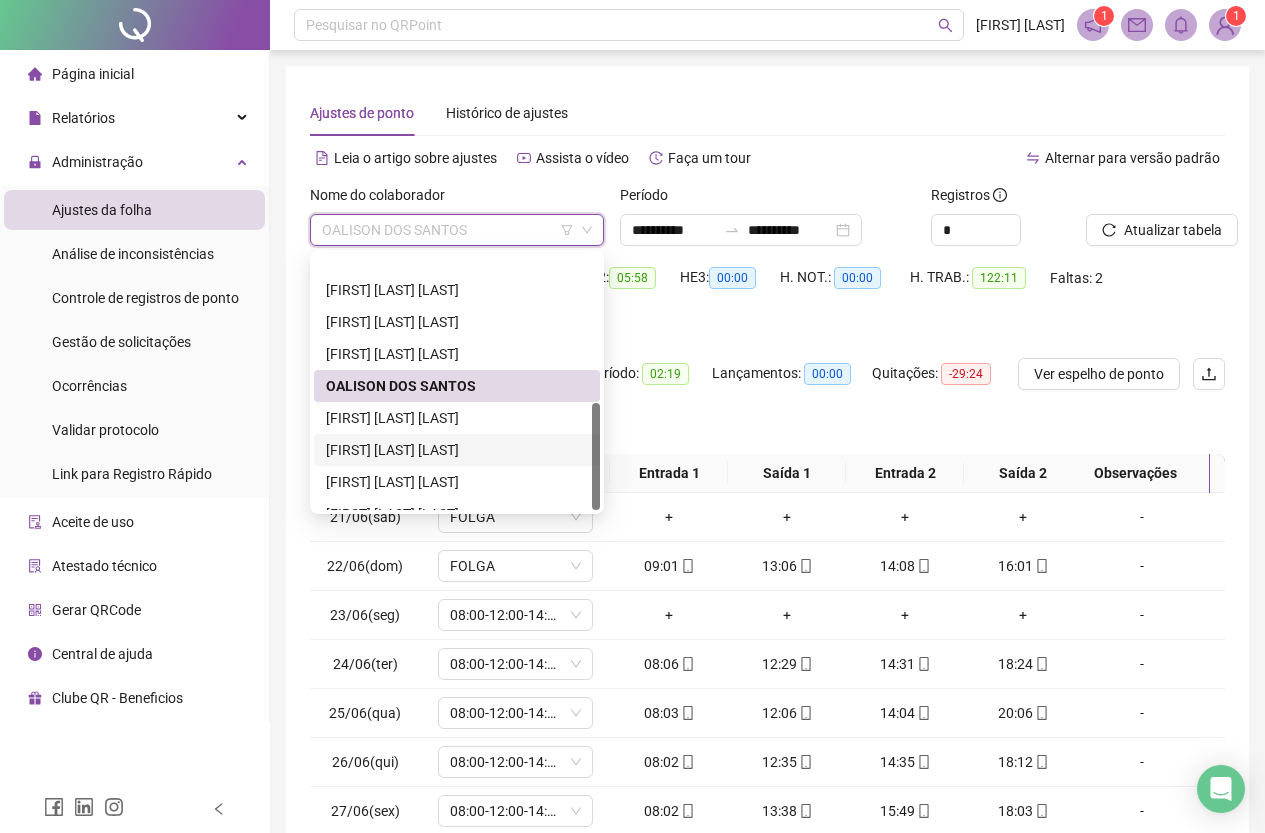scroll, scrollTop: 352, scrollLeft: 0, axis: vertical 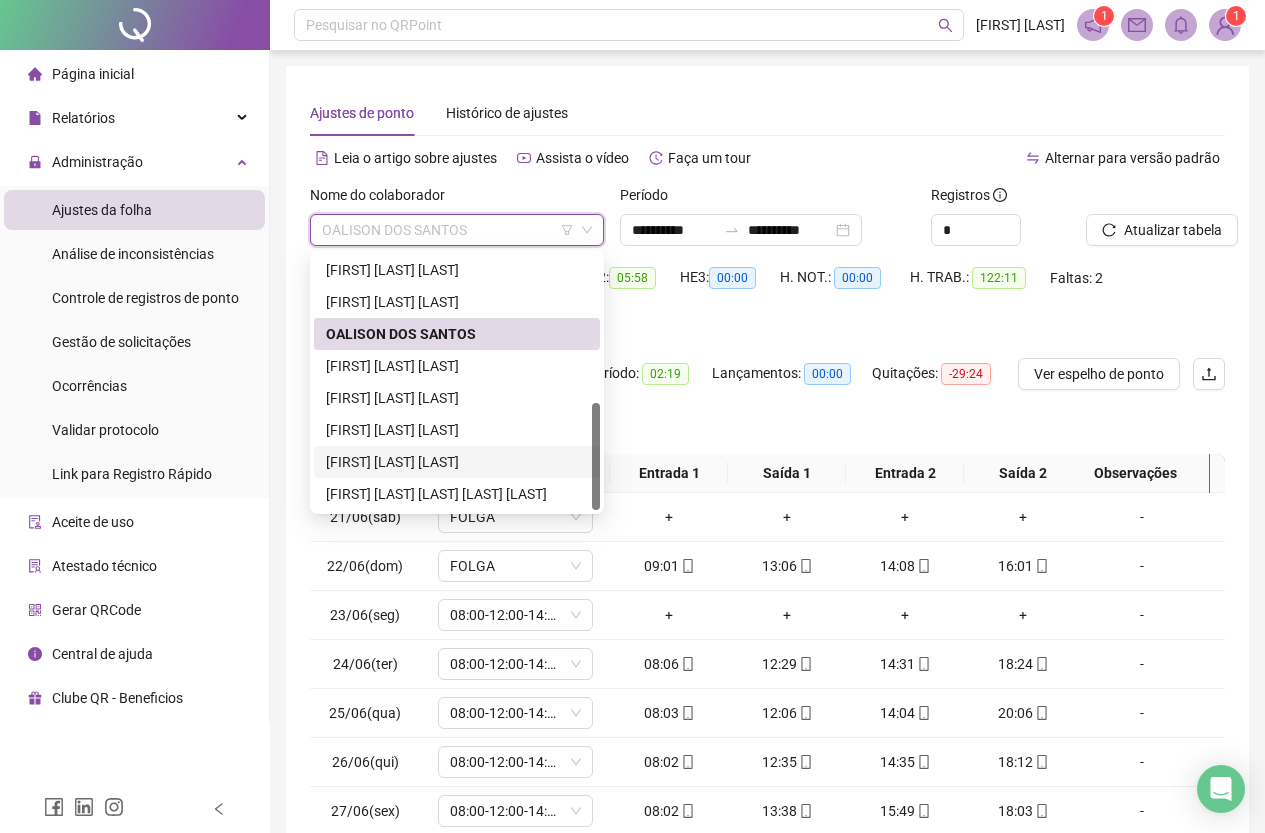 click on "[FIRST] [LAST] [LAST]" at bounding box center (457, 462) 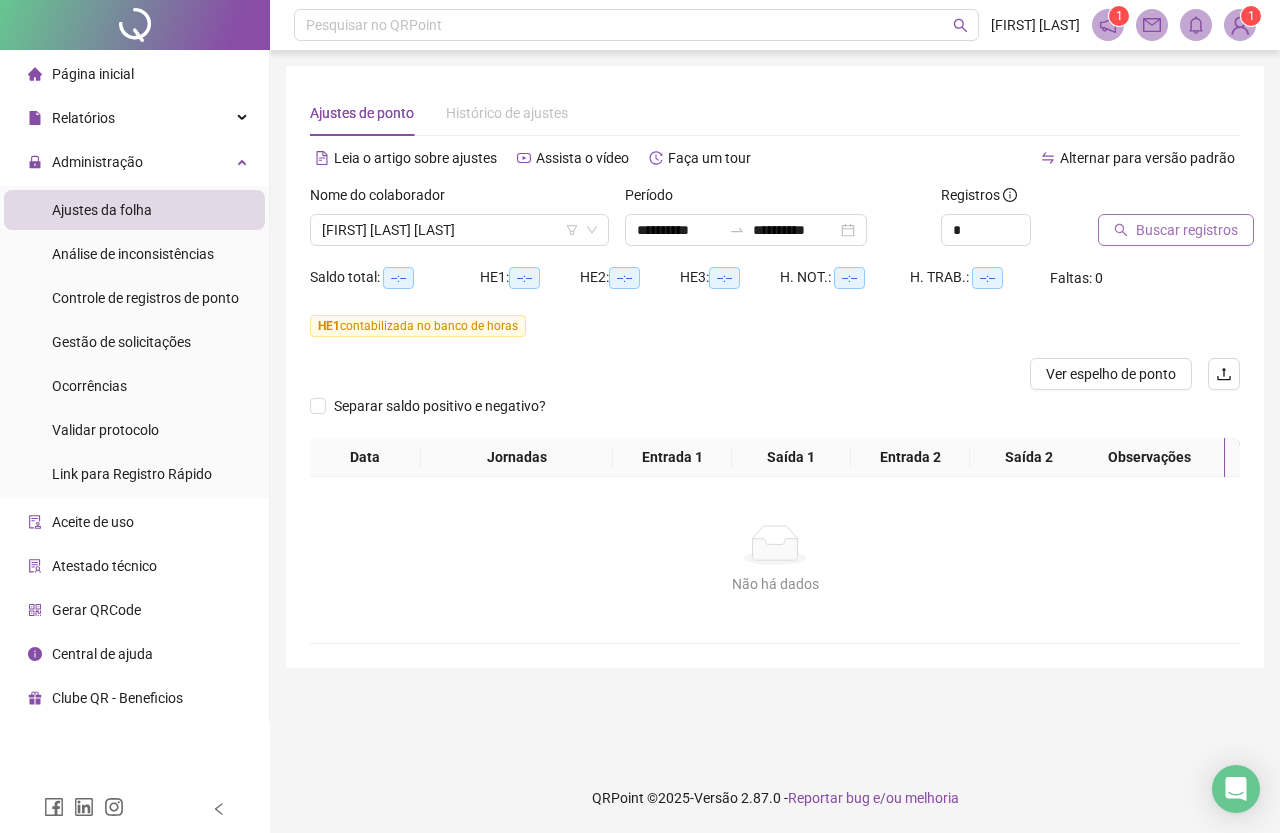 click on "Buscar registros" at bounding box center [1187, 230] 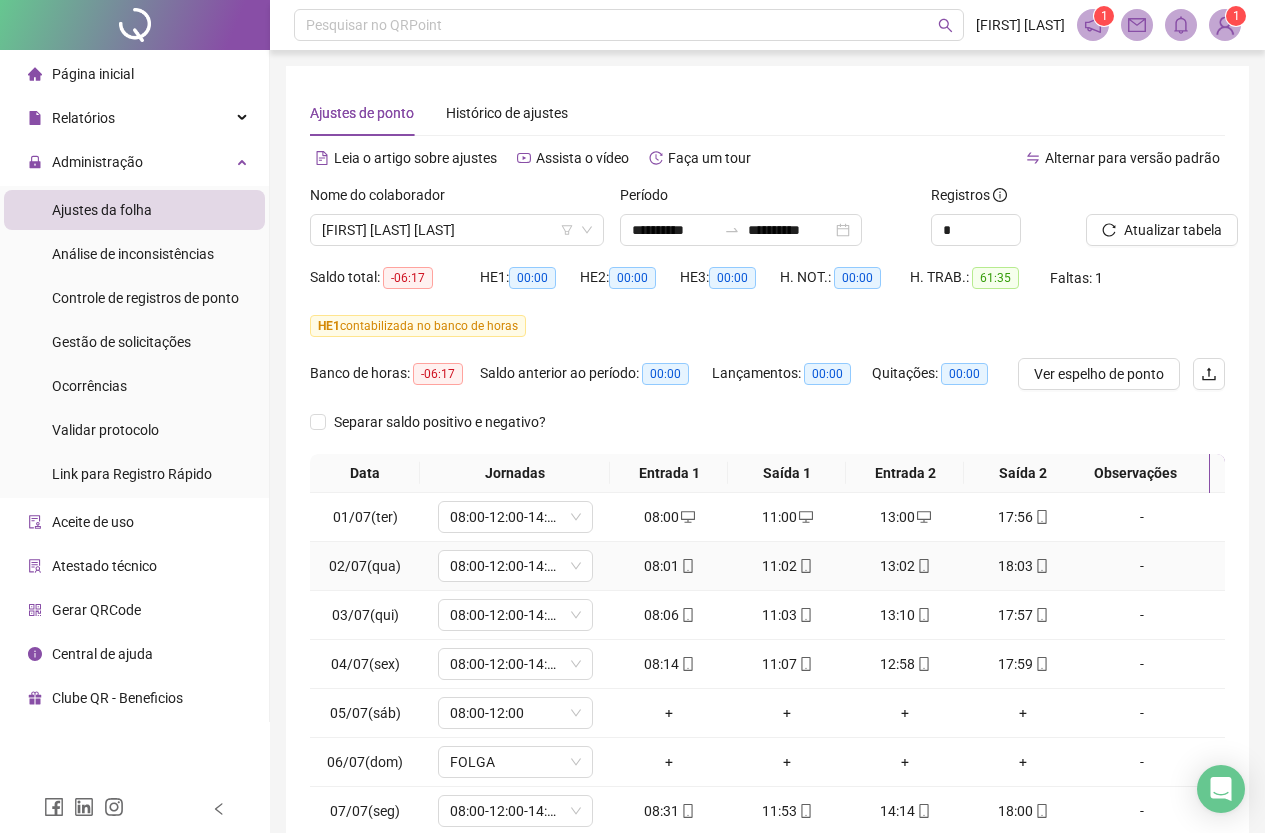 scroll, scrollTop: 184, scrollLeft: 0, axis: vertical 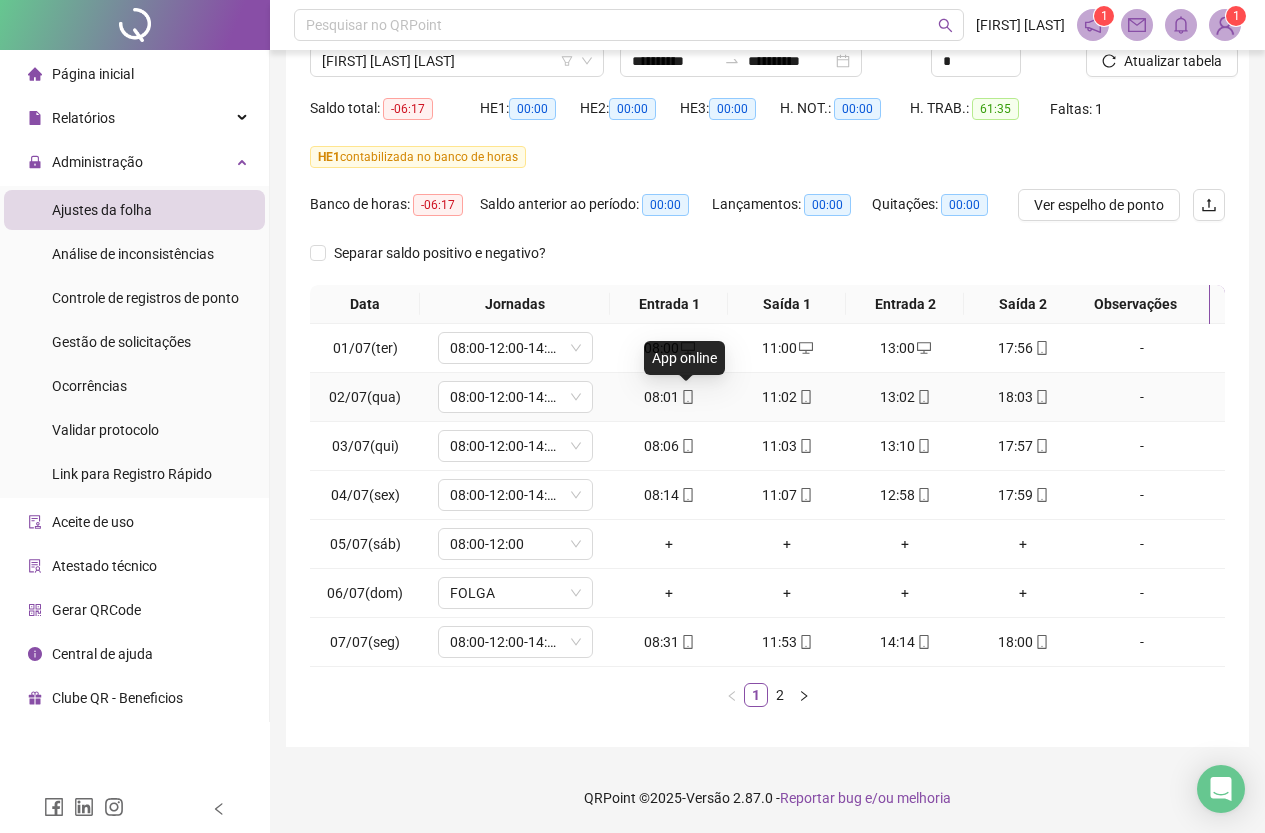 click at bounding box center [687, 397] 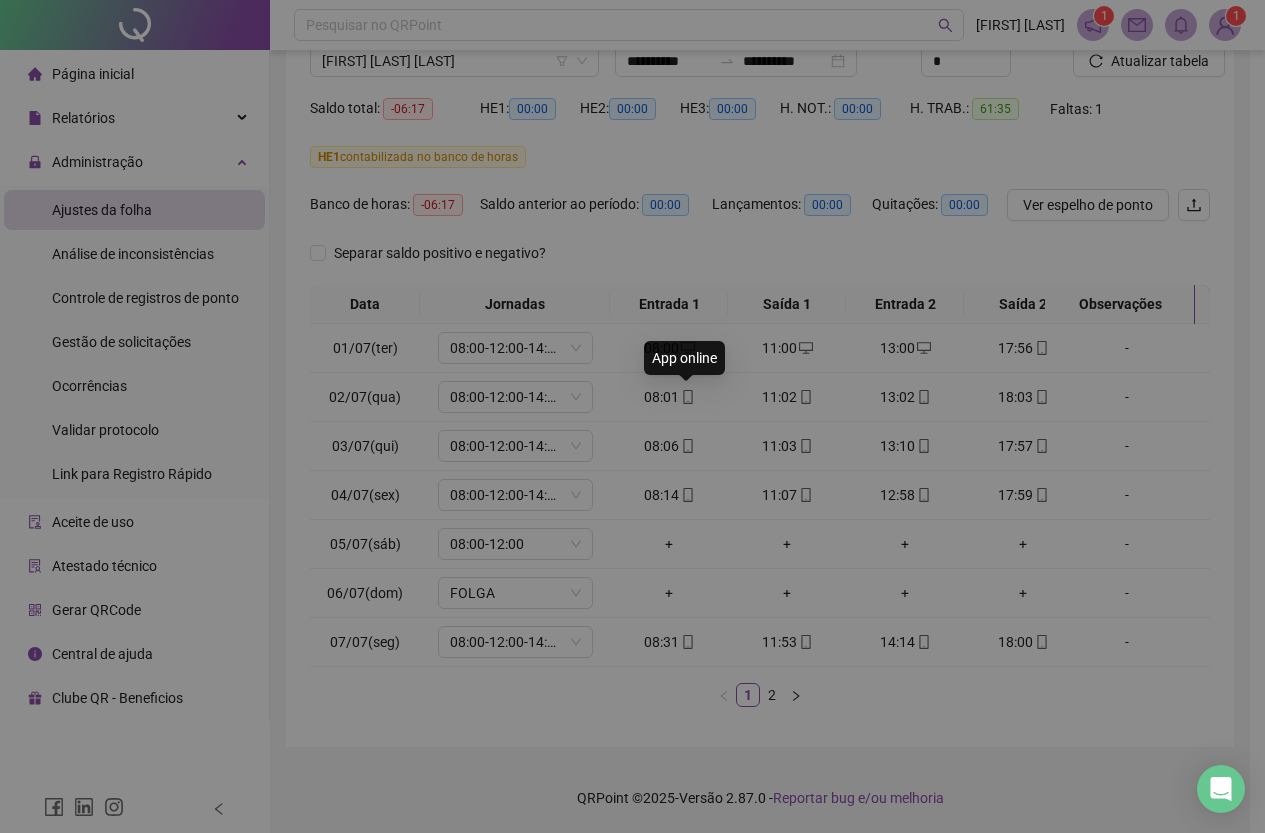 type on "**********" 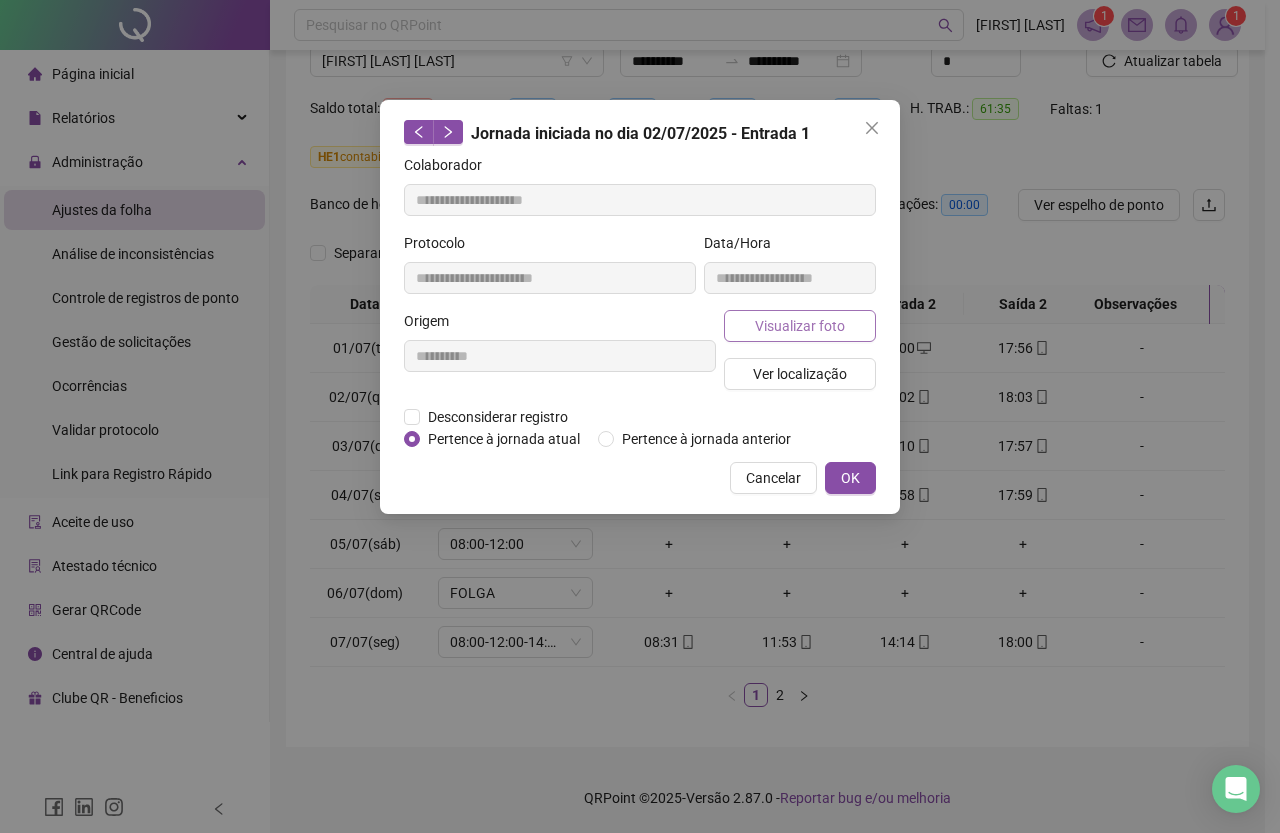 click on "Visualizar foto" at bounding box center (800, 326) 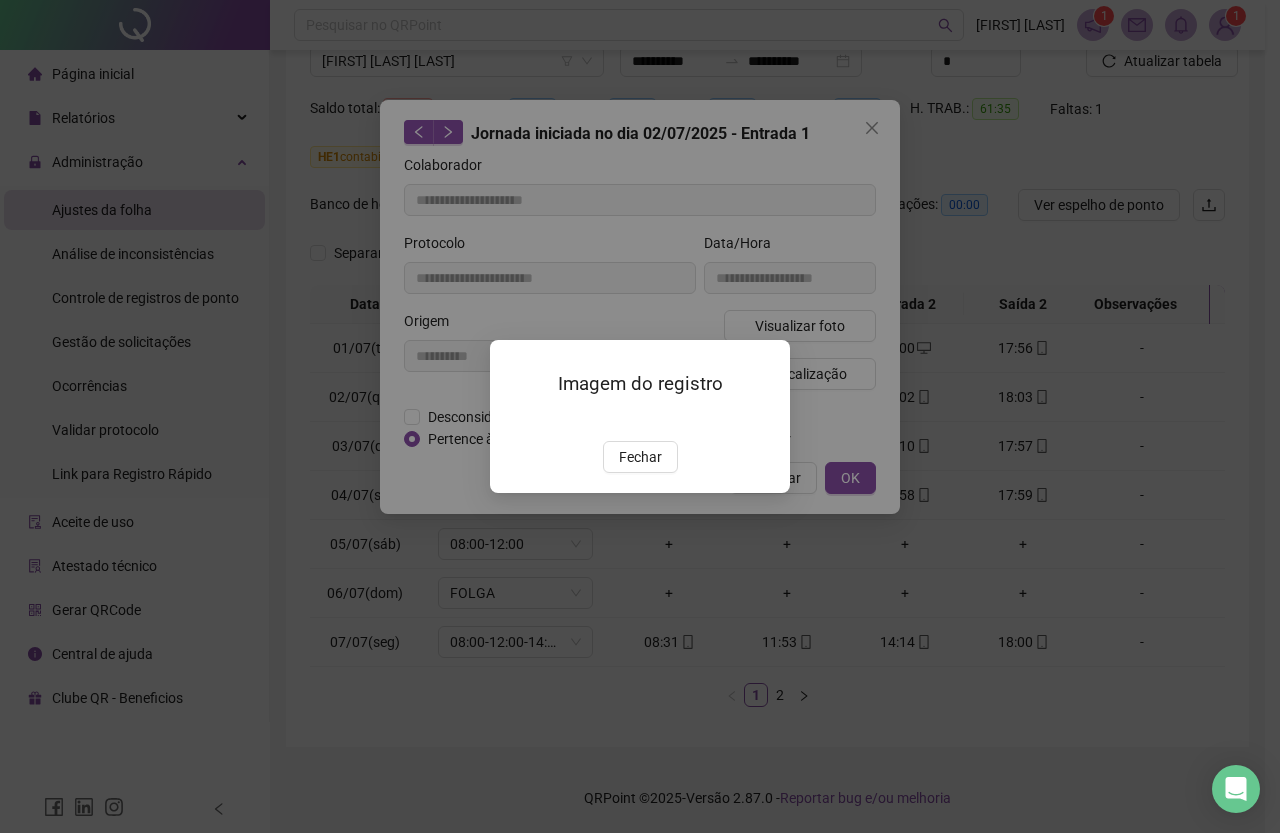 click at bounding box center (514, 420) 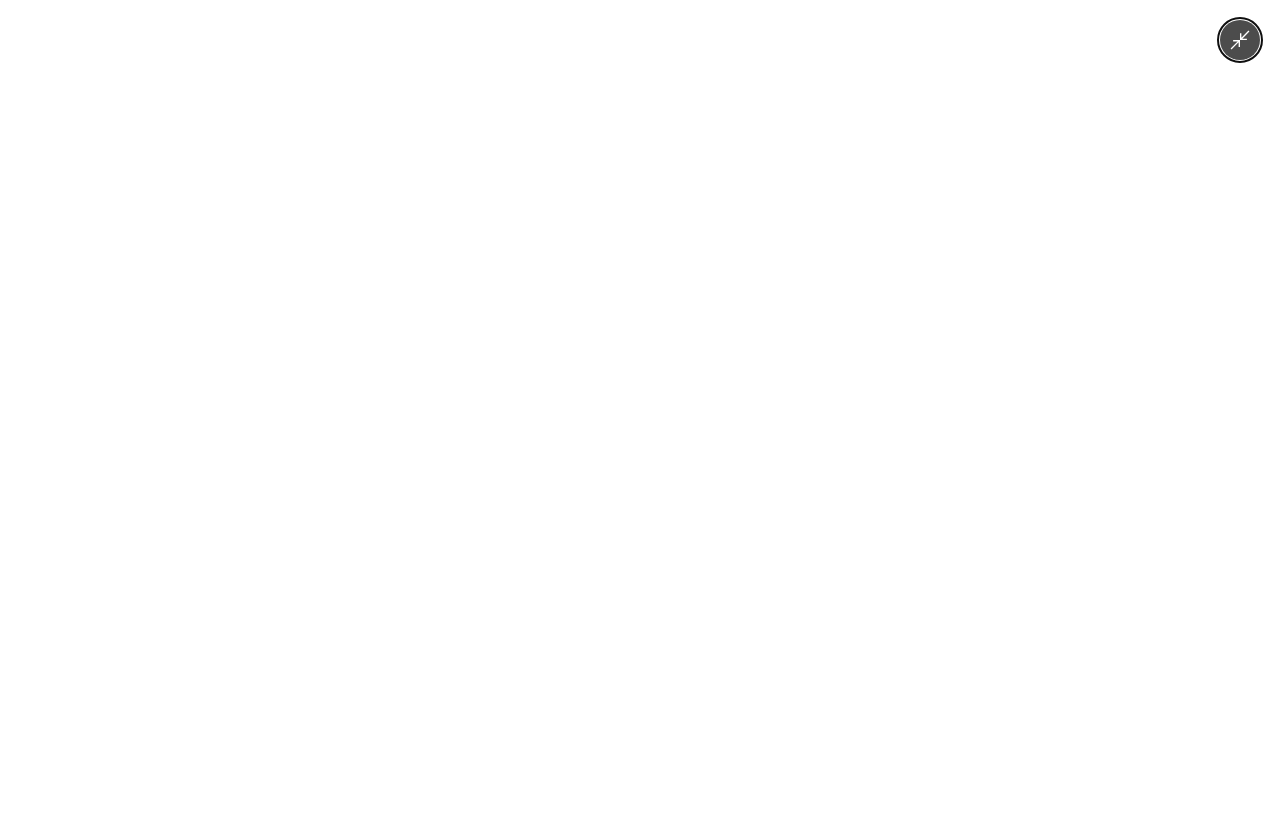 click at bounding box center (640, 416) 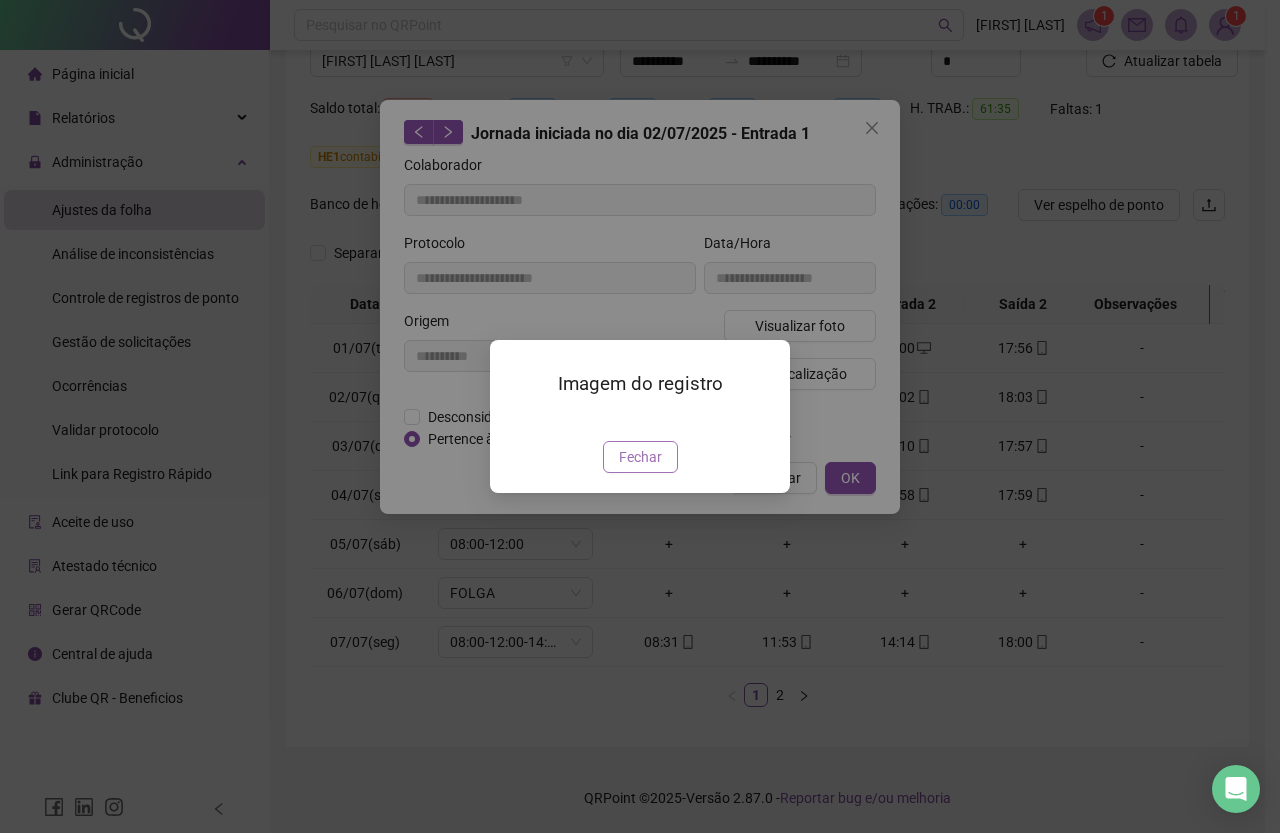 click on "Fechar" at bounding box center [640, 457] 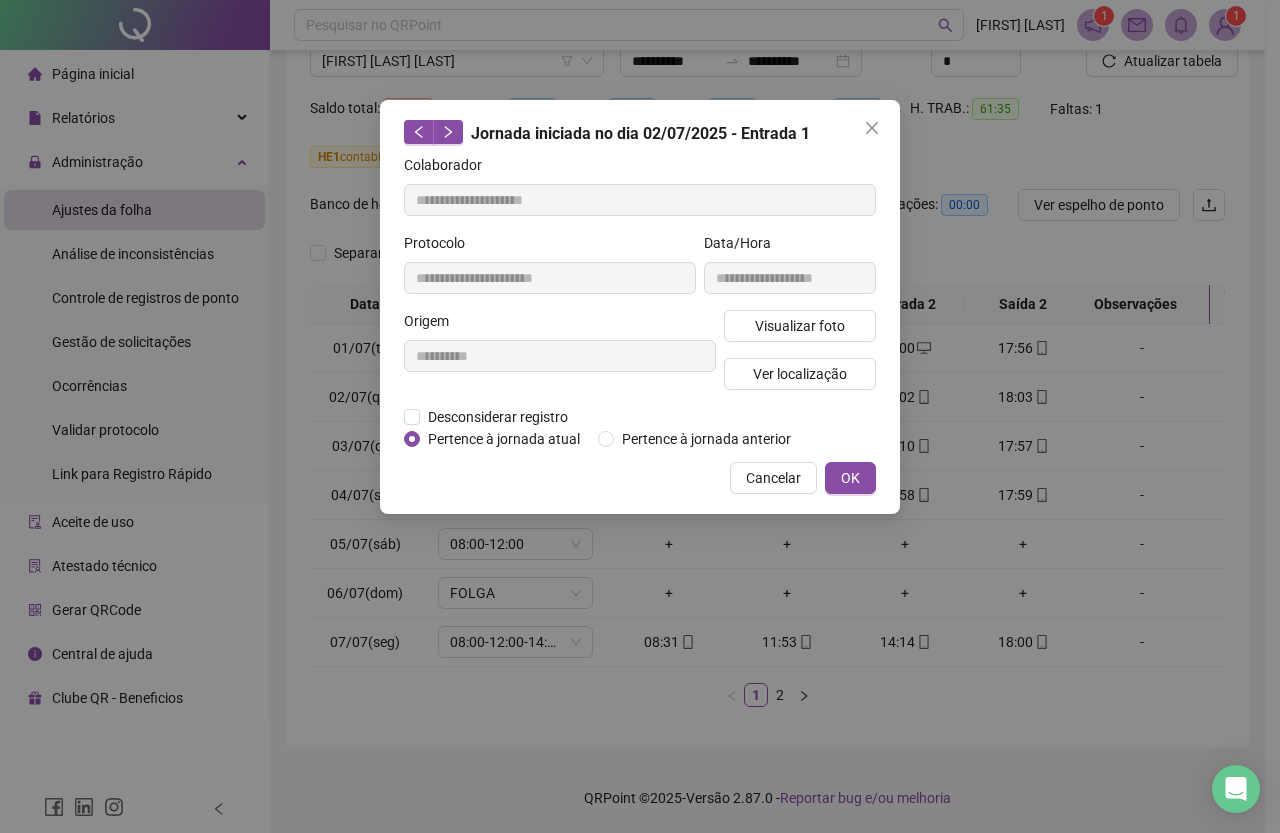 drag, startPoint x: 855, startPoint y: 477, endPoint x: 922, endPoint y: 437, distance: 78.03204 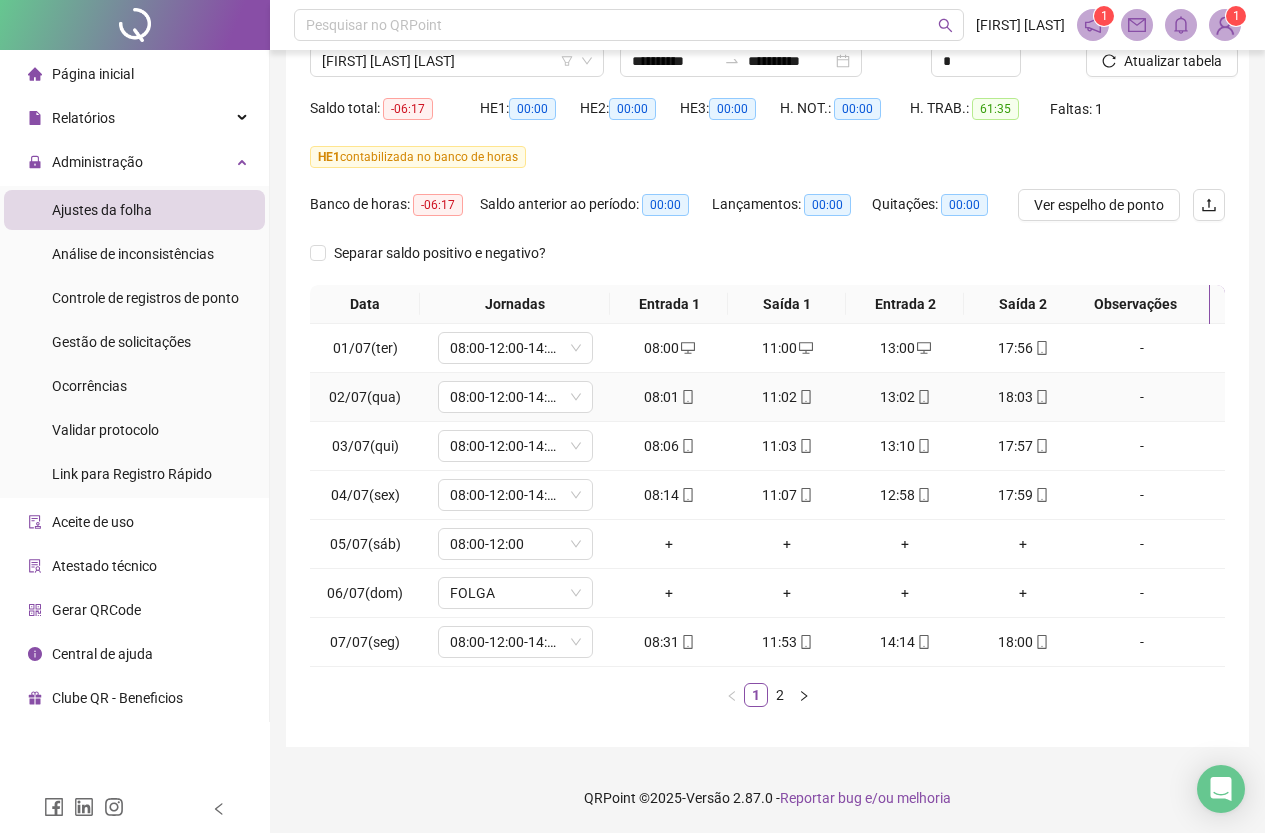 click 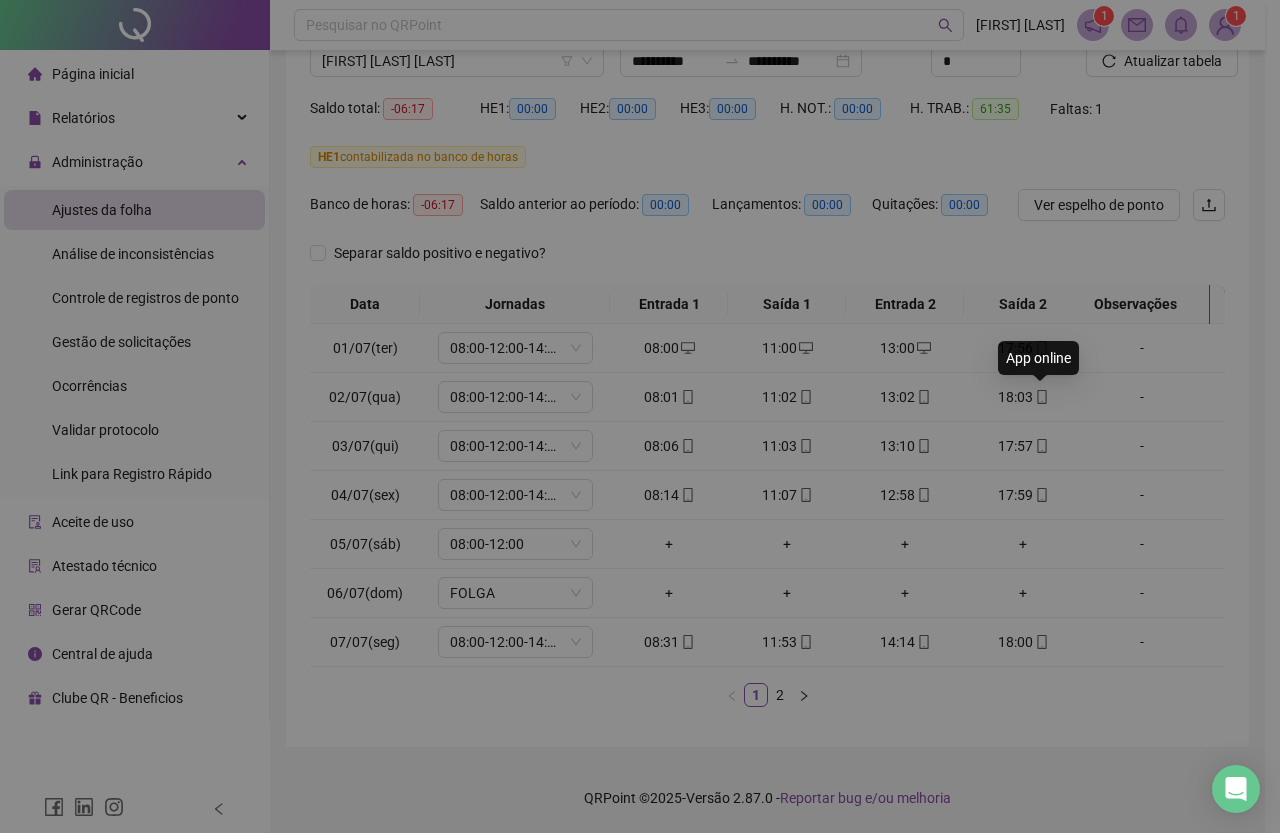 type on "**********" 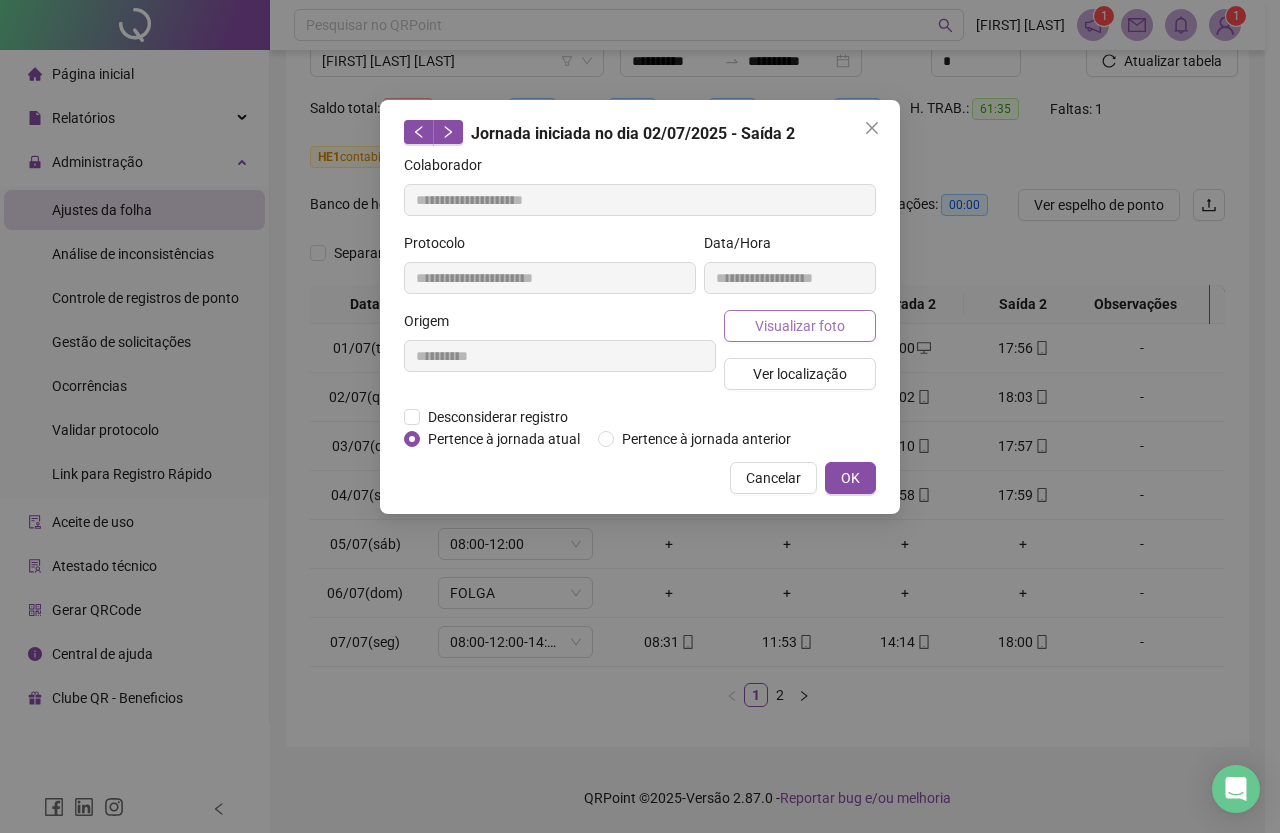 click on "Visualizar foto" at bounding box center (800, 326) 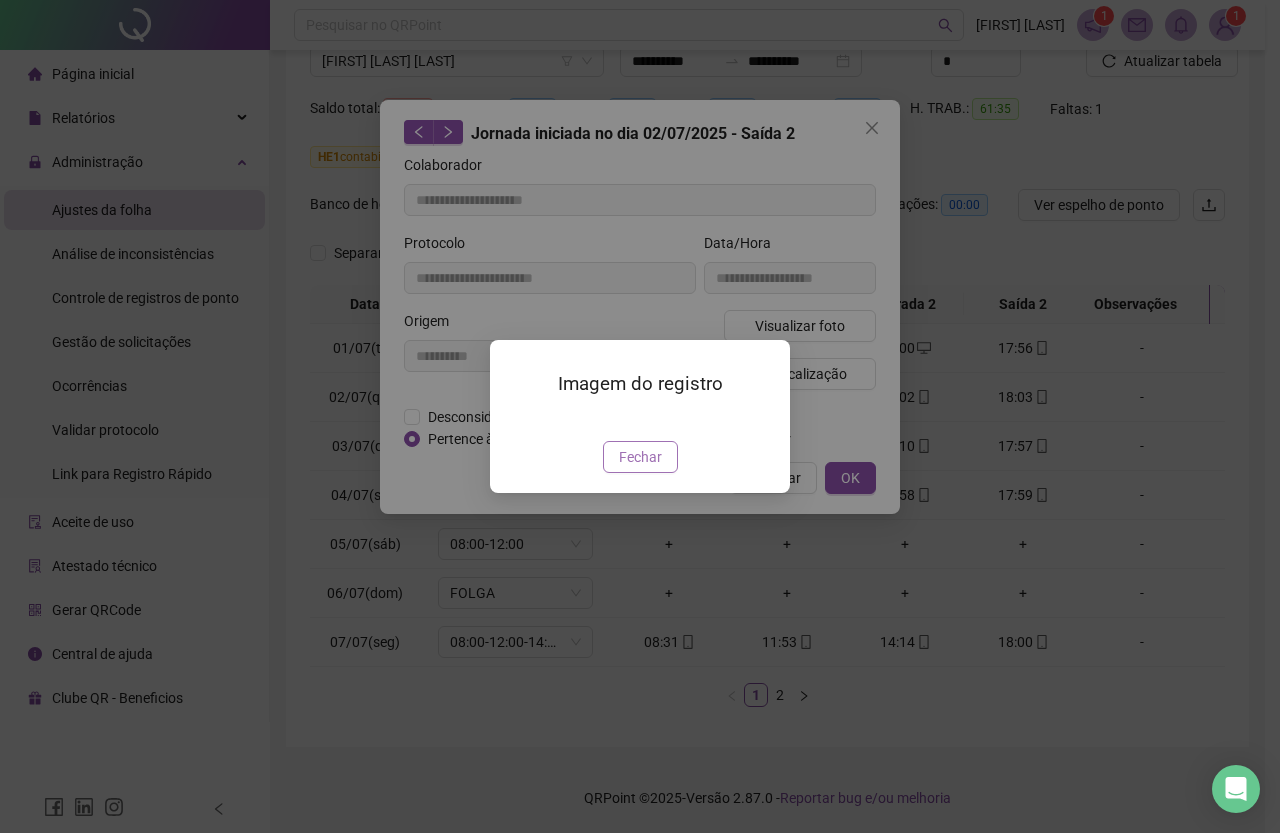 click on "Fechar" at bounding box center [640, 457] 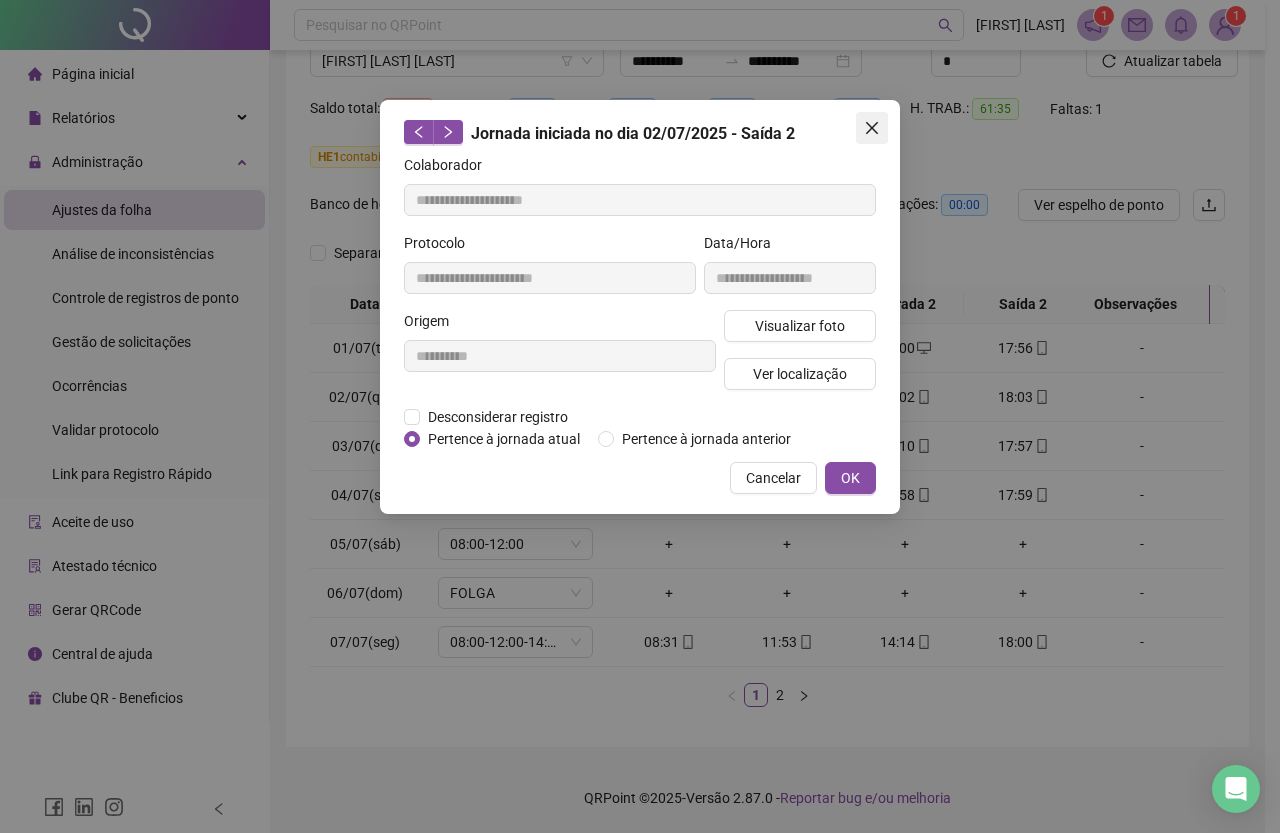click 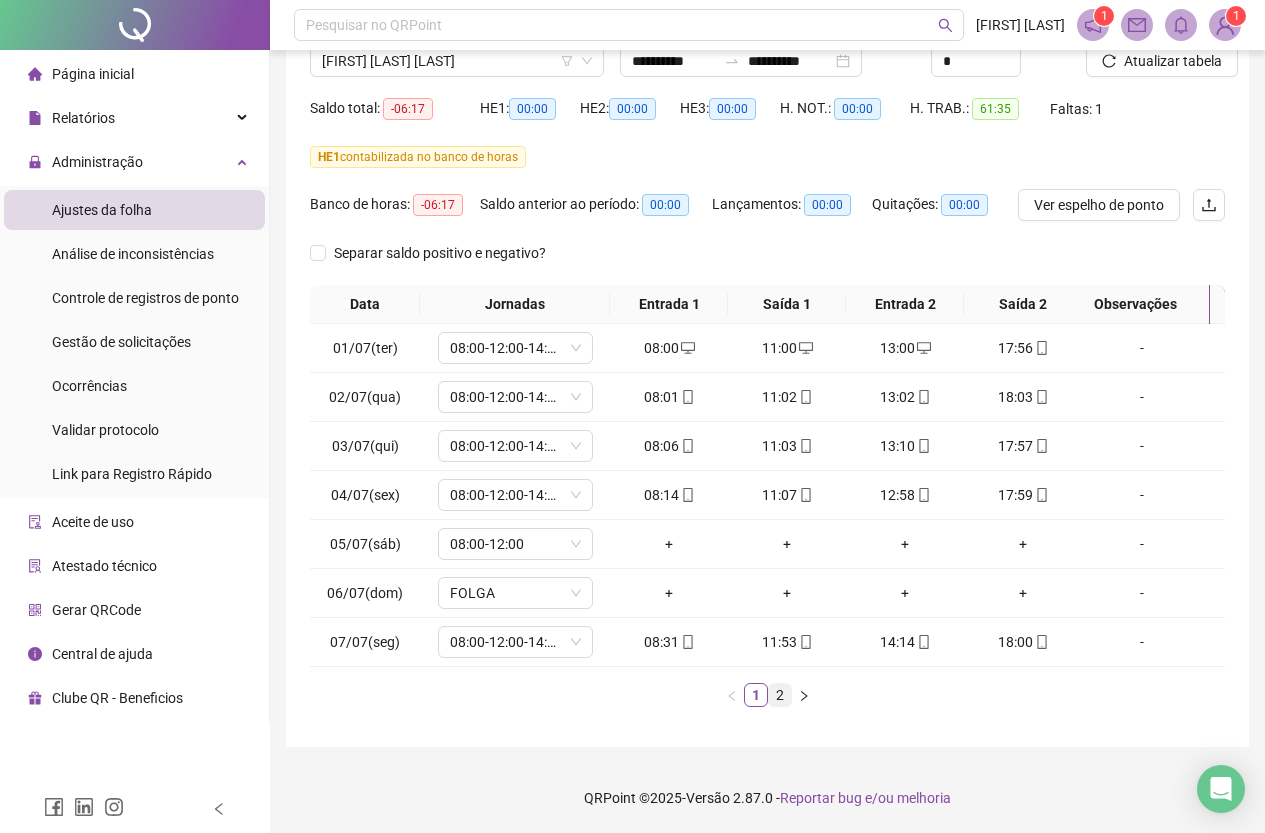 click on "2" at bounding box center [780, 695] 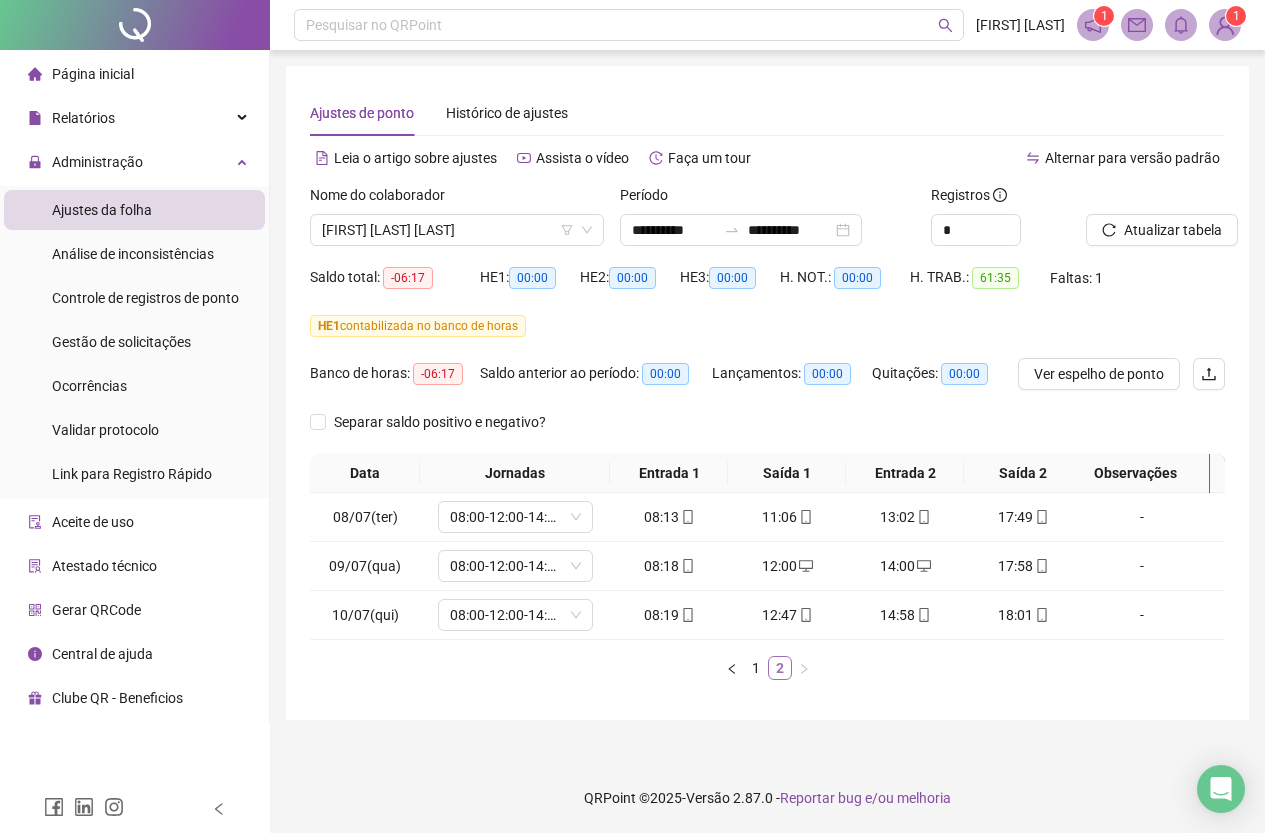 scroll, scrollTop: 0, scrollLeft: 0, axis: both 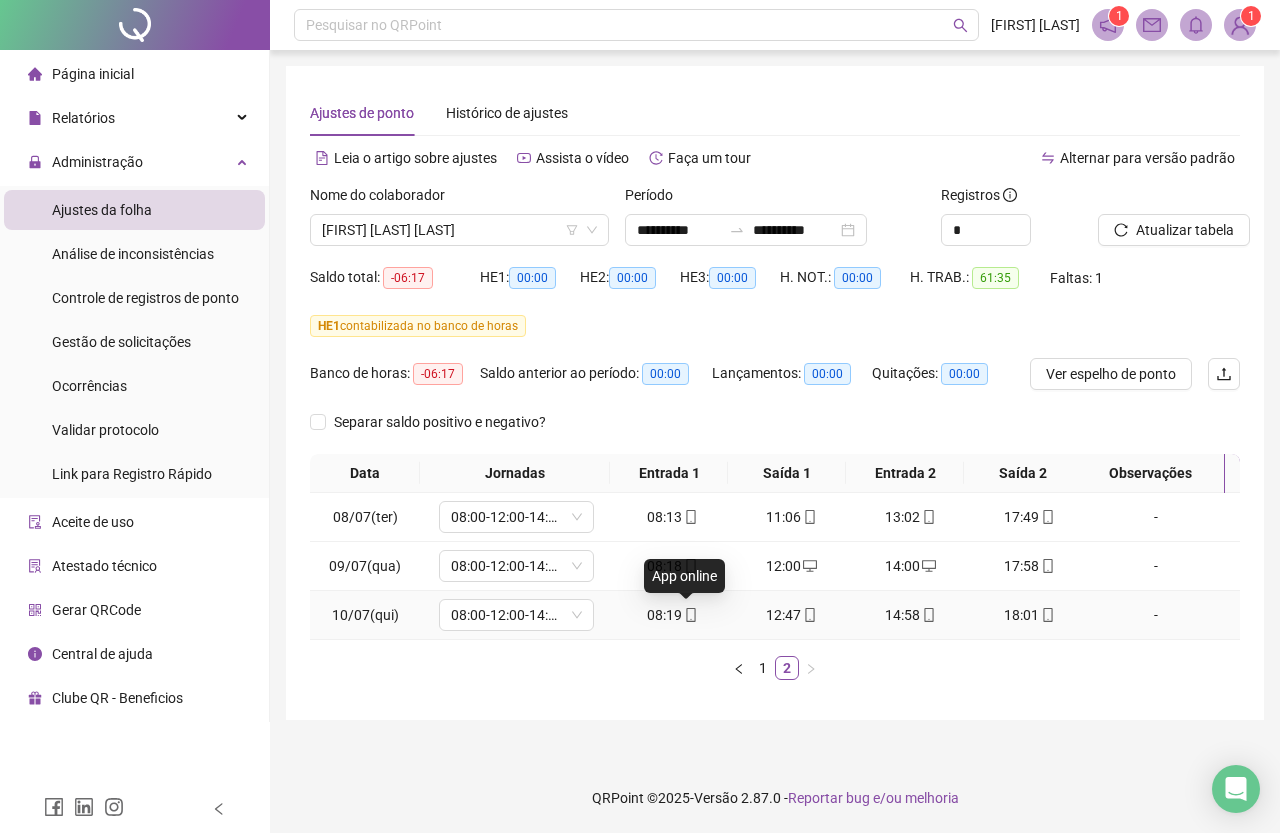 click at bounding box center (690, 615) 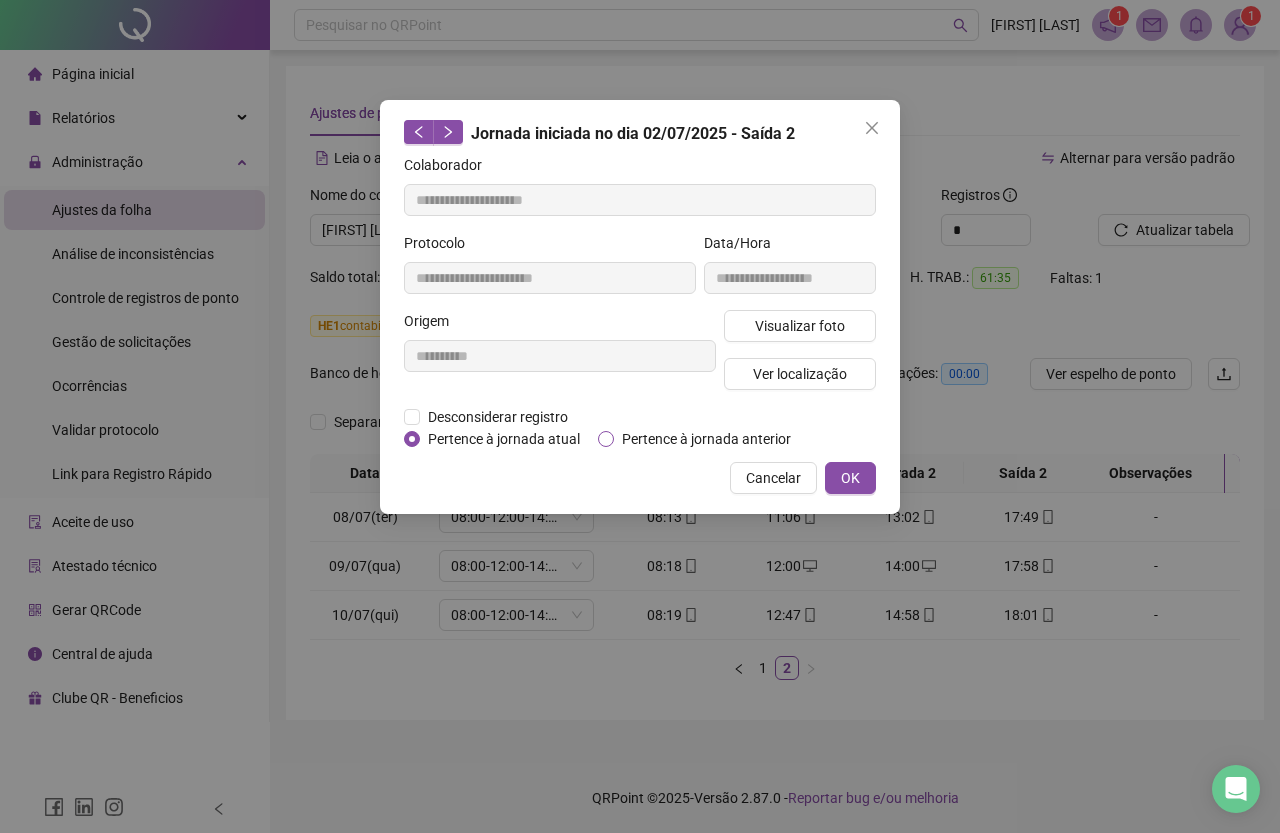 type on "**********" 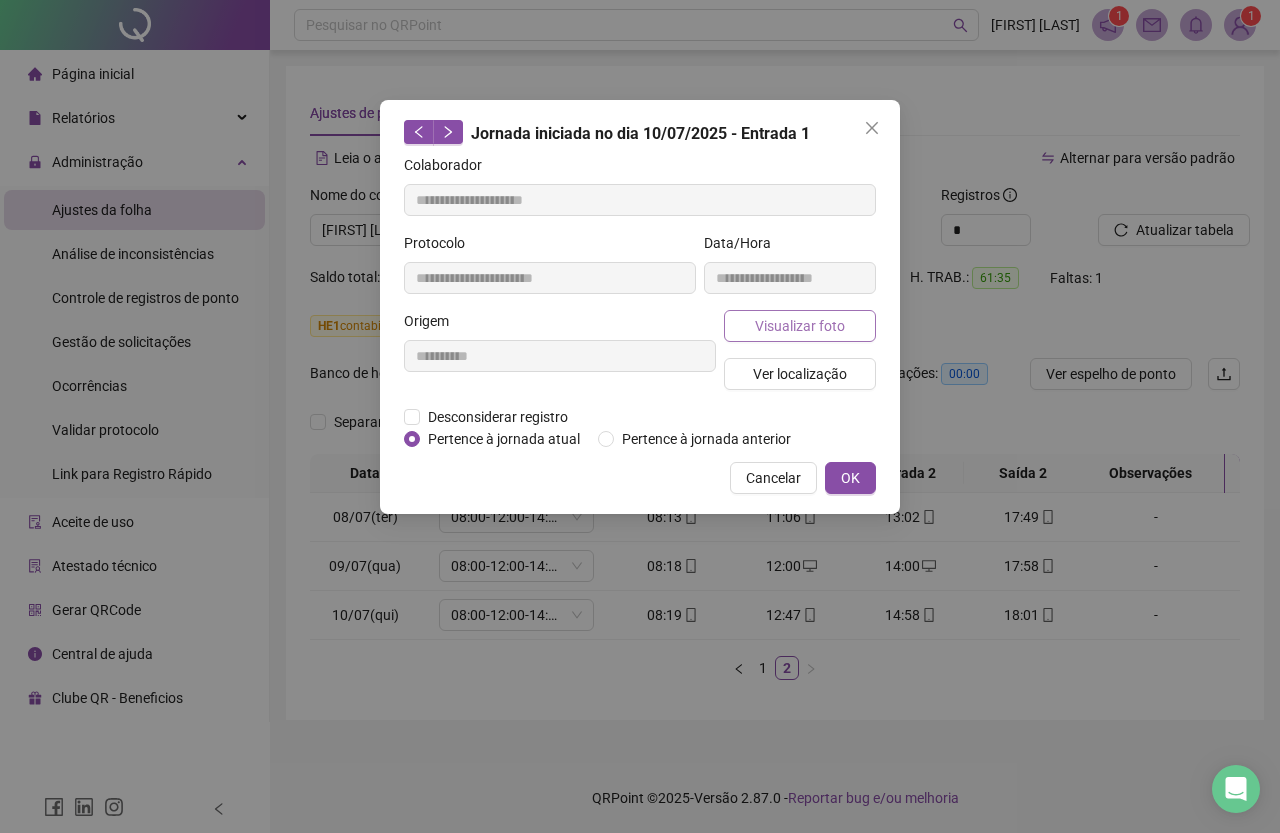 click on "Visualizar foto" at bounding box center [800, 326] 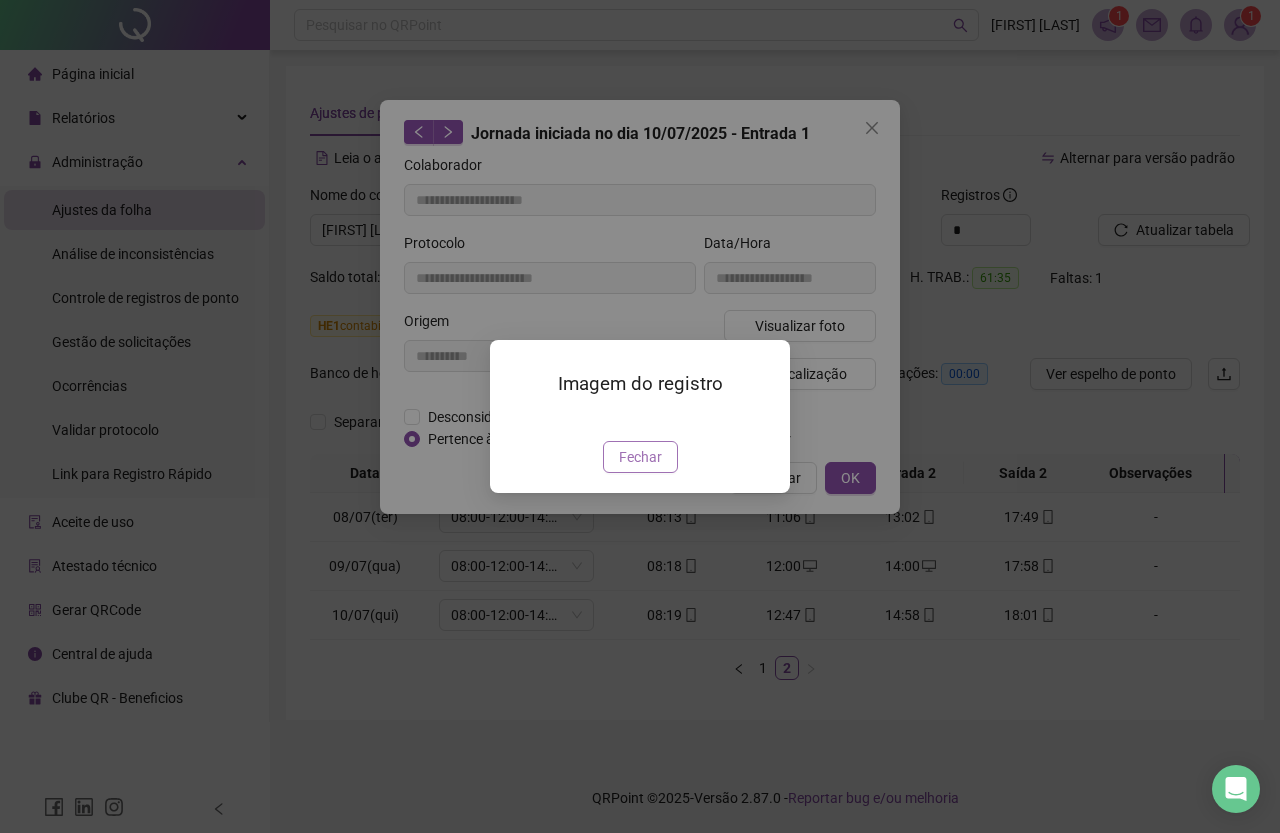click on "Fechar" at bounding box center [640, 457] 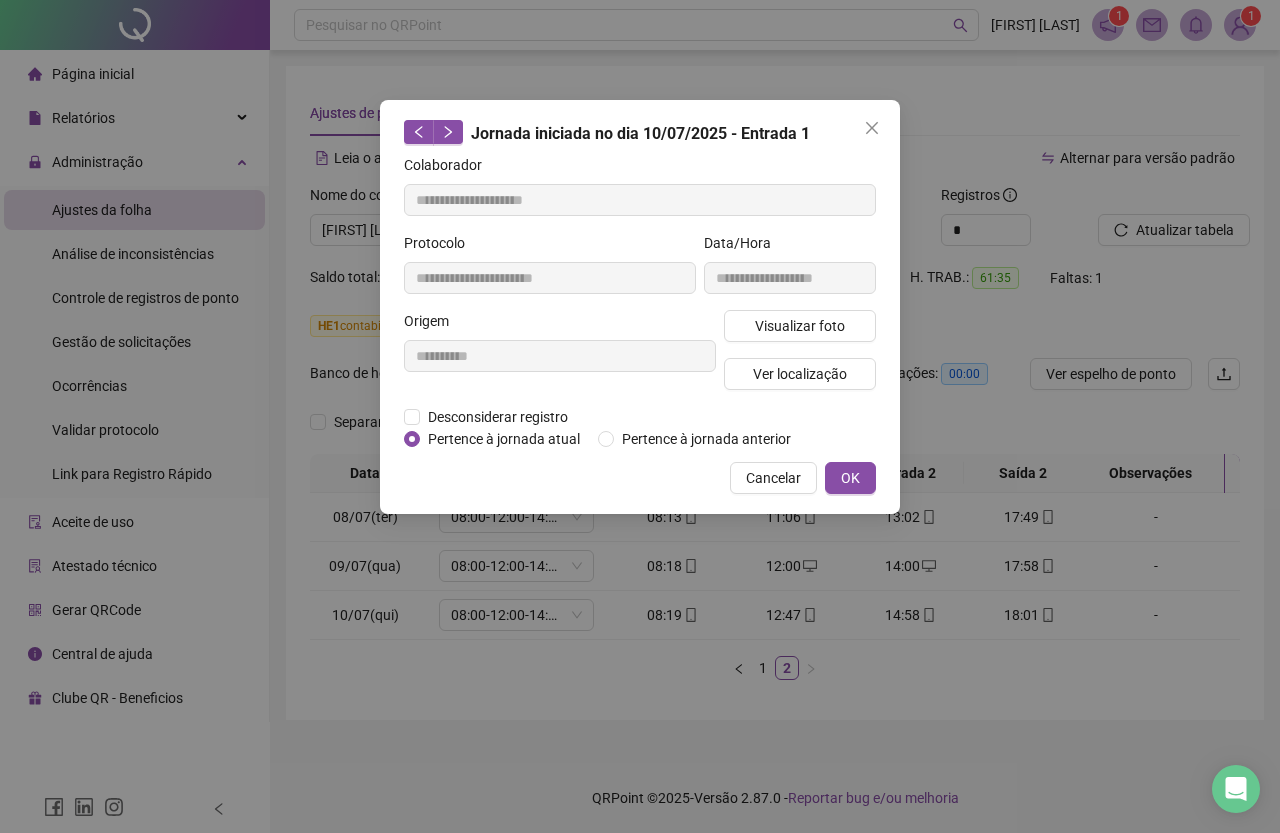drag, startPoint x: 807, startPoint y: 601, endPoint x: 808, endPoint y: 567, distance: 34.0147 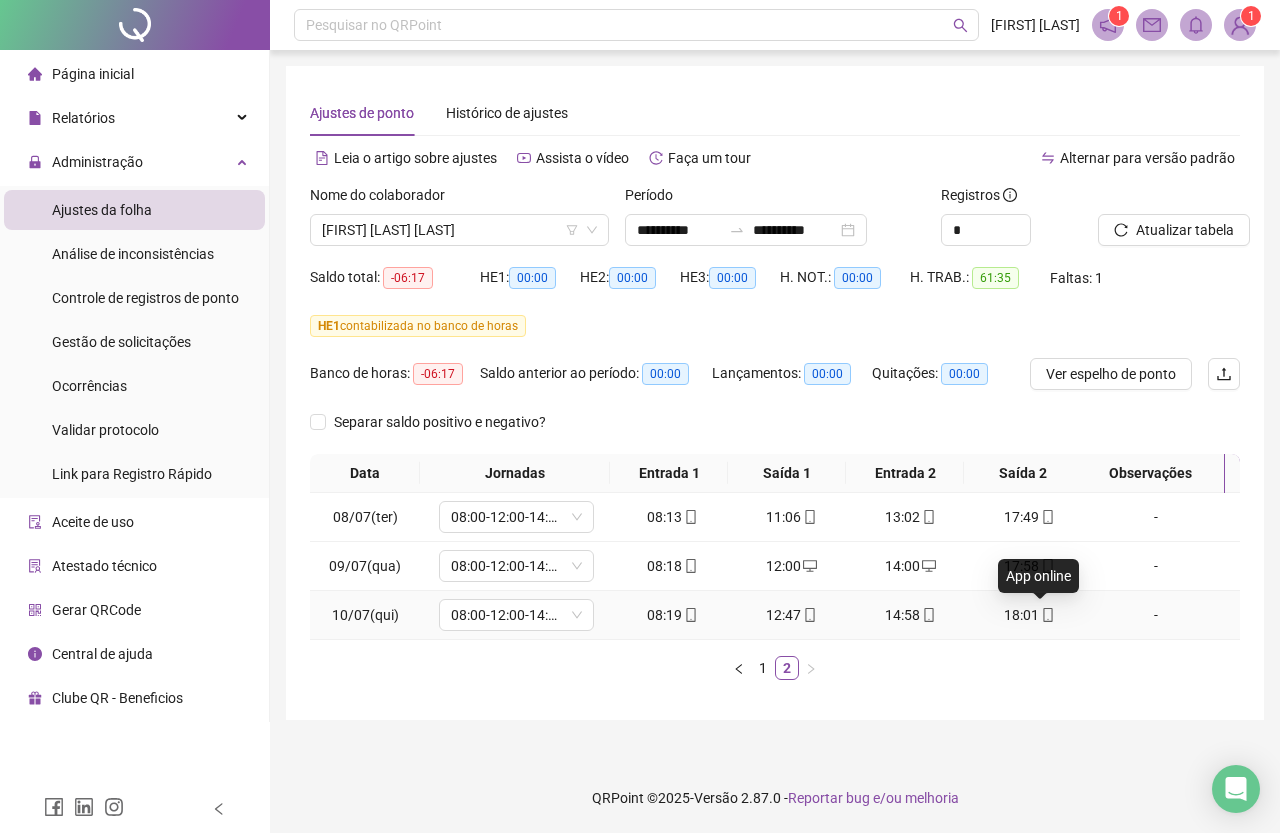 click 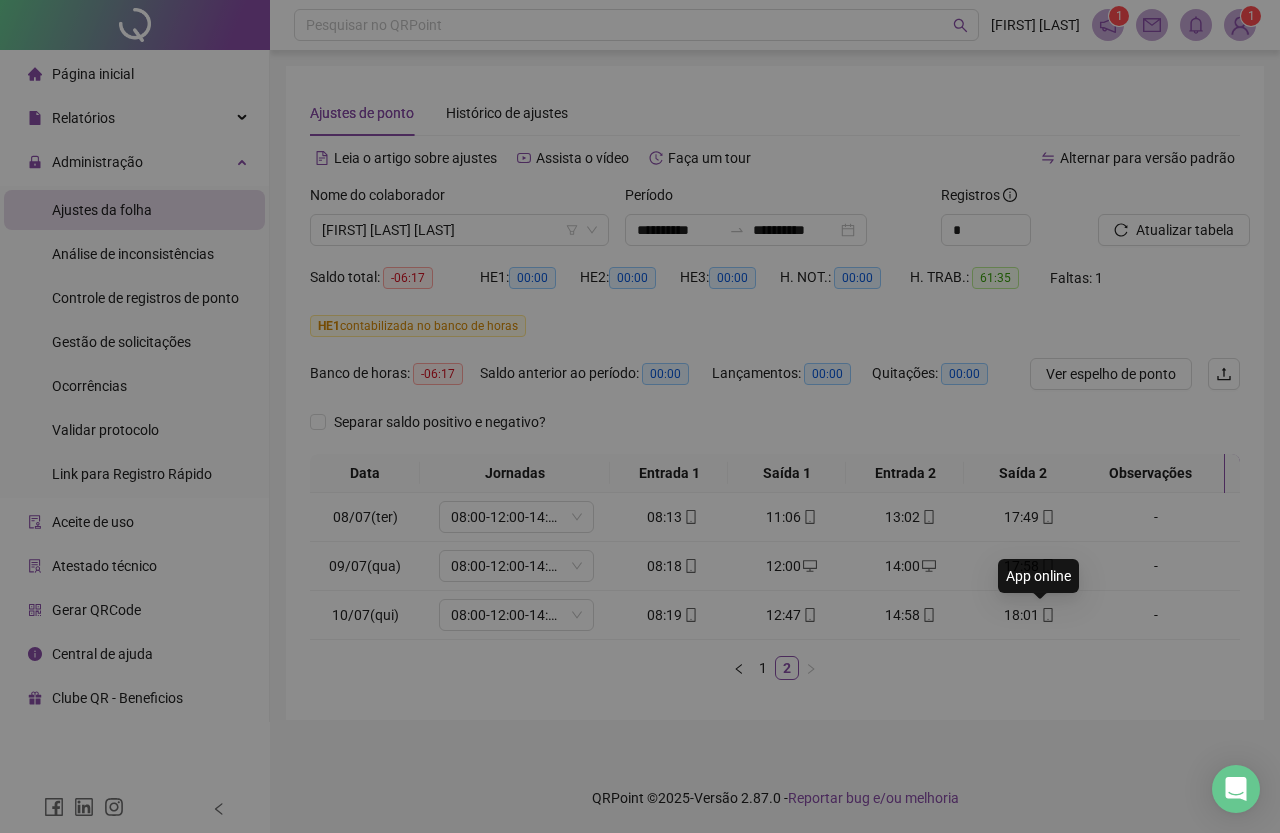 type on "**********" 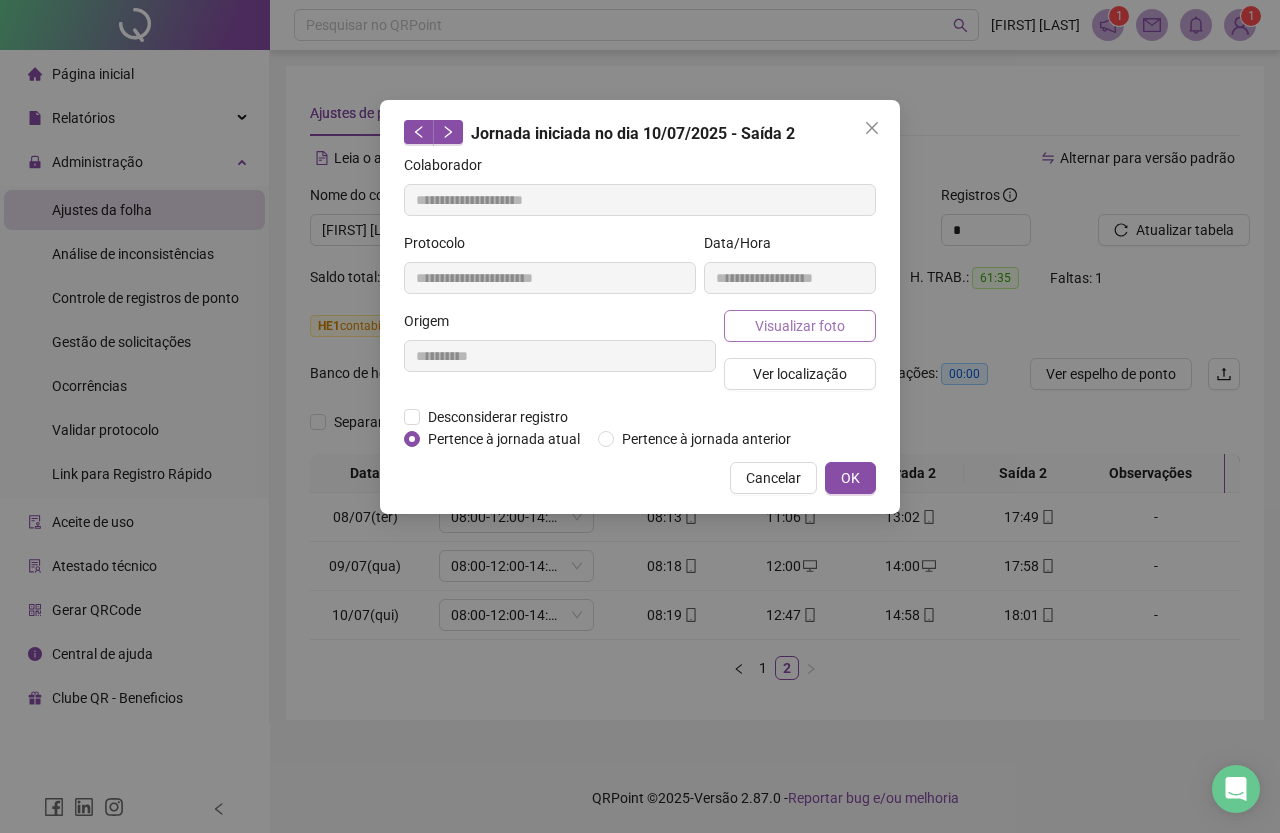click on "Visualizar foto" at bounding box center (800, 326) 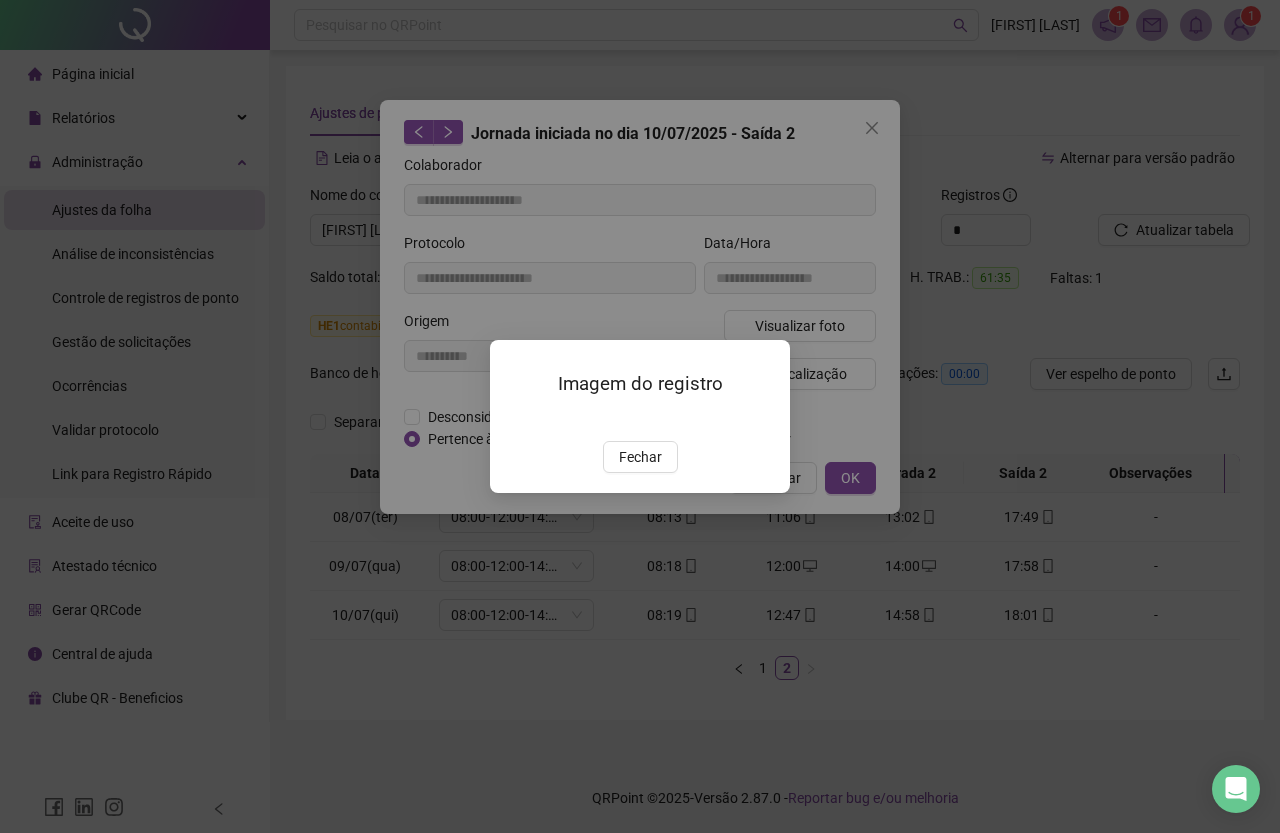 click at bounding box center [514, 420] 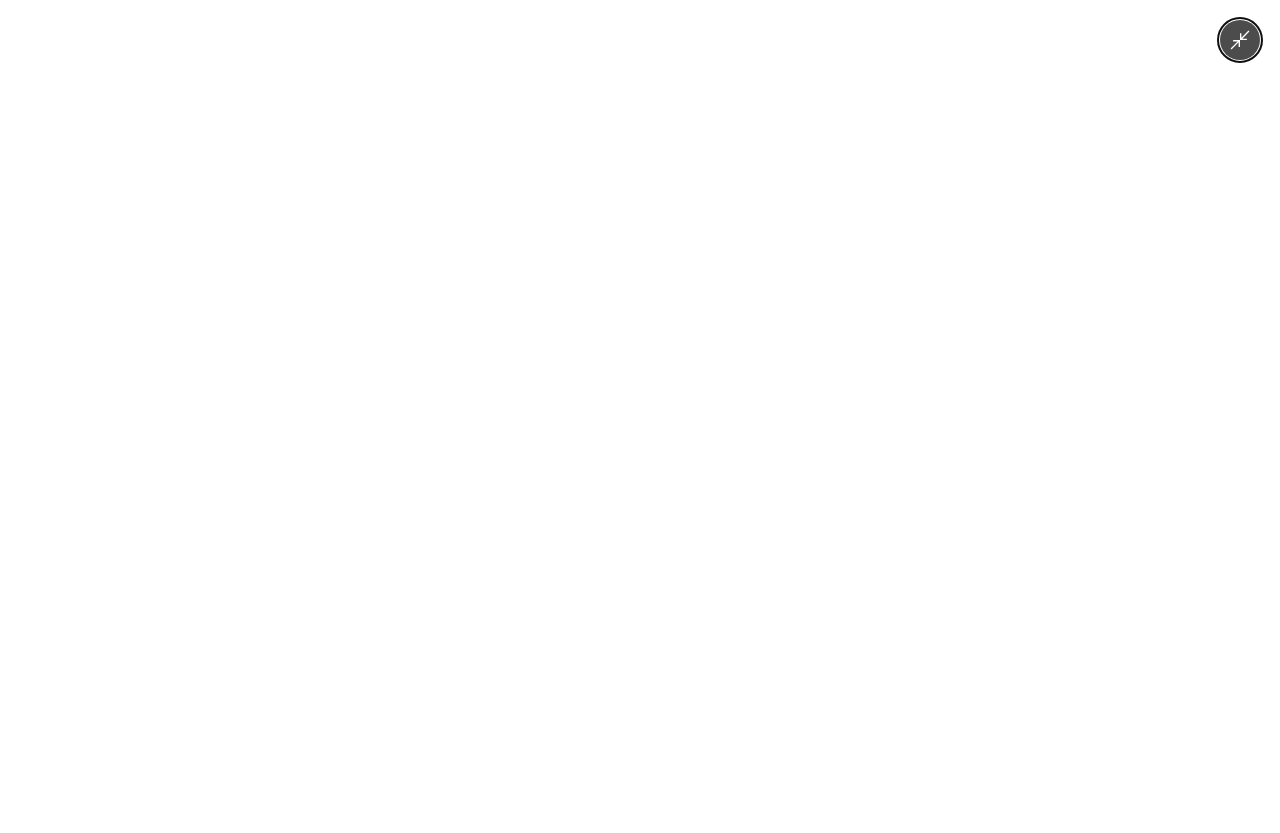 click at bounding box center (640, 416) 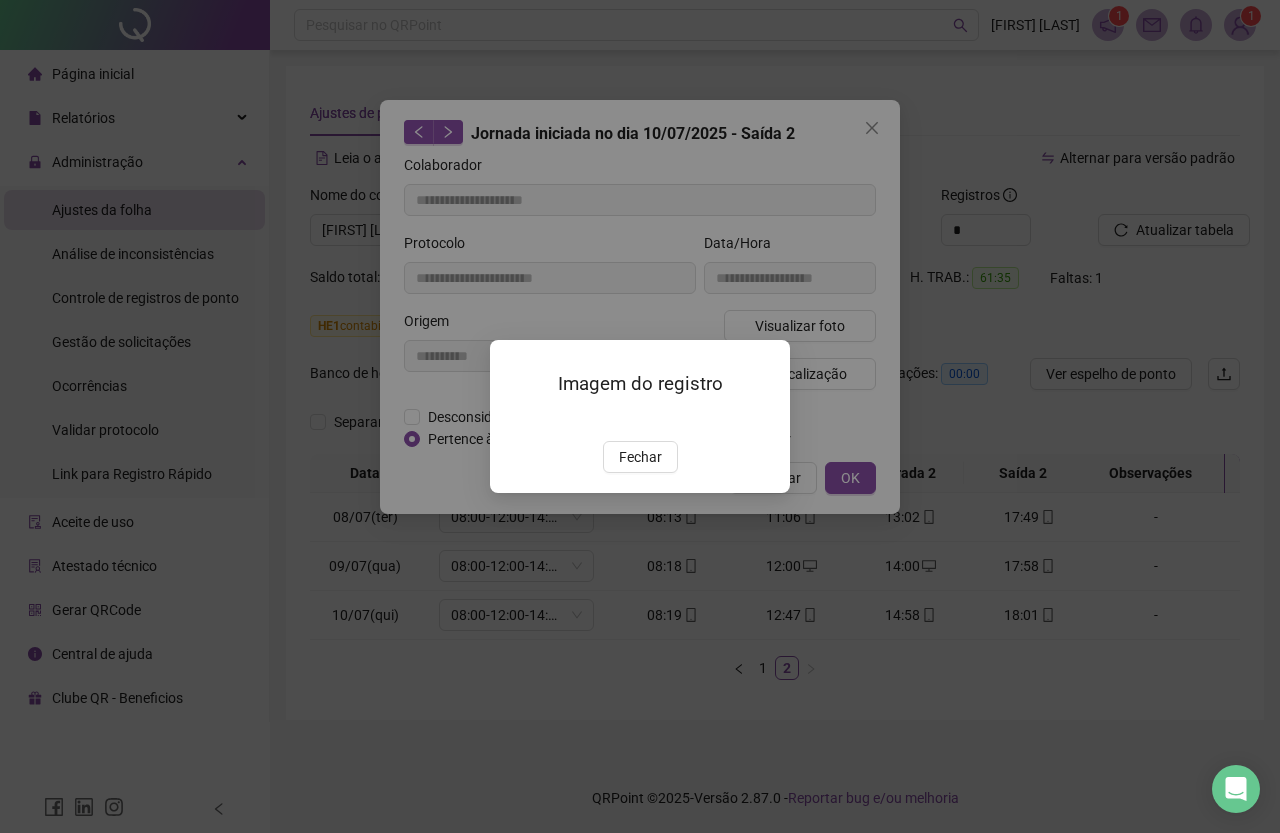 click on "Fechar" at bounding box center [640, 457] 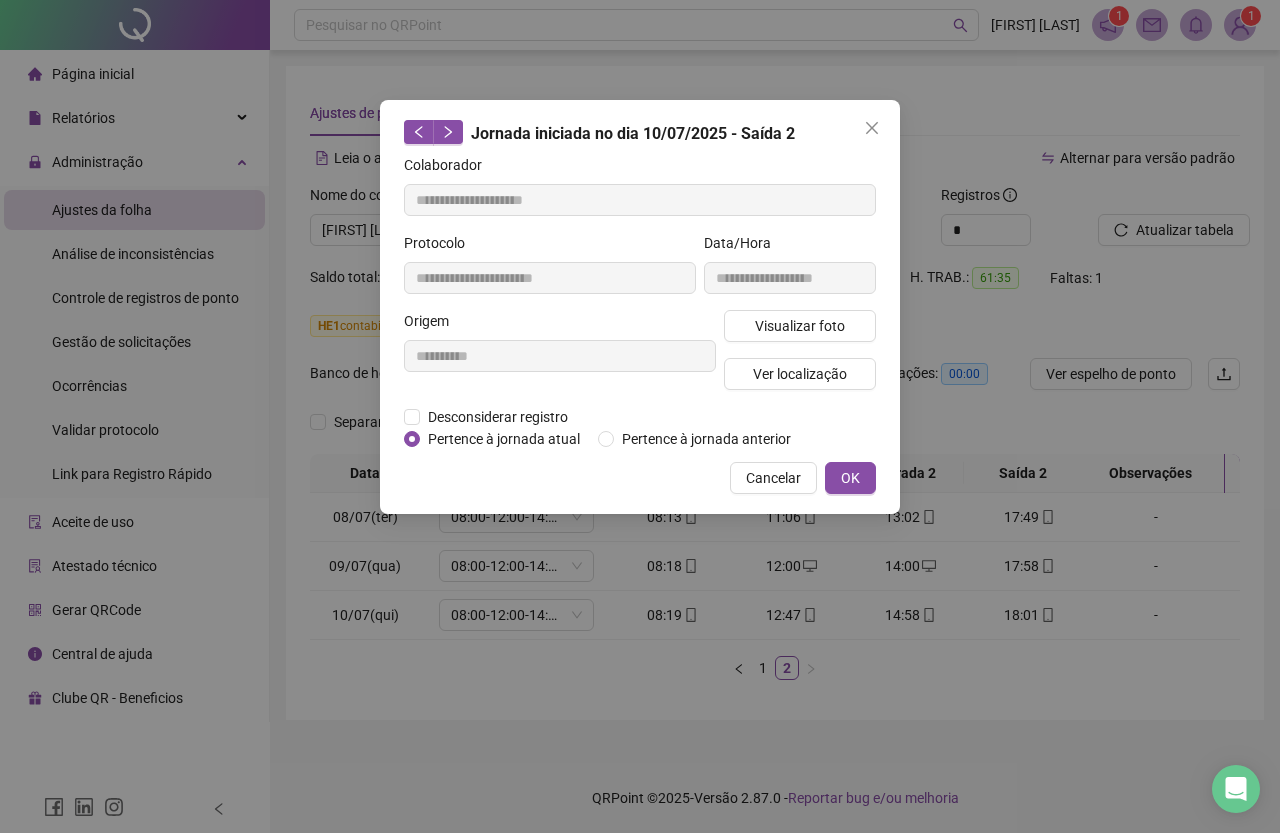 click on "**********" at bounding box center [640, 416] 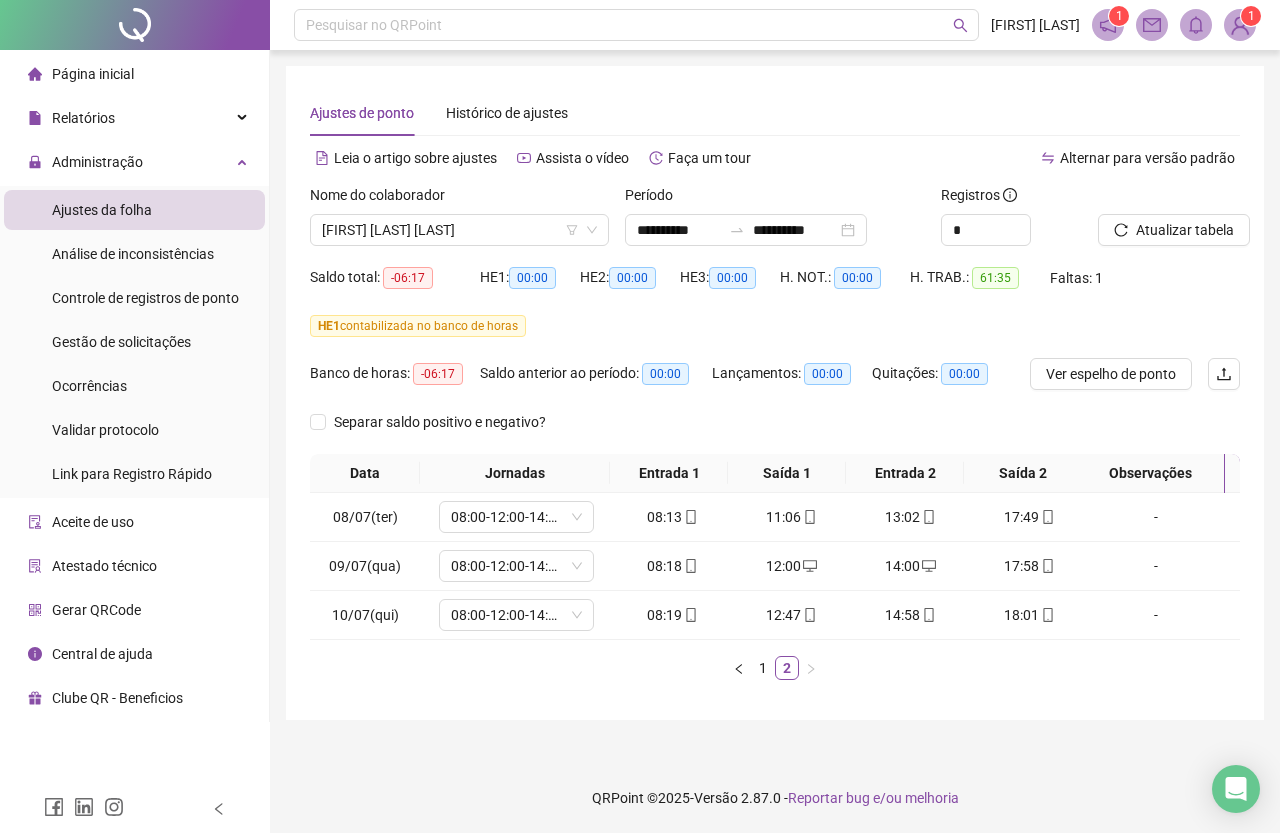click on "Página inicial" at bounding box center (93, 74) 